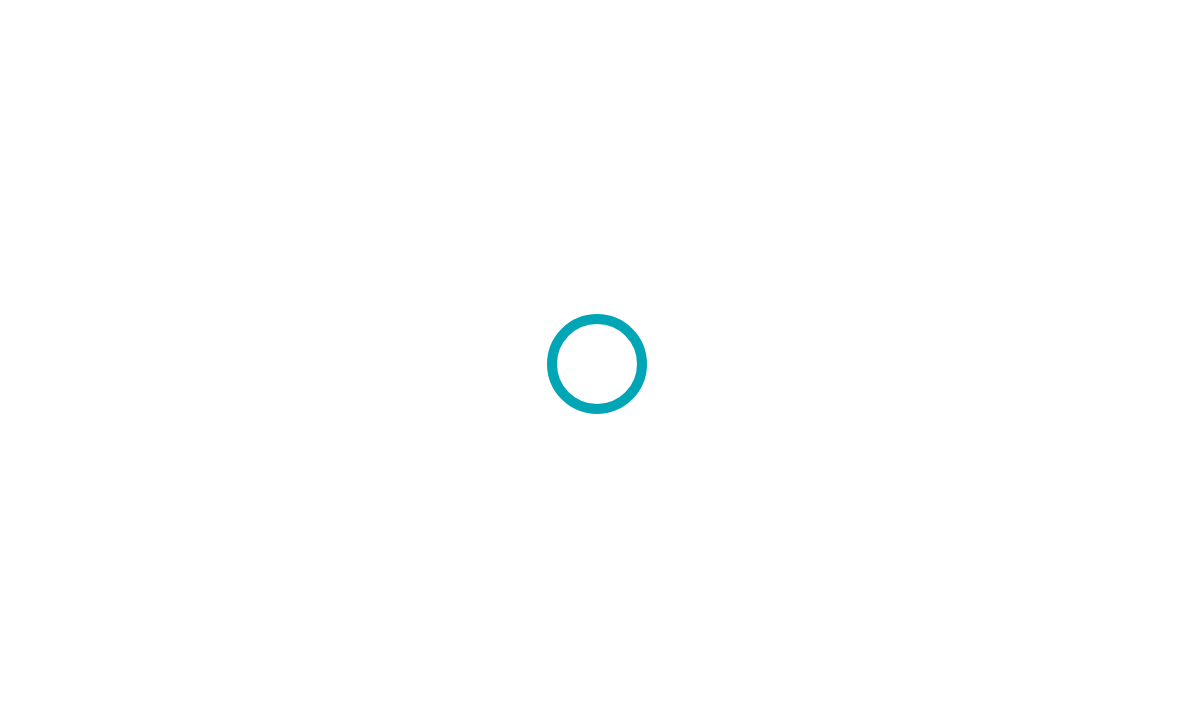 scroll, scrollTop: 0, scrollLeft: 0, axis: both 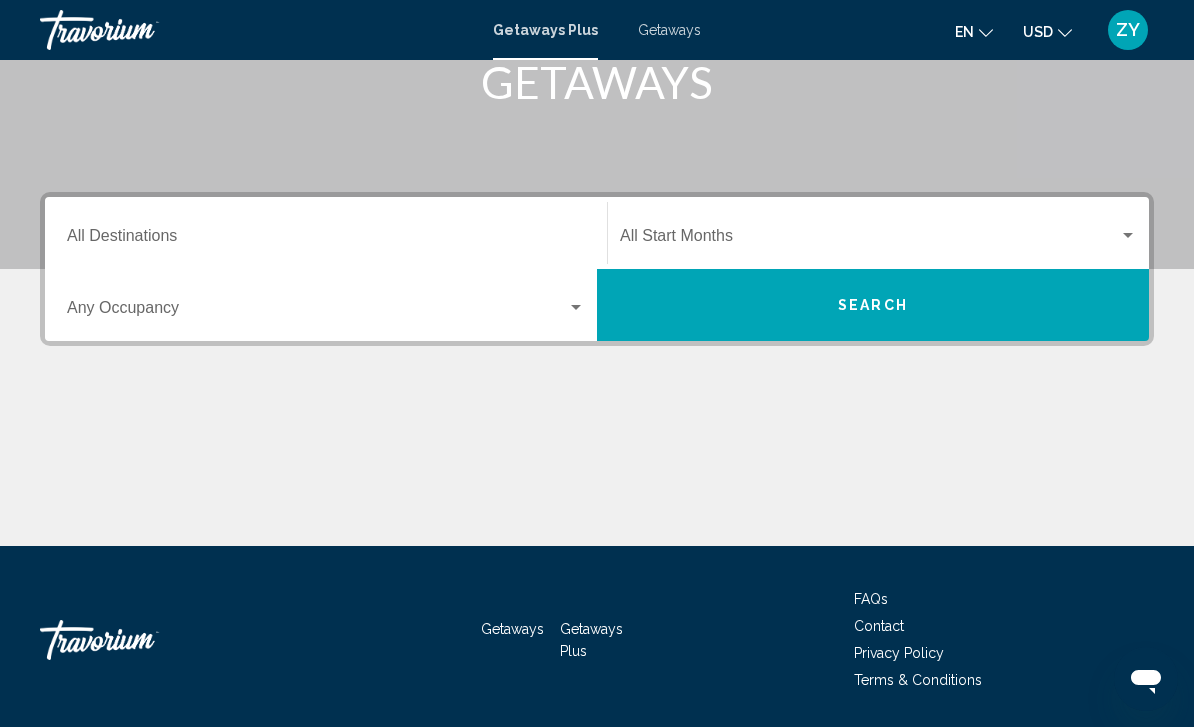 click on "Occupancy Any Occupancy" at bounding box center (326, 305) 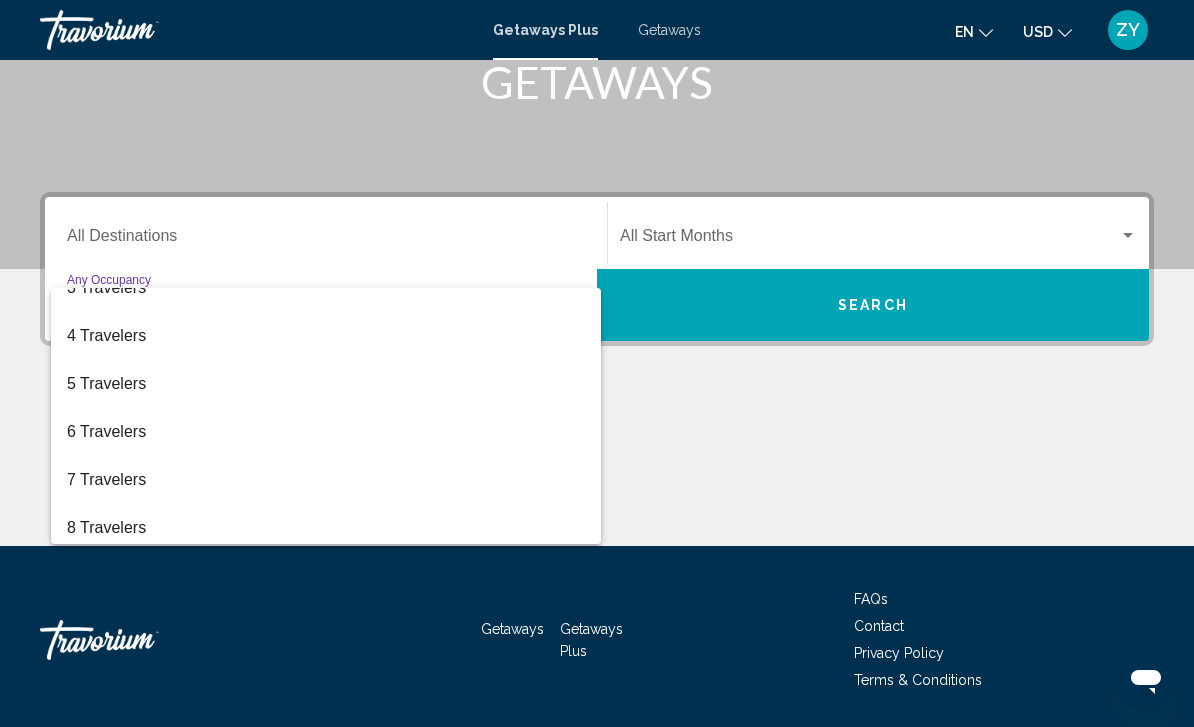 scroll, scrollTop: 122, scrollLeft: 0, axis: vertical 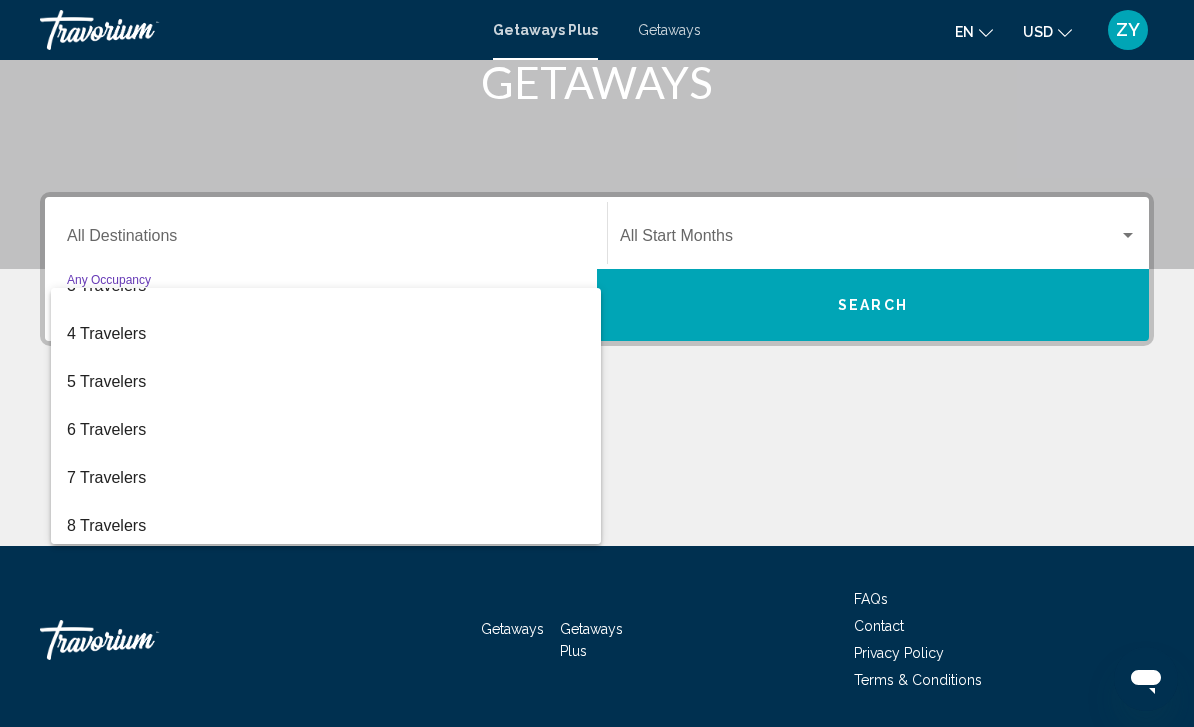 click at bounding box center (597, 363) 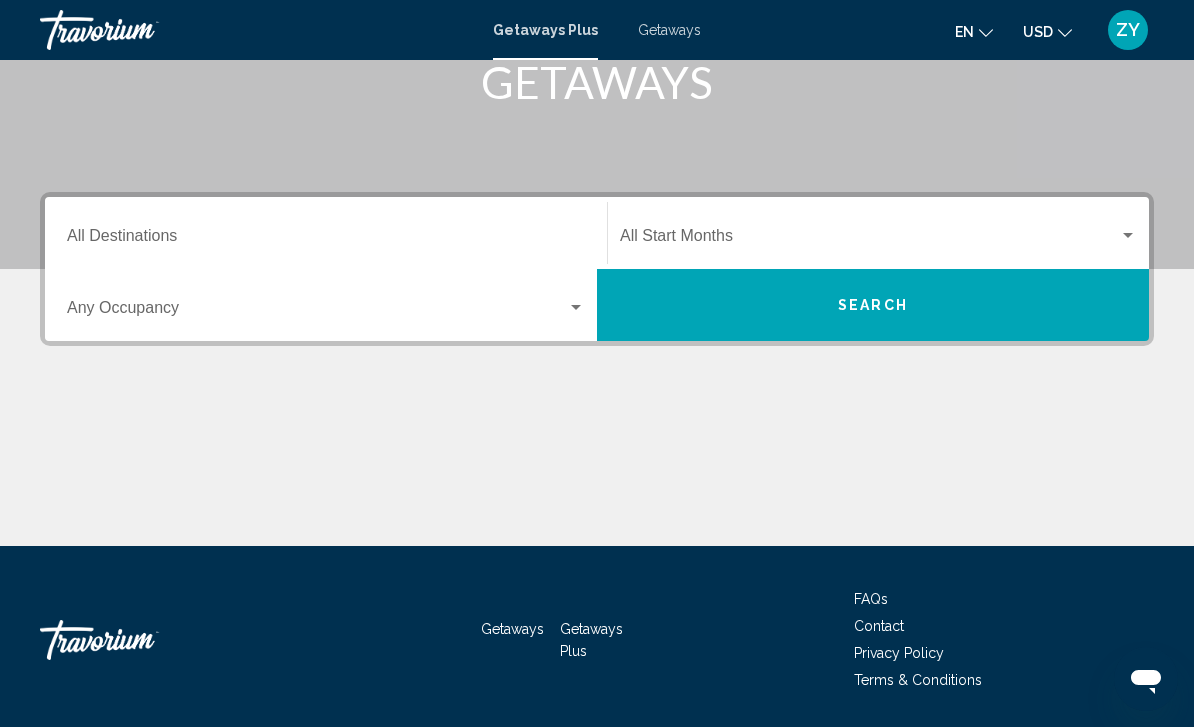 click on "Occupancy Any Occupancy" at bounding box center [326, 305] 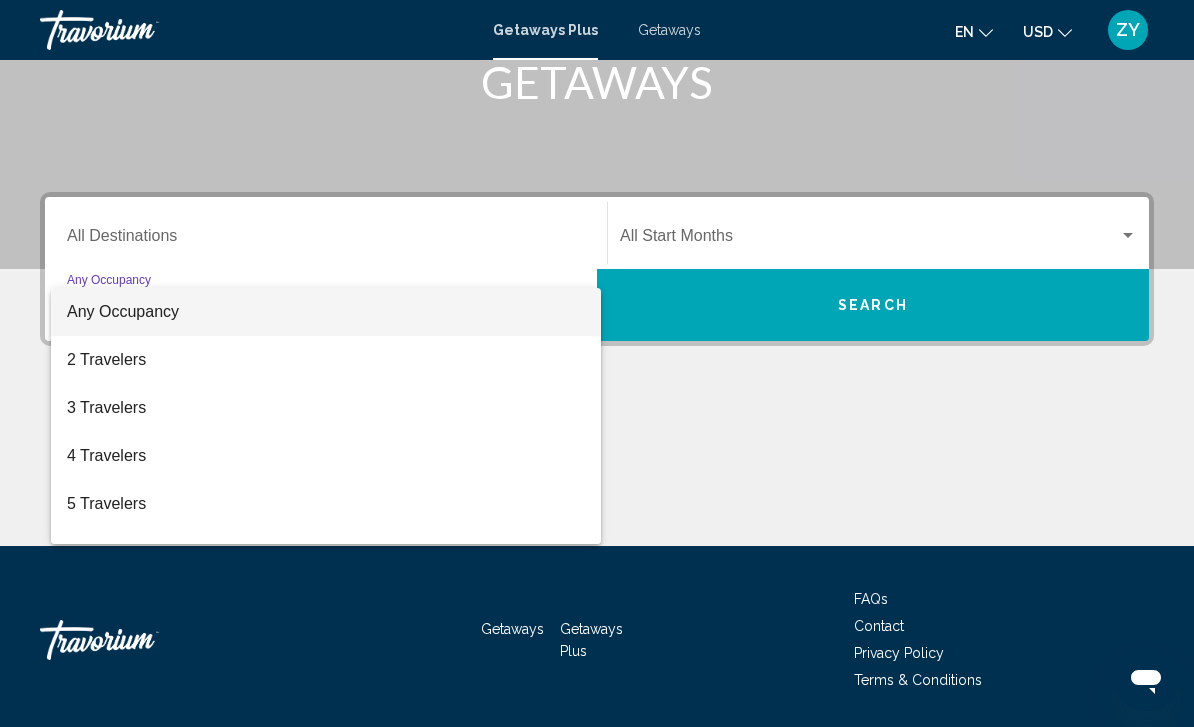 click at bounding box center (597, 363) 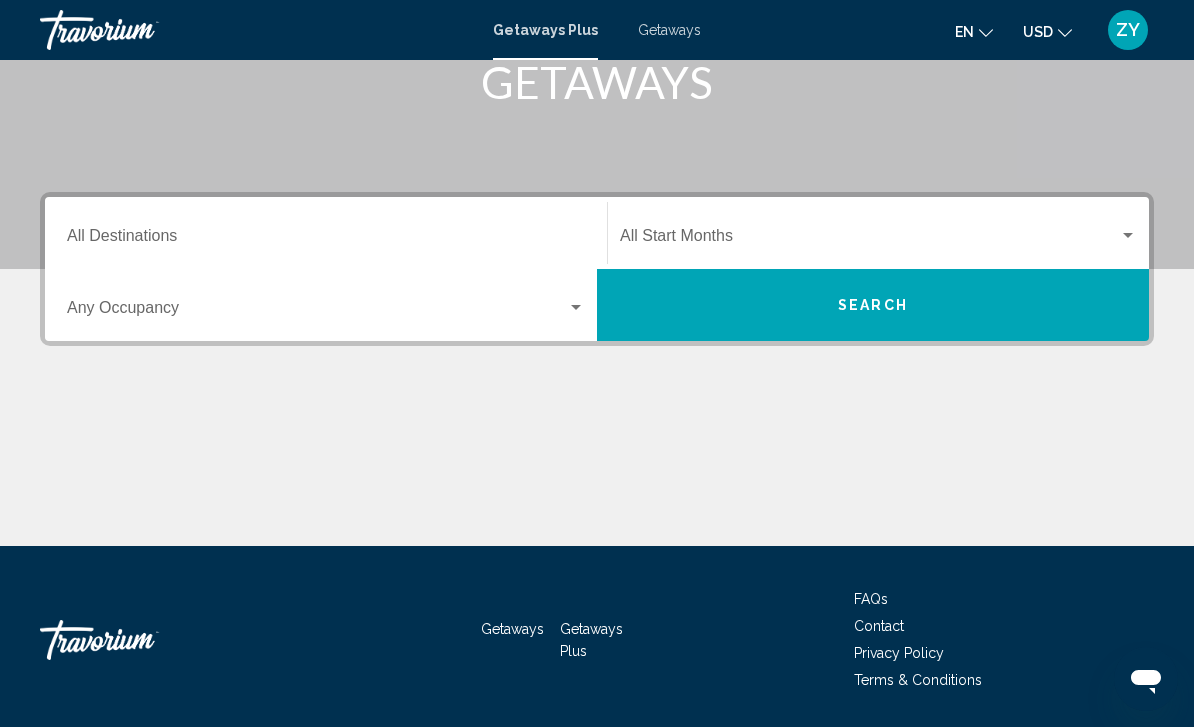 click on "Destination All Destinations" at bounding box center (326, 240) 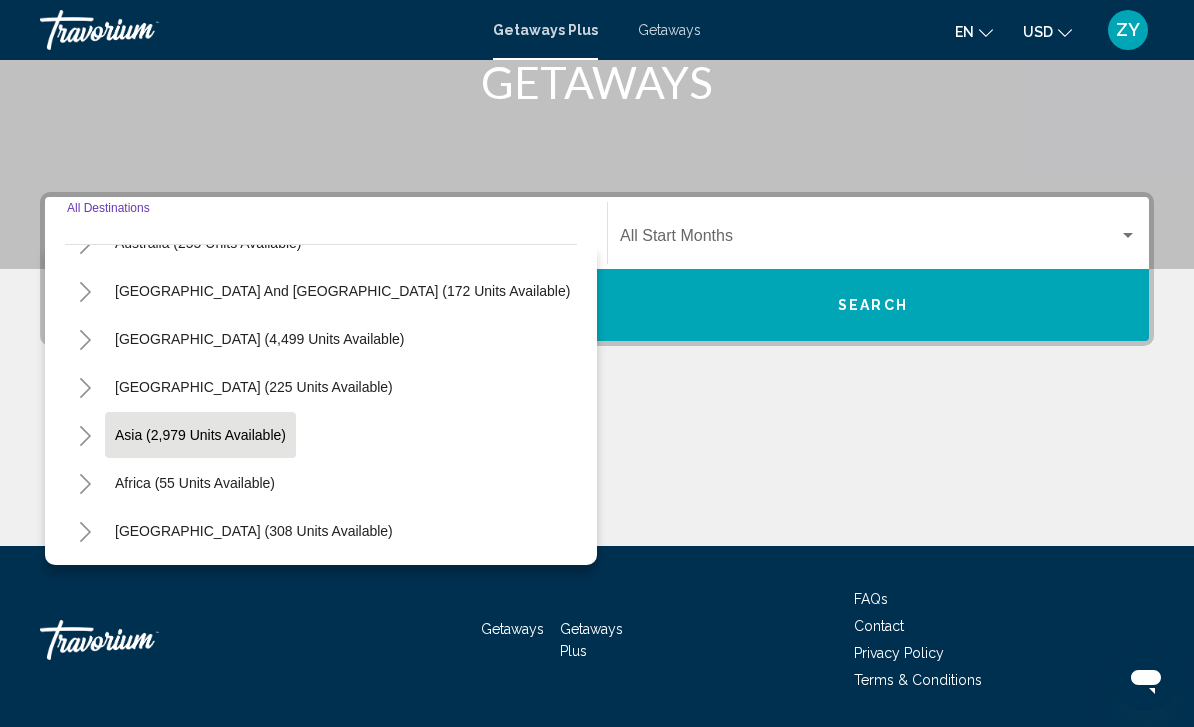 scroll, scrollTop: 324, scrollLeft: 0, axis: vertical 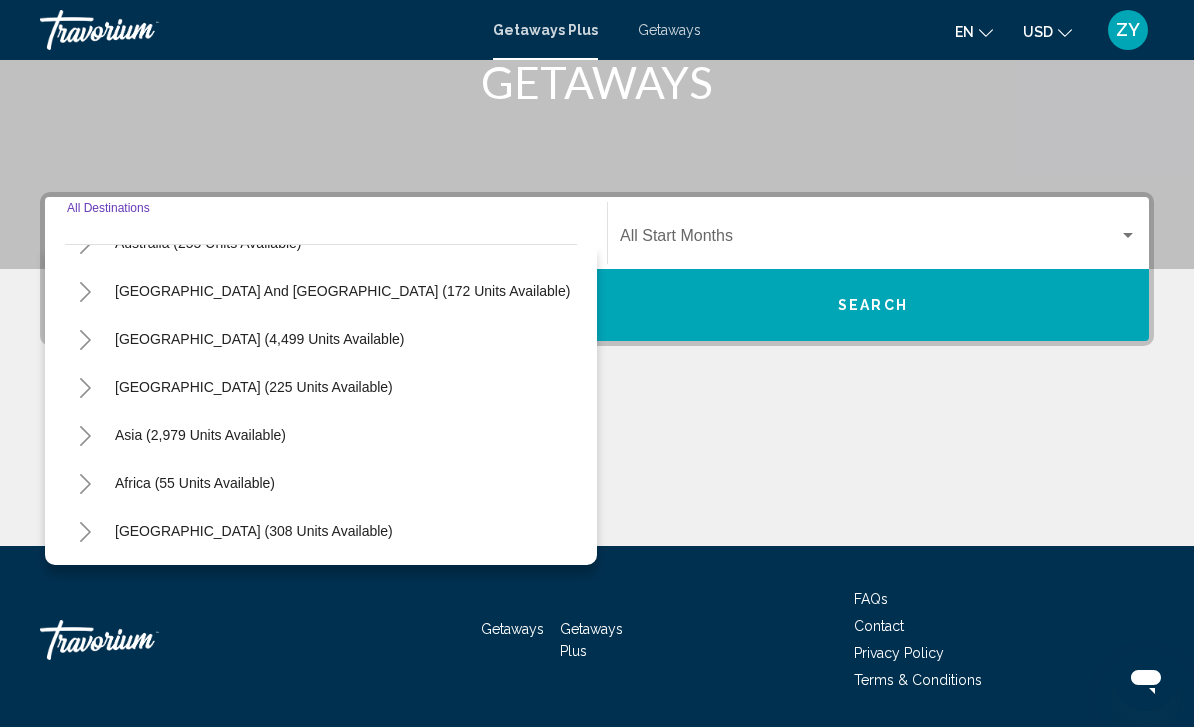 click on "Asia (2,979 units available)" at bounding box center (195, 483) 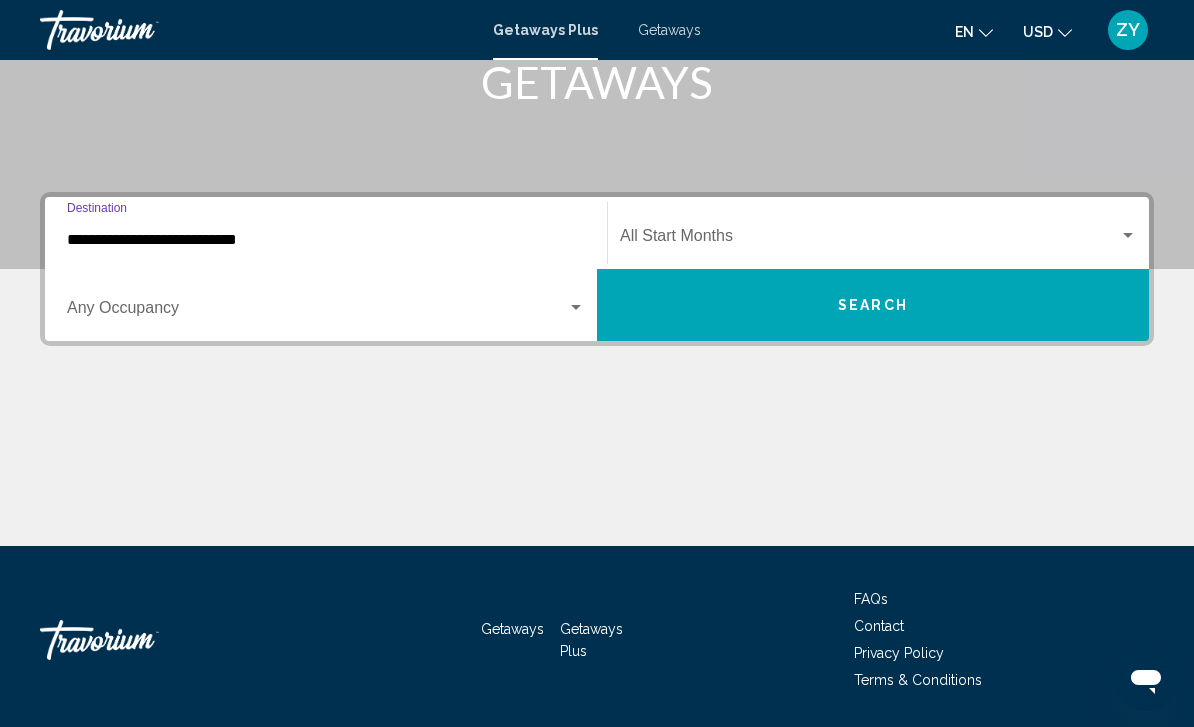click at bounding box center (869, 240) 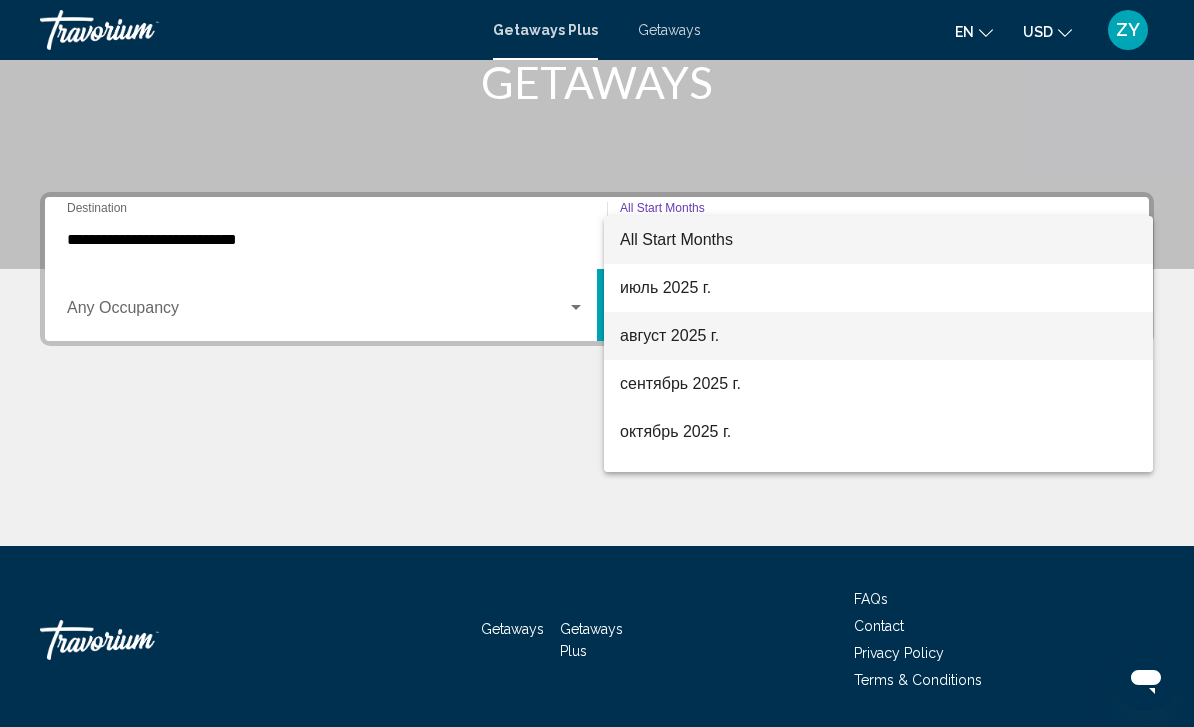click on "август 2025 г." at bounding box center [878, 336] 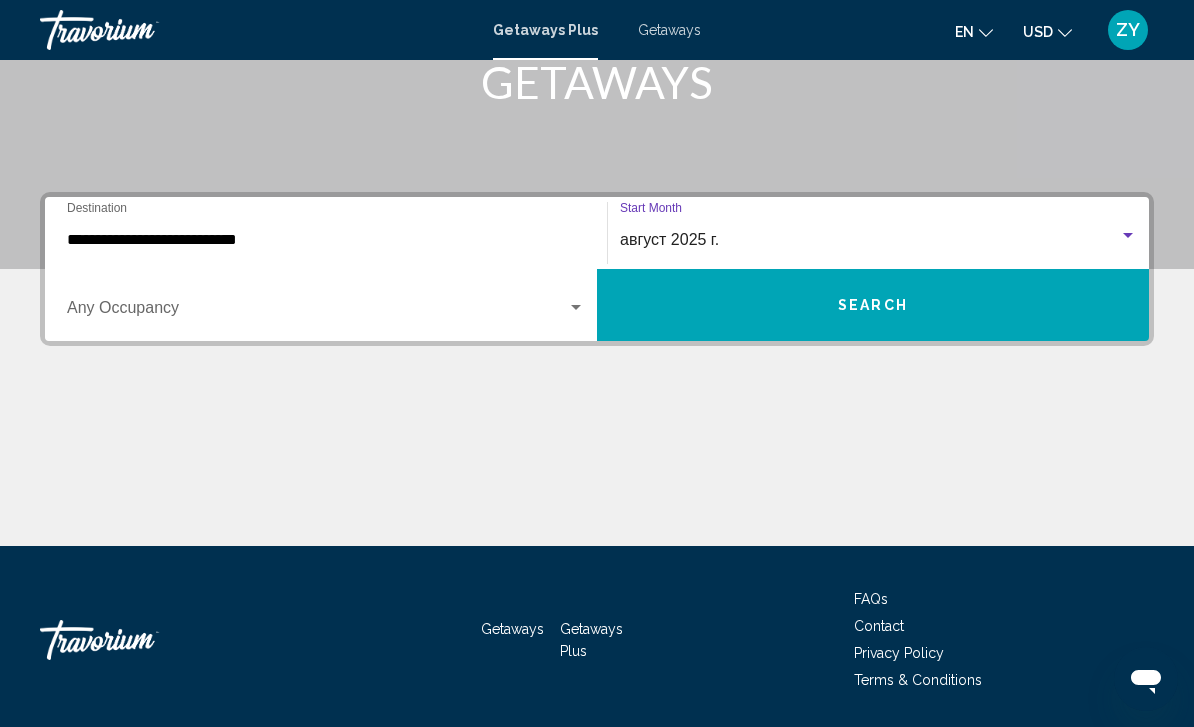 click on "август 2025 г." at bounding box center (669, 239) 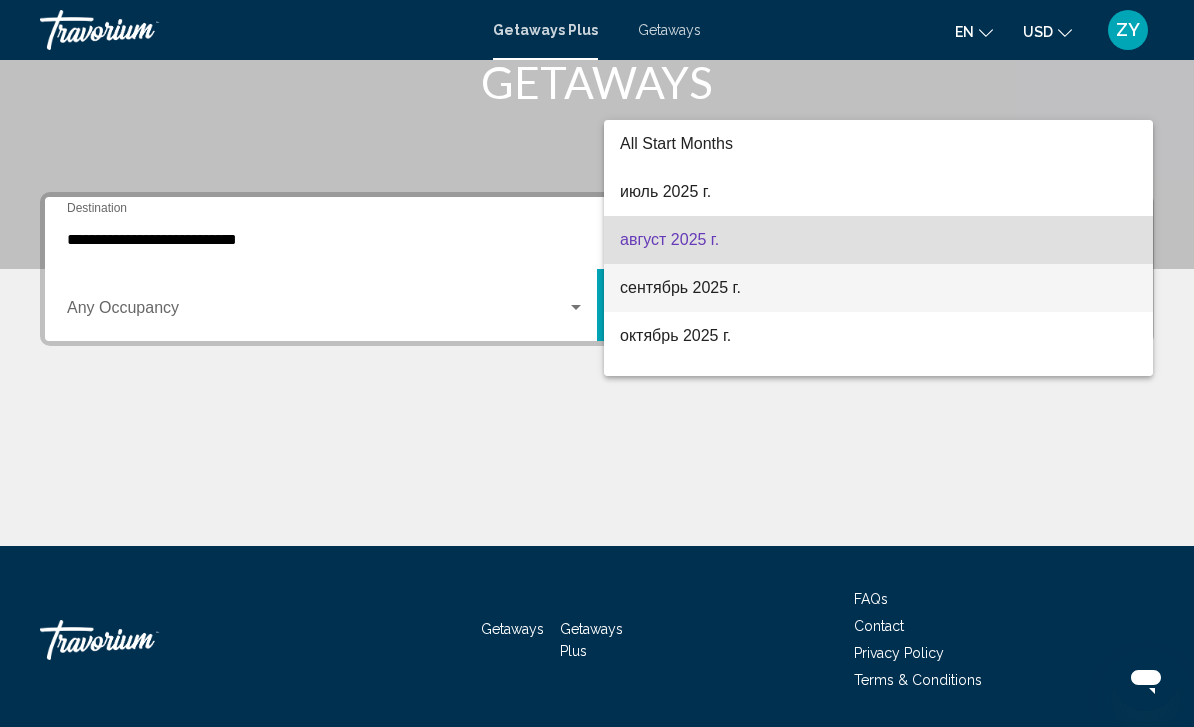 click on "сентябрь 2025 г." at bounding box center [878, 288] 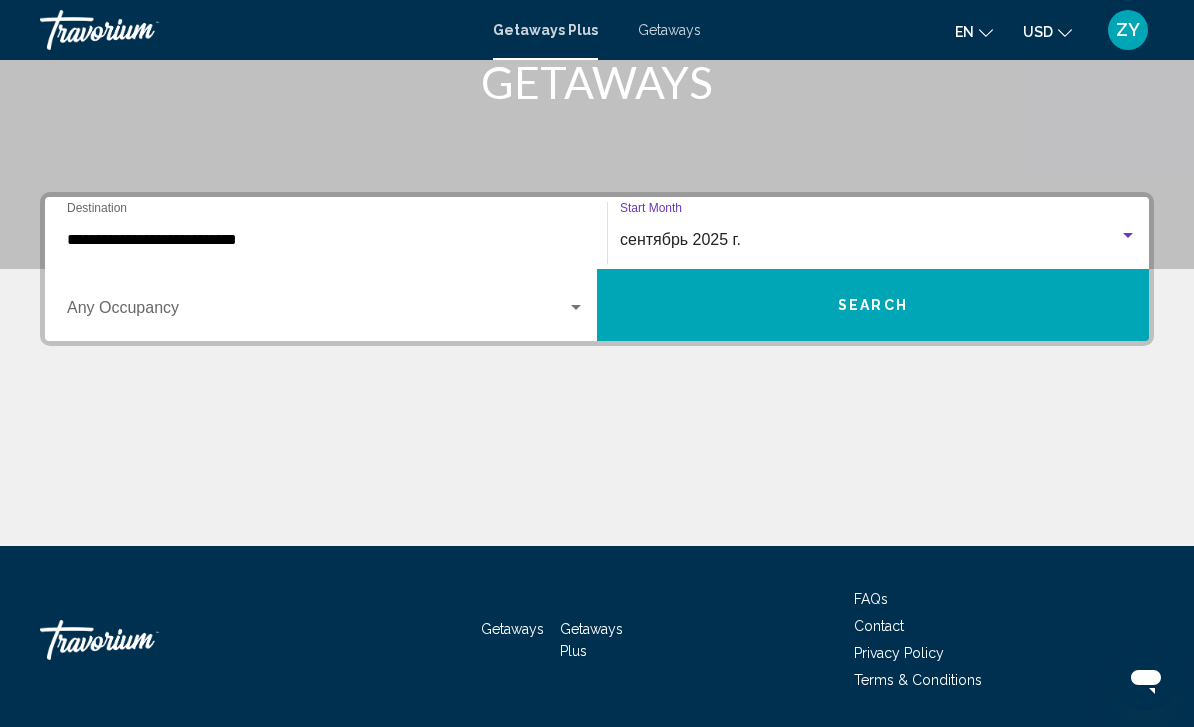 drag, startPoint x: 678, startPoint y: 303, endPoint x: 678, endPoint y: 634, distance: 331 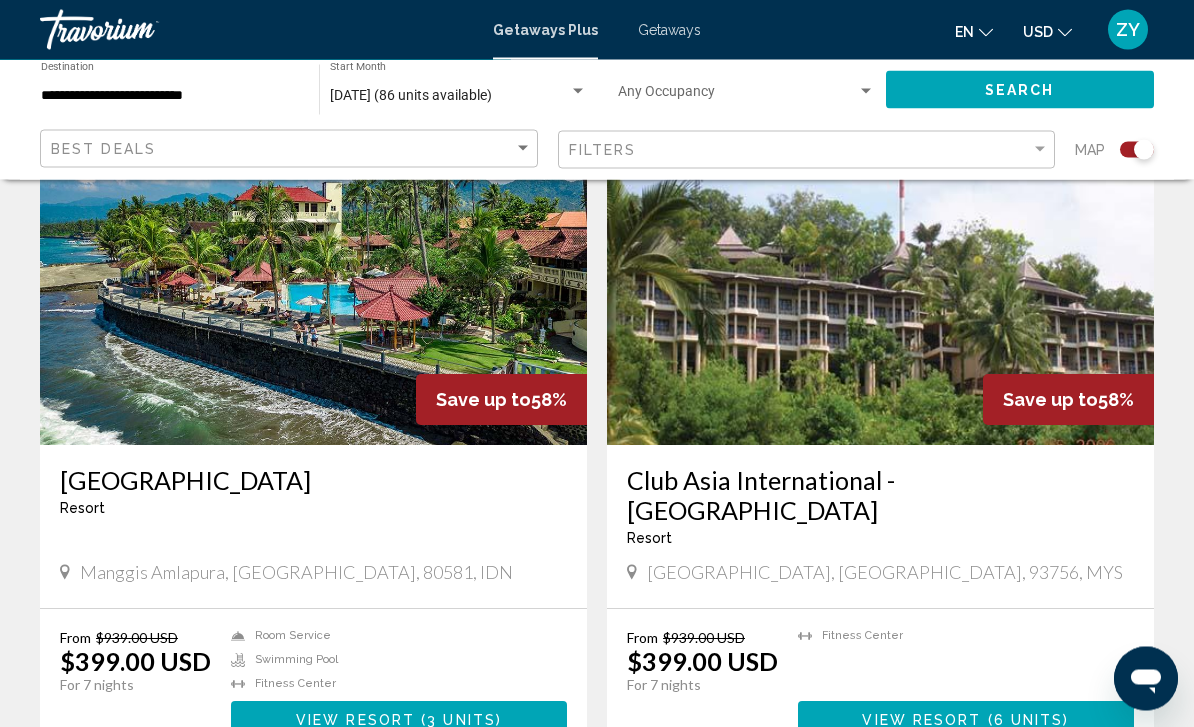 scroll, scrollTop: 2052, scrollLeft: 0, axis: vertical 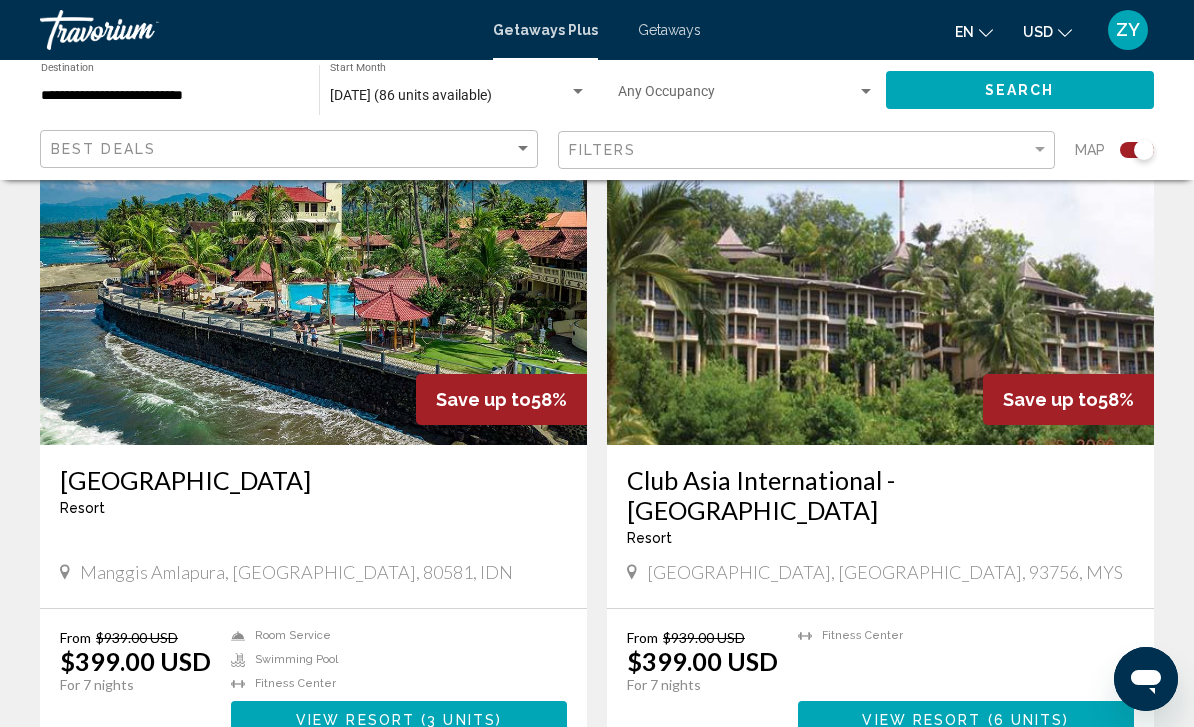 click at bounding box center (313, 285) 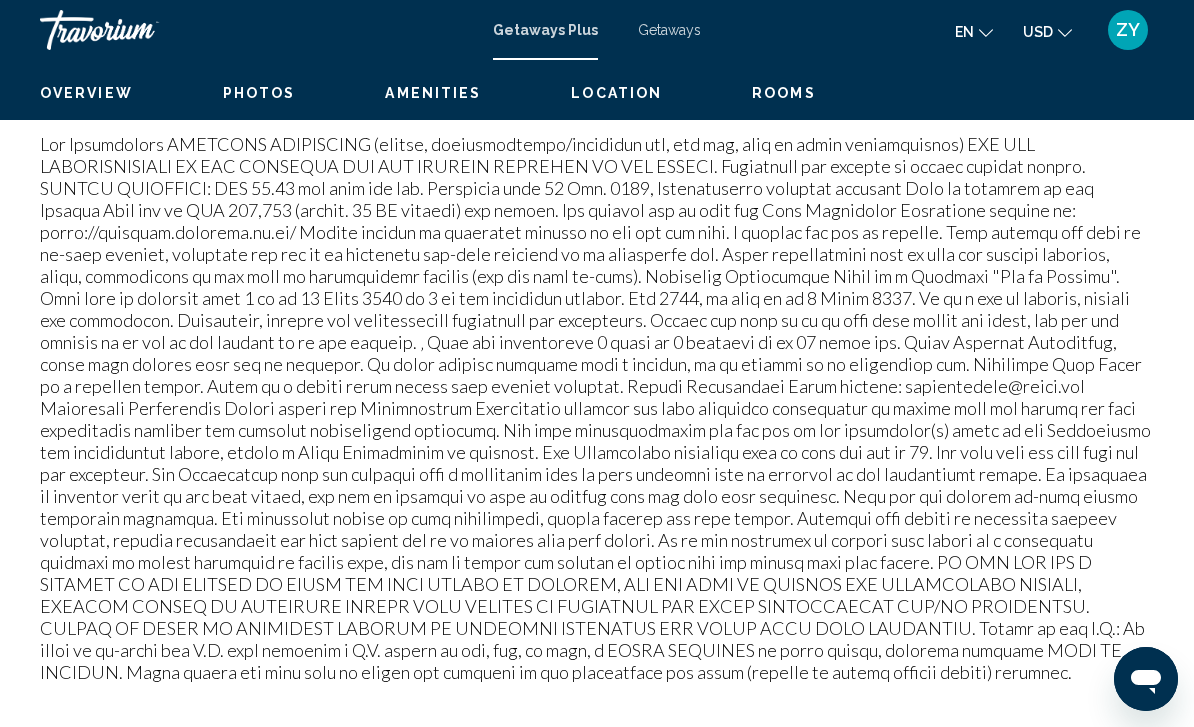 scroll, scrollTop: 0, scrollLeft: 0, axis: both 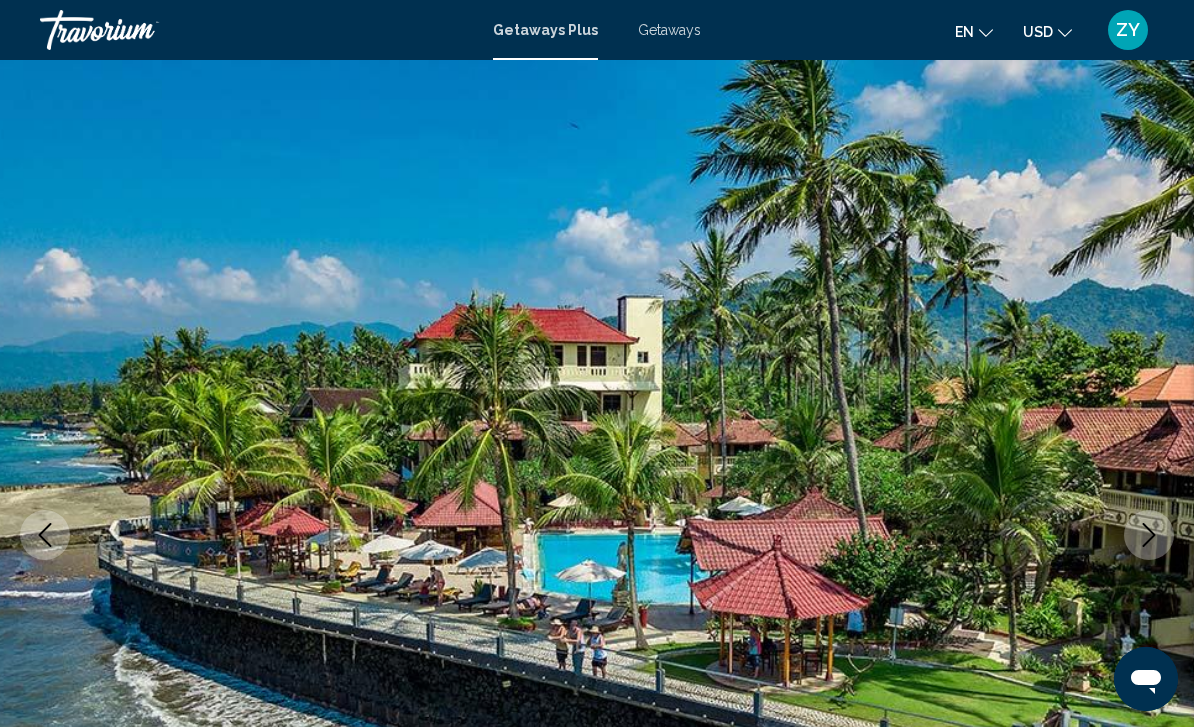 click 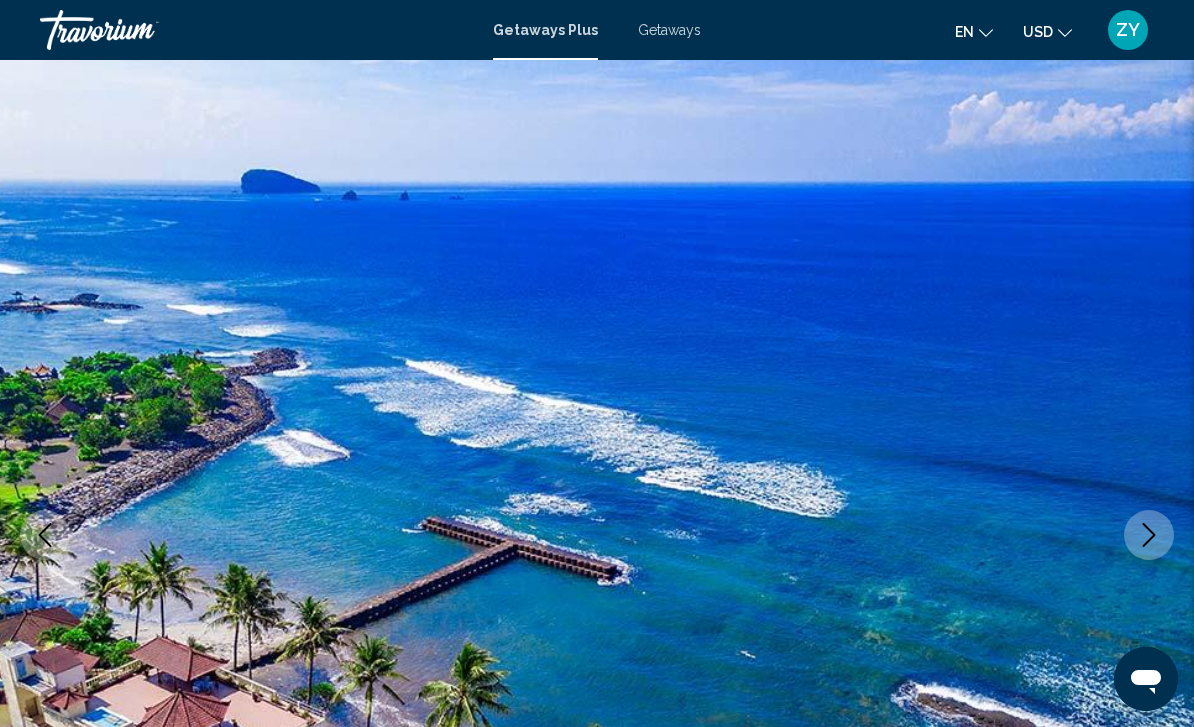 click 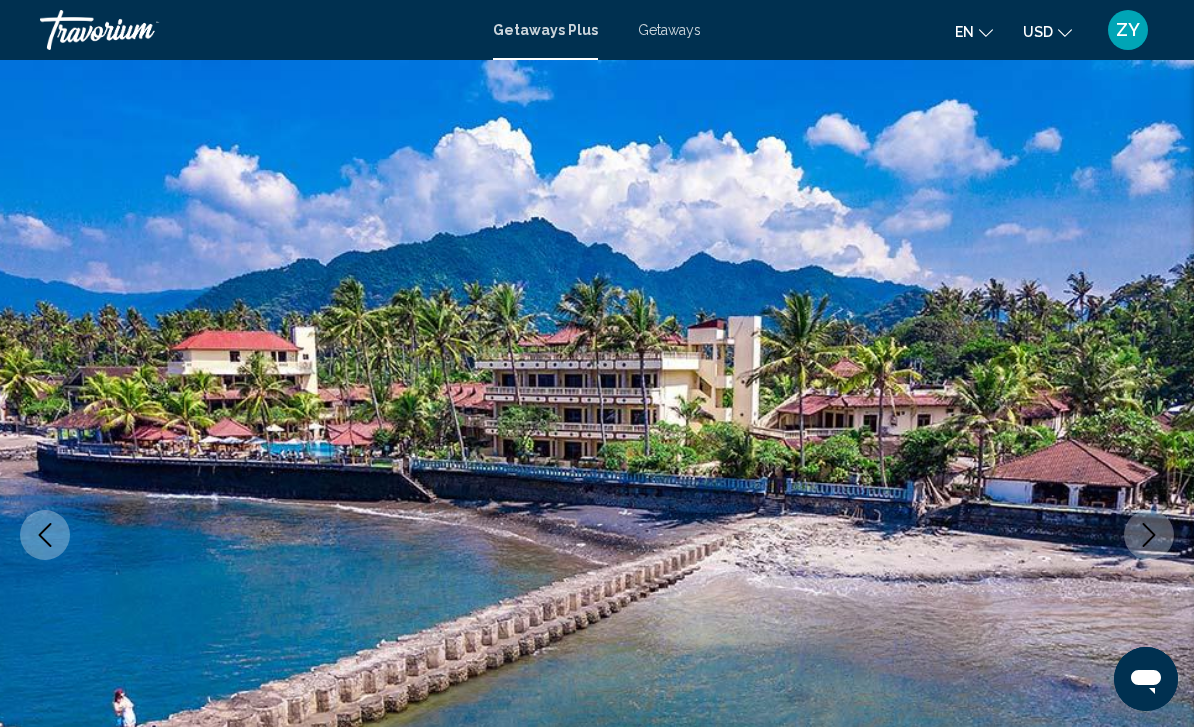 click at bounding box center [1149, 535] 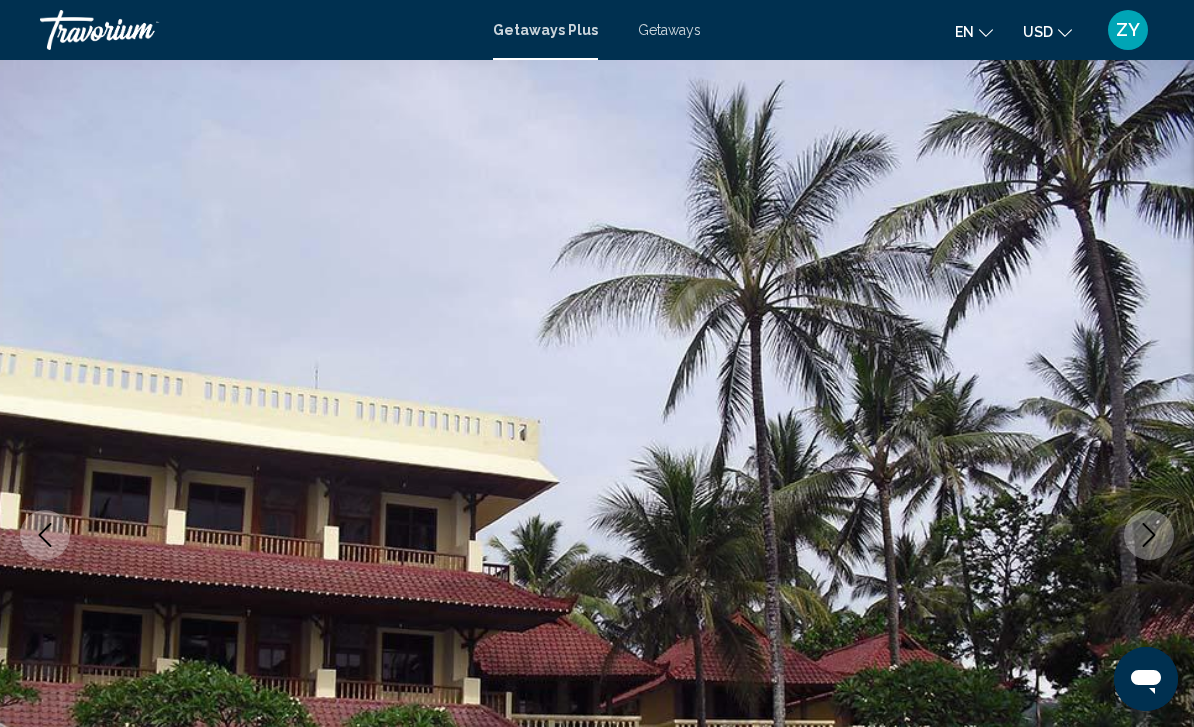 click at bounding box center [1149, 535] 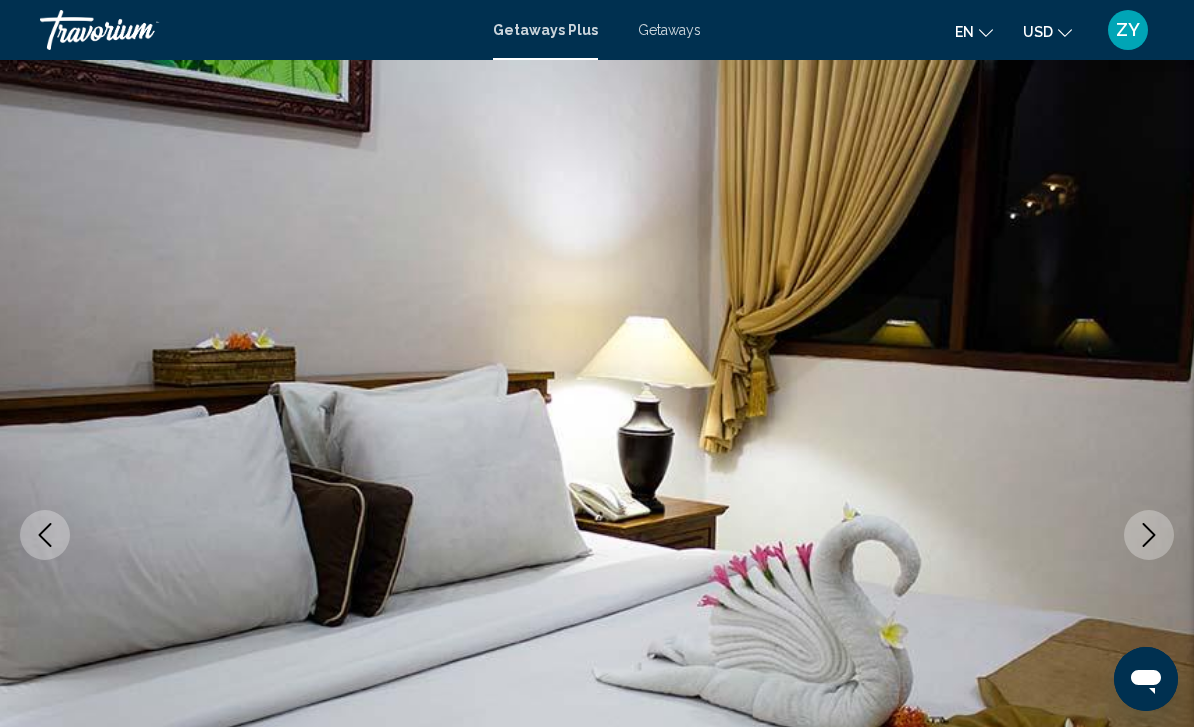 click at bounding box center (1149, 535) 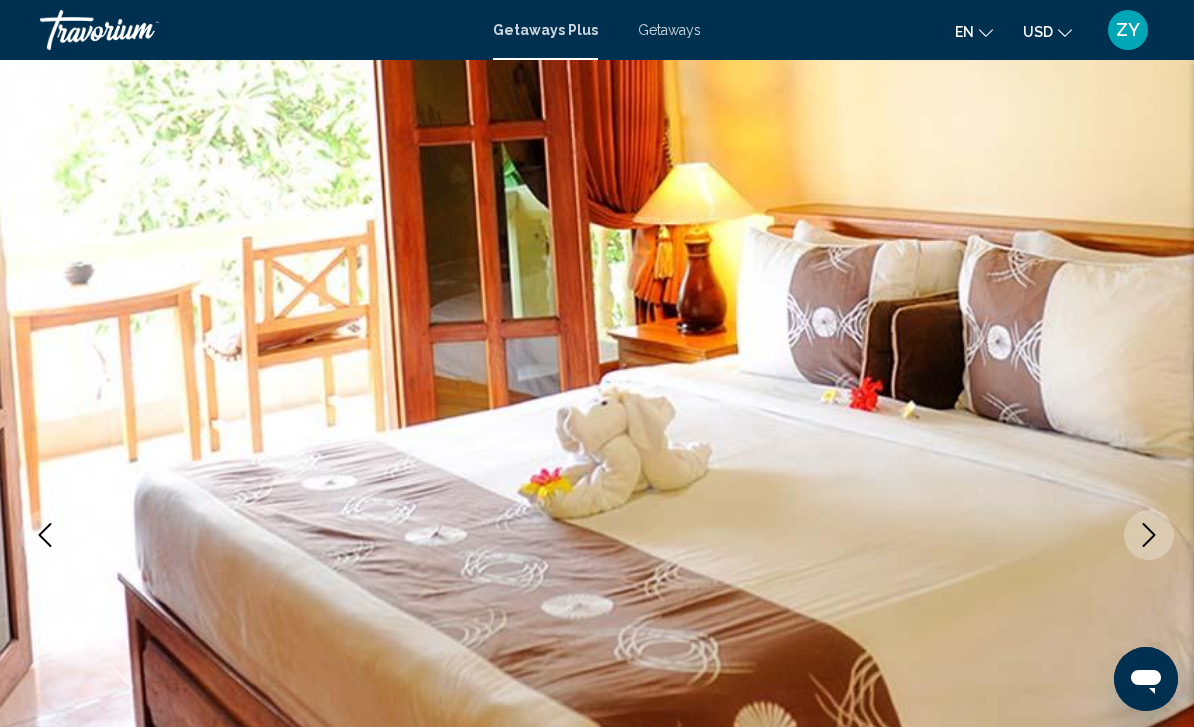 click at bounding box center [1149, 535] 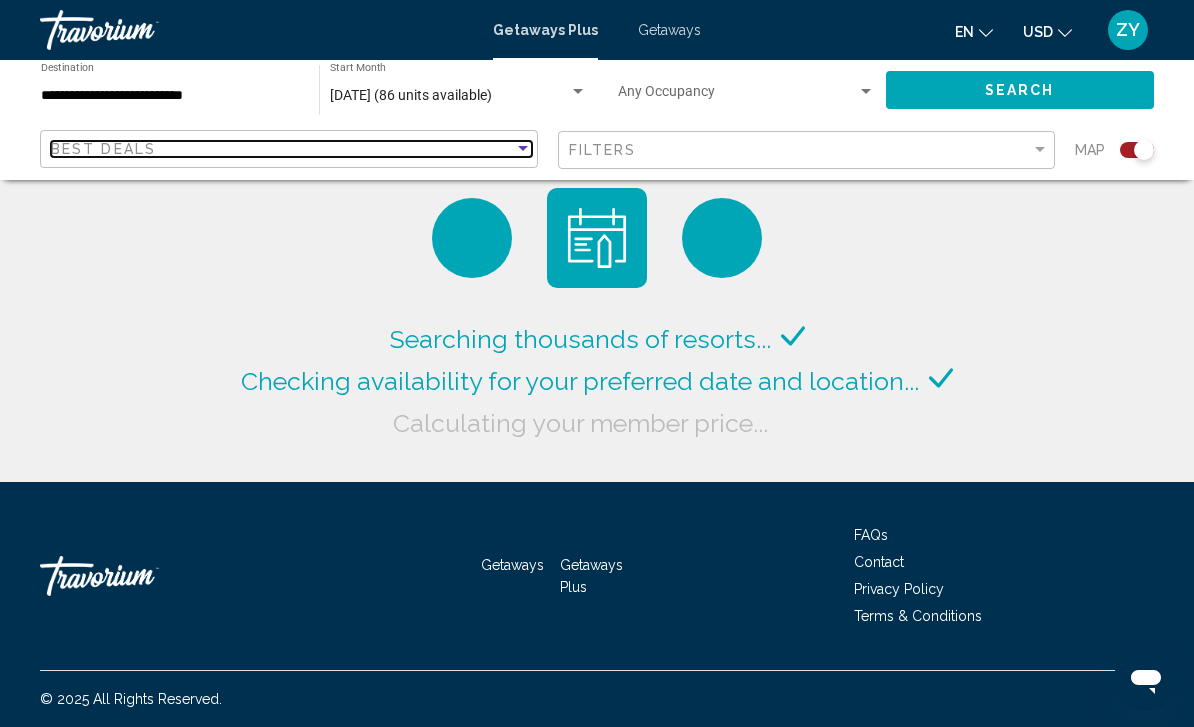 click on "Best Deals" at bounding box center (282, 149) 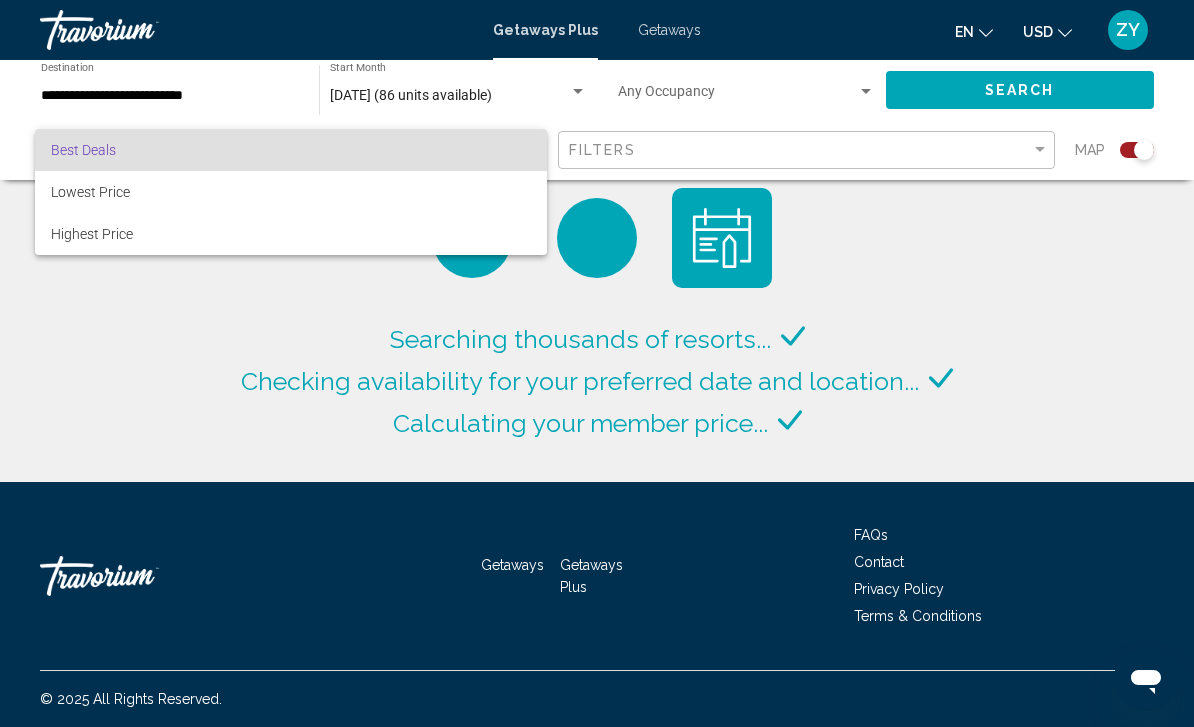 click at bounding box center [597, 363] 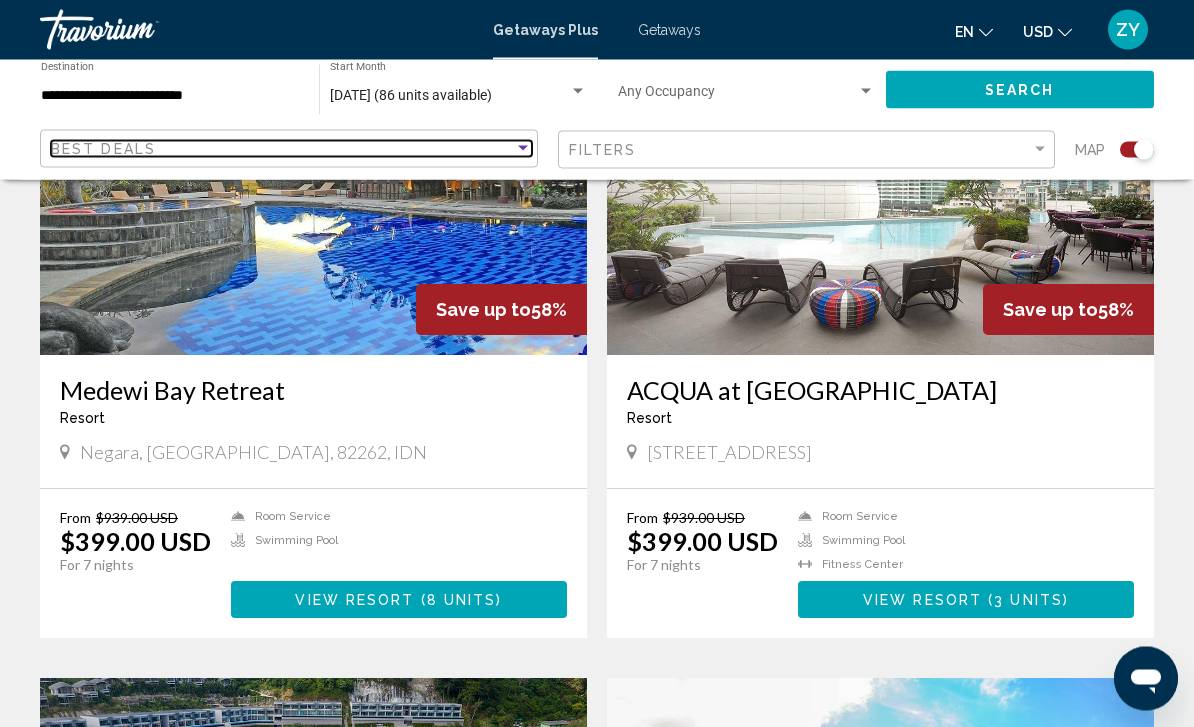 scroll, scrollTop: 2815, scrollLeft: 0, axis: vertical 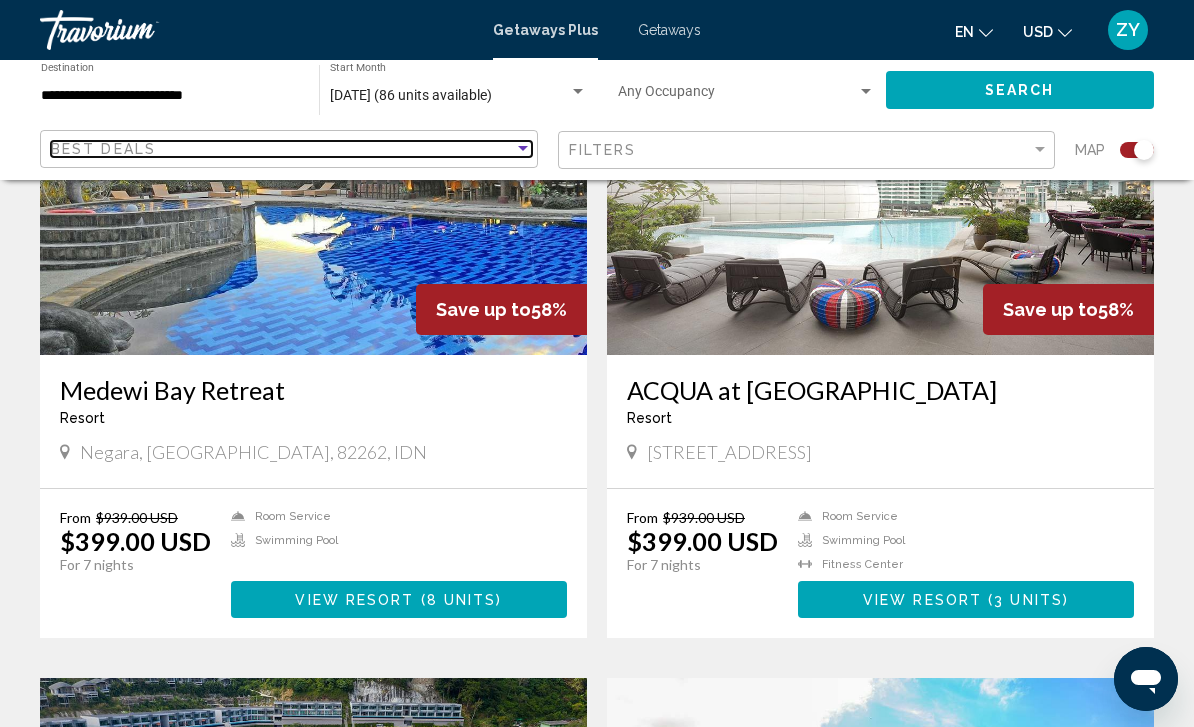 click on "Best Deals" at bounding box center (282, 149) 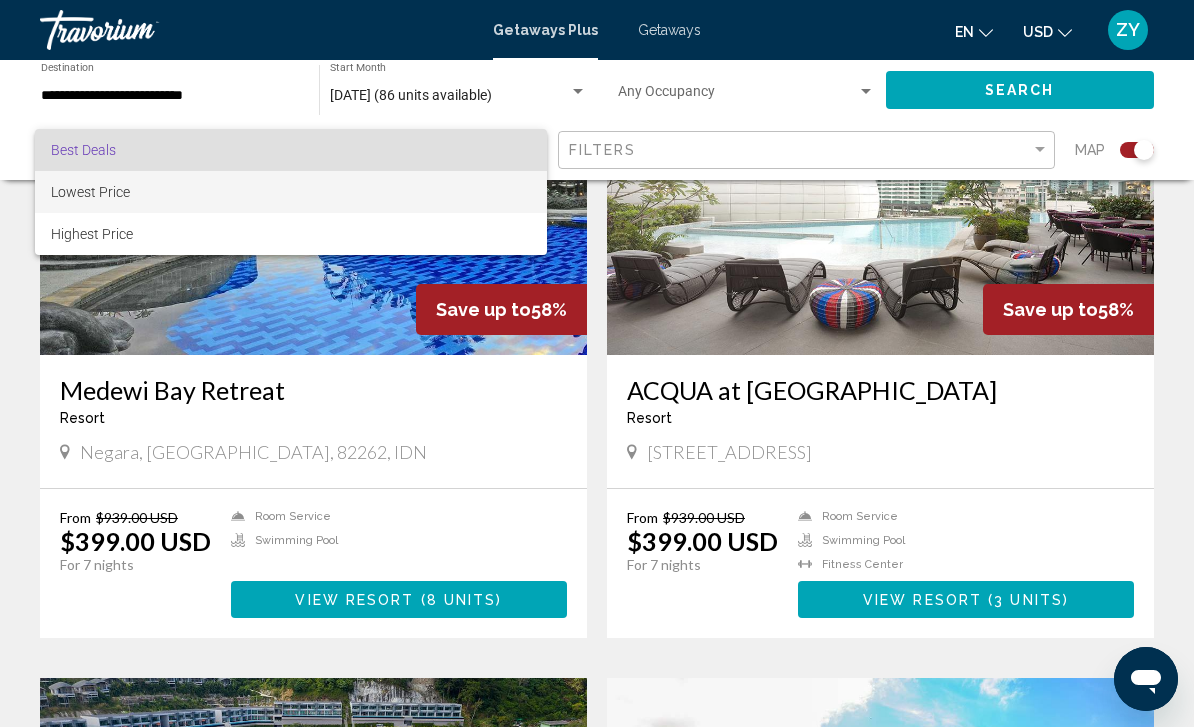 click on "Lowest Price" at bounding box center [291, 192] 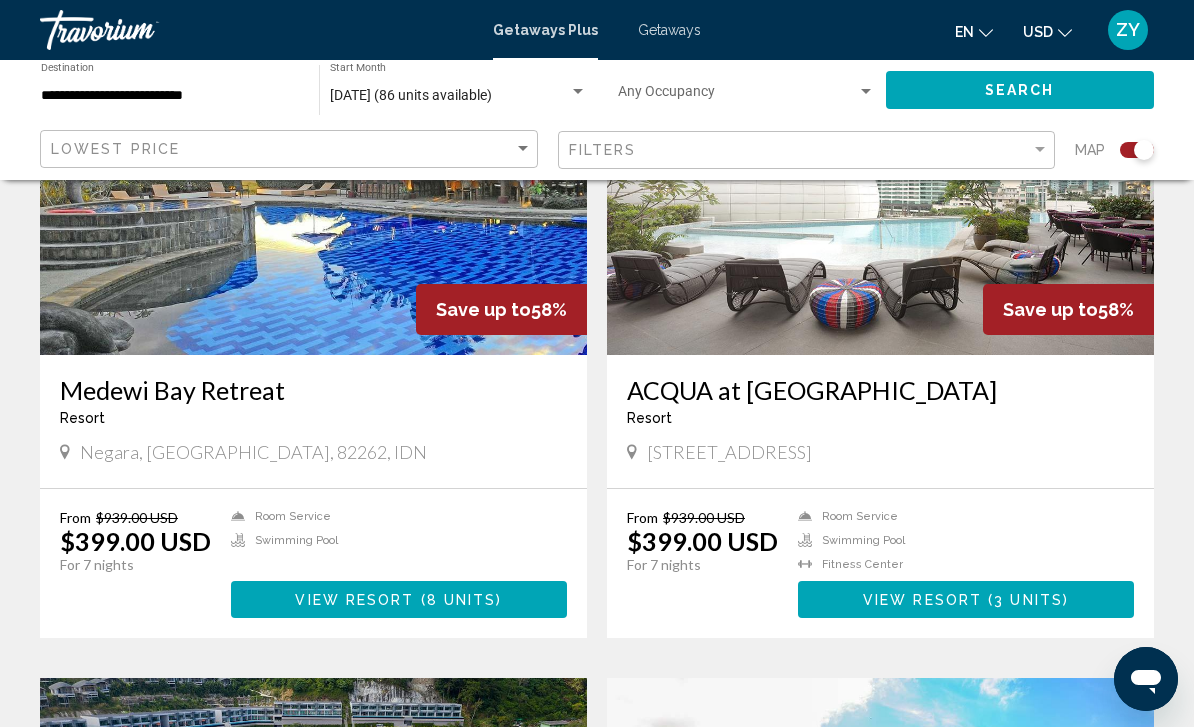 click on "Filters" 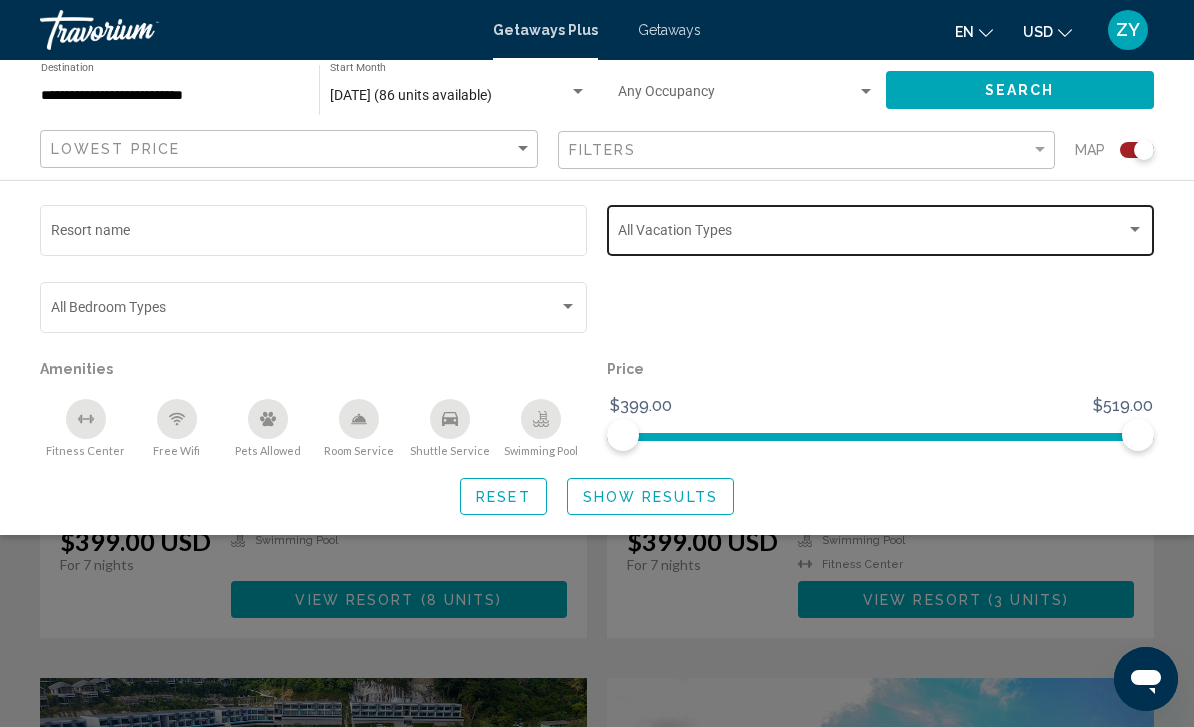 click on "Vacation Types All Vacation Types" 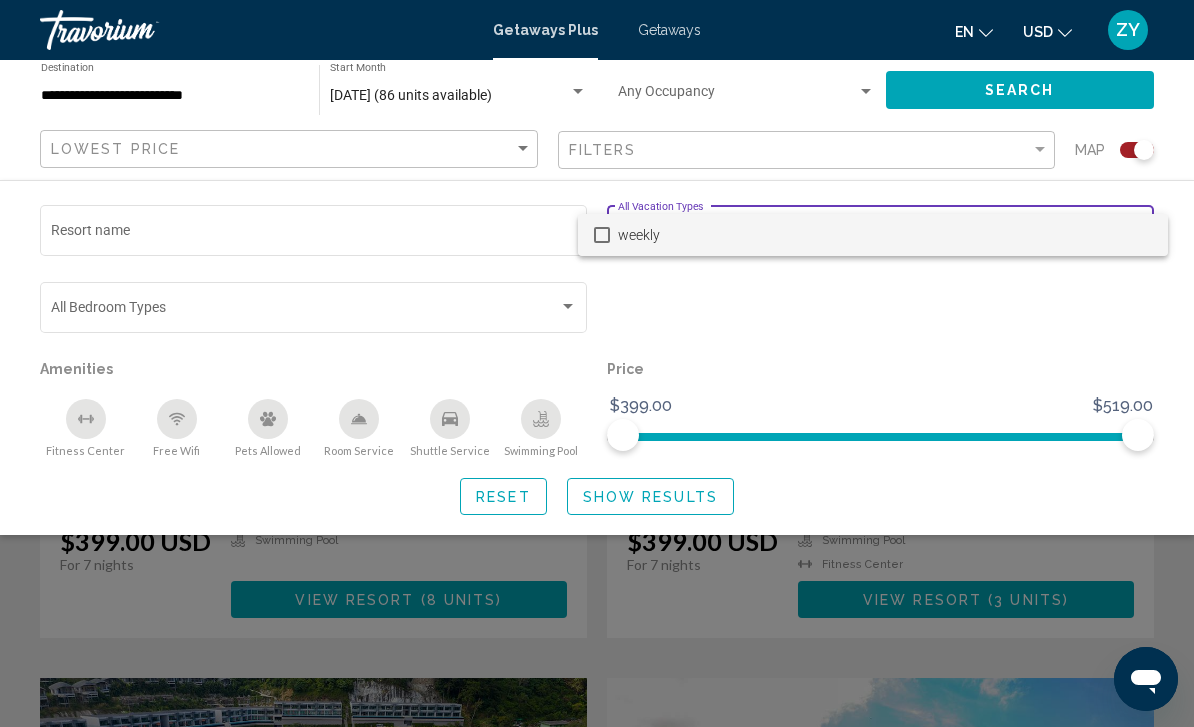 click at bounding box center [597, 363] 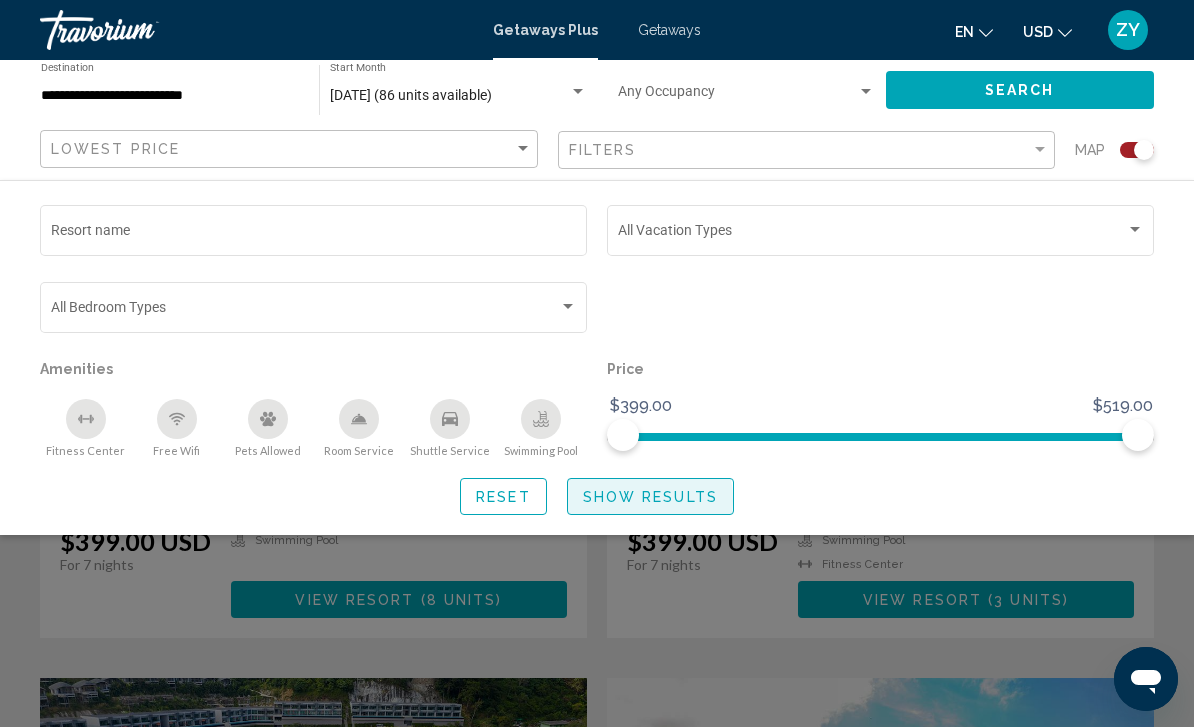 click on "Show Results" 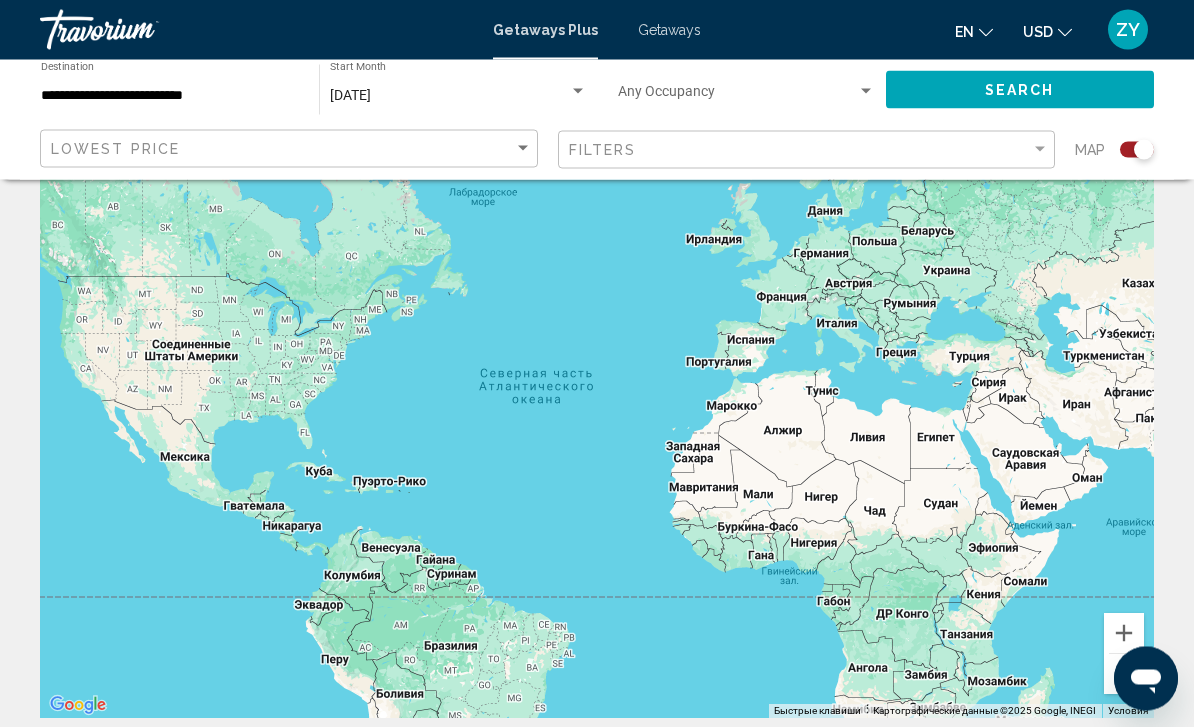 scroll, scrollTop: 0, scrollLeft: 0, axis: both 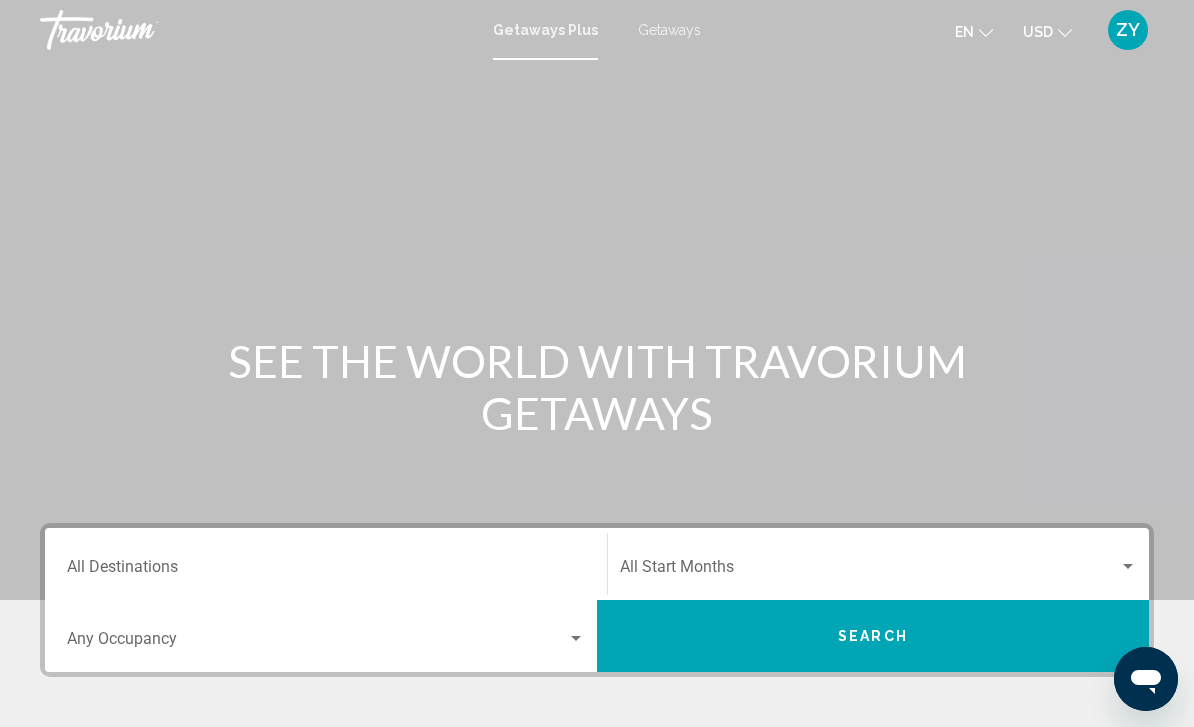 click on "Getaways Plus  Getaways en
English Español Français Italiano Português русский USD
USD ($) MXN (Mex$) CAD (Can$) GBP (£) EUR (€) AUD (A$) NZD (NZ$) CNY (CN¥) ZY Login" at bounding box center [597, 30] 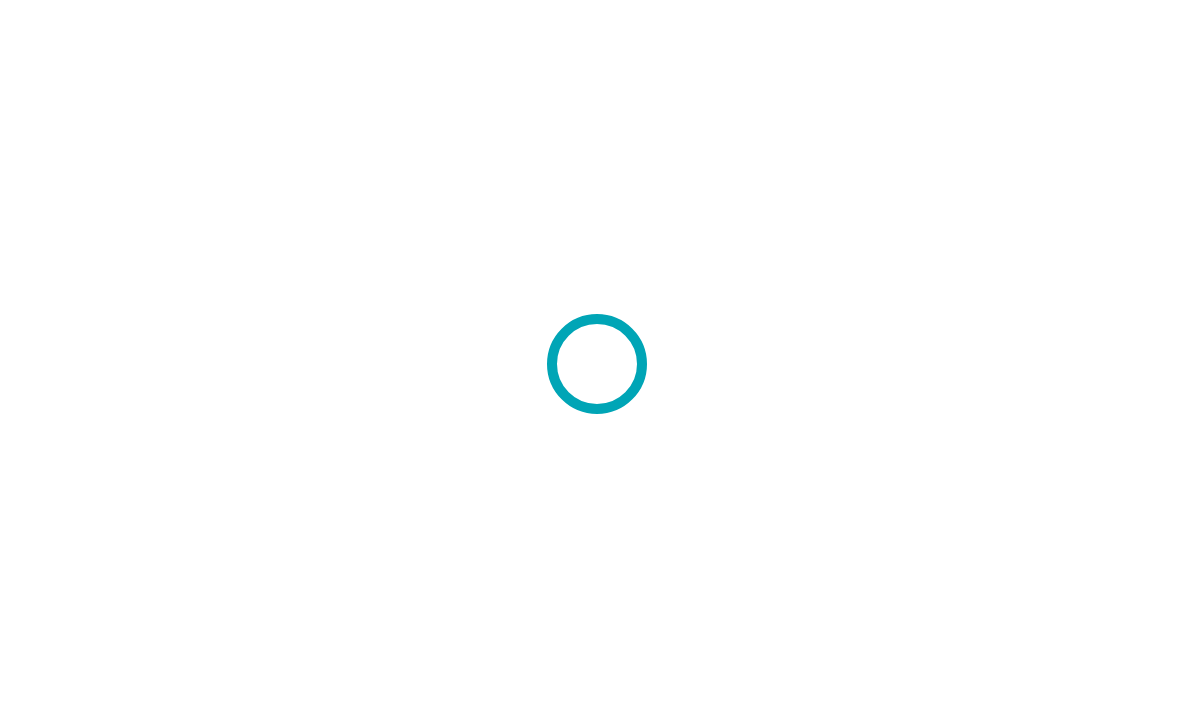 scroll, scrollTop: 0, scrollLeft: 0, axis: both 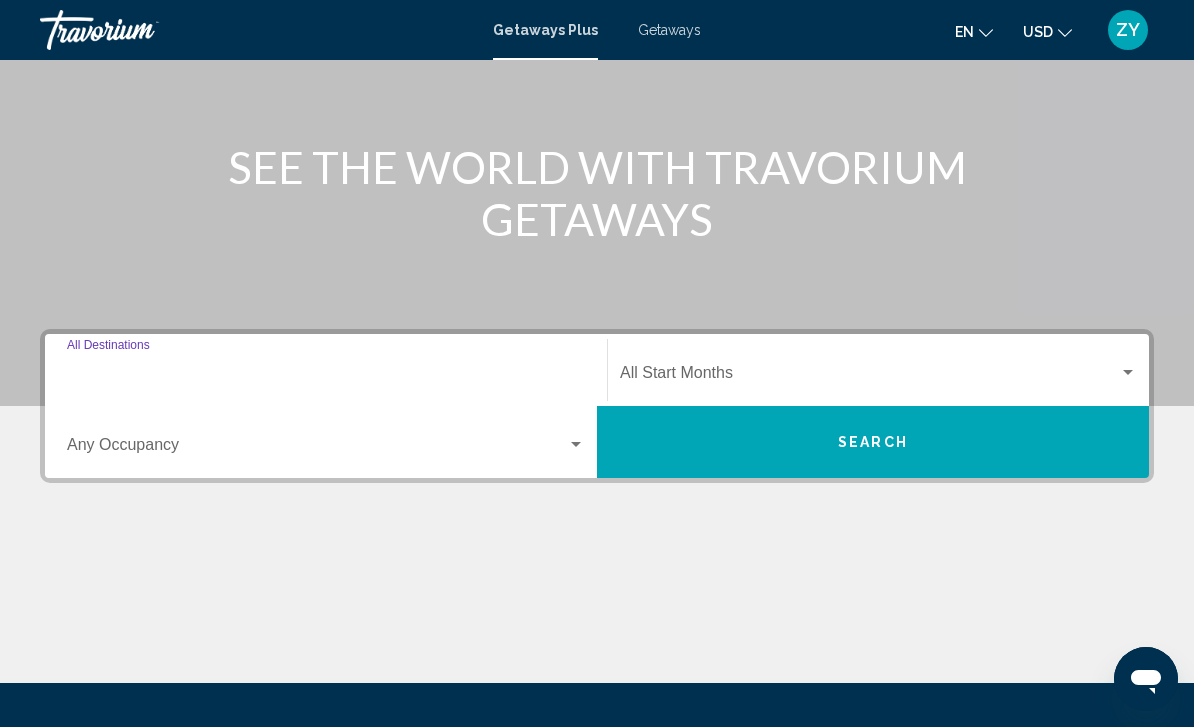 drag, startPoint x: 196, startPoint y: 374, endPoint x: 196, endPoint y: 237, distance: 137 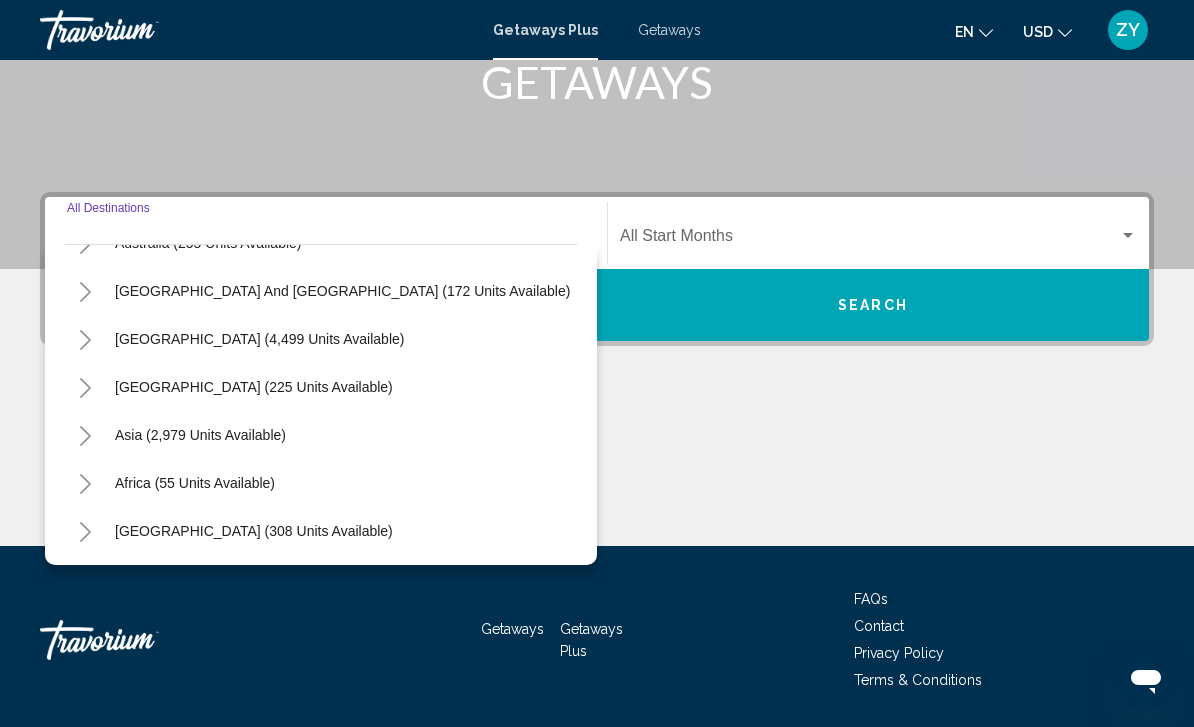 scroll, scrollTop: 324, scrollLeft: 0, axis: vertical 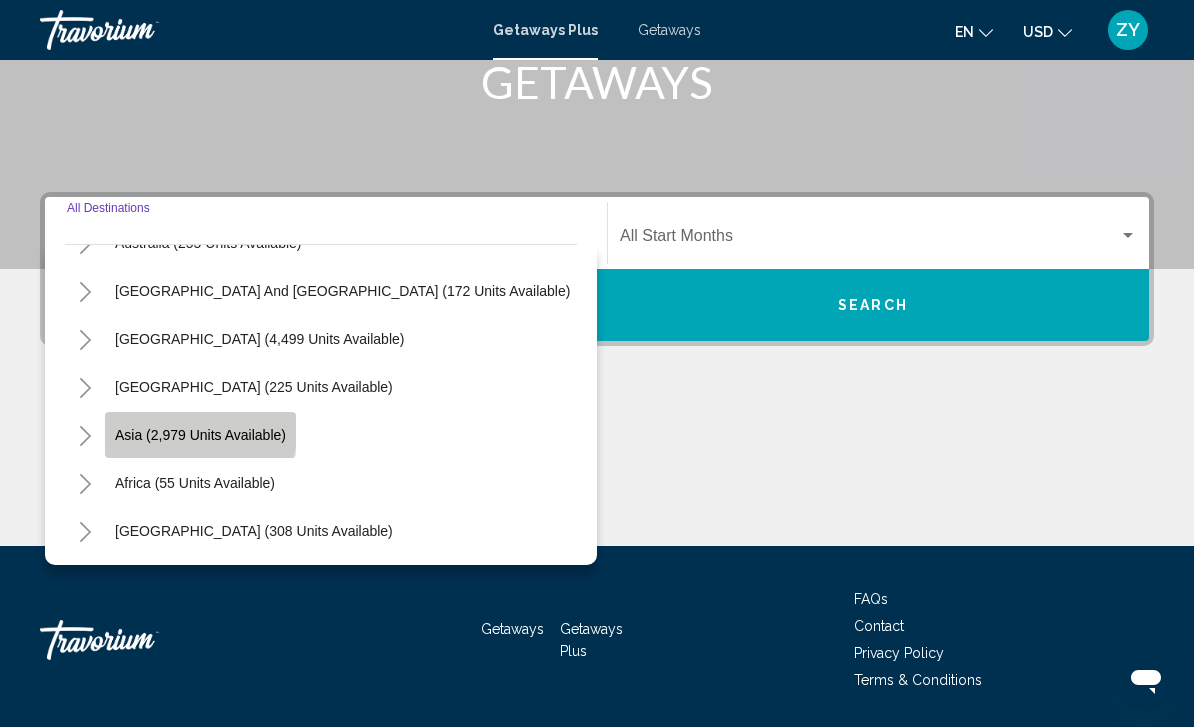 click on "Asia (2,979 units available)" at bounding box center (195, 483) 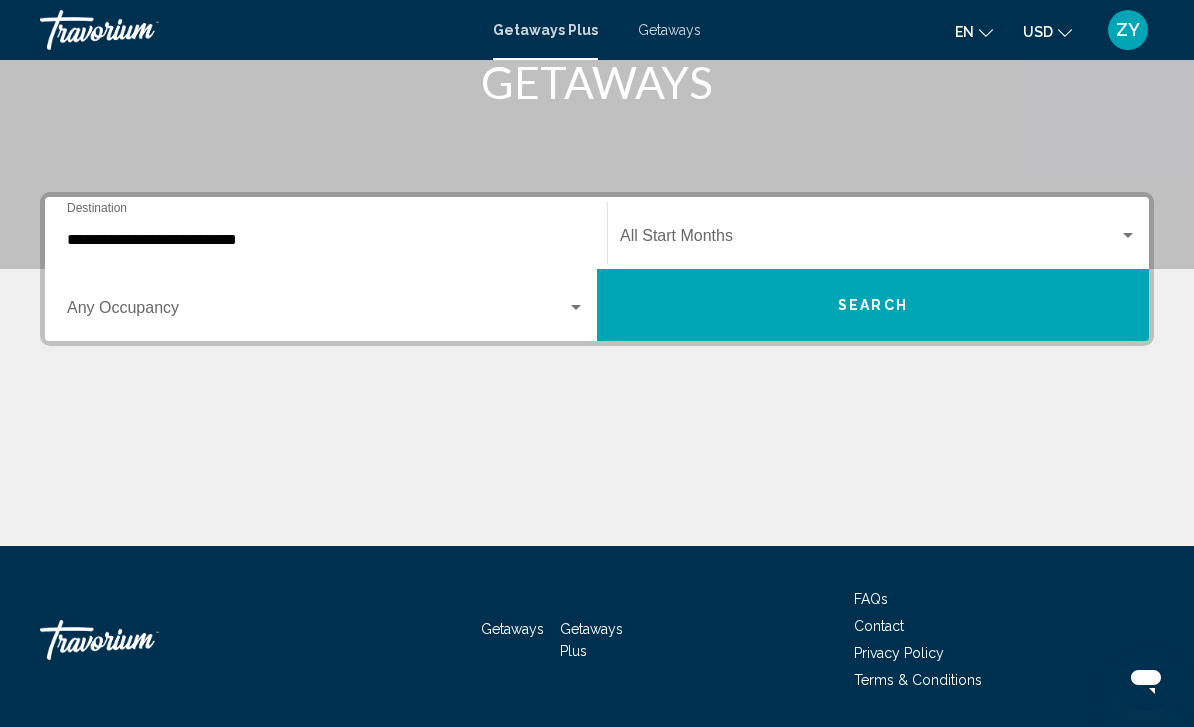 click on "Occupancy Any Occupancy" at bounding box center (326, 305) 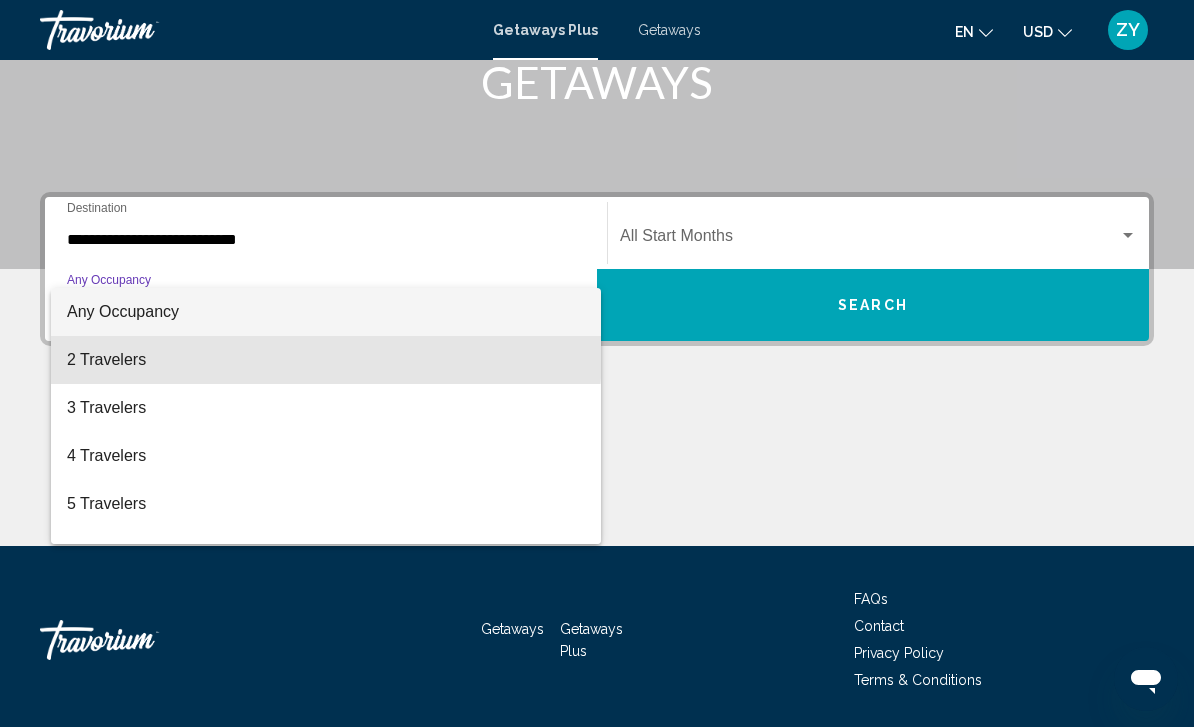click on "2 Travelers" at bounding box center [326, 360] 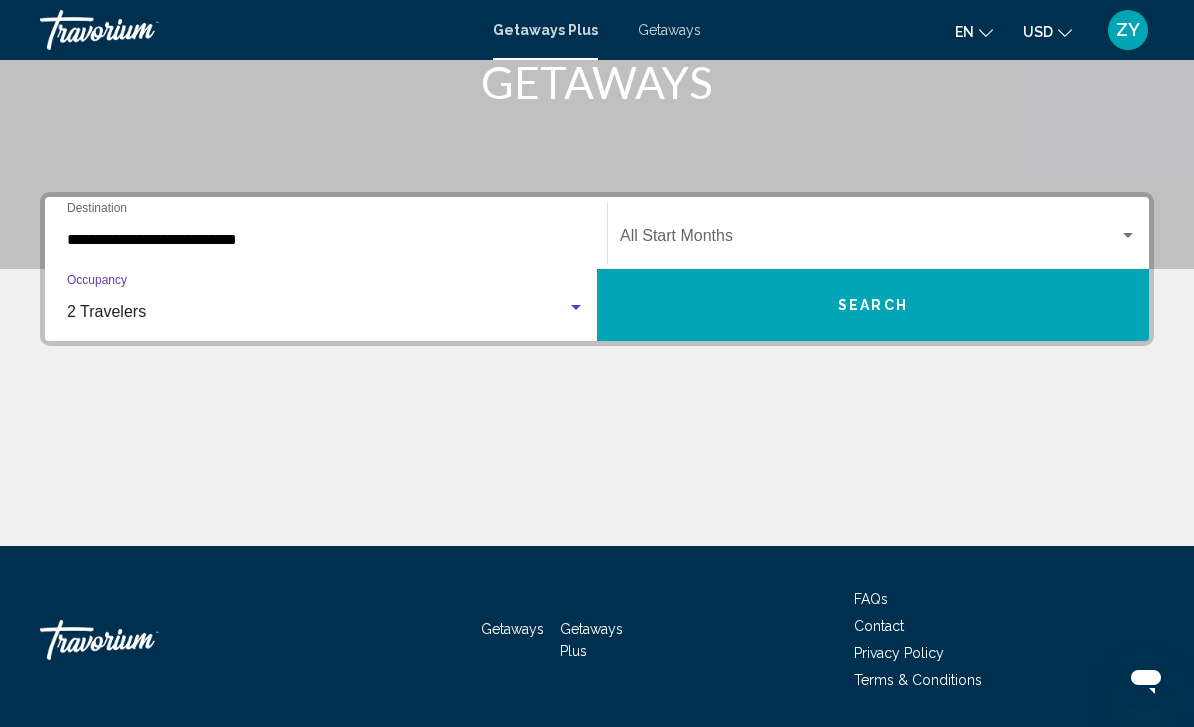 click on "2 Travelers Occupancy Any Occupancy" at bounding box center (326, 305) 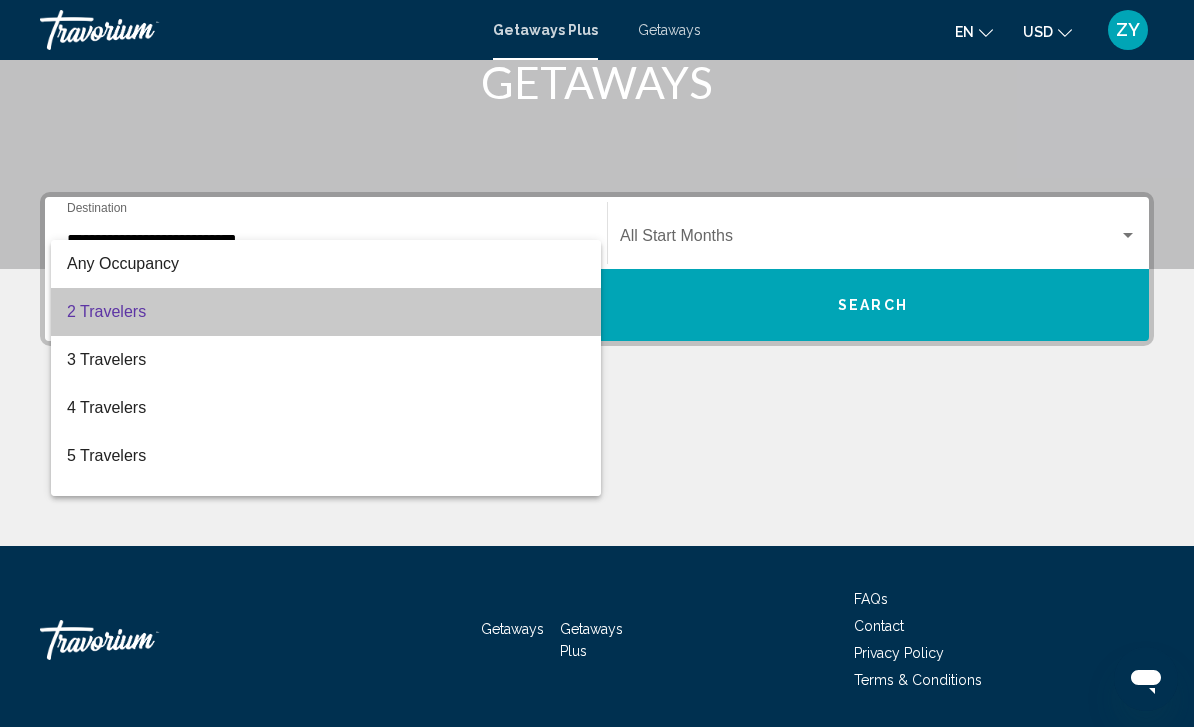 click on "2 Travelers" at bounding box center (326, 312) 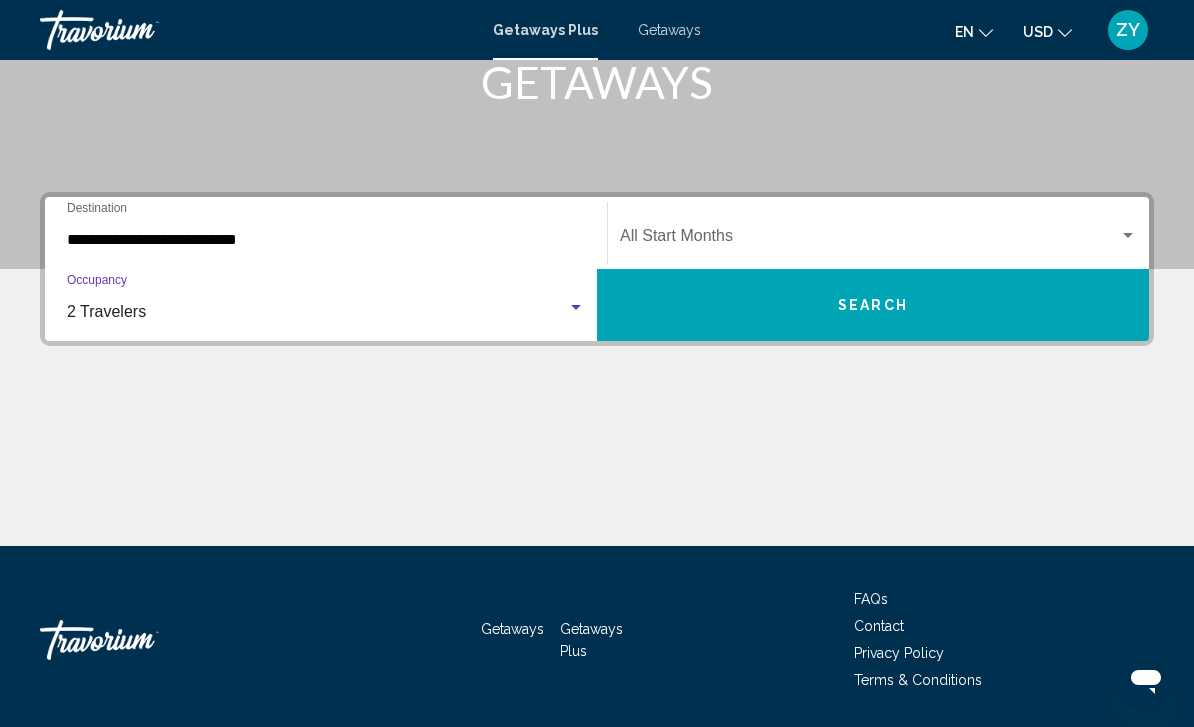 click at bounding box center (869, 240) 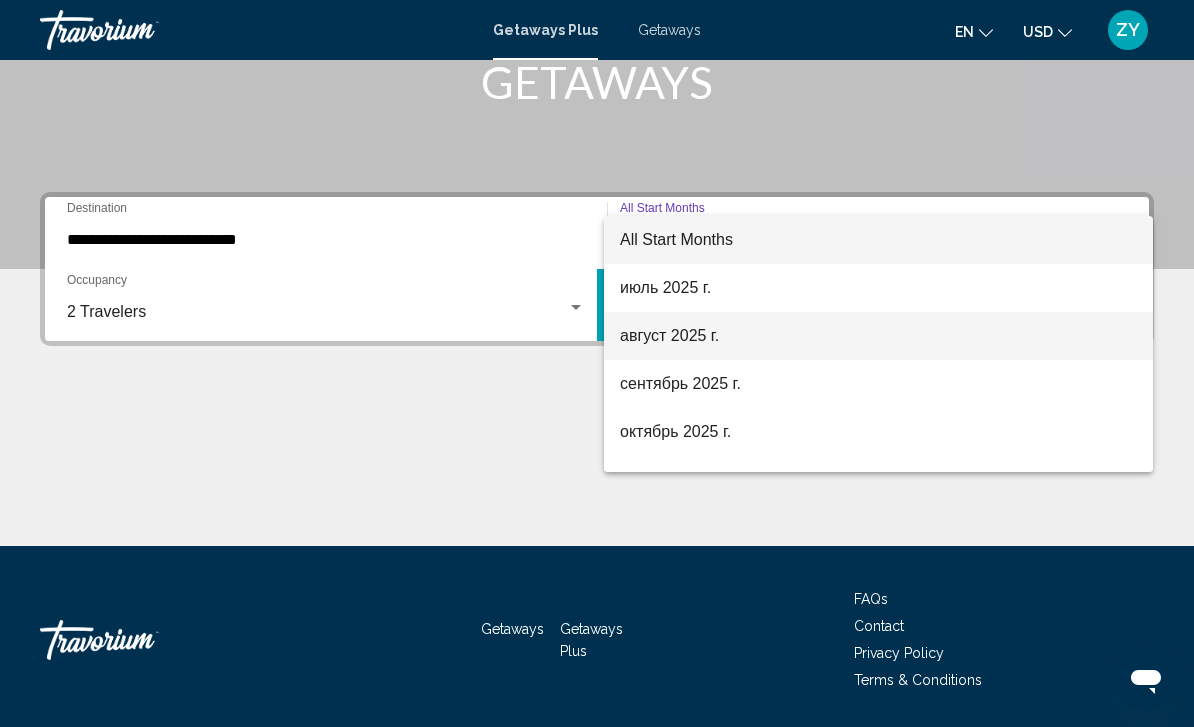 click on "август 2025 г." at bounding box center (878, 336) 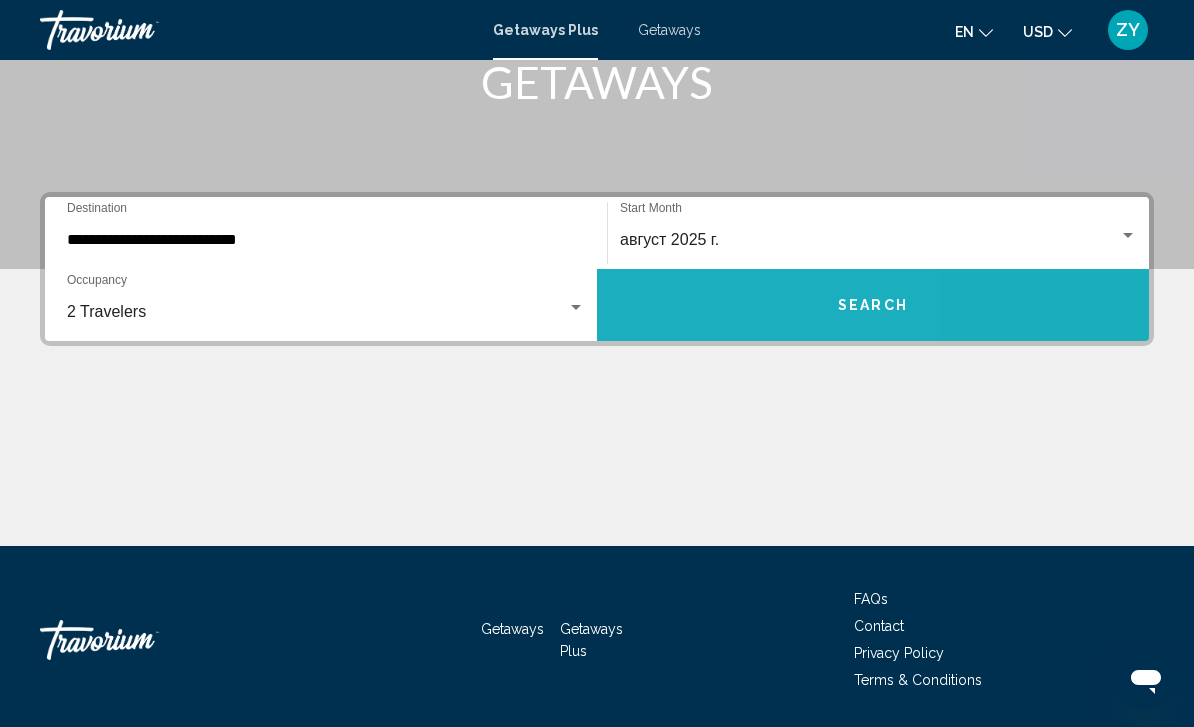 click on "Search" at bounding box center (873, 305) 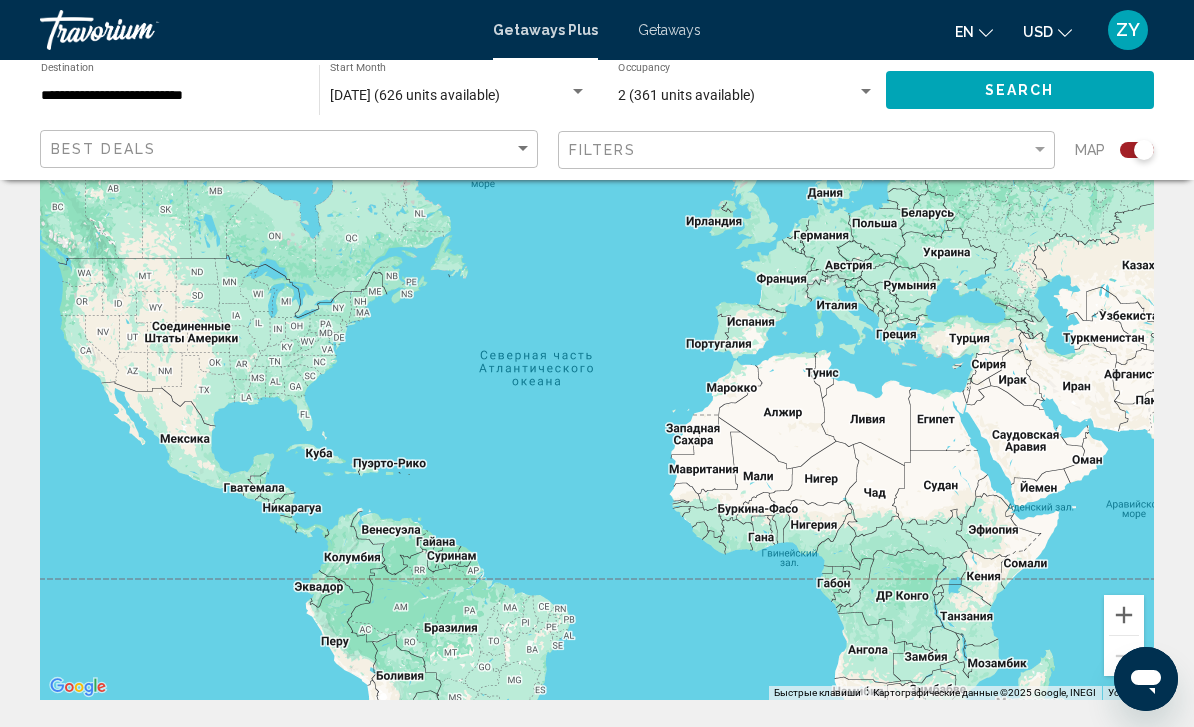 scroll, scrollTop: 0, scrollLeft: 0, axis: both 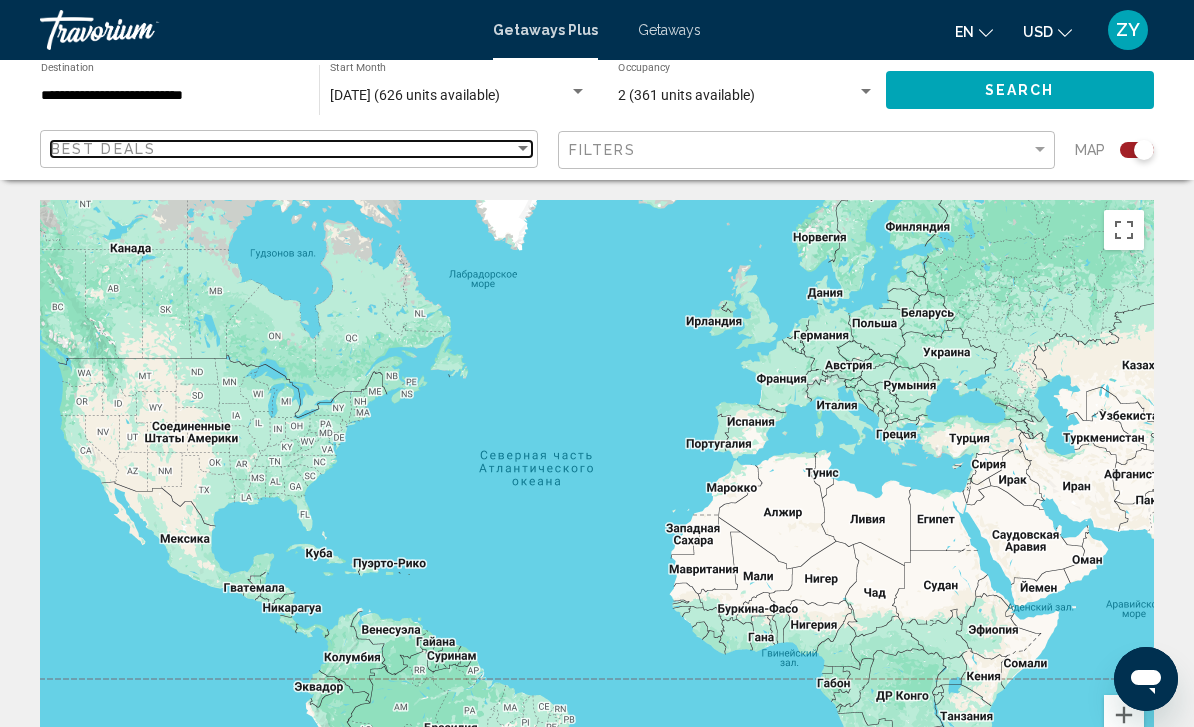 click on "Best Deals" at bounding box center [103, 149] 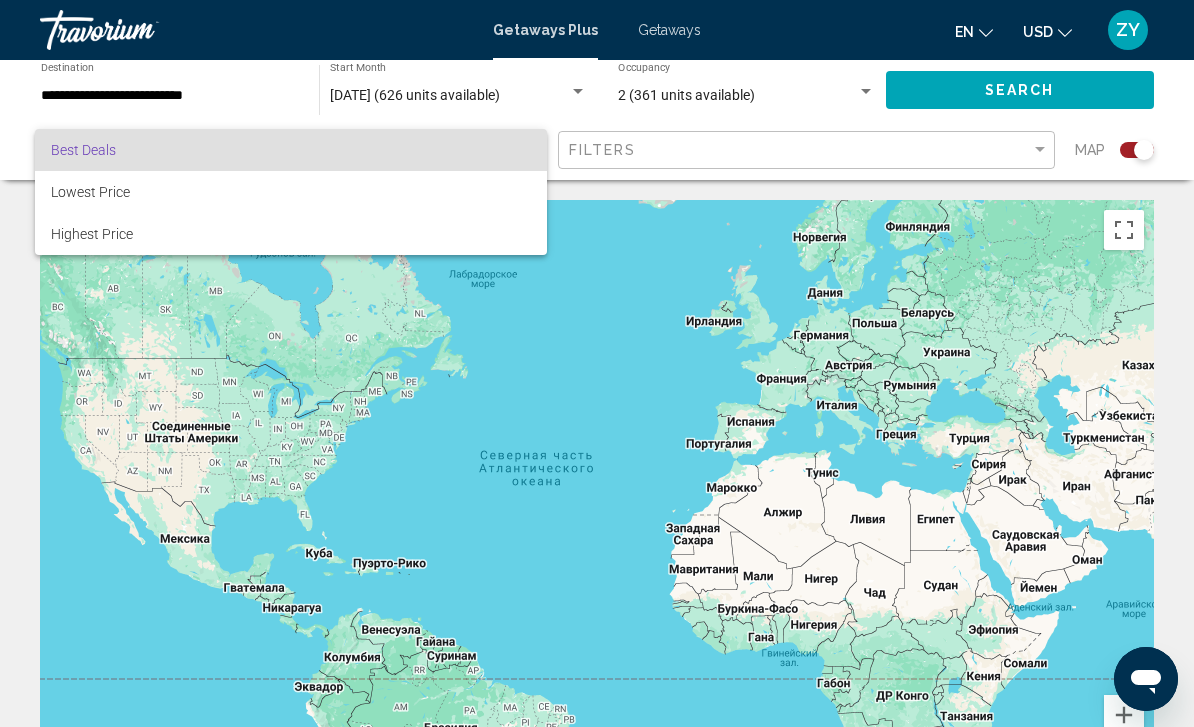 click at bounding box center [597, 363] 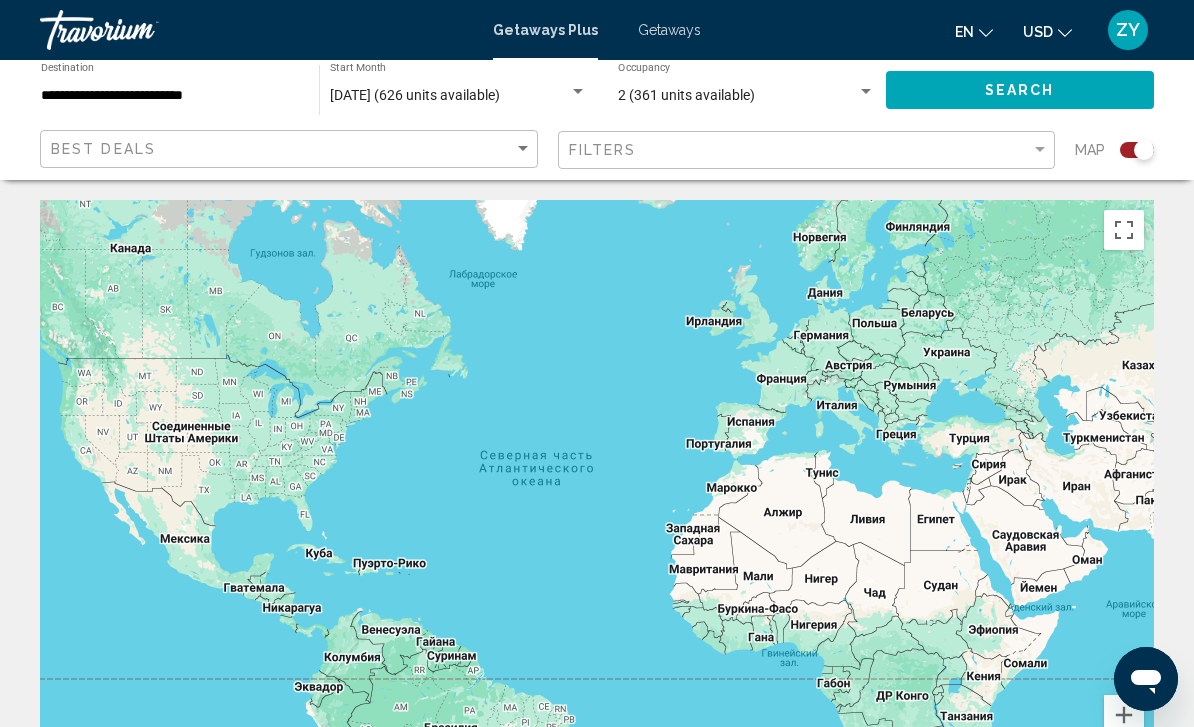 click on "**********" at bounding box center (170, 96) 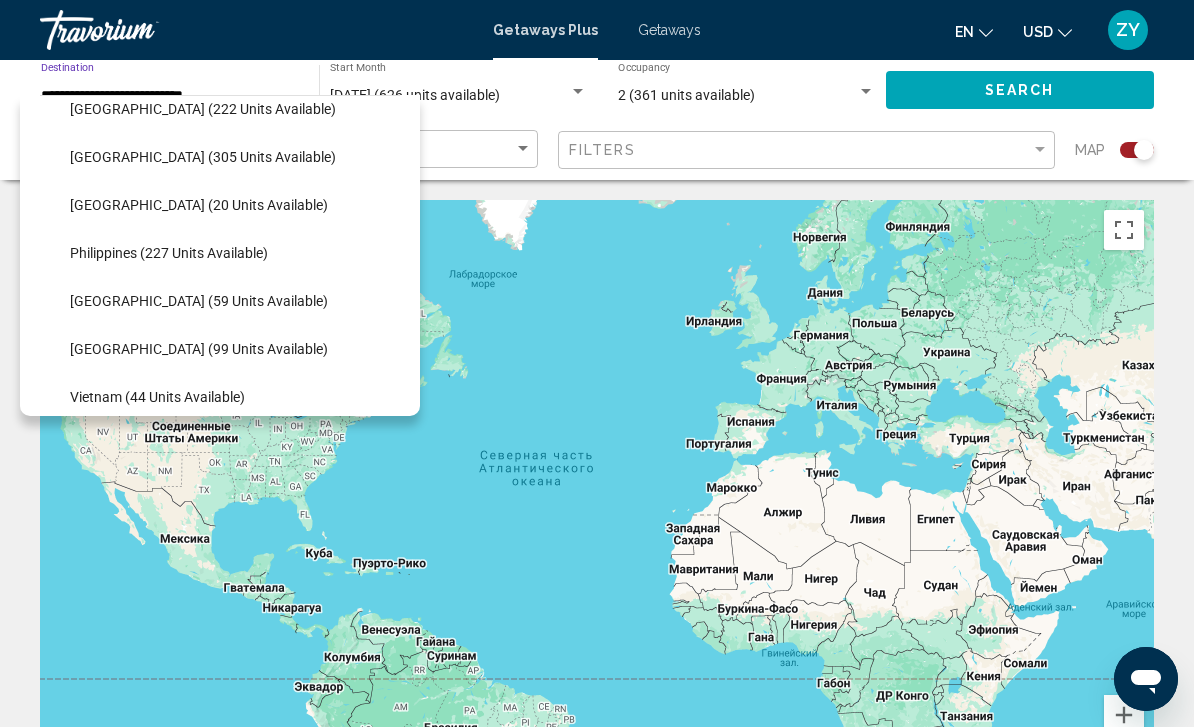 scroll, scrollTop: 693, scrollLeft: 0, axis: vertical 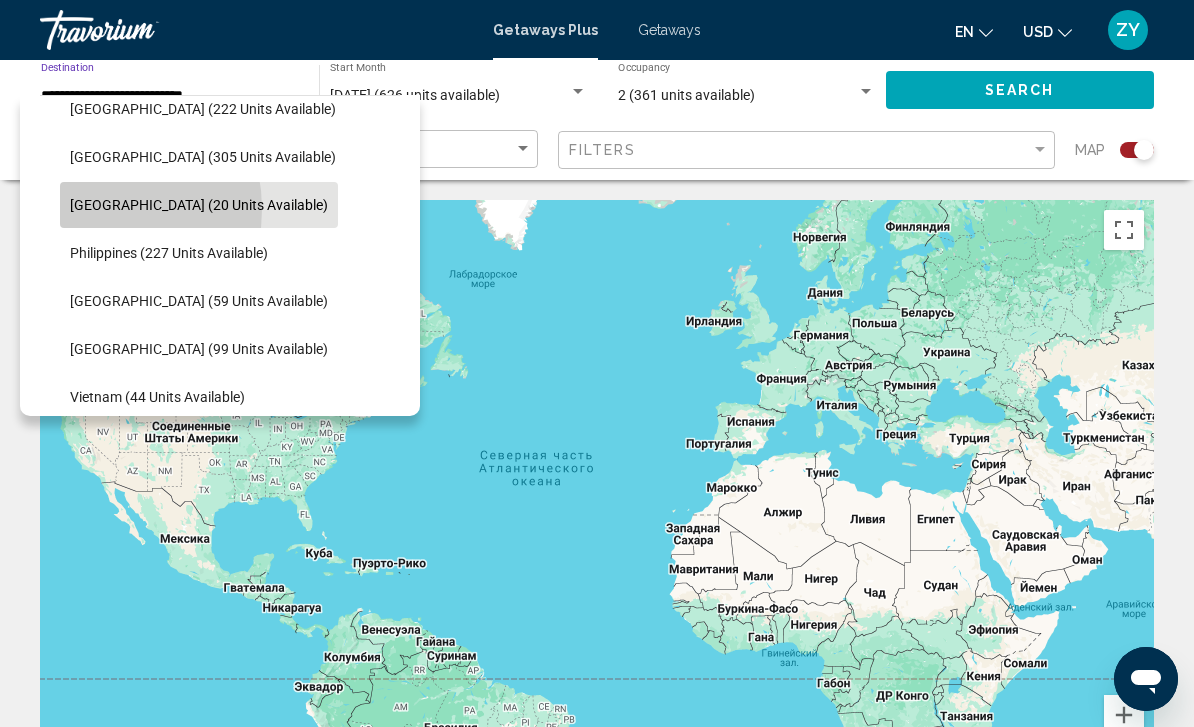 click on "Maldives (20 units available)" 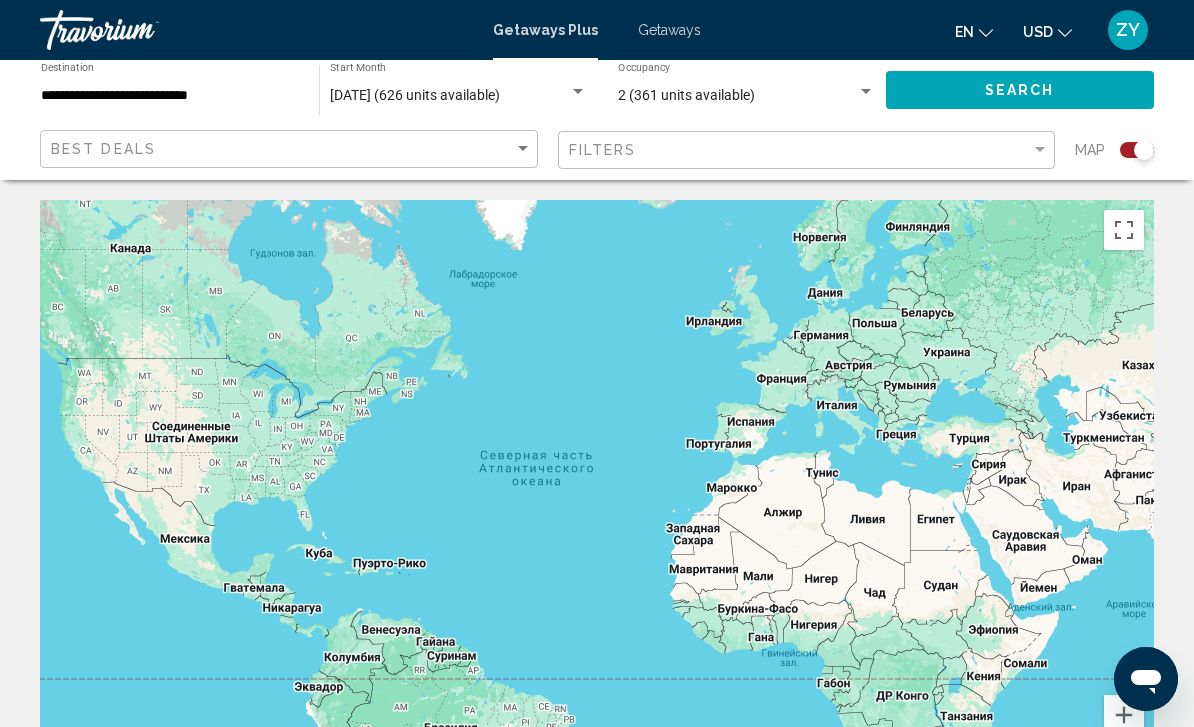 click on "[DATE] (626 units available)" at bounding box center (415, 95) 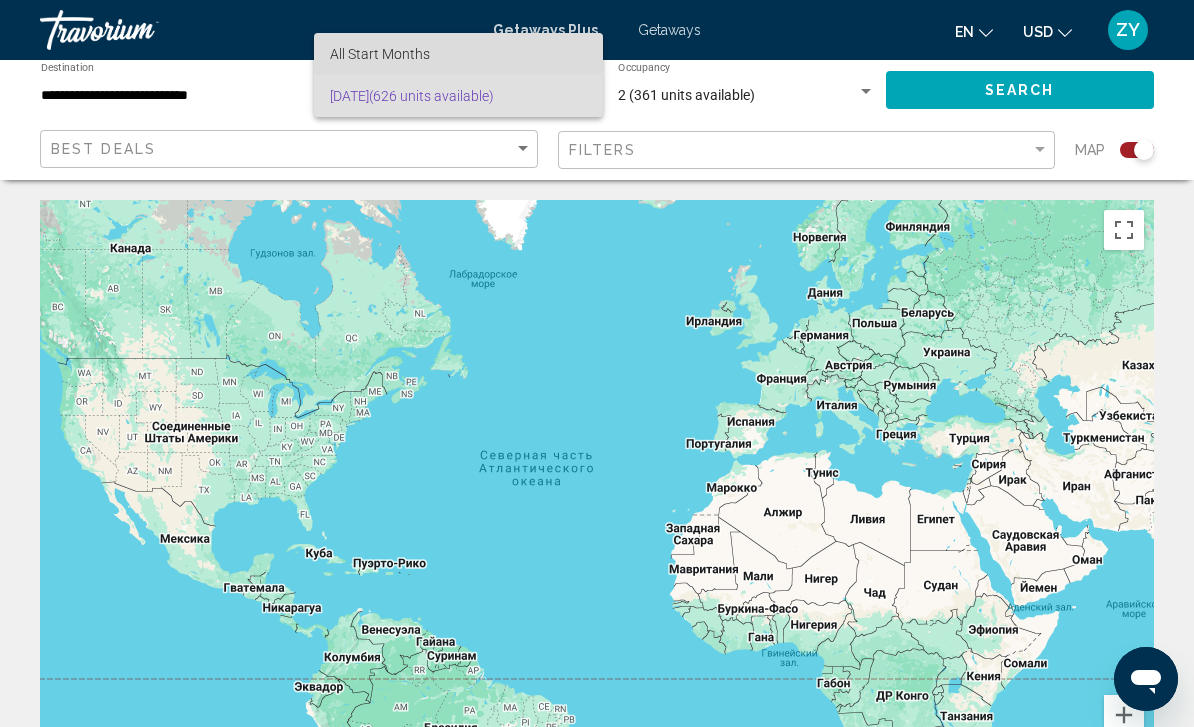 click on "All Start Months" at bounding box center [458, 54] 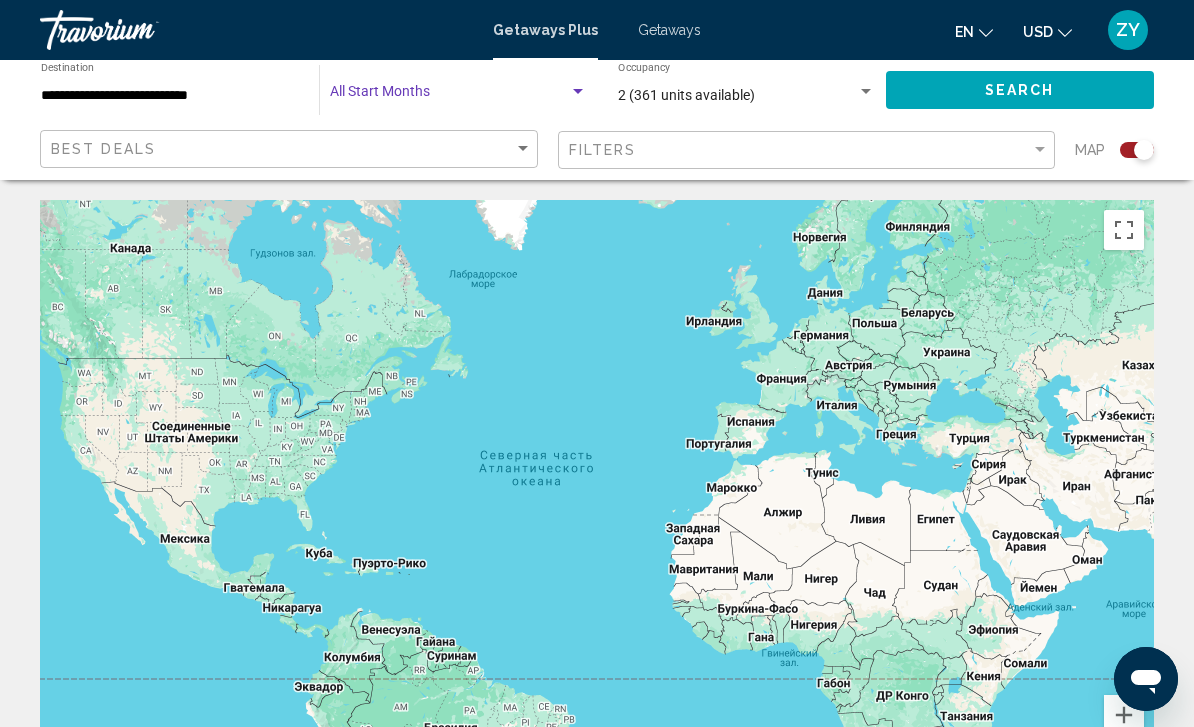 click on "Start Month All Start Months" 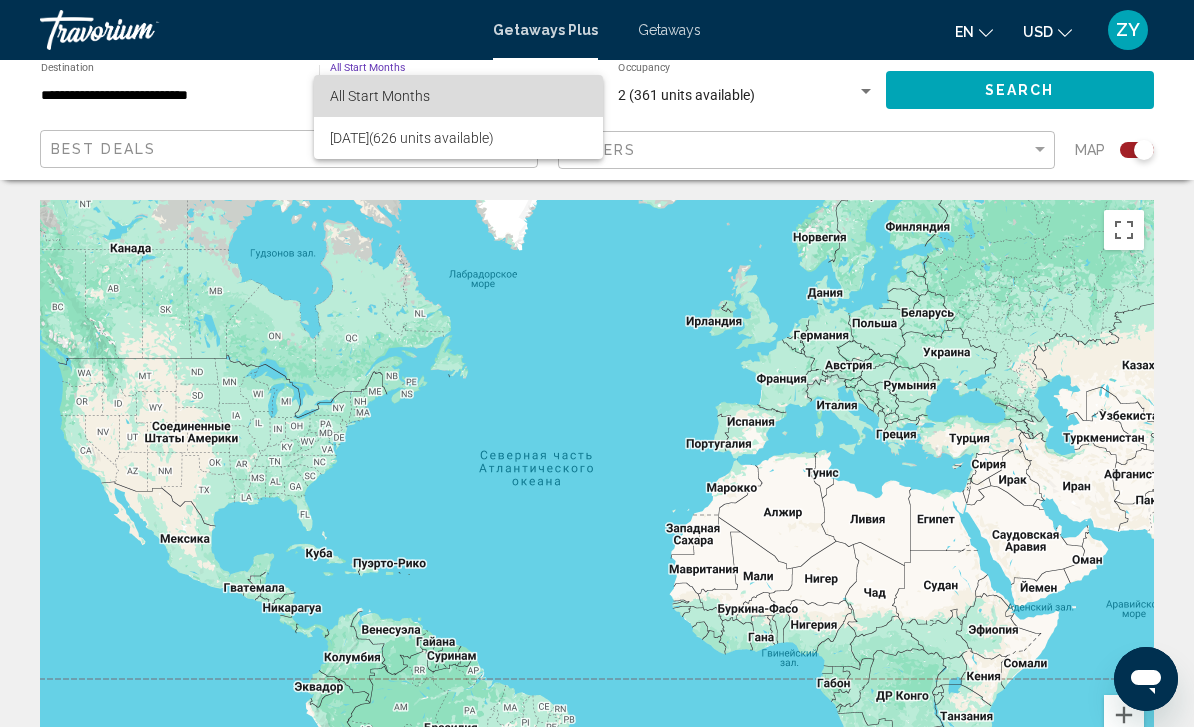 click on "All Start Months" at bounding box center [458, 96] 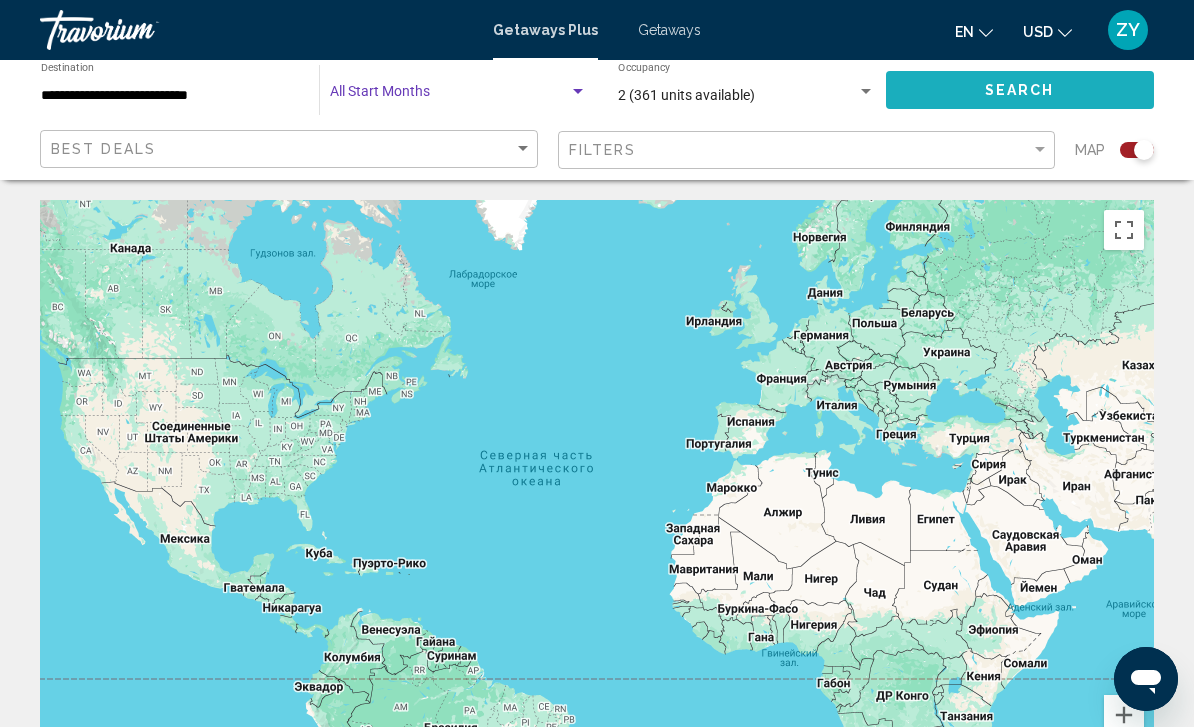 click on "Search" 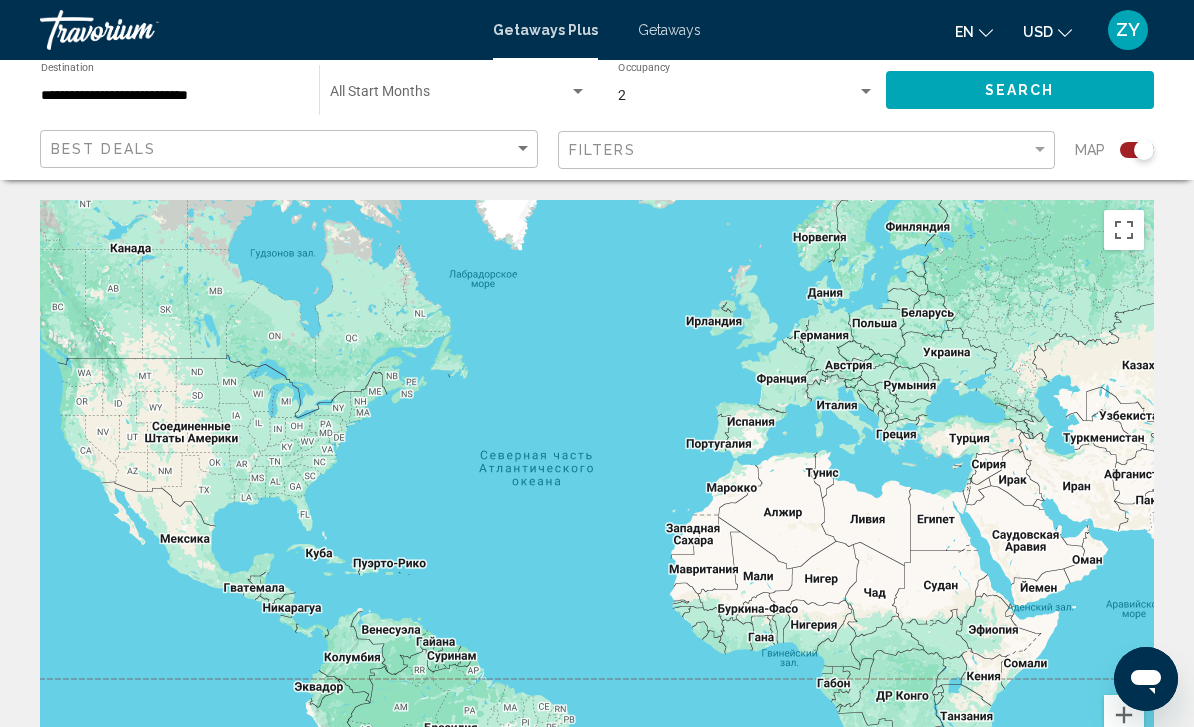 click at bounding box center (449, 96) 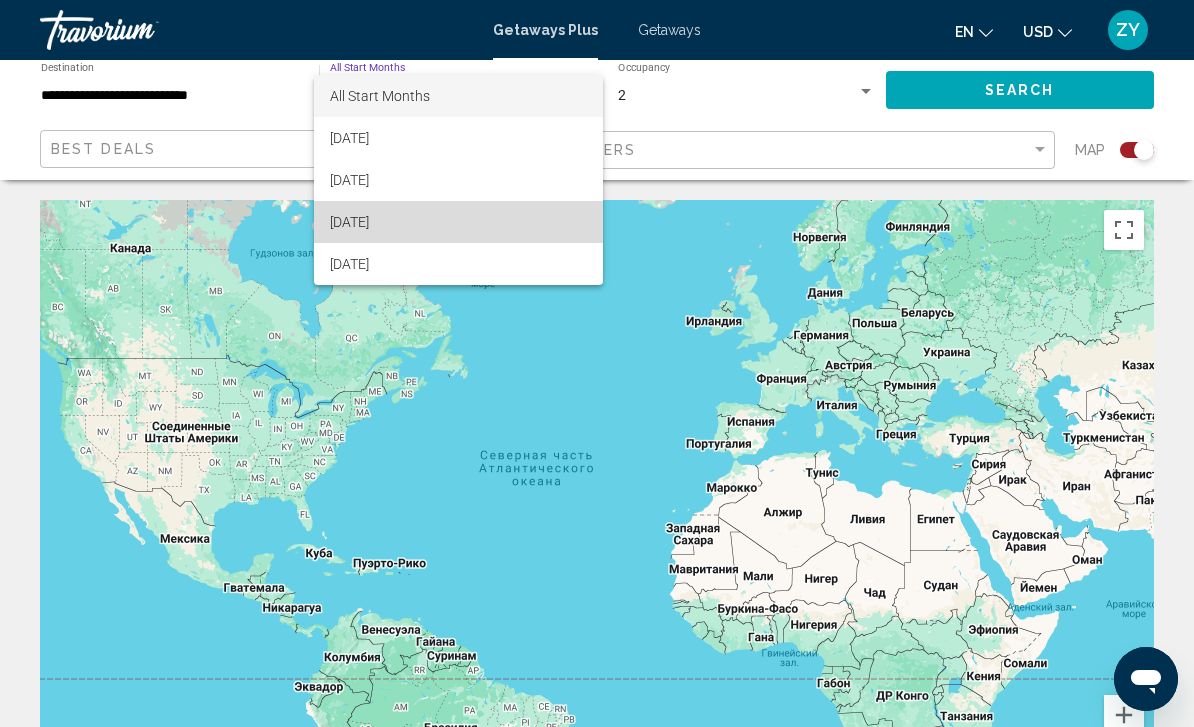 click on "[DATE]" at bounding box center [458, 222] 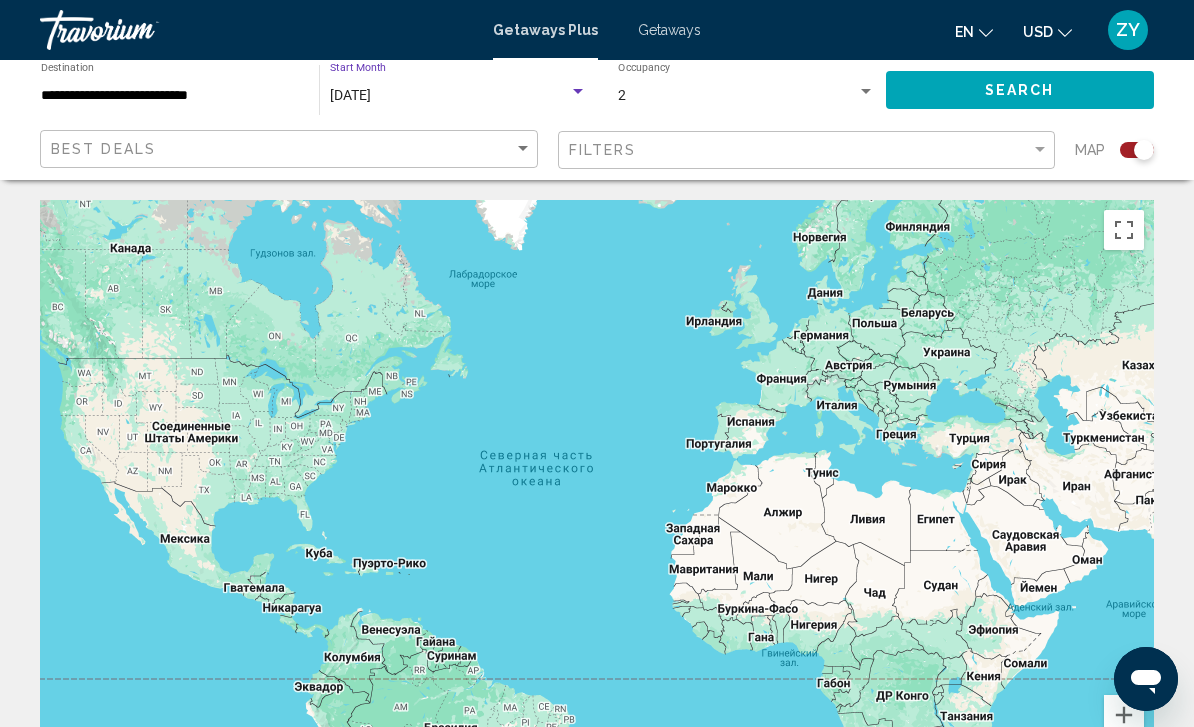 click on "2" at bounding box center (738, 96) 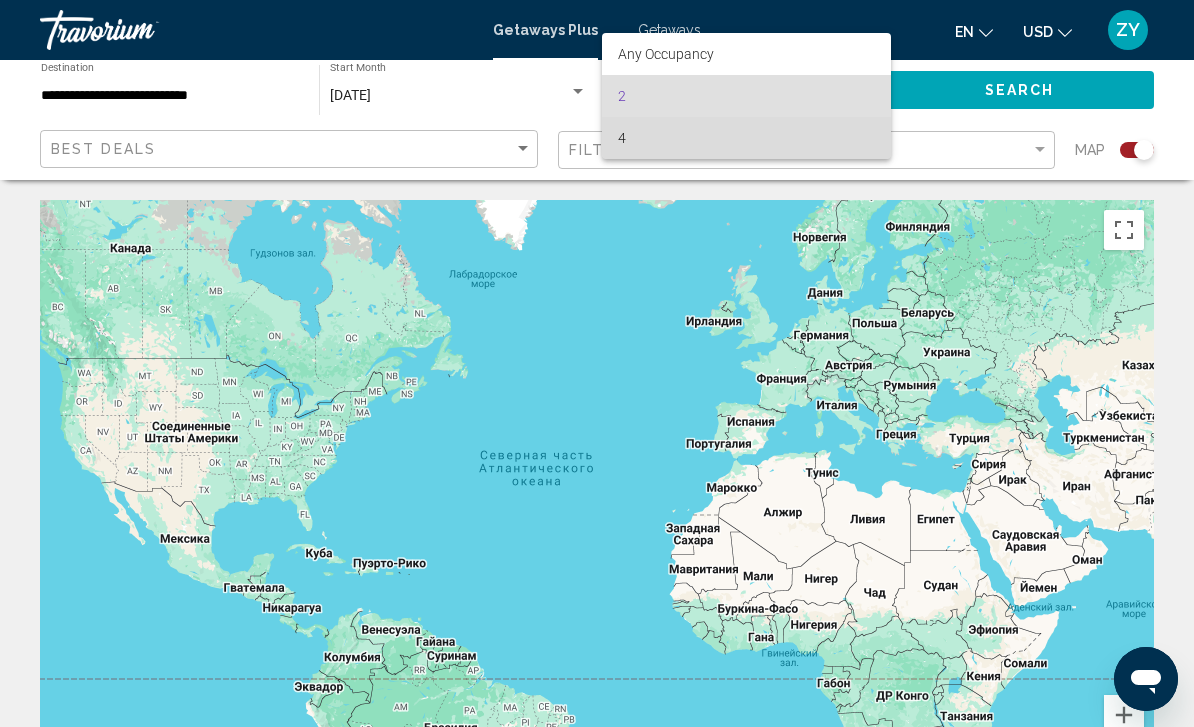 click on "4" at bounding box center (747, 138) 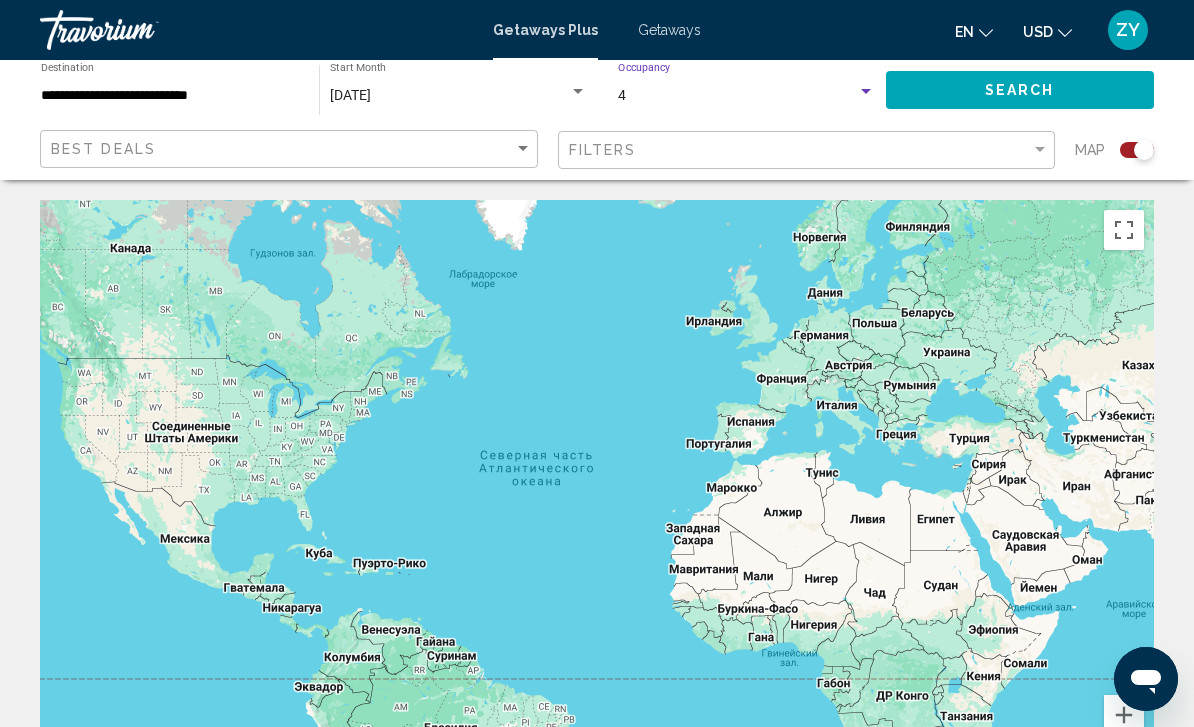 click on "Search" 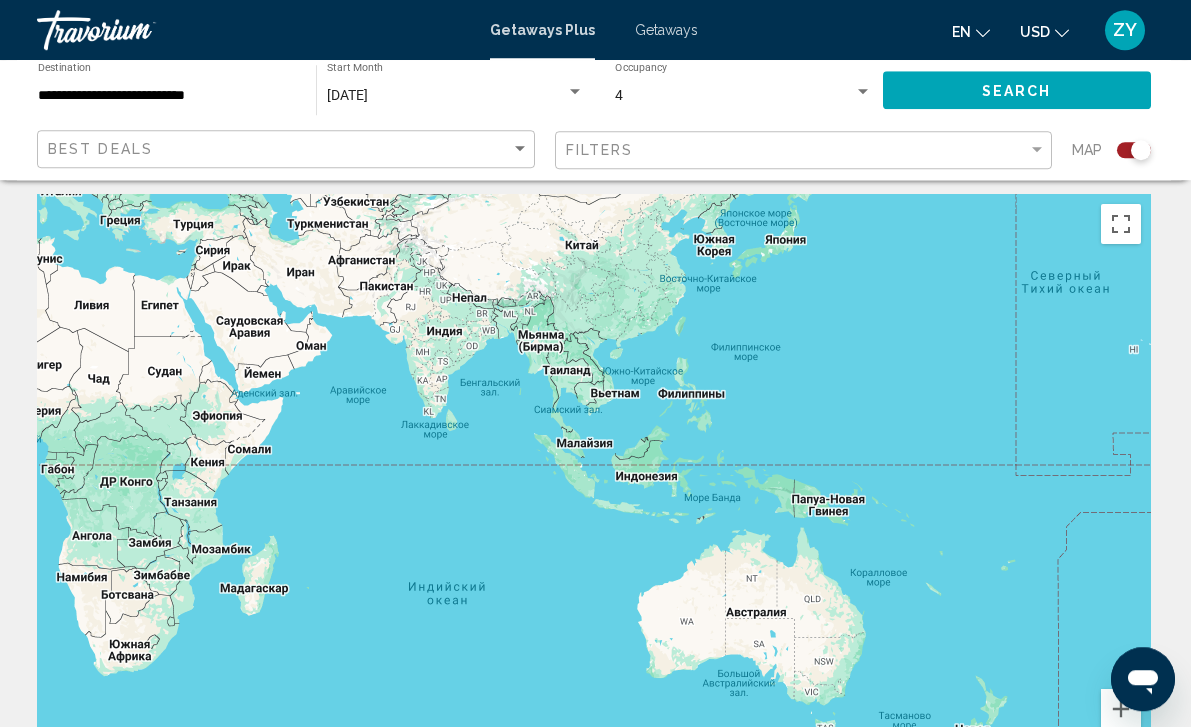 scroll, scrollTop: 0, scrollLeft: 0, axis: both 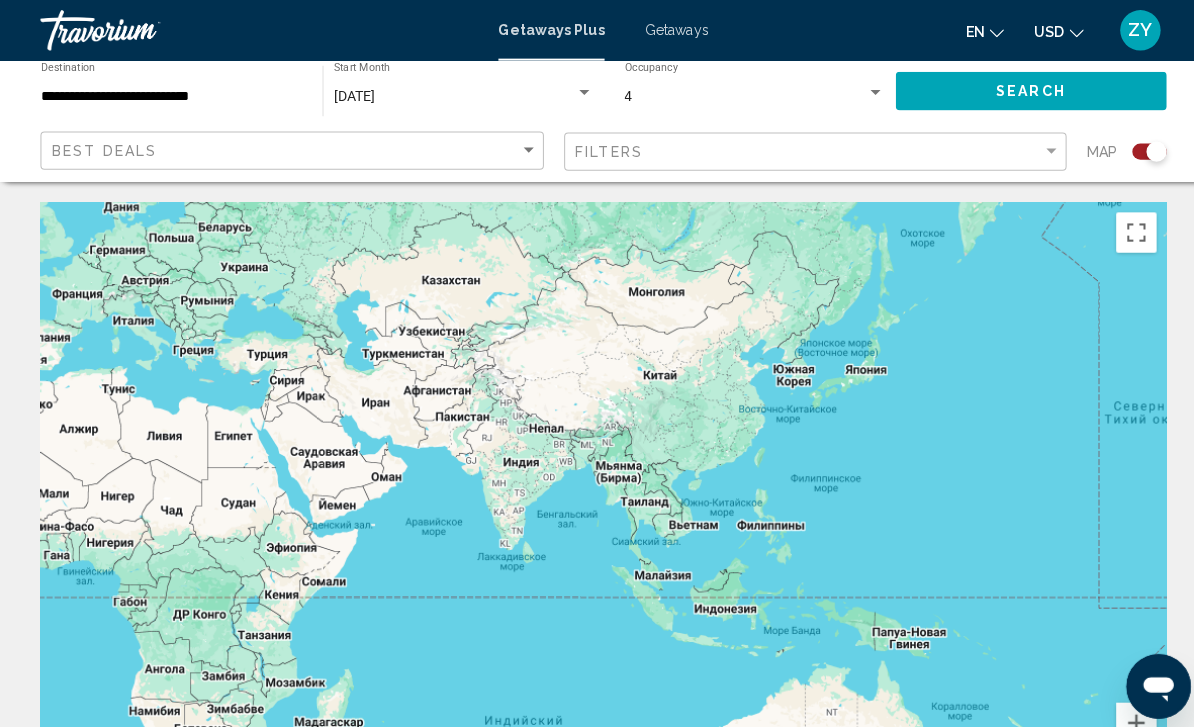 drag, startPoint x: 717, startPoint y: 309, endPoint x: 762, endPoint y: 421, distance: 120.70211 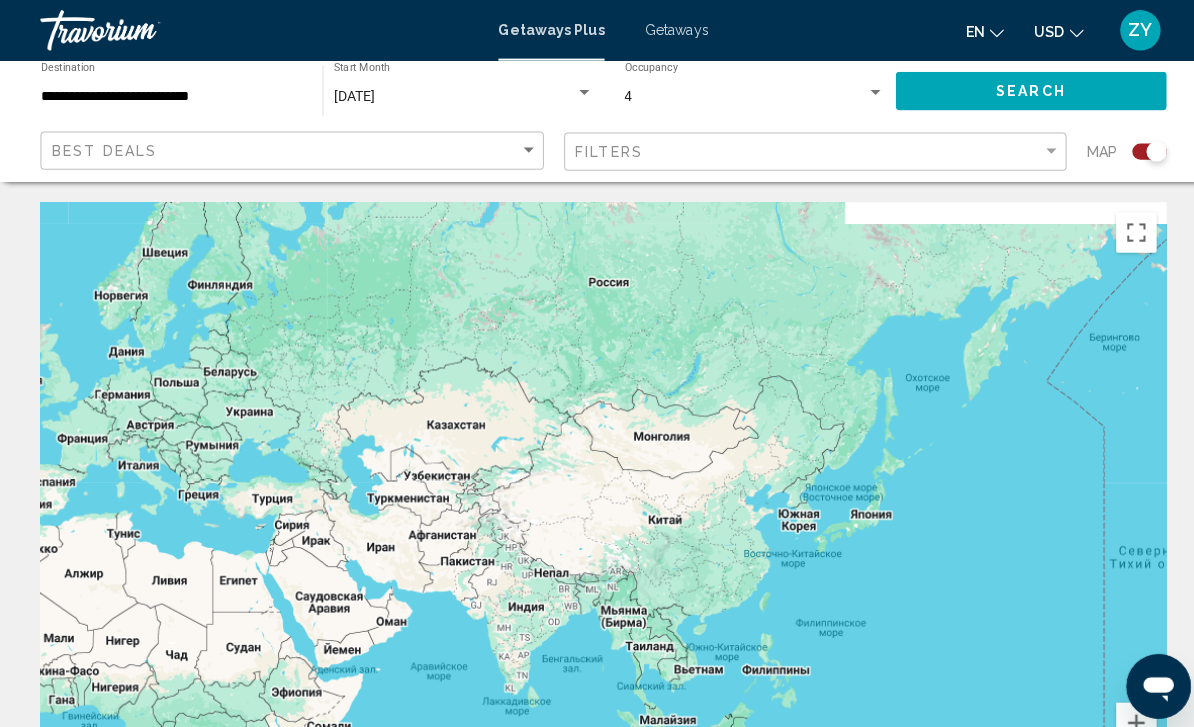 drag, startPoint x: 825, startPoint y: 346, endPoint x: 824, endPoint y: 484, distance: 138.00362 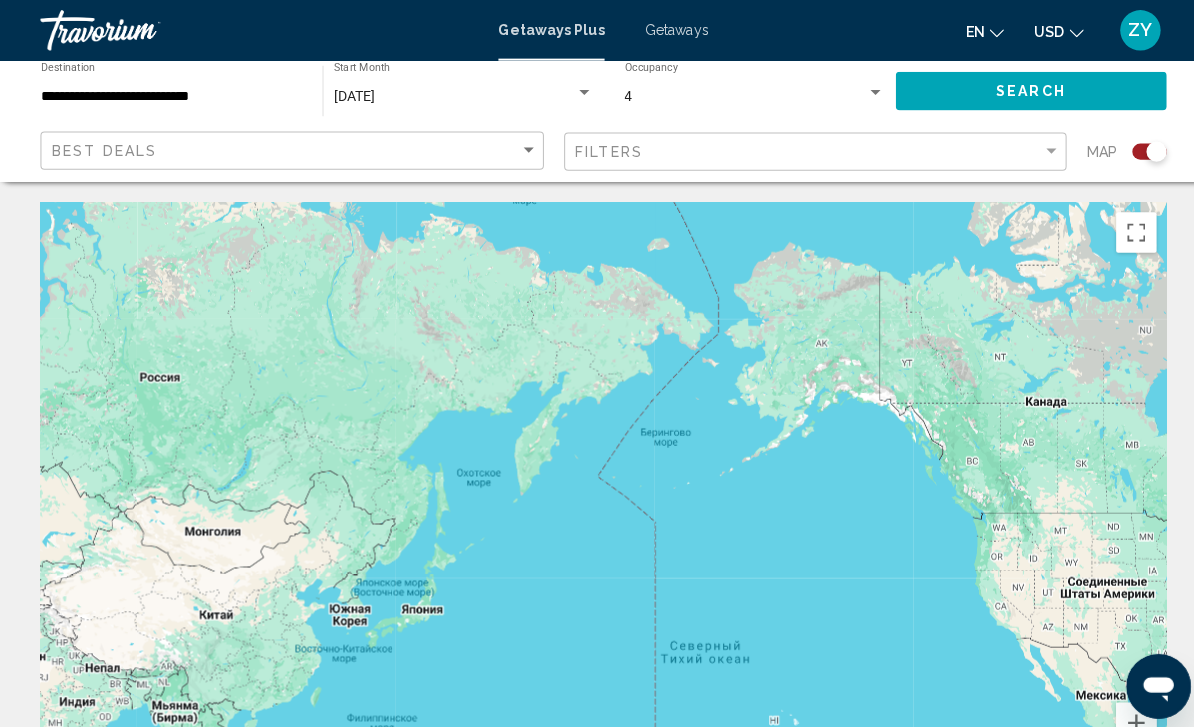 drag, startPoint x: 824, startPoint y: 483, endPoint x: 231, endPoint y: 474, distance: 593.0683 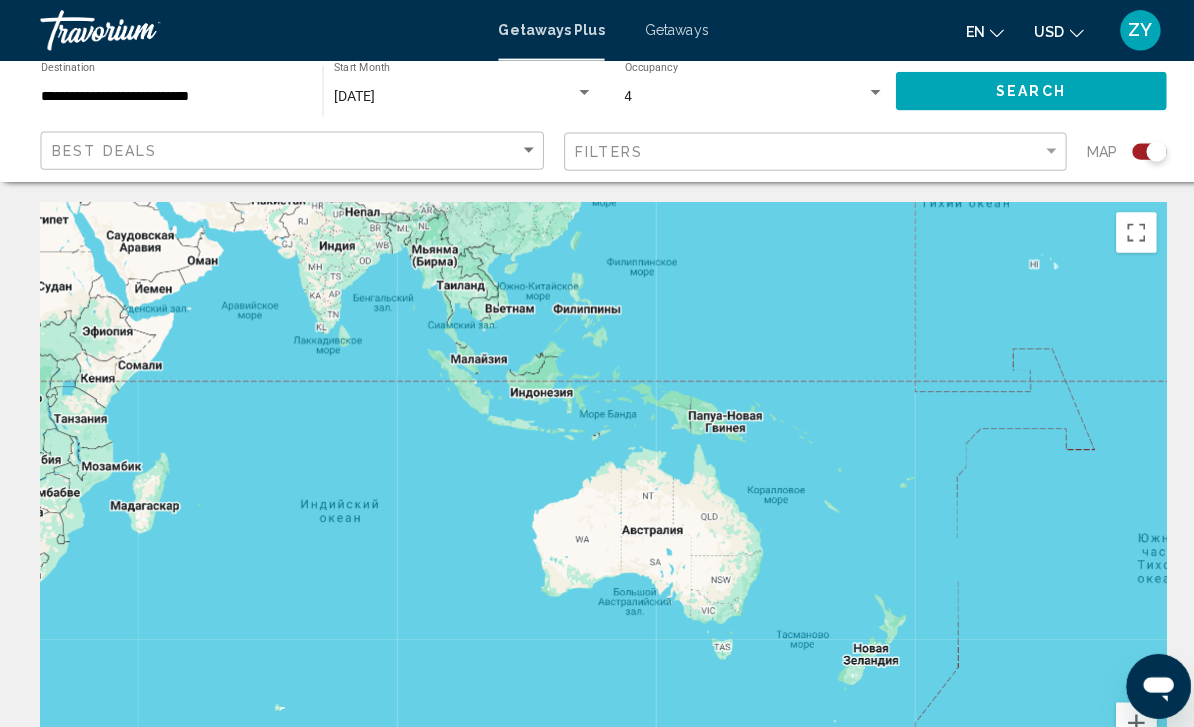 drag, startPoint x: 262, startPoint y: 534, endPoint x: 704, endPoint y: 251, distance: 524.8362 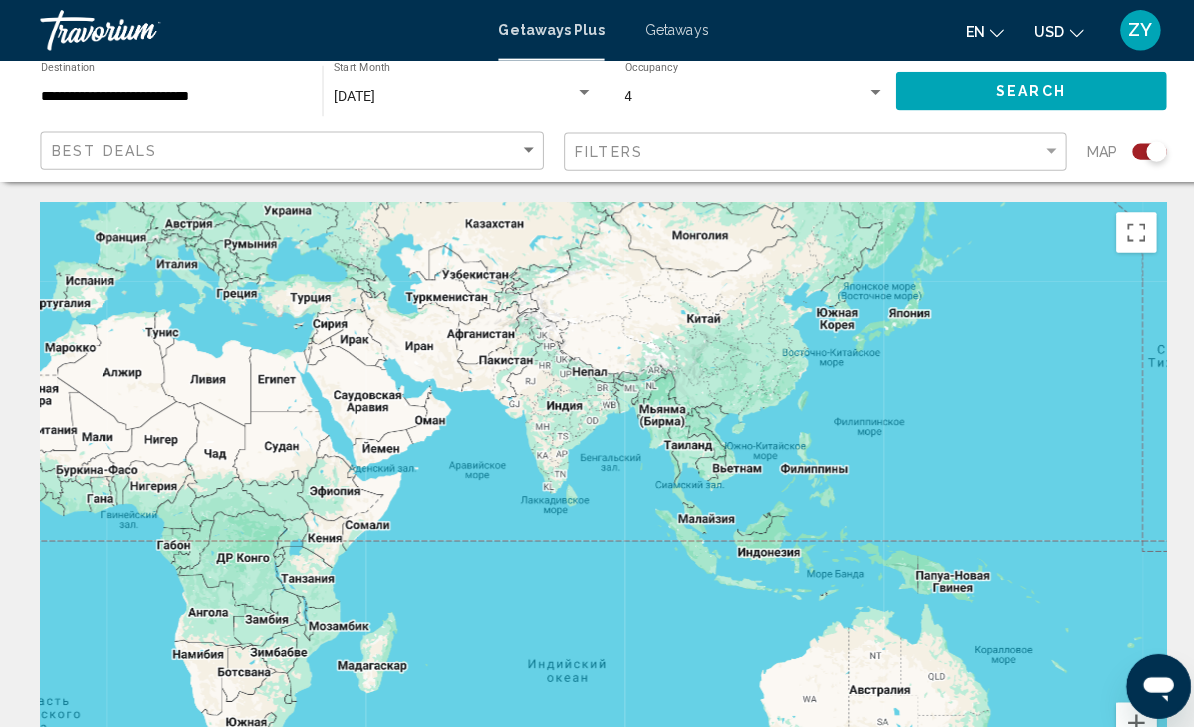 drag, startPoint x: 709, startPoint y: 513, endPoint x: 928, endPoint y: 677, distance: 273.60007 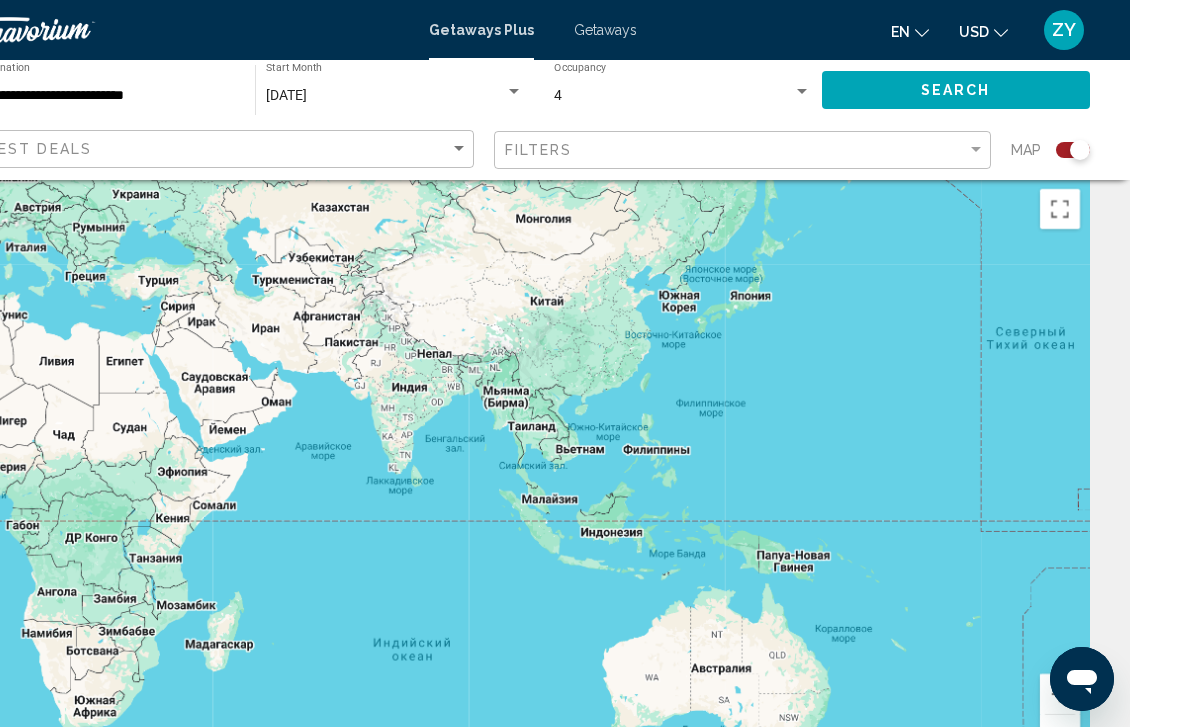 scroll, scrollTop: 51, scrollLeft: 0, axis: vertical 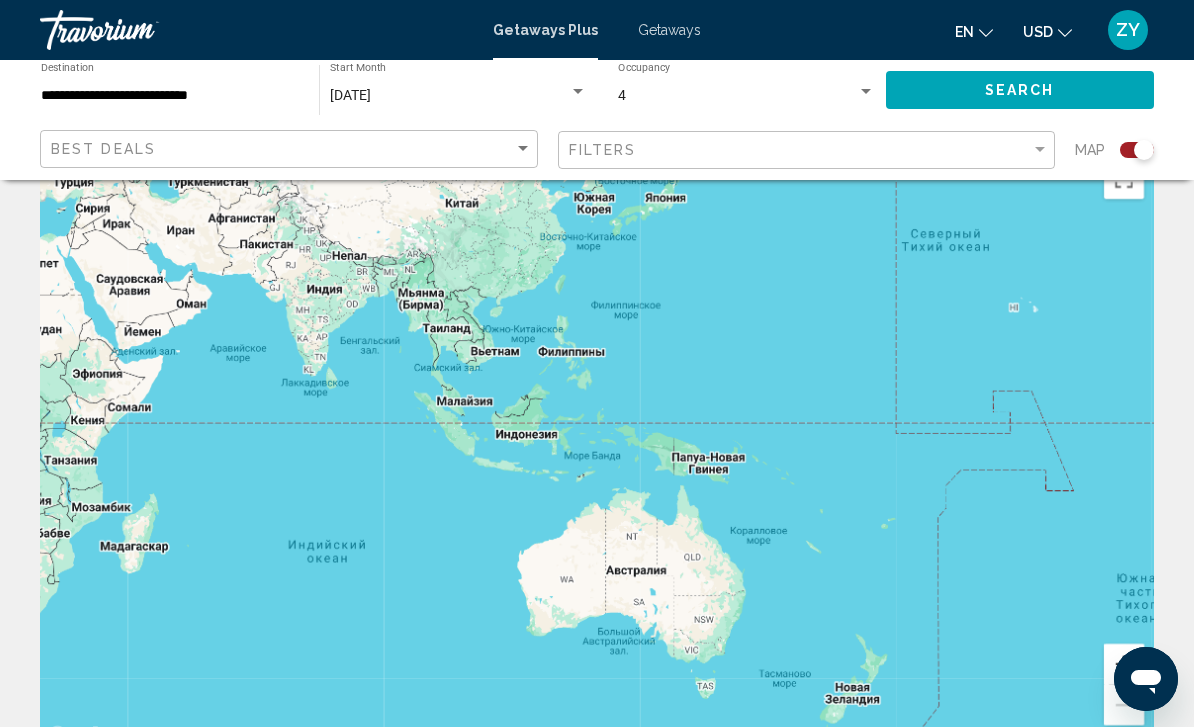 click at bounding box center (1124, 664) 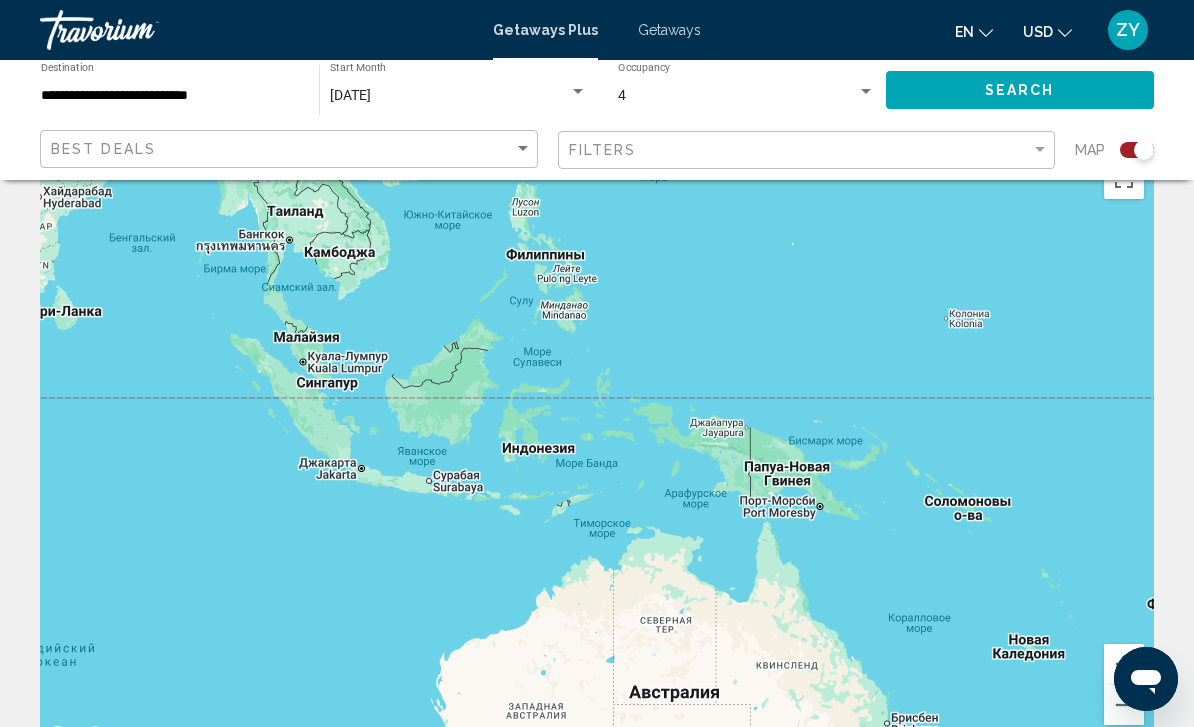click on "Для навигации используйте клавиши со стрелками." at bounding box center [597, 449] 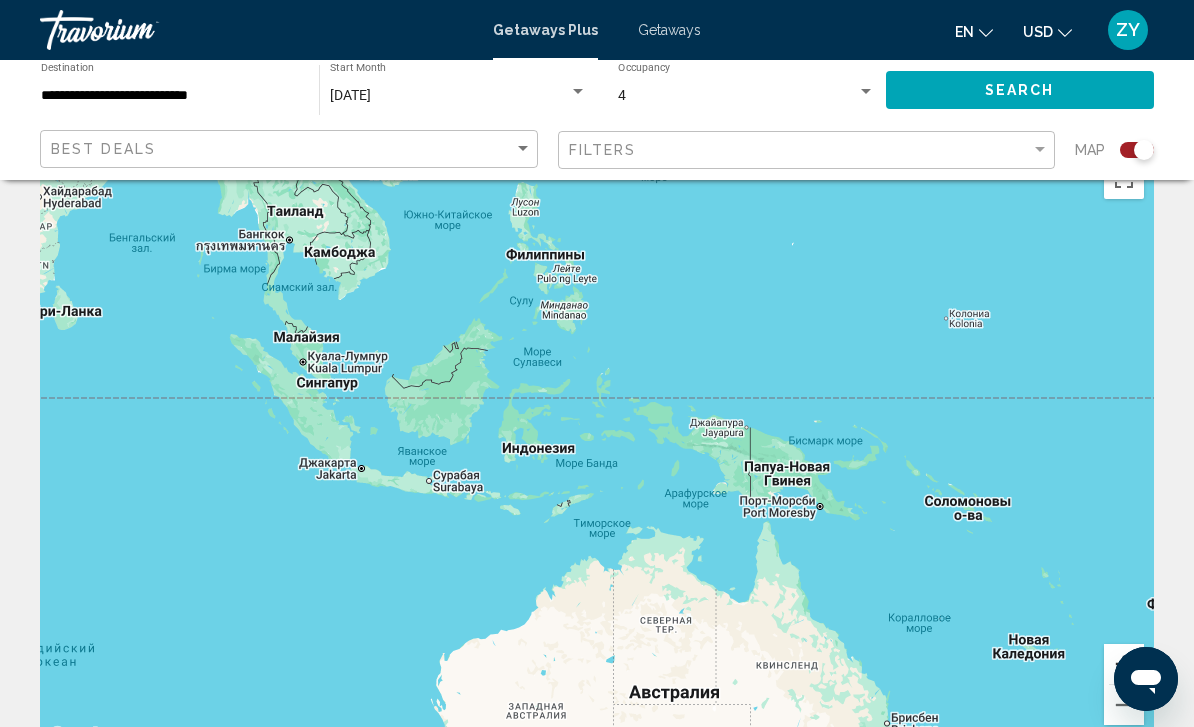 click at bounding box center (1124, 664) 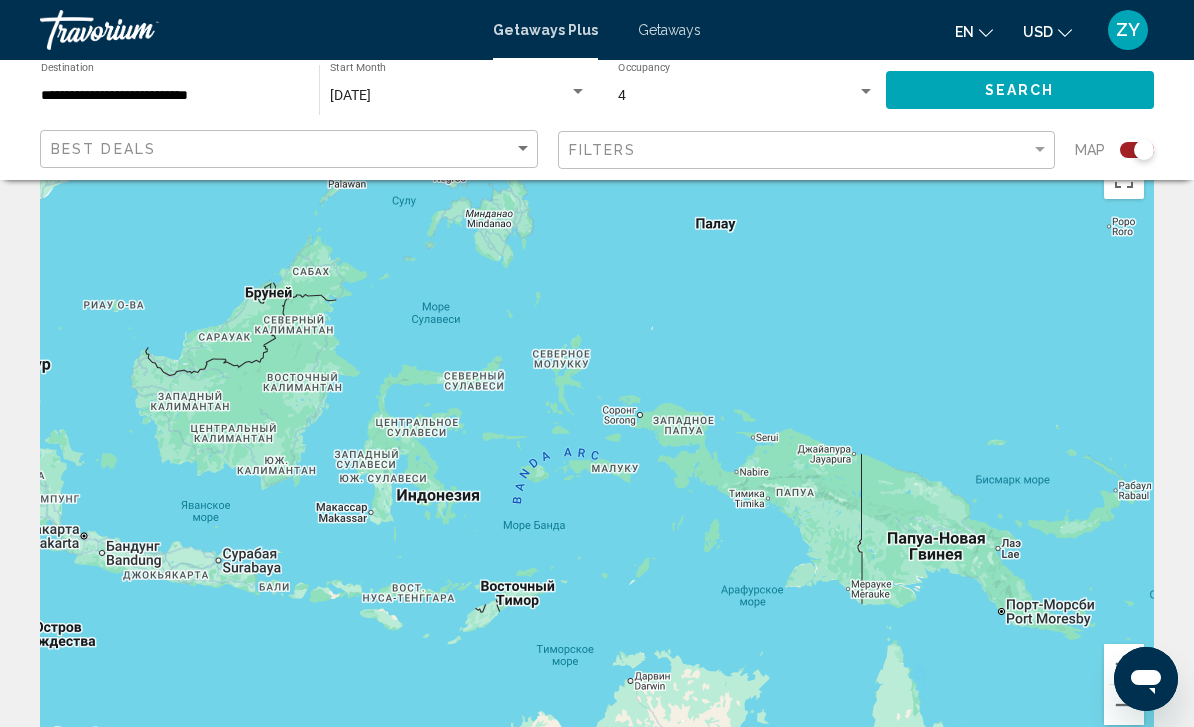 drag, startPoint x: 752, startPoint y: 437, endPoint x: 618, endPoint y: 576, distance: 193.07253 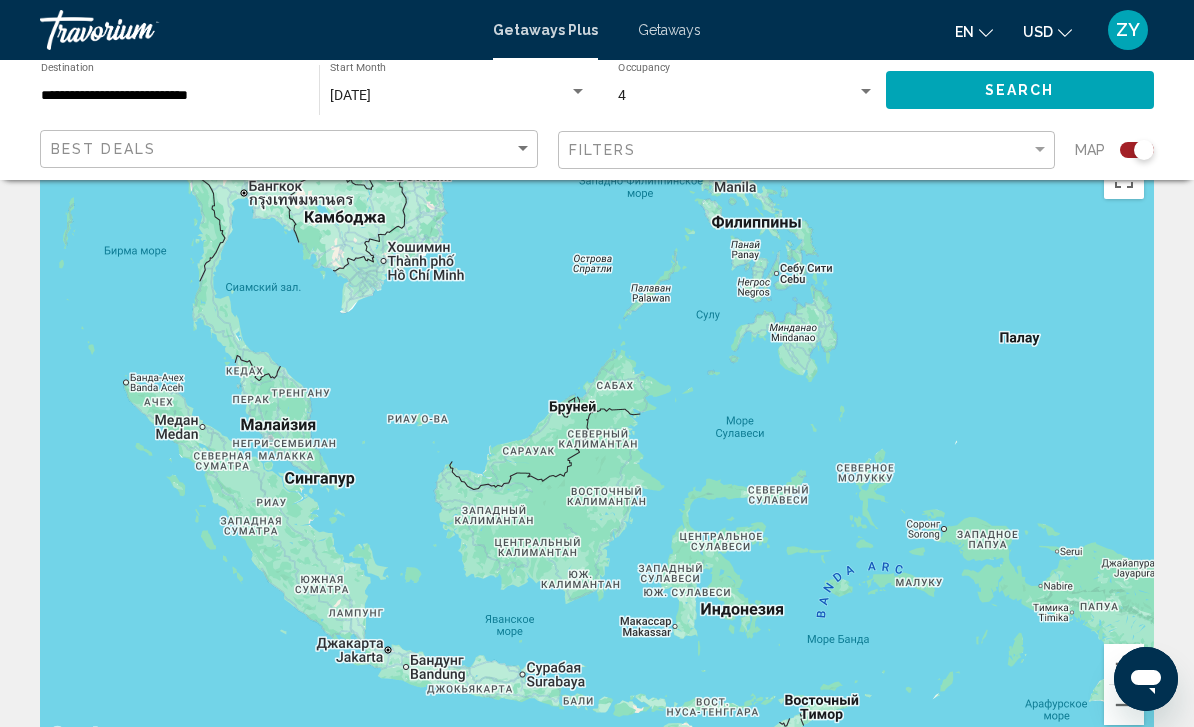 drag, startPoint x: 634, startPoint y: 576, endPoint x: 1035, endPoint y: 597, distance: 401.5495 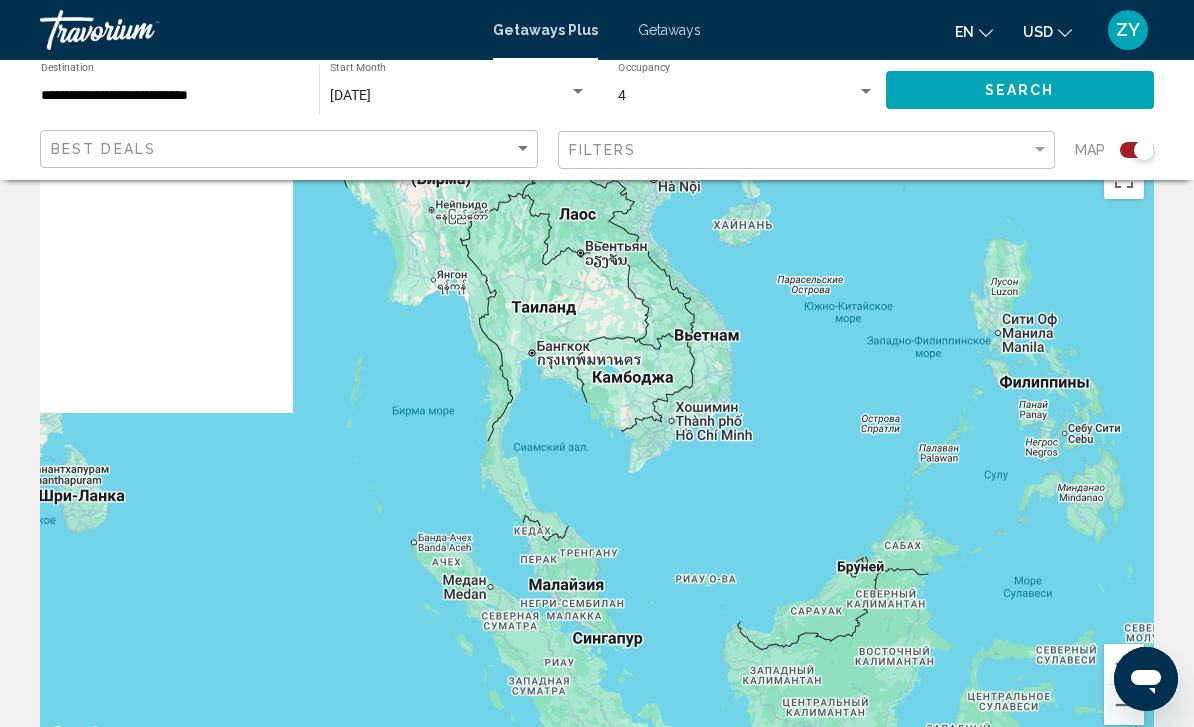 drag, startPoint x: 437, startPoint y: 365, endPoint x: 719, endPoint y: 559, distance: 342.28644 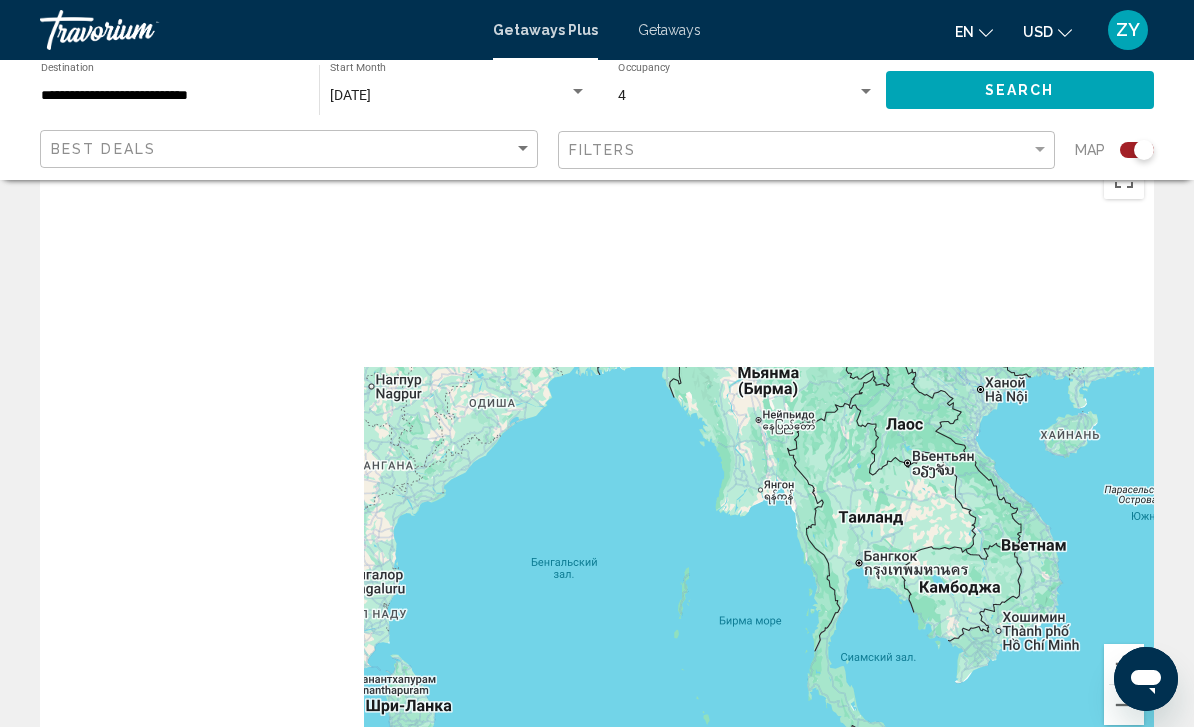 drag, startPoint x: 535, startPoint y: 413, endPoint x: 914, endPoint y: 599, distance: 422.18124 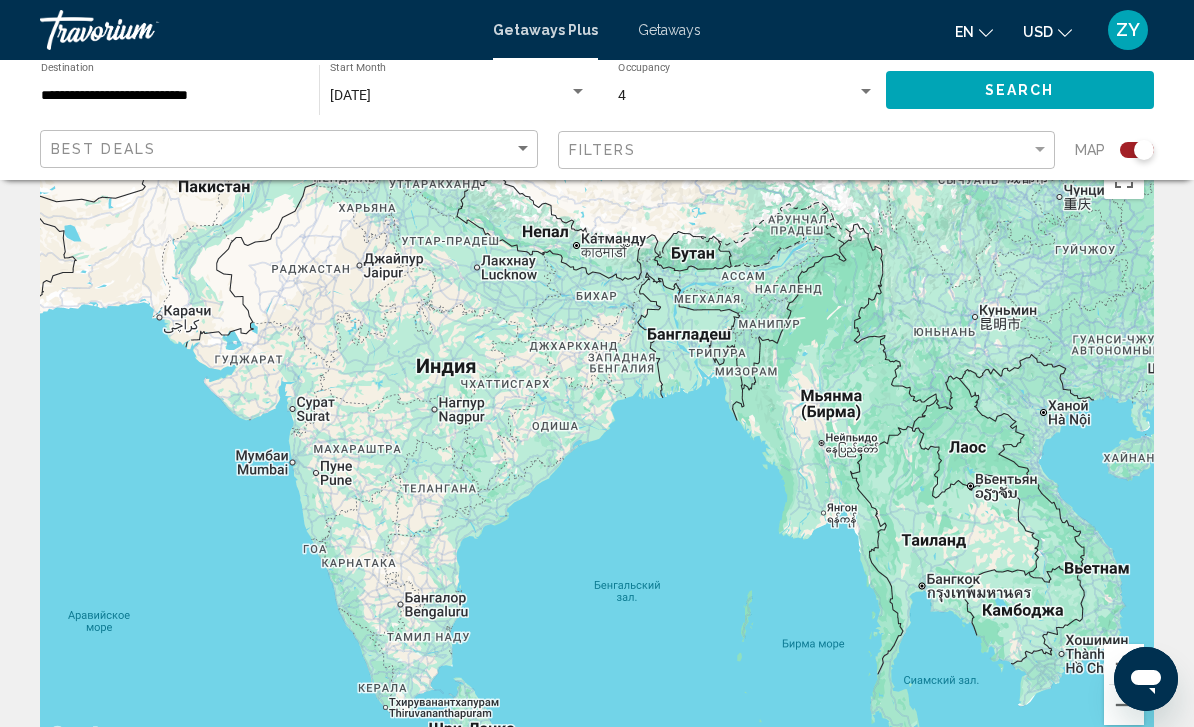 drag, startPoint x: 741, startPoint y: 529, endPoint x: 784, endPoint y: 558, distance: 51.86521 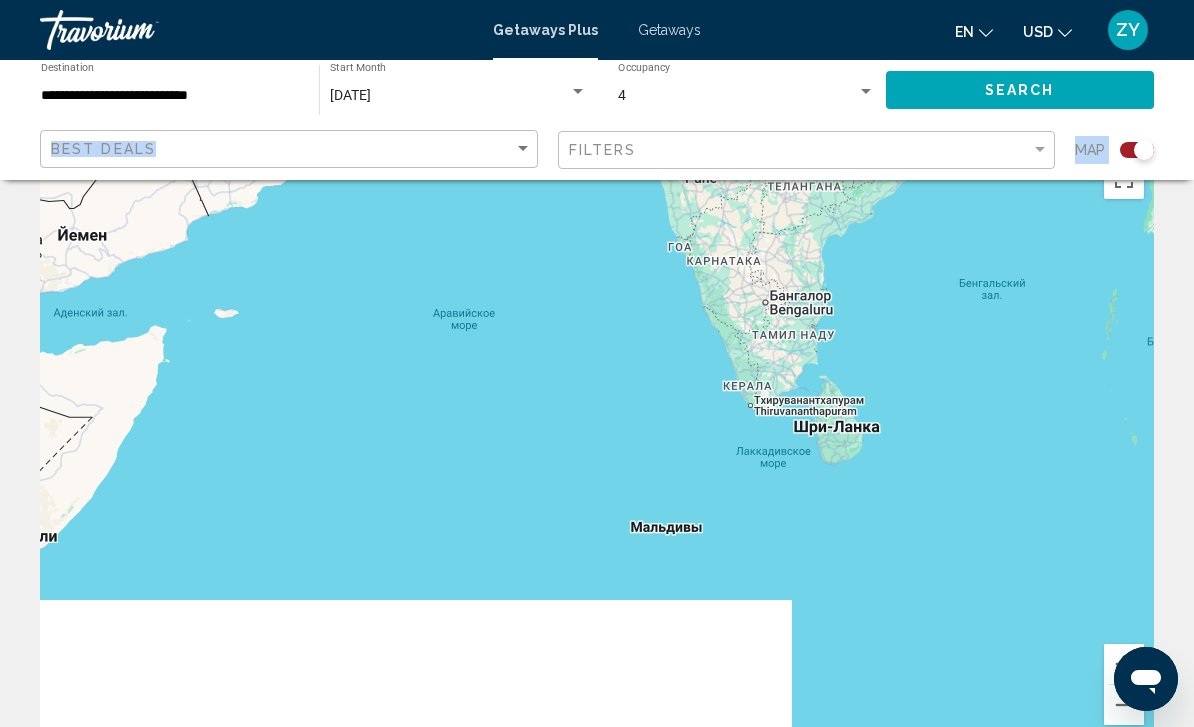 drag, startPoint x: 648, startPoint y: 410, endPoint x: 948, endPoint y: 74, distance: 450.4398 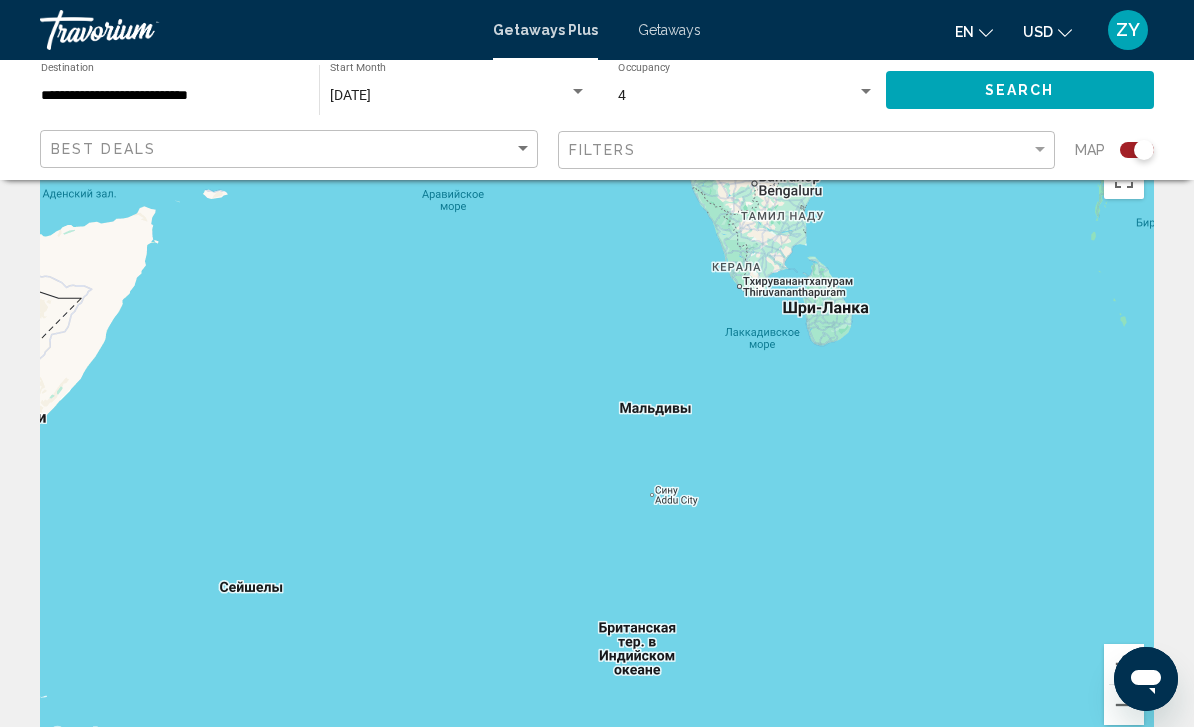 drag, startPoint x: 822, startPoint y: 481, endPoint x: 811, endPoint y: 359, distance: 122.494896 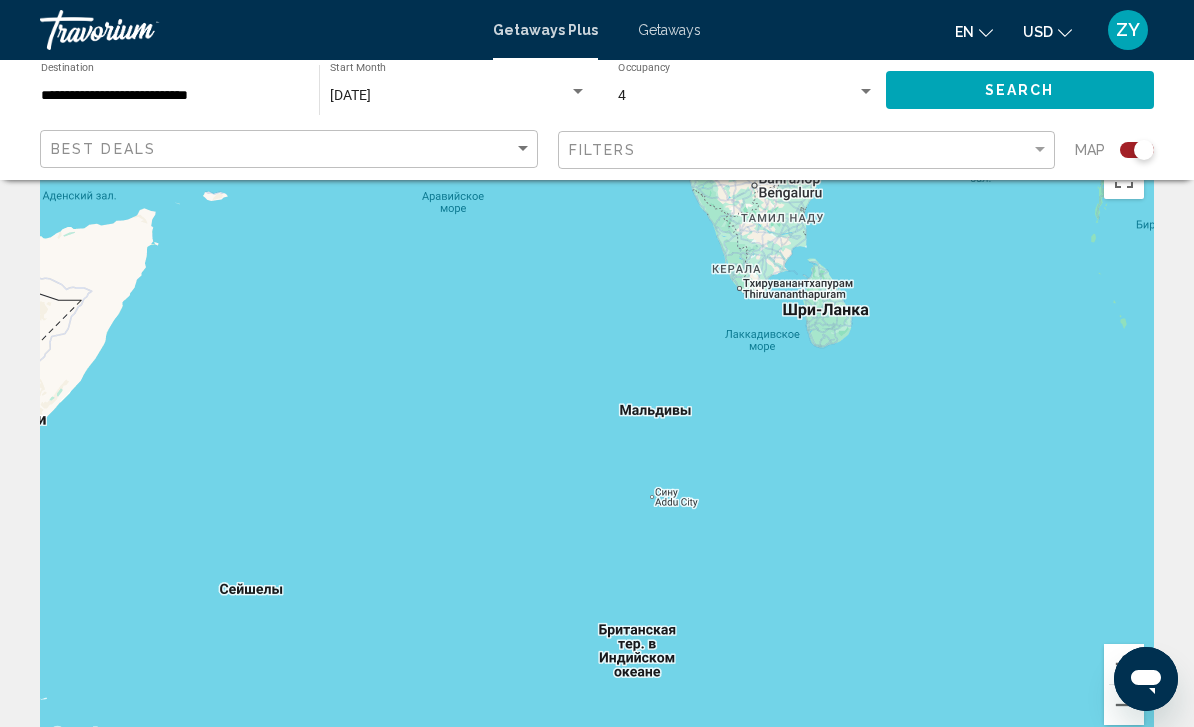 click on "Для навигации используйте клавиши со стрелками." at bounding box center (597, 449) 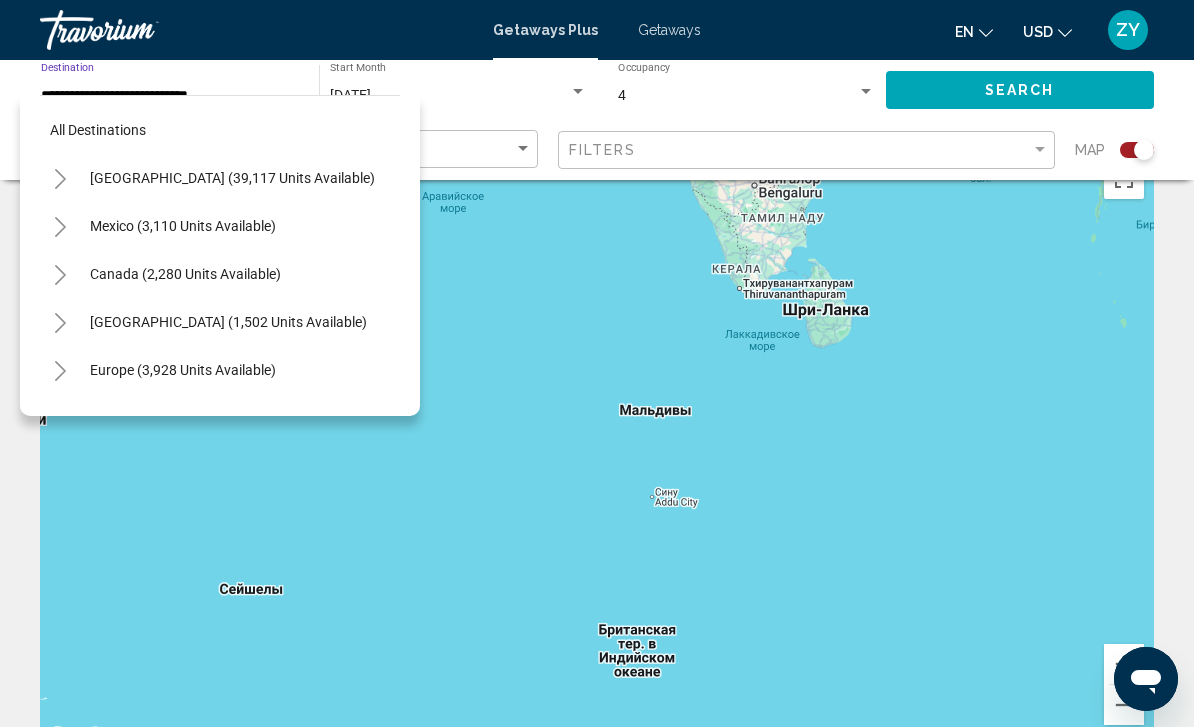 scroll, scrollTop: 647, scrollLeft: 0, axis: vertical 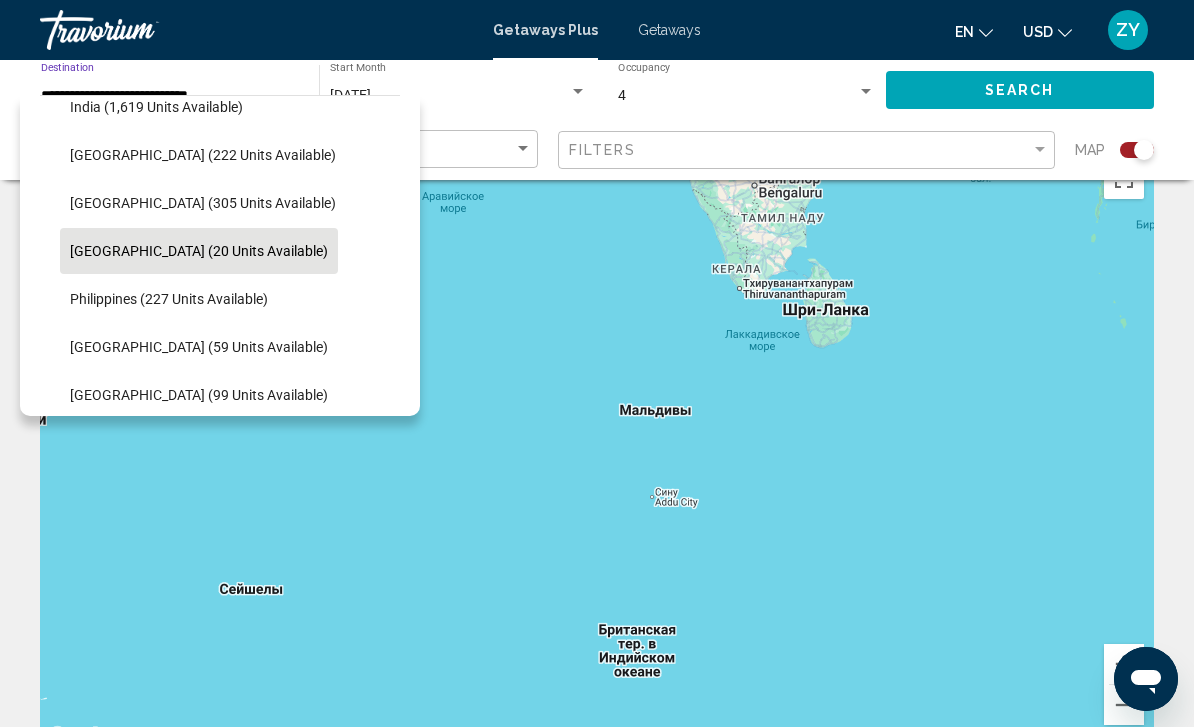 click on "[DATE]" at bounding box center [449, 96] 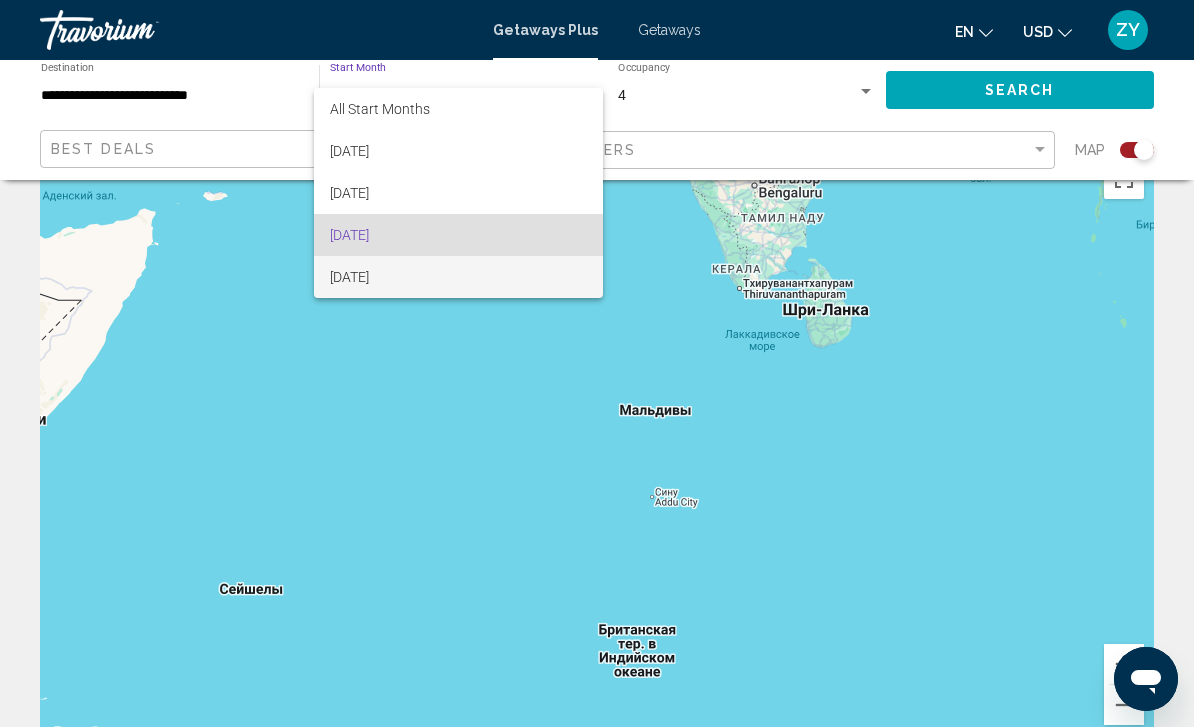 click on "[DATE]" at bounding box center (458, 277) 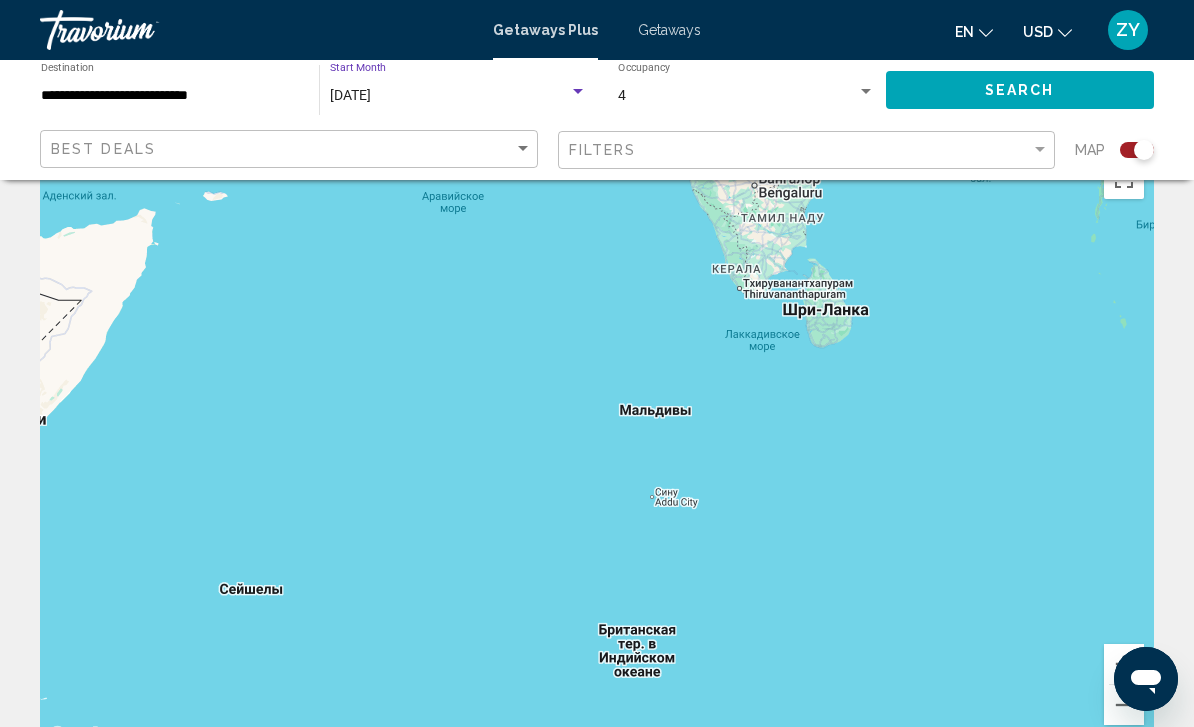 click on "Search" 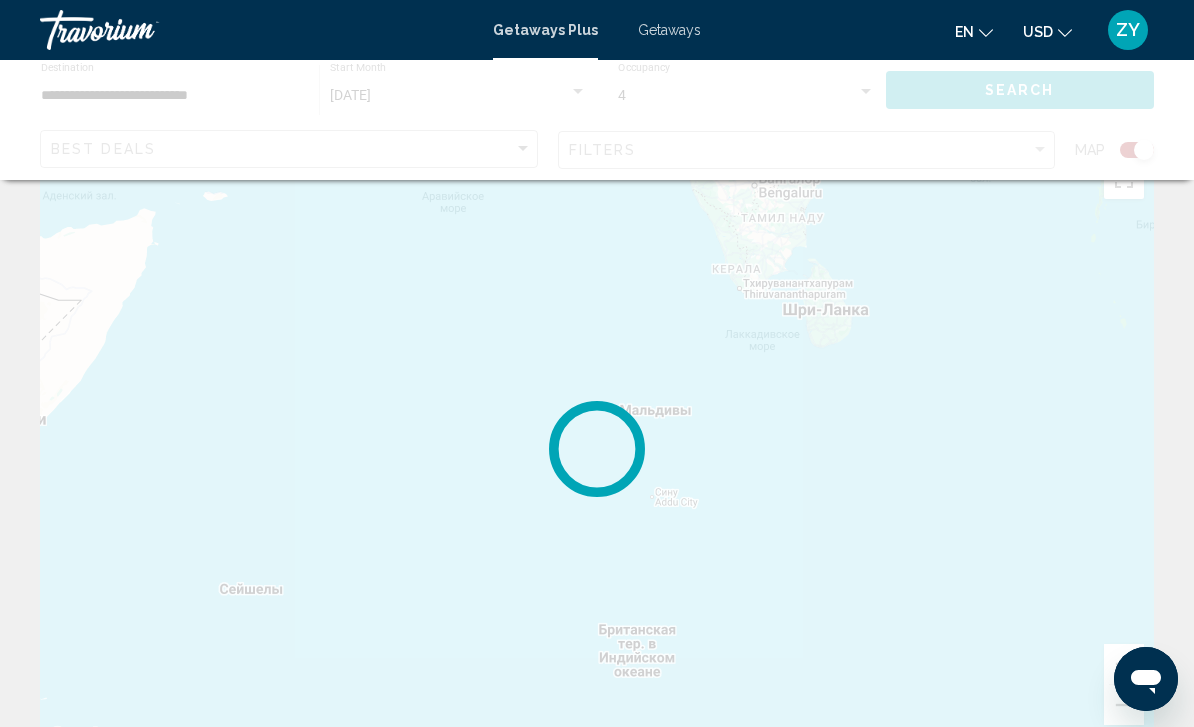 scroll, scrollTop: 0, scrollLeft: 0, axis: both 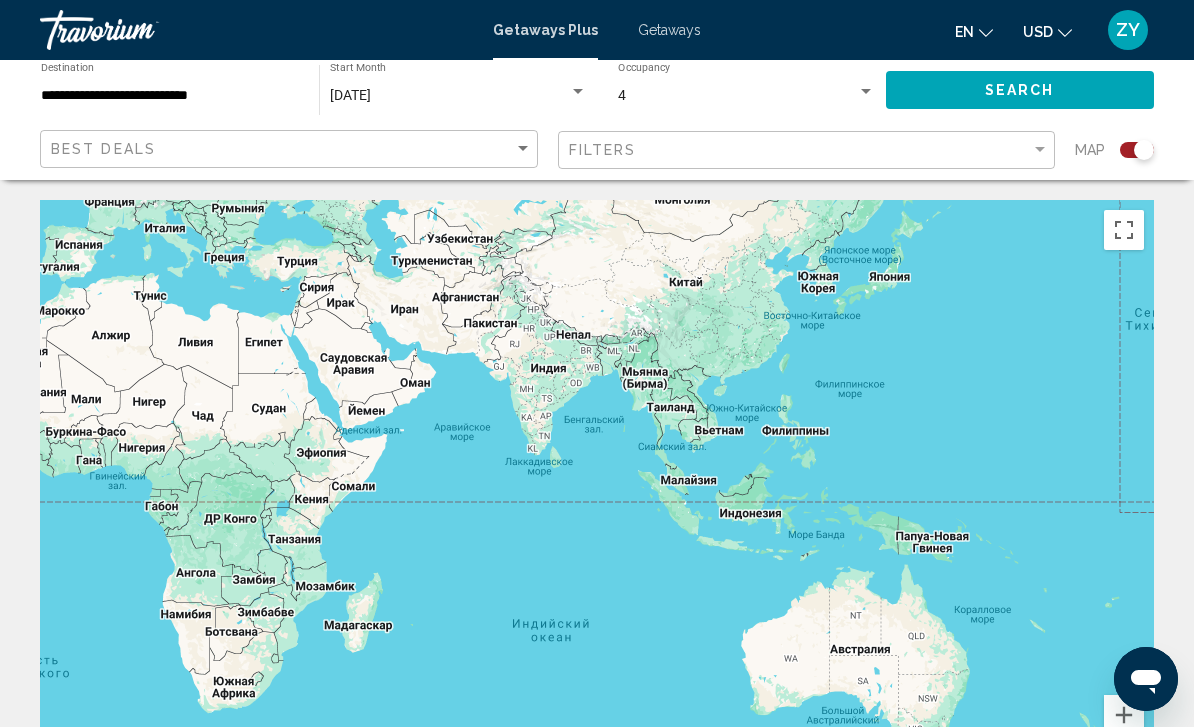 drag, startPoint x: 872, startPoint y: 420, endPoint x: 718, endPoint y: 317, distance: 185.27008 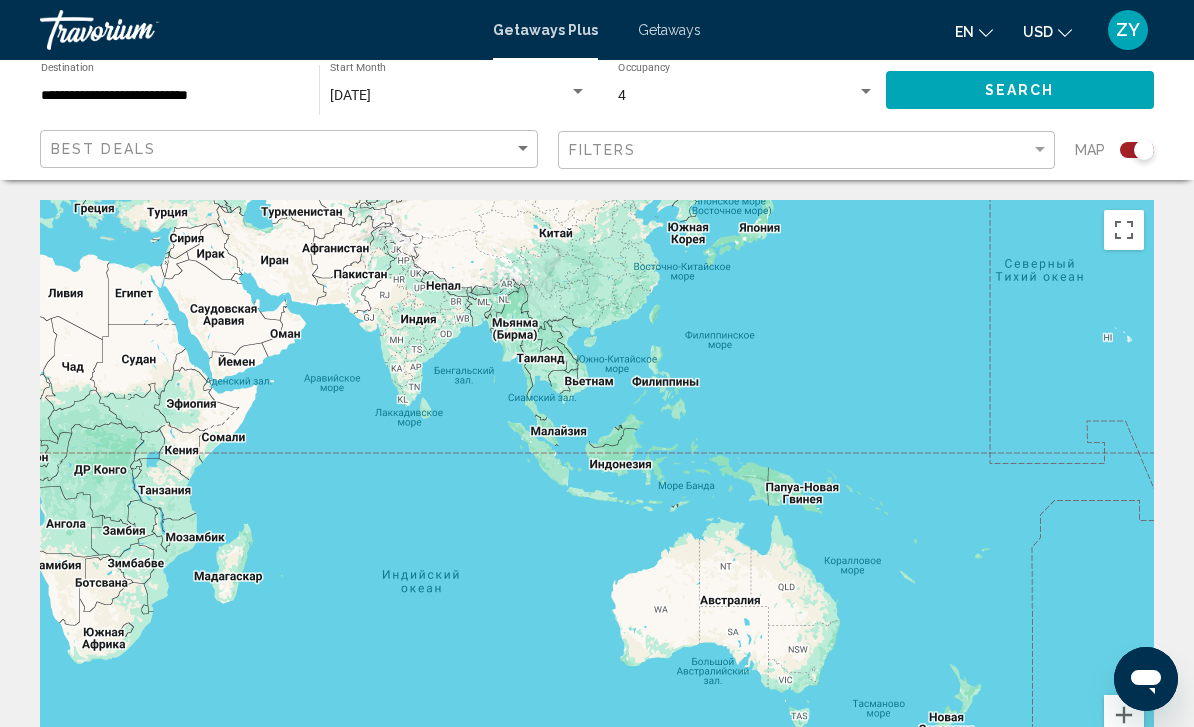 drag, startPoint x: 1000, startPoint y: 429, endPoint x: 922, endPoint y: 477, distance: 91.58602 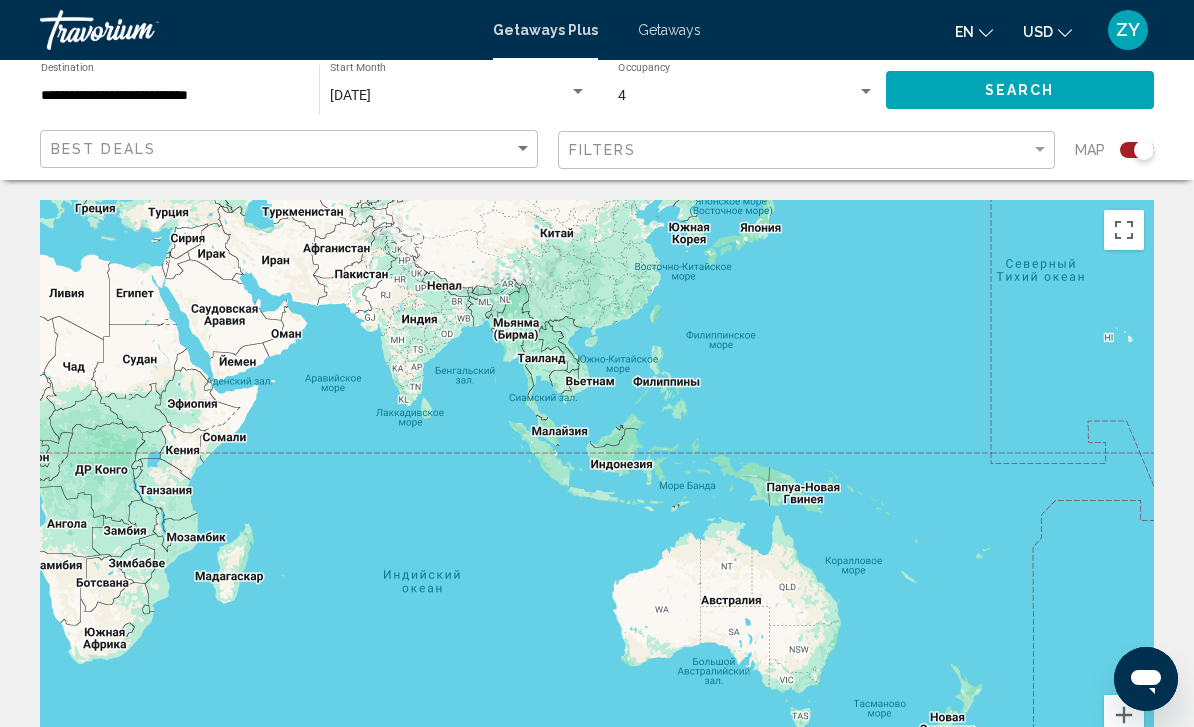 click on "**********" at bounding box center [170, 96] 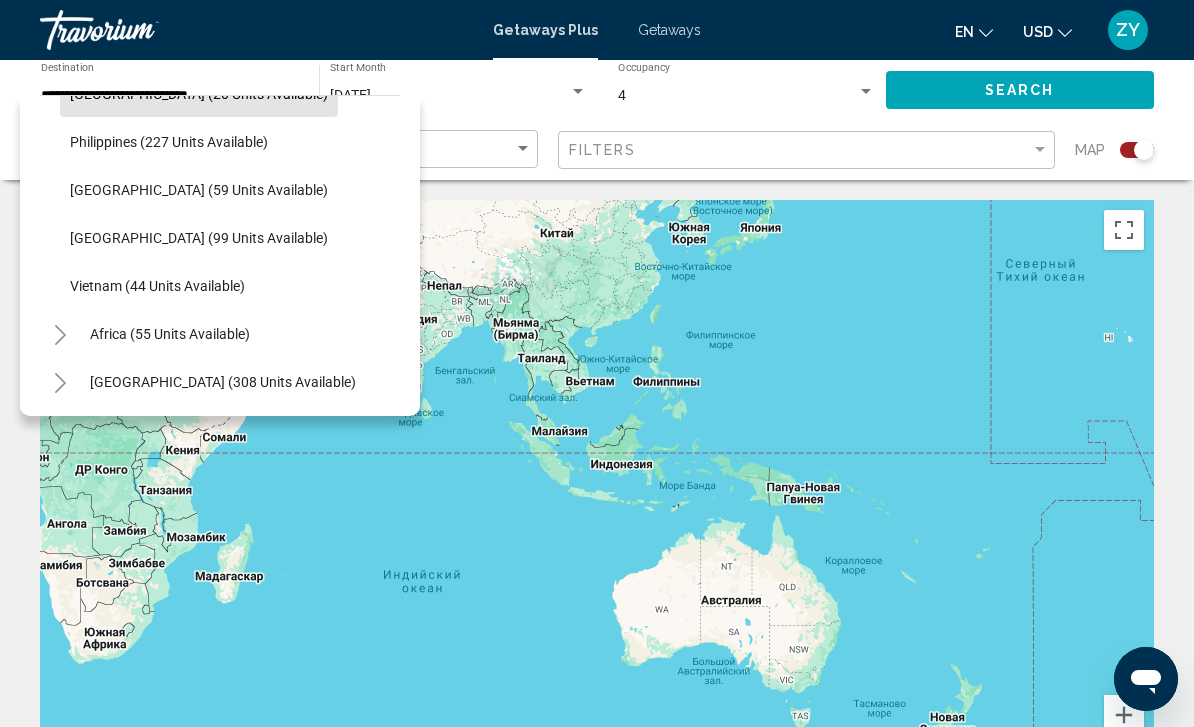 scroll, scrollTop: 804, scrollLeft: 0, axis: vertical 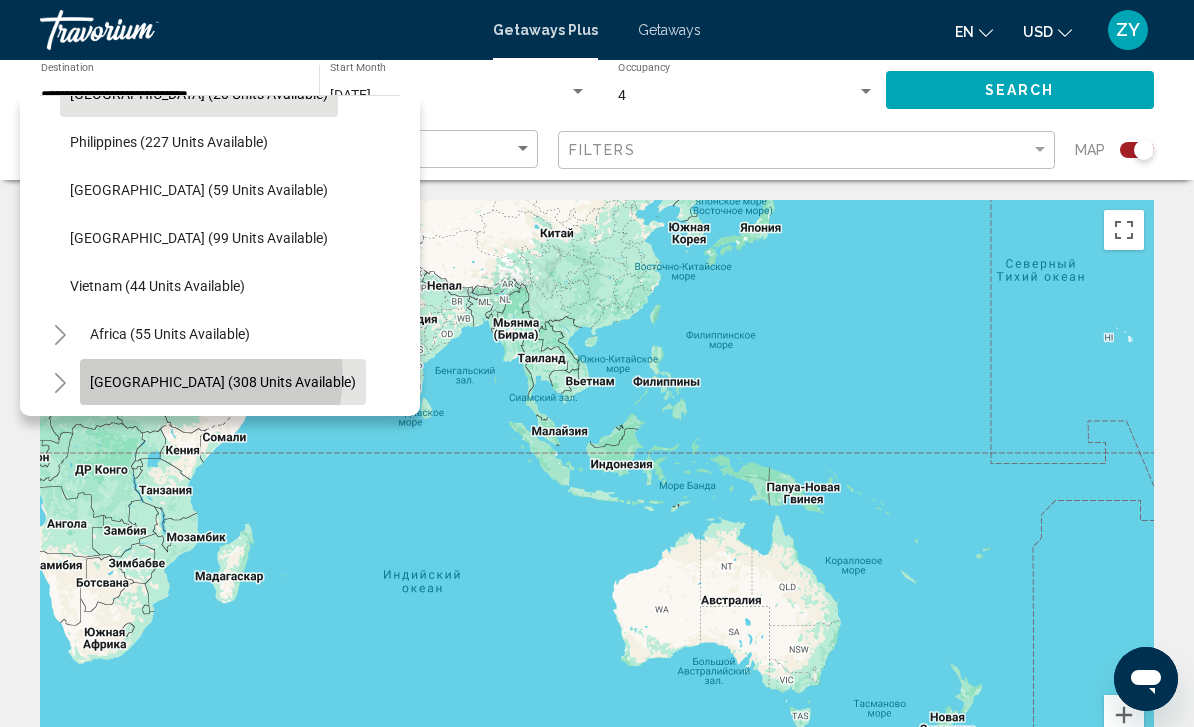 click on "[GEOGRAPHIC_DATA] (308 units available)" 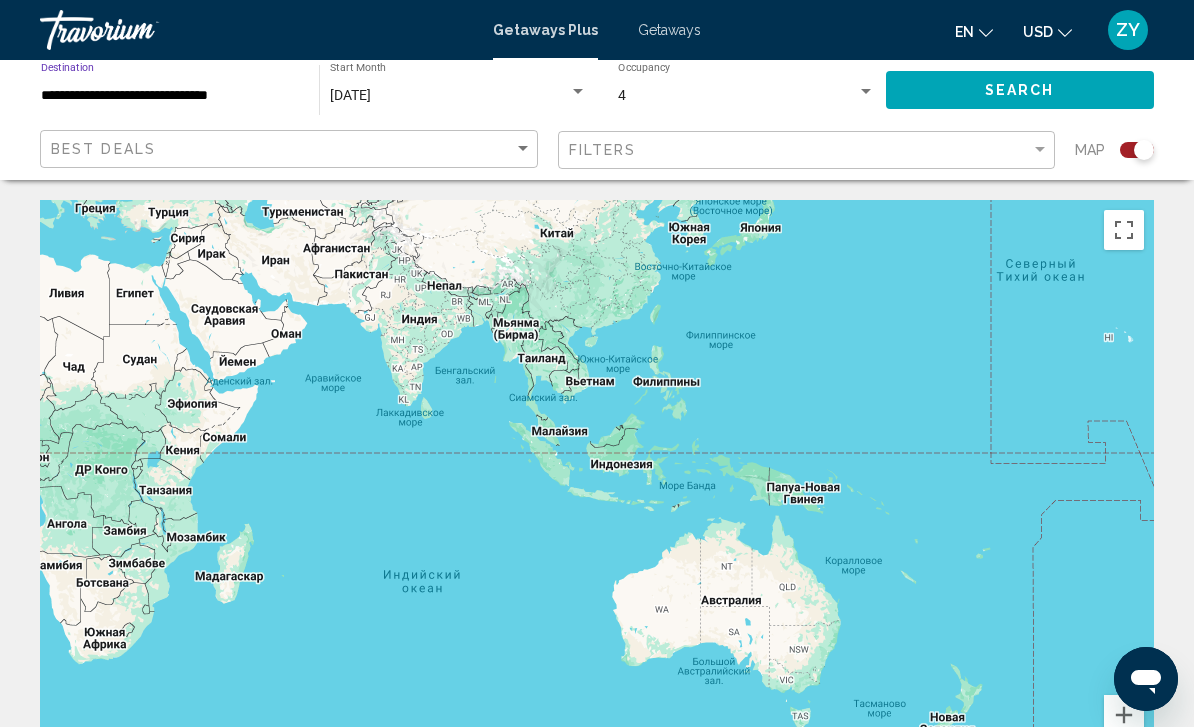 click on "**********" at bounding box center (170, 96) 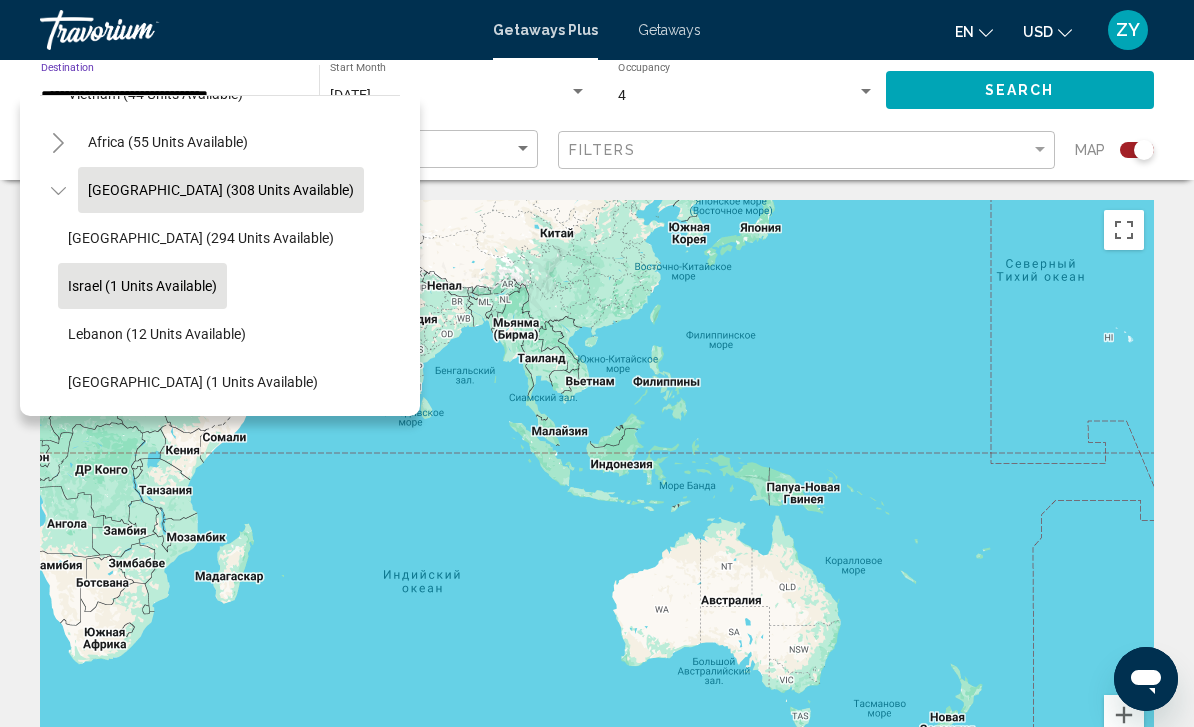 scroll, scrollTop: 996, scrollLeft: 2, axis: both 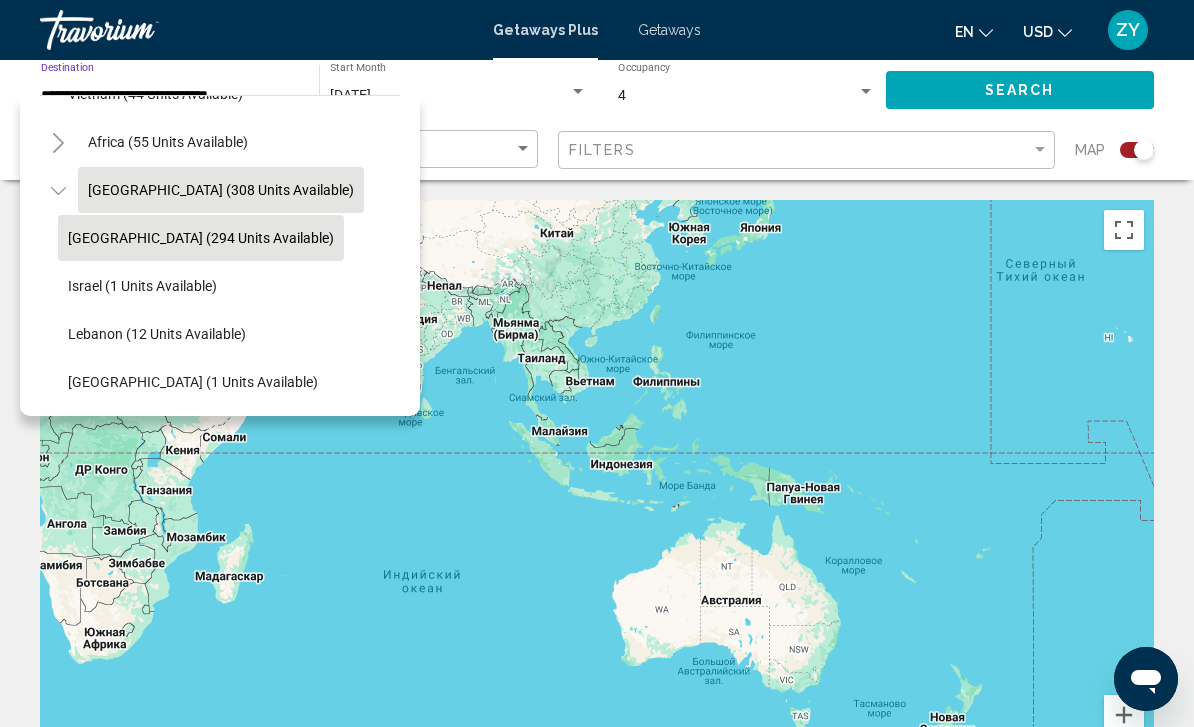 click on "Egypt (294 units available)" 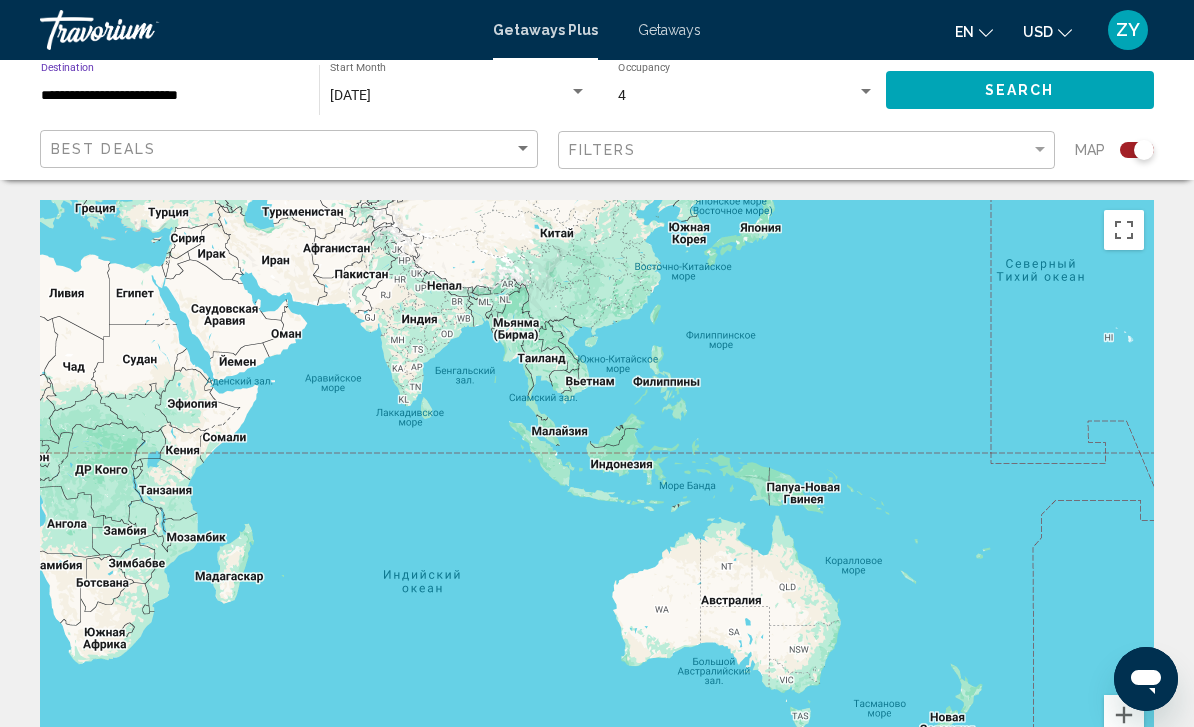 click on "[DATE]" at bounding box center (449, 96) 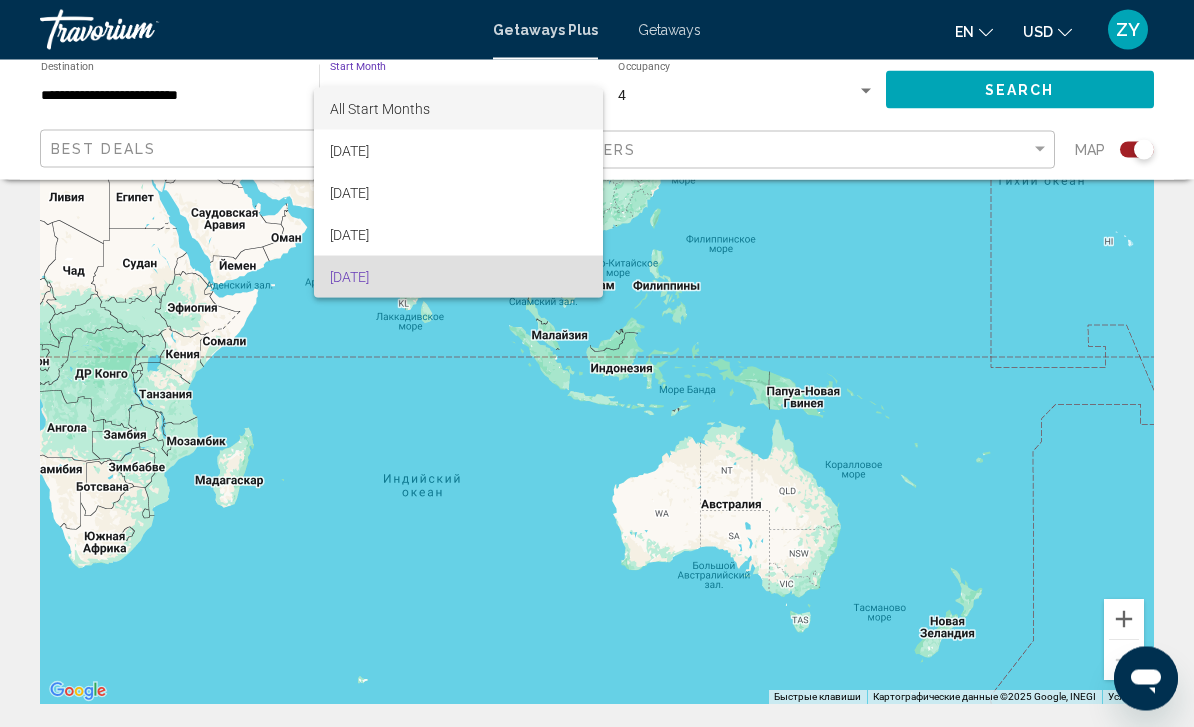 scroll, scrollTop: 96, scrollLeft: 0, axis: vertical 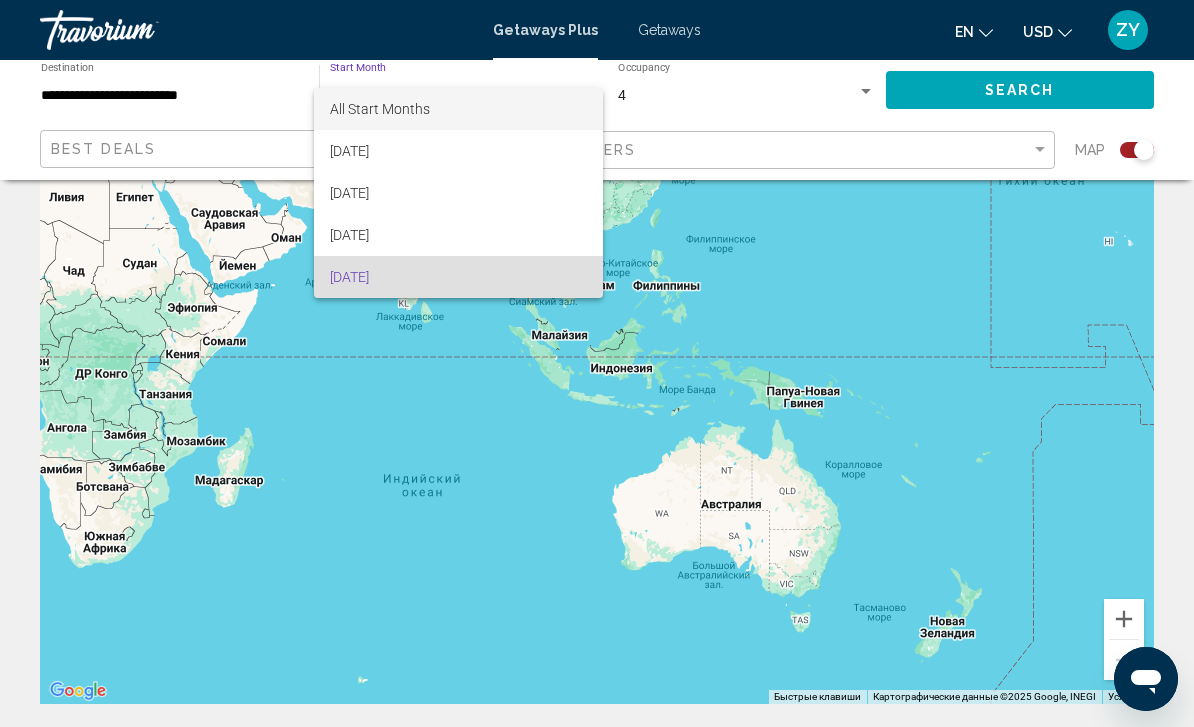 click on "All Start Months" at bounding box center [458, 109] 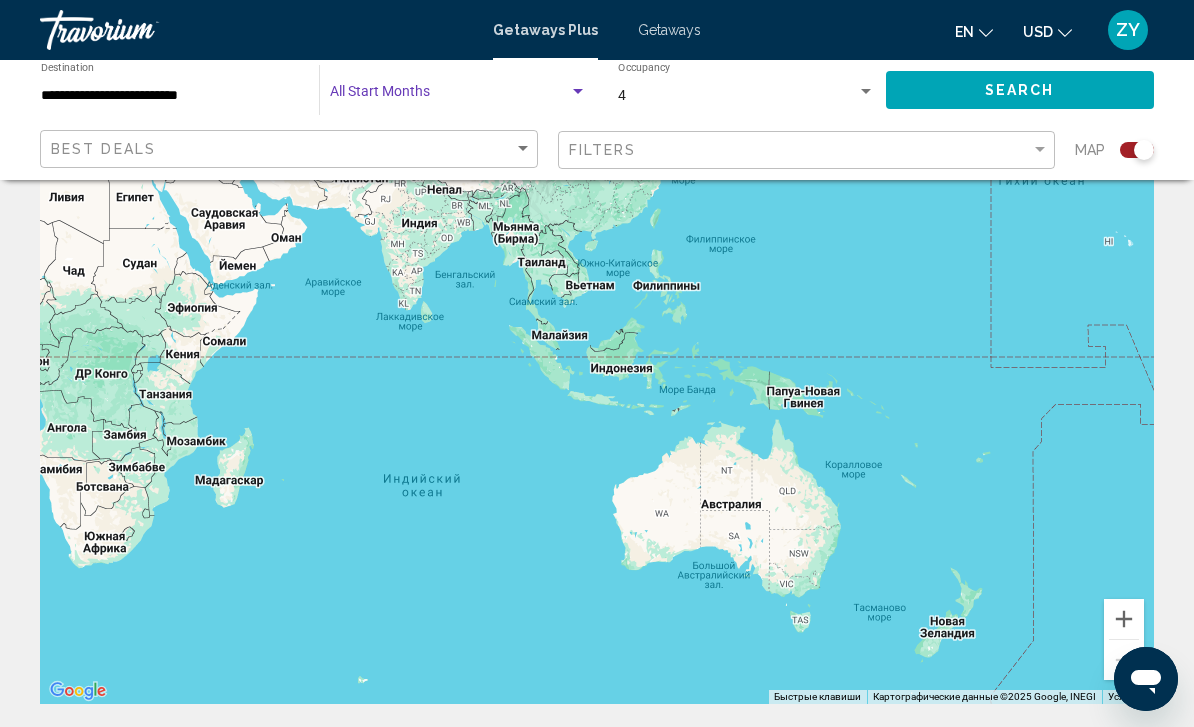 drag, startPoint x: 1004, startPoint y: 87, endPoint x: 1004, endPoint y: 183, distance: 96 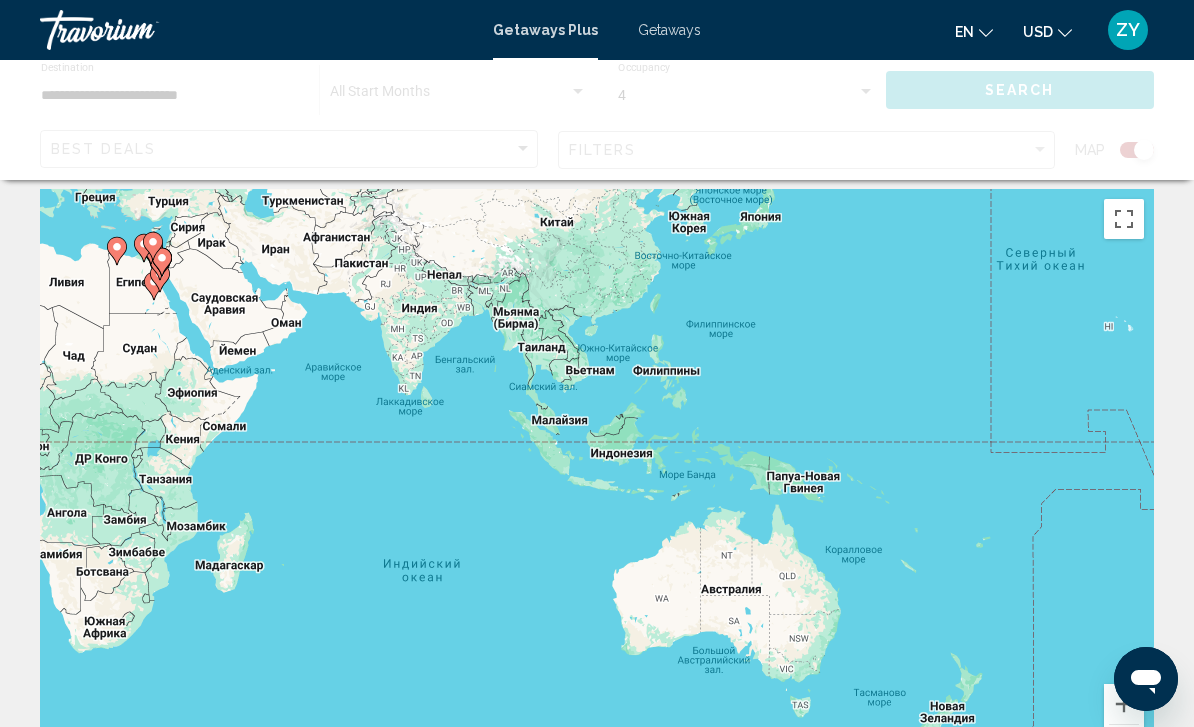 scroll, scrollTop: 20, scrollLeft: 0, axis: vertical 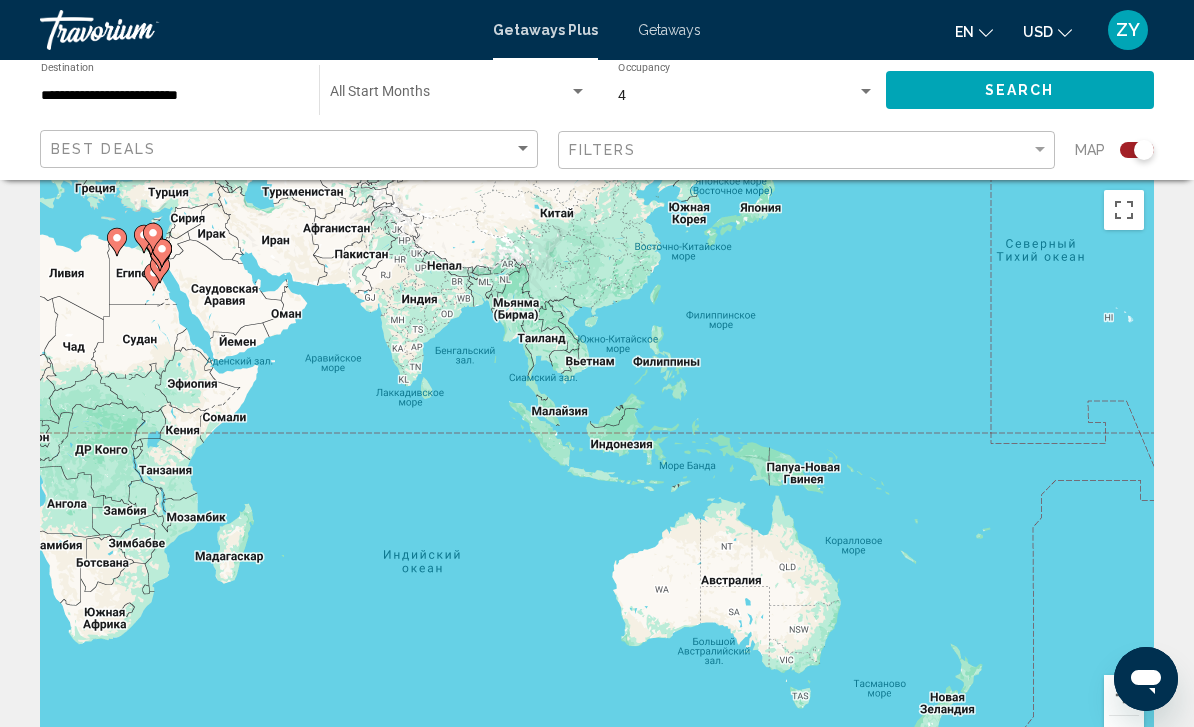 click on "Start Month All Start Months" 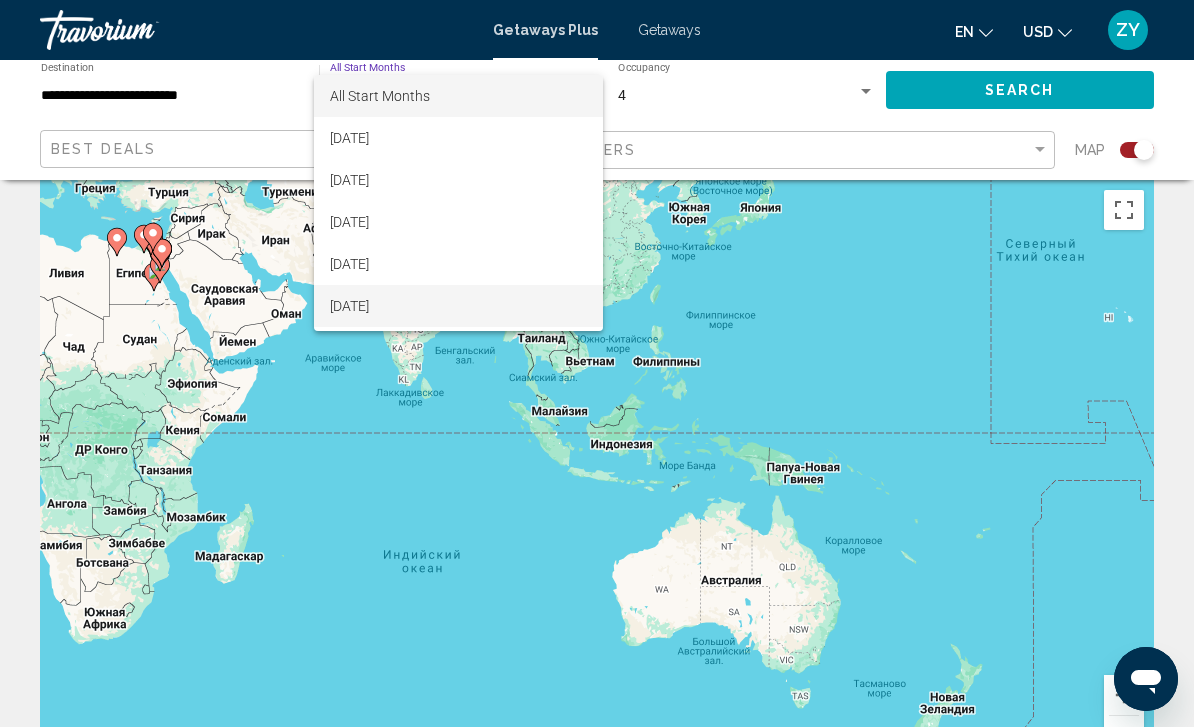 click on "[DATE]" at bounding box center (458, 306) 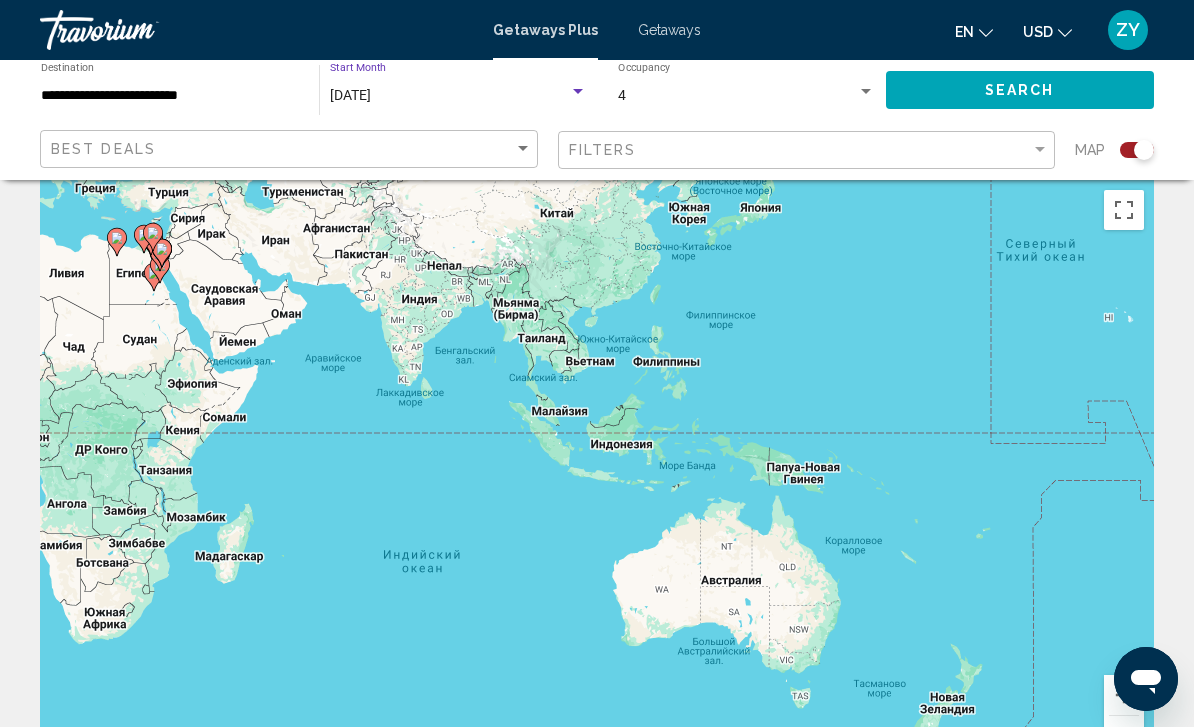 click on "Search" 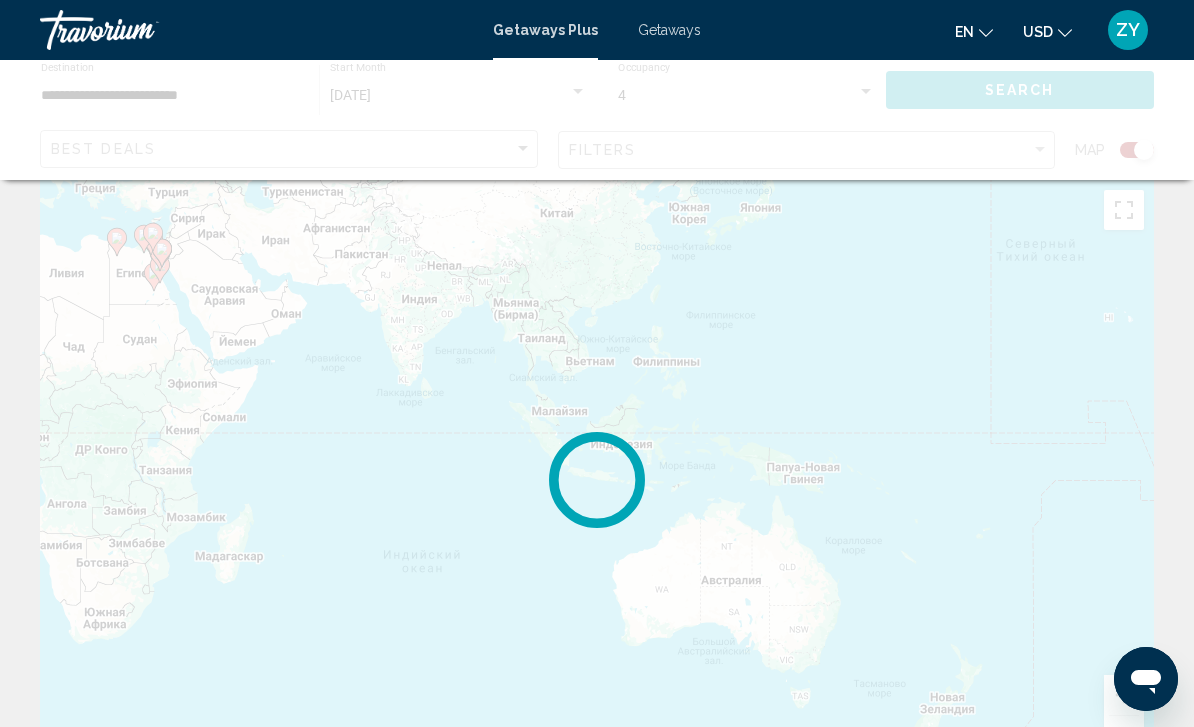 scroll, scrollTop: 0, scrollLeft: 0, axis: both 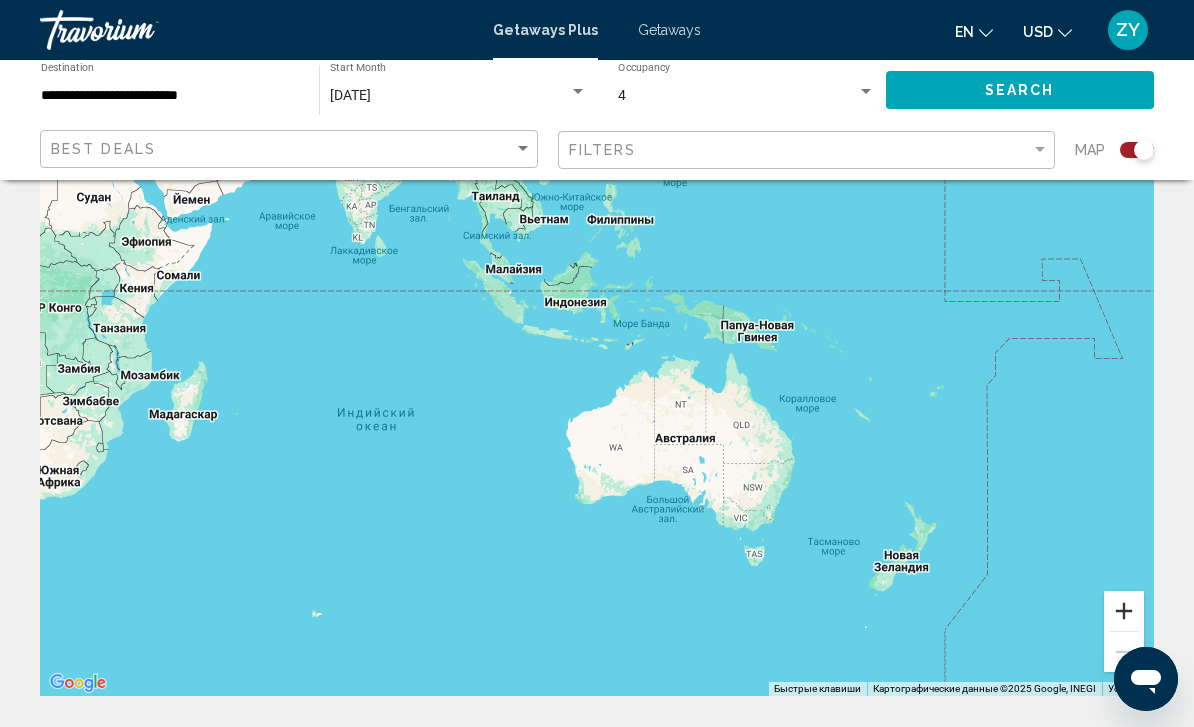 click at bounding box center [1124, 611] 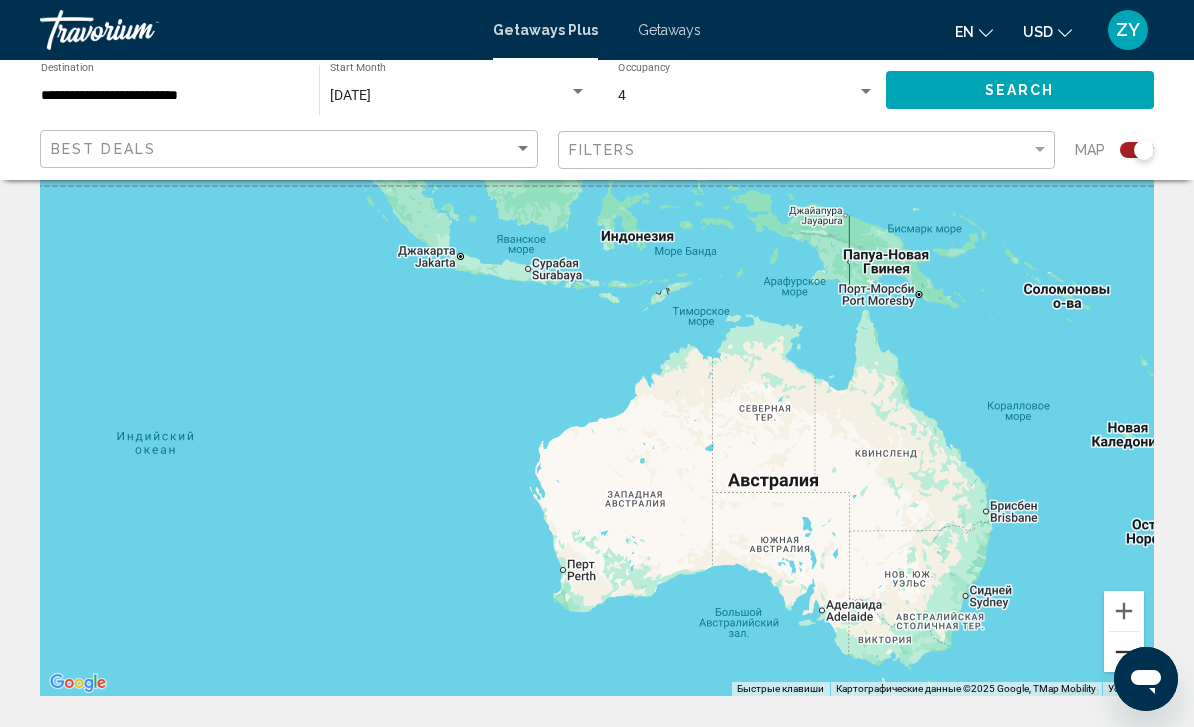 click at bounding box center [1124, 652] 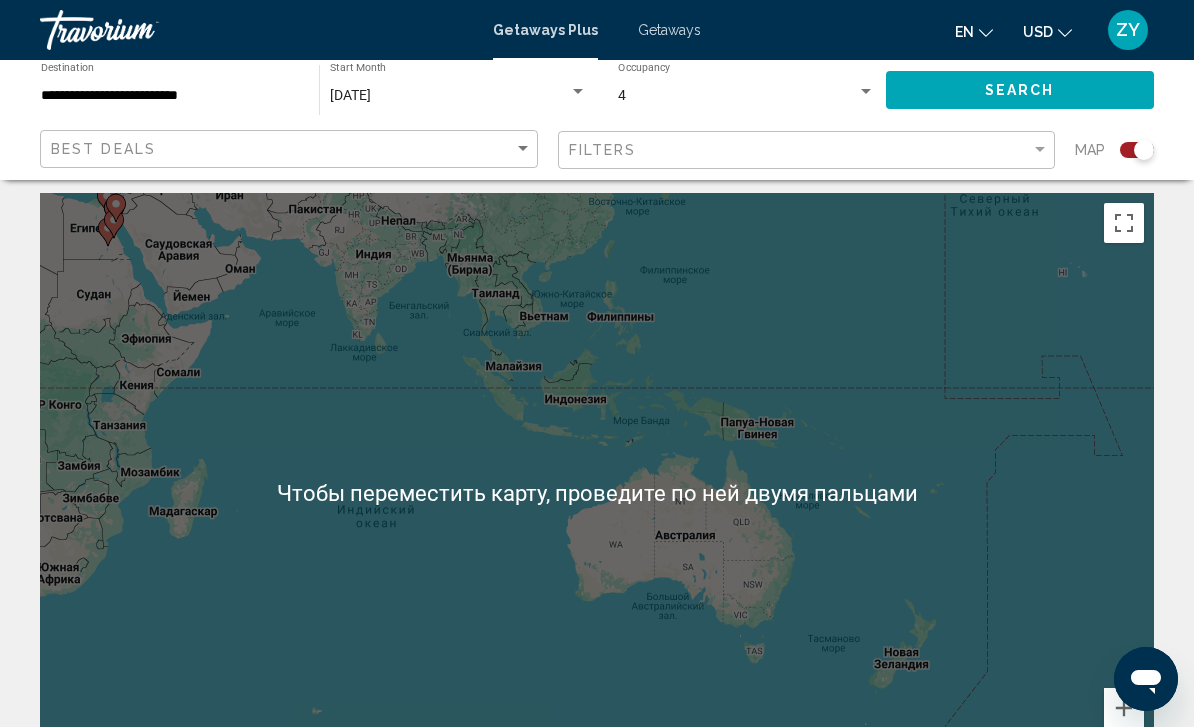 scroll, scrollTop: 5, scrollLeft: 0, axis: vertical 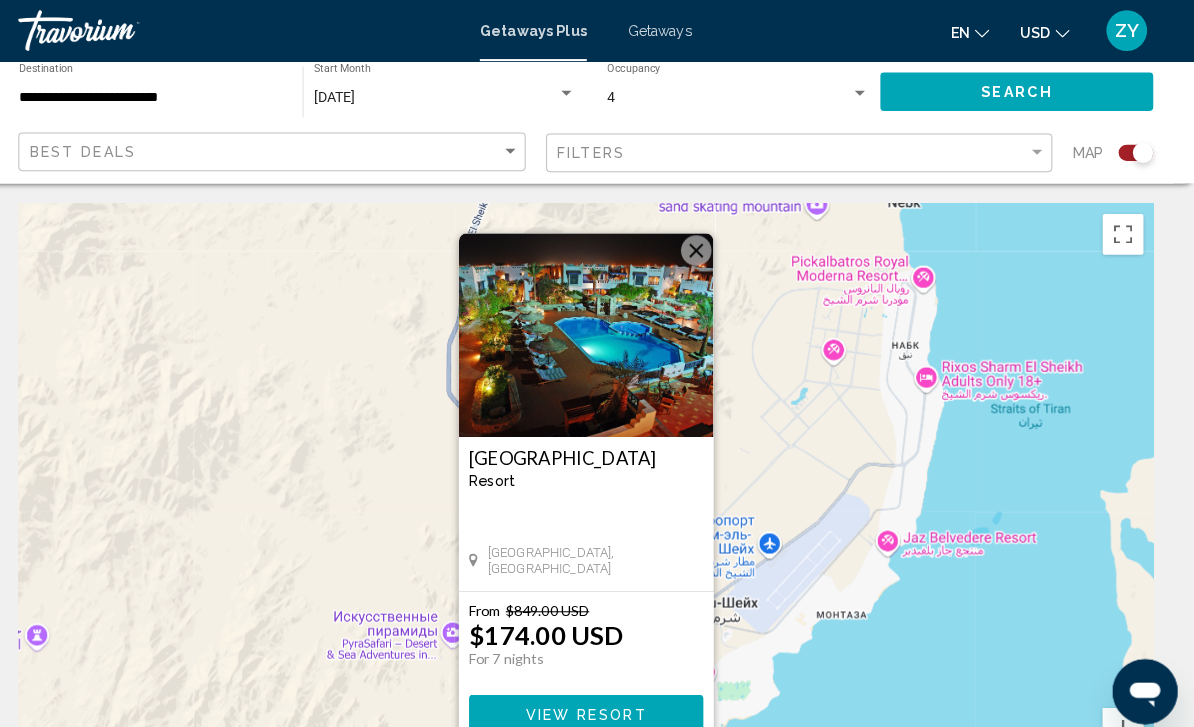 click at bounding box center [705, 246] 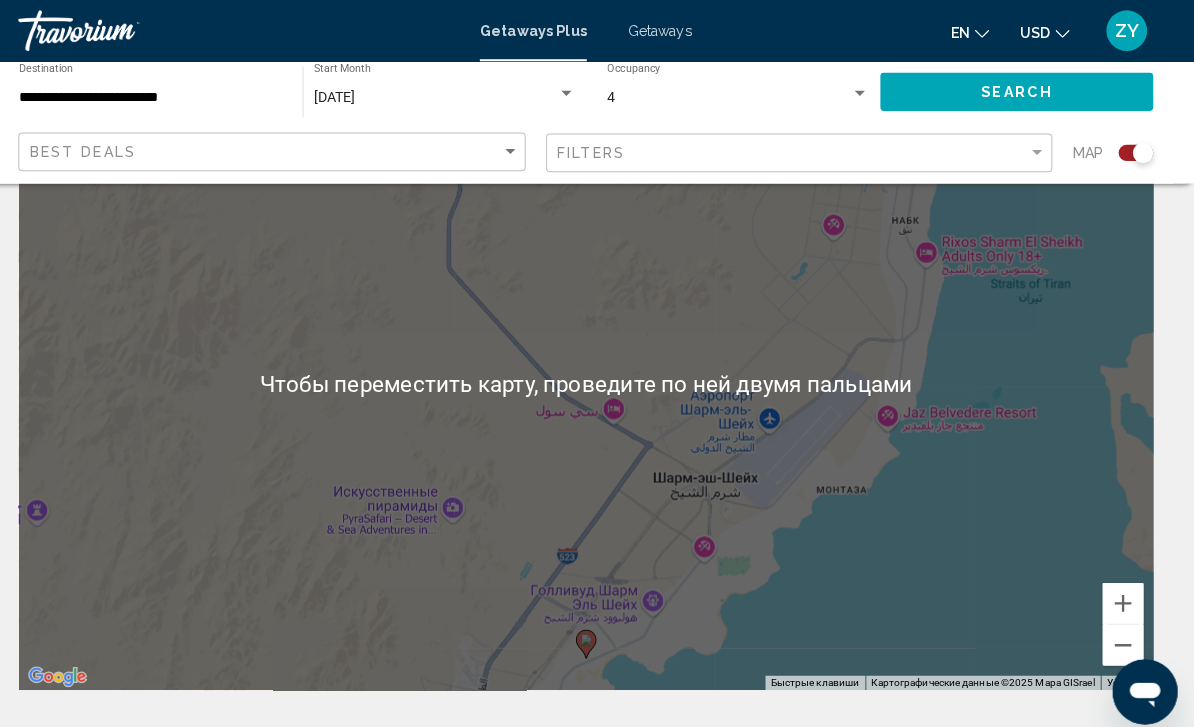 scroll, scrollTop: 124, scrollLeft: 0, axis: vertical 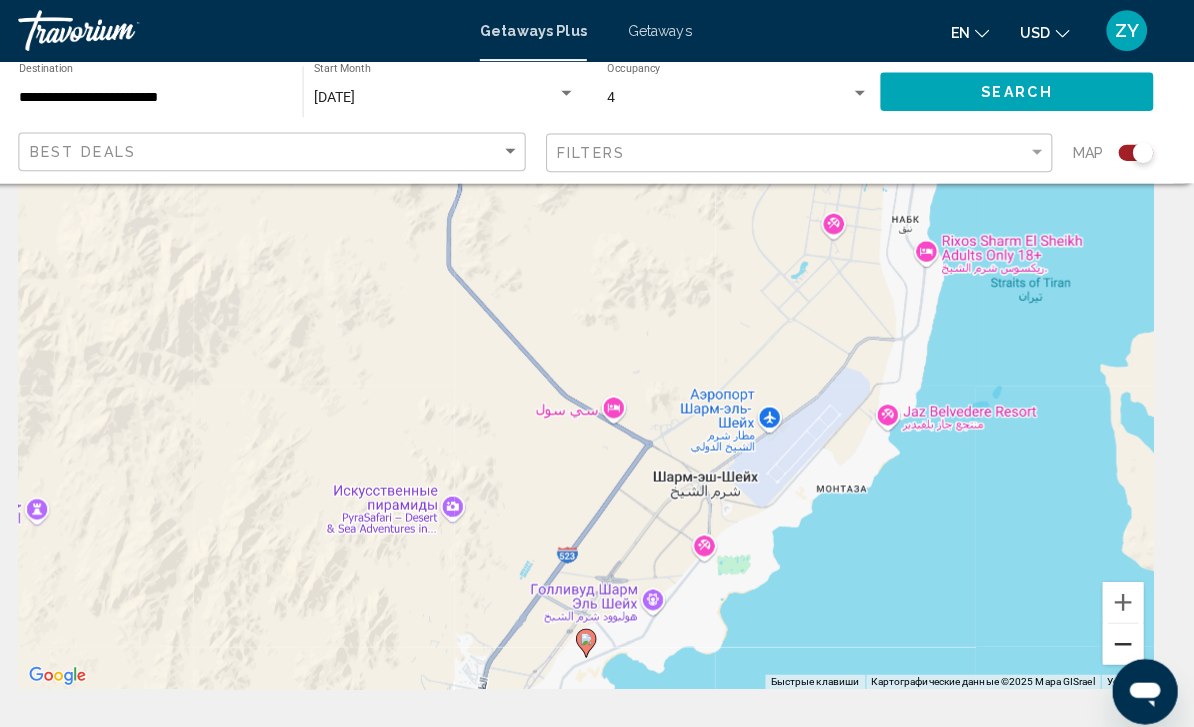 click at bounding box center (1124, 632) 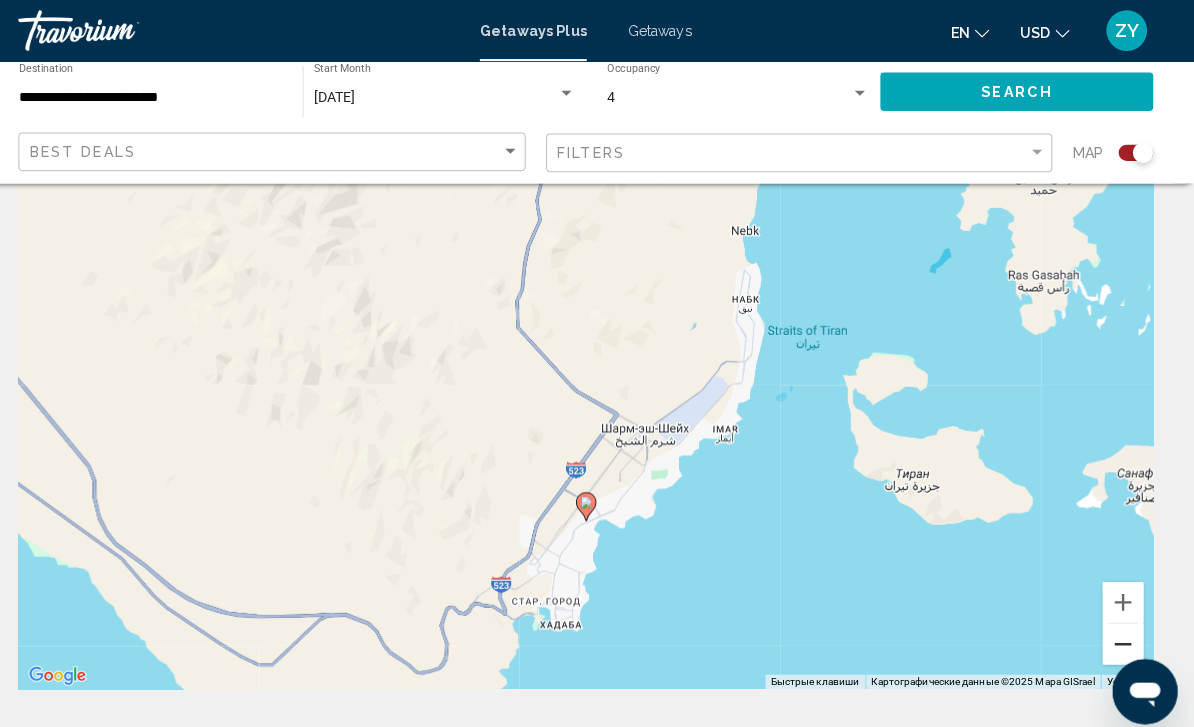 click at bounding box center [1124, 632] 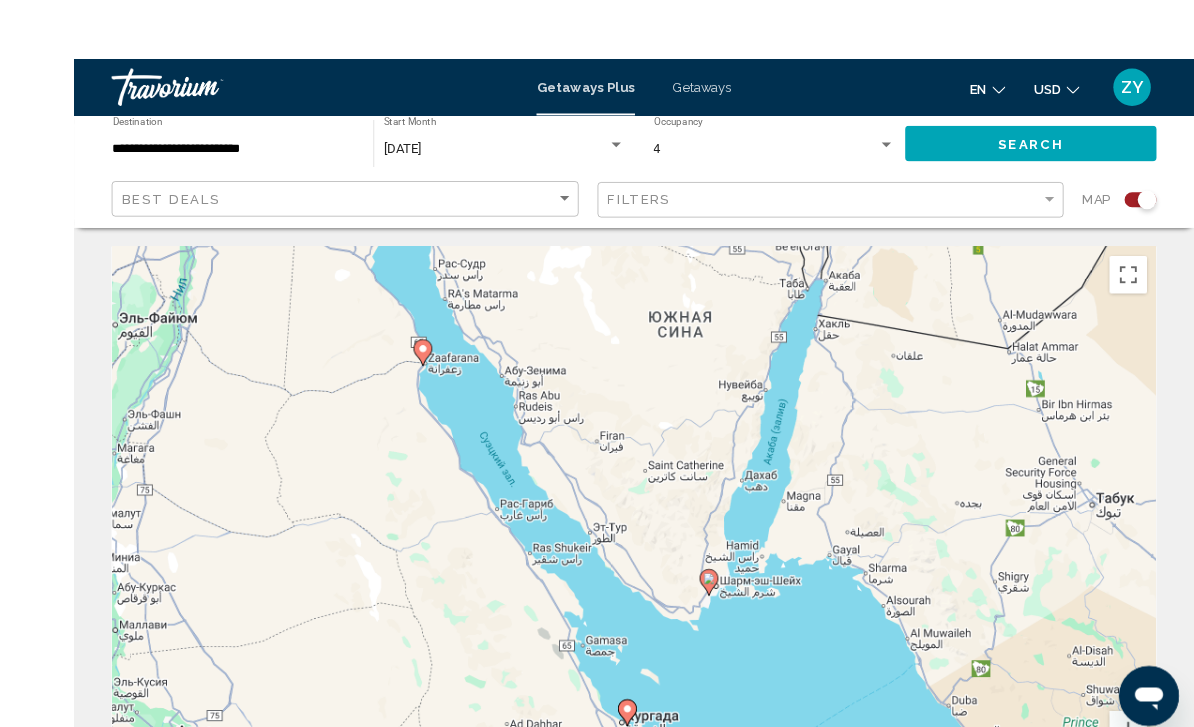 scroll, scrollTop: 70, scrollLeft: 0, axis: vertical 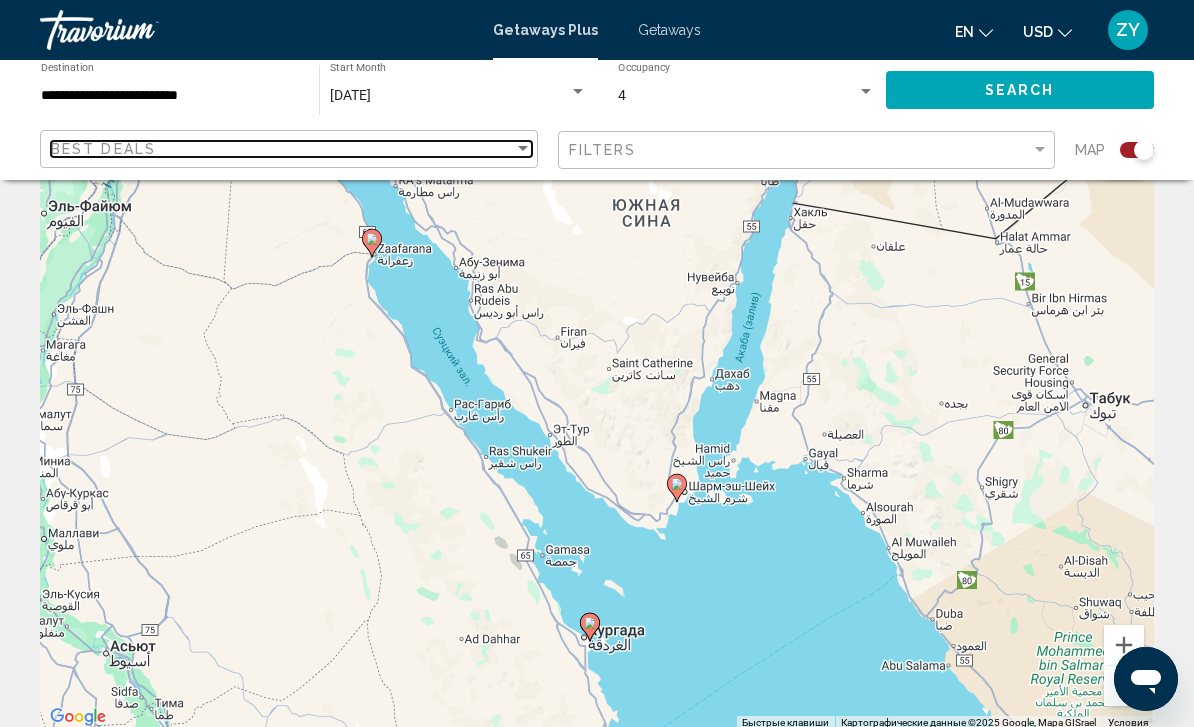 click on "Best Deals" at bounding box center (282, 149) 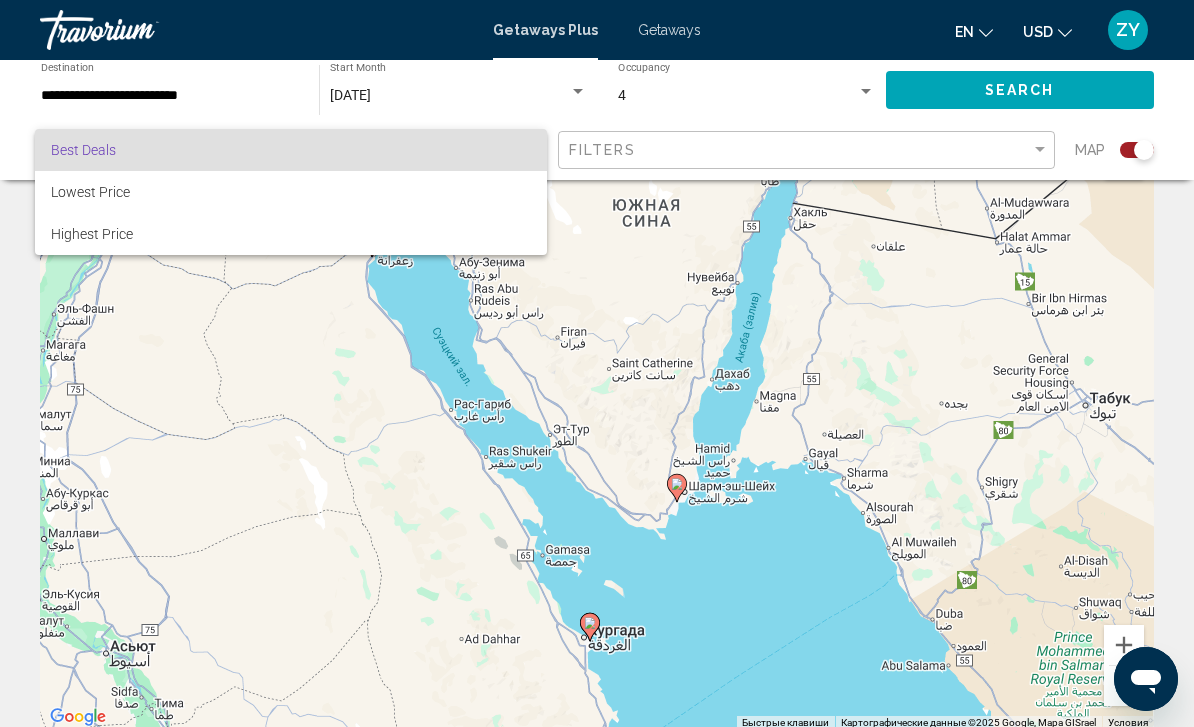 click at bounding box center [597, 363] 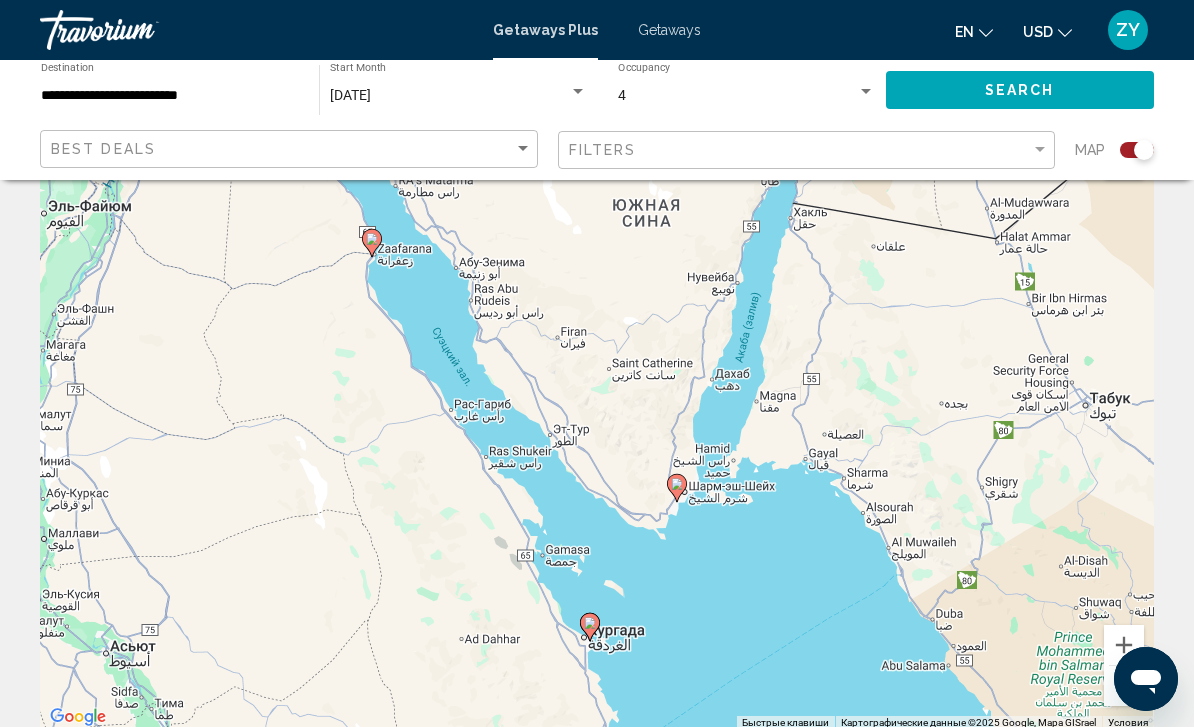 click on "**********" at bounding box center (170, 96) 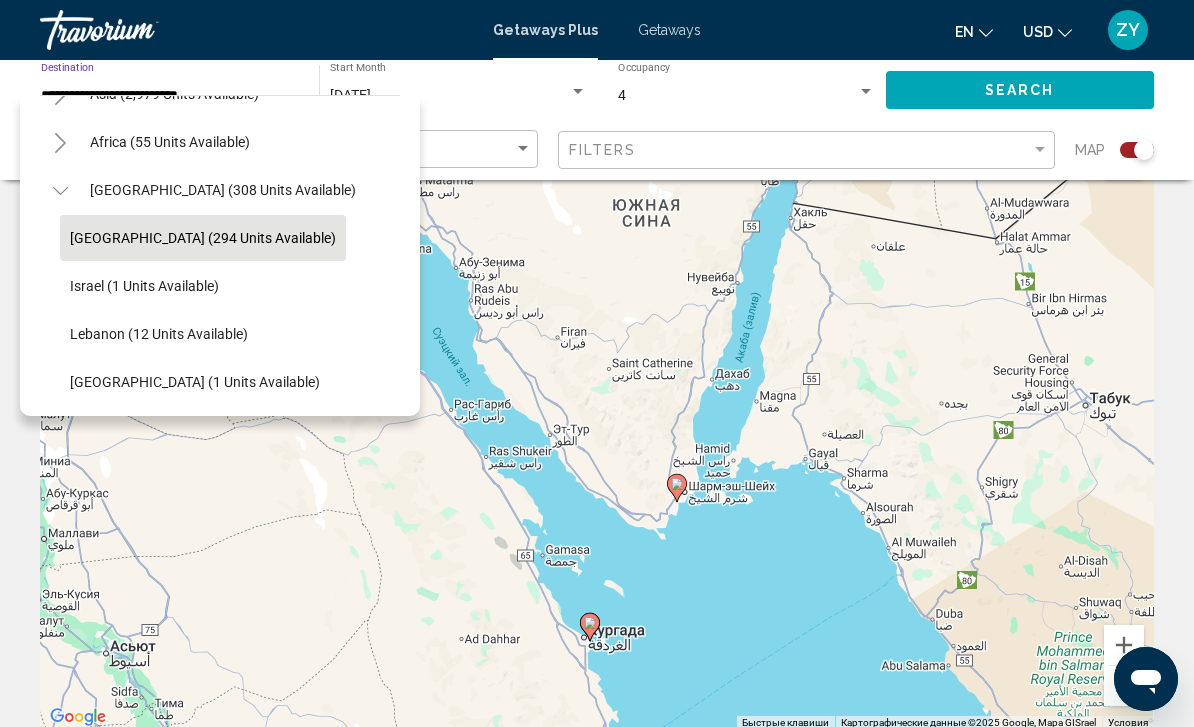 scroll, scrollTop: 516, scrollLeft: 0, axis: vertical 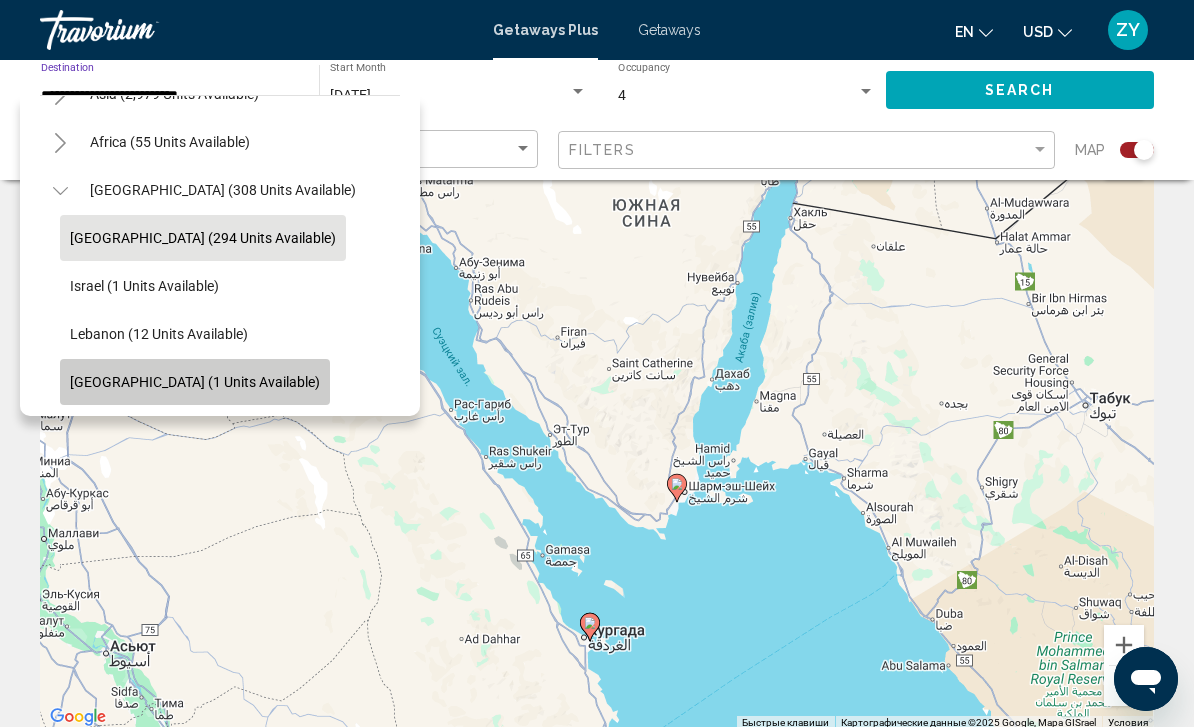click on "United Arab Emirates (1 units available)" 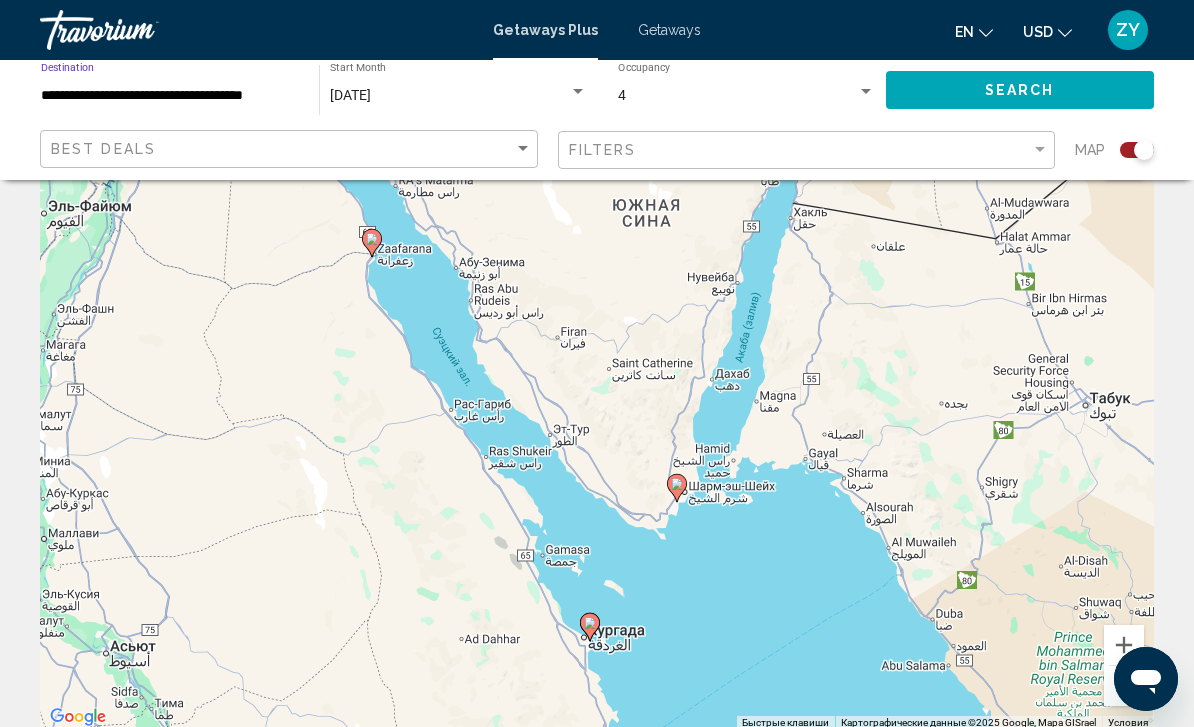 click on "Search" 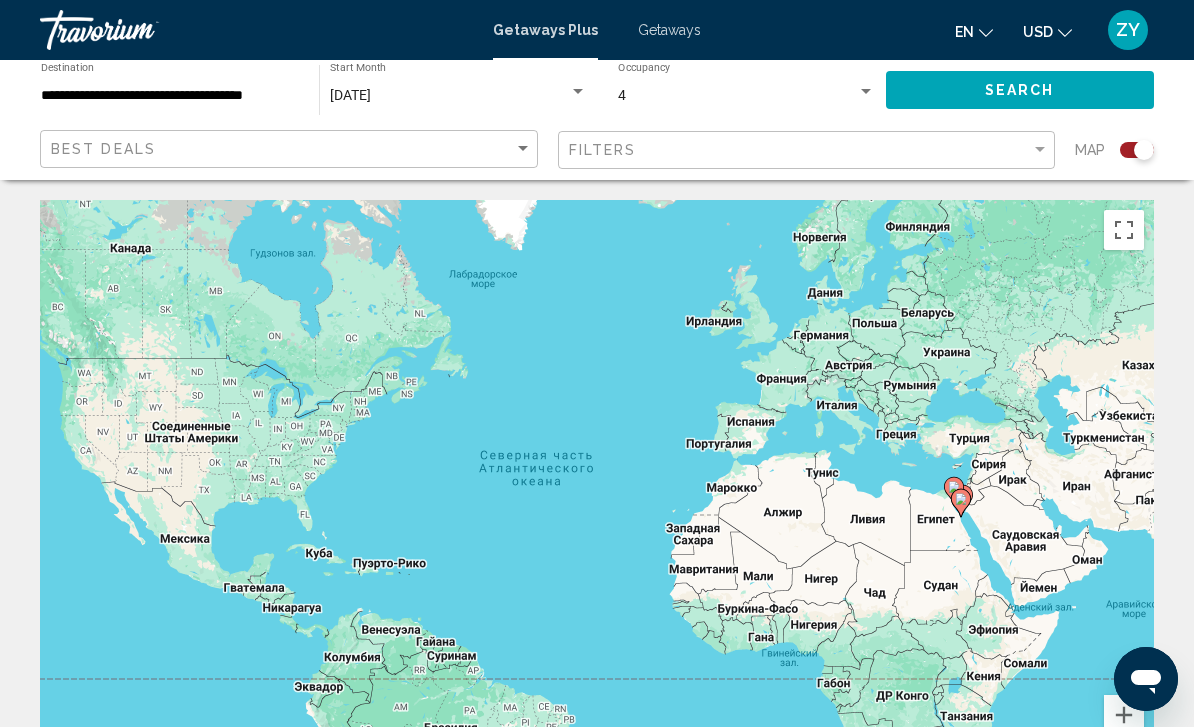 scroll, scrollTop: 70, scrollLeft: 0, axis: vertical 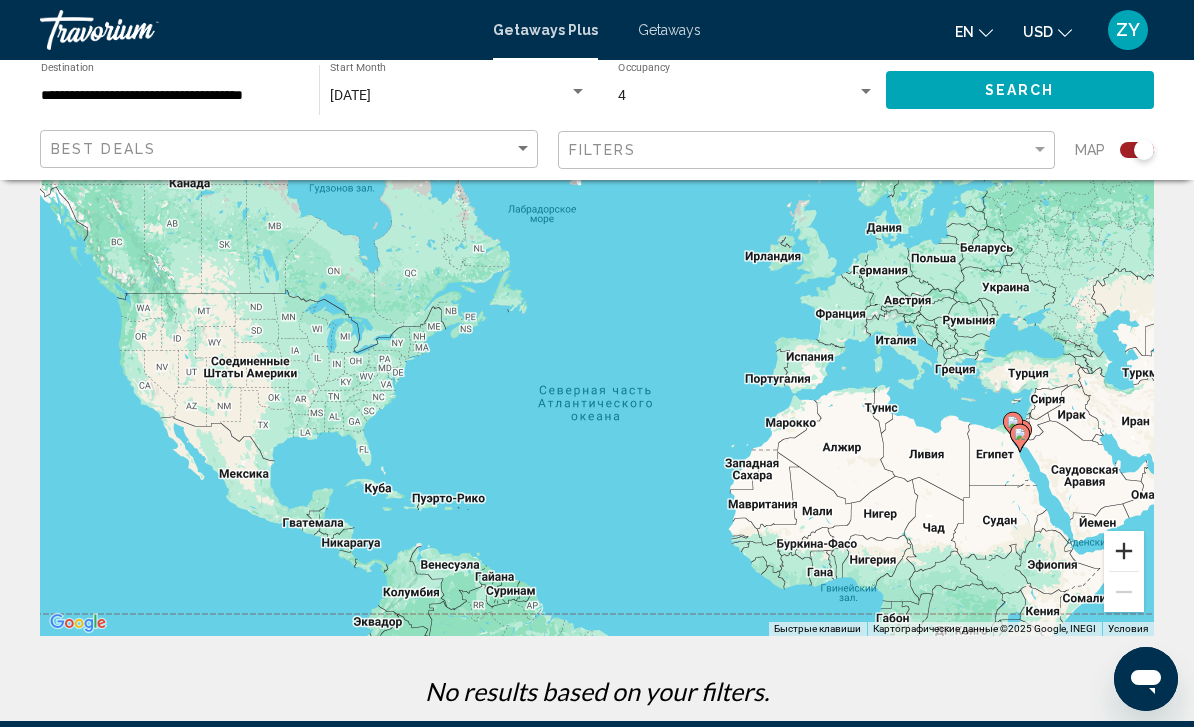 click at bounding box center (1124, 551) 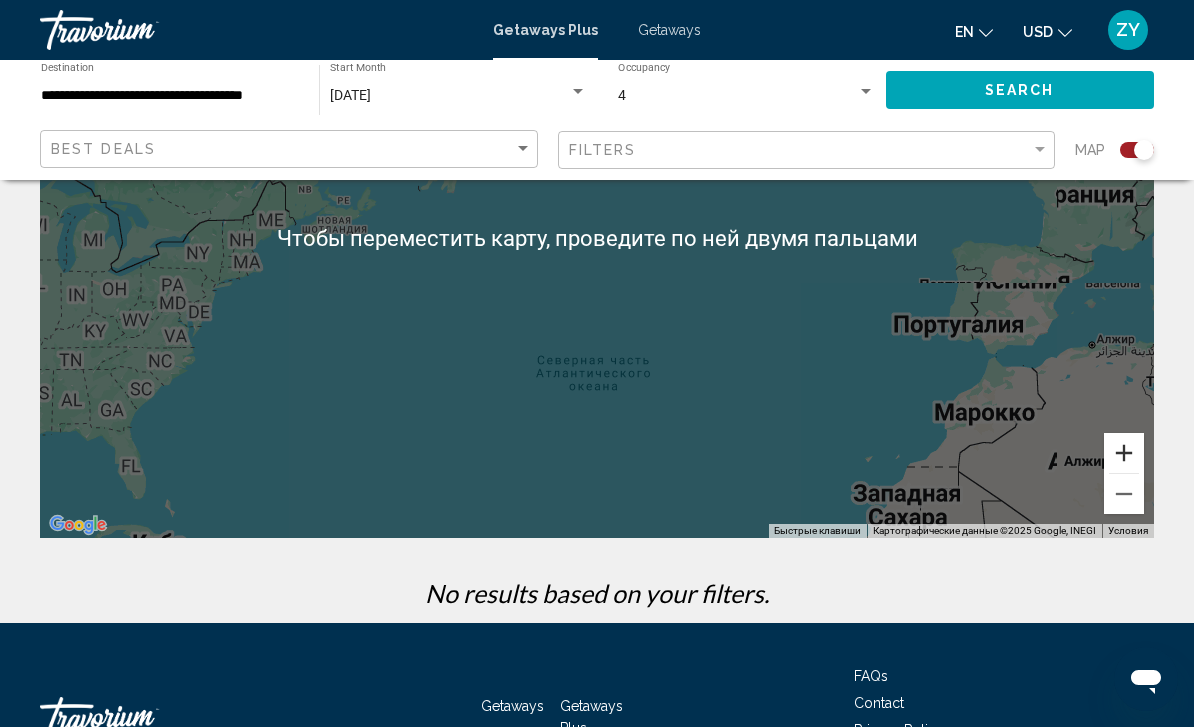 scroll, scrollTop: 263, scrollLeft: 0, axis: vertical 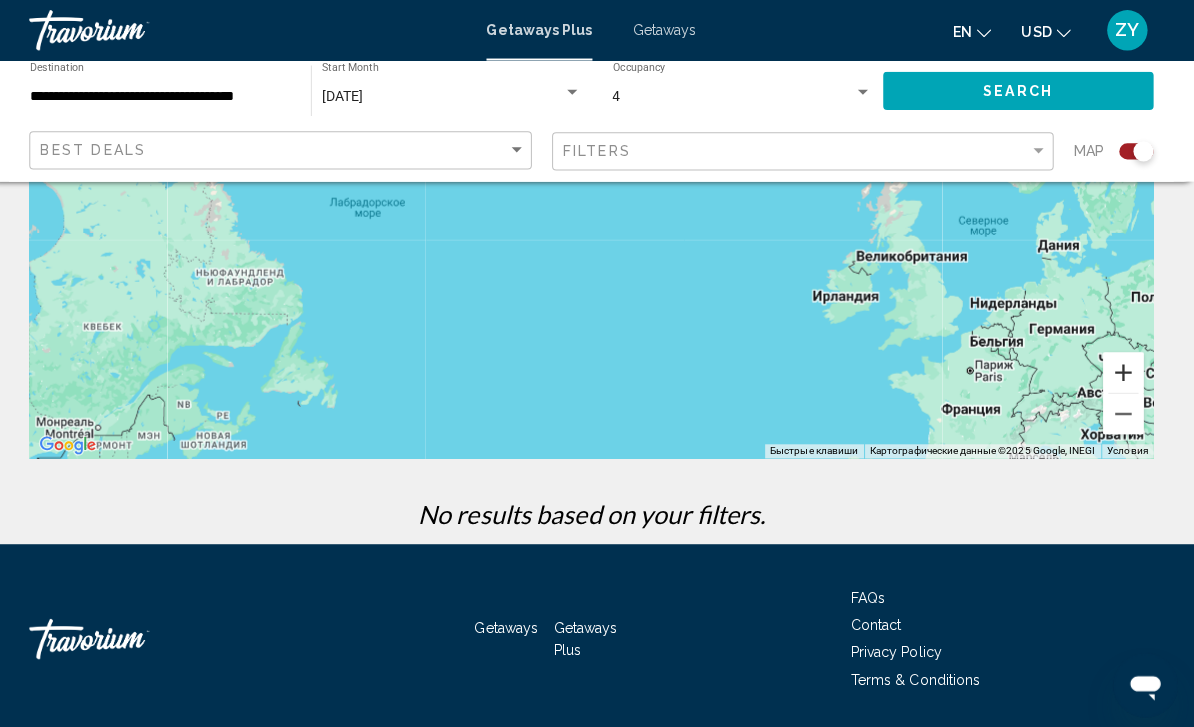 click at bounding box center (1124, 369) 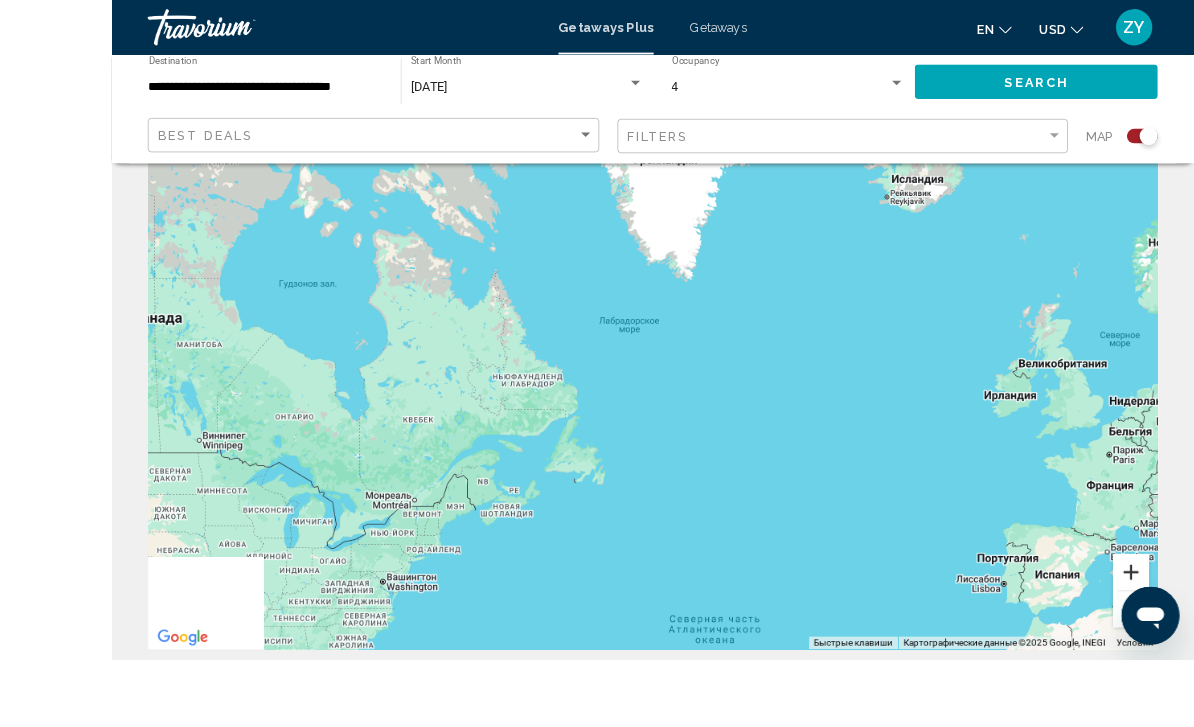 scroll, scrollTop: 339, scrollLeft: 0, axis: vertical 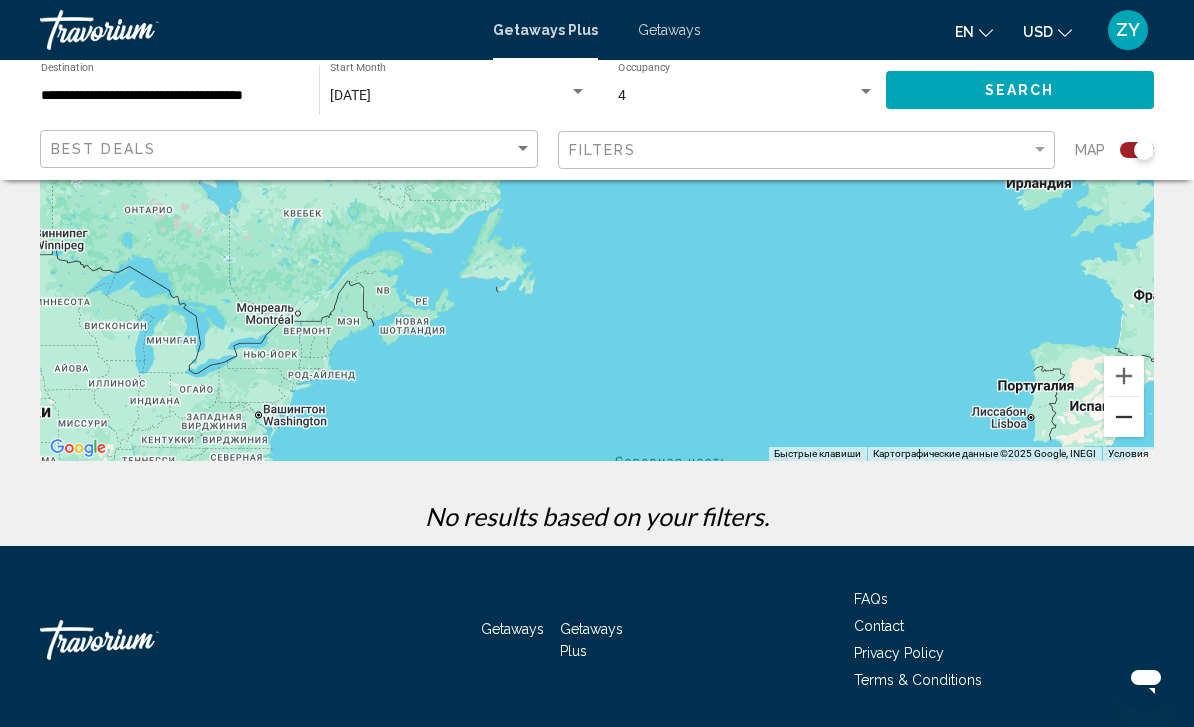 click at bounding box center (1124, 417) 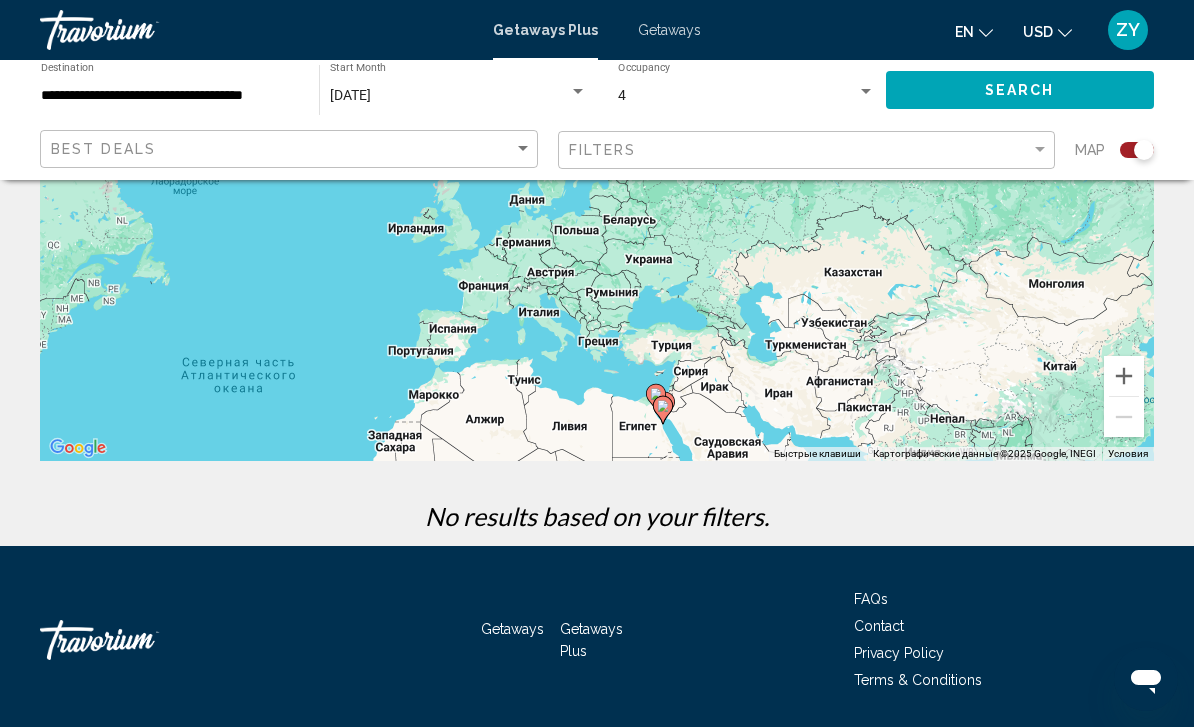 drag, startPoint x: 988, startPoint y: 368, endPoint x: 587, endPoint y: 425, distance: 405.03085 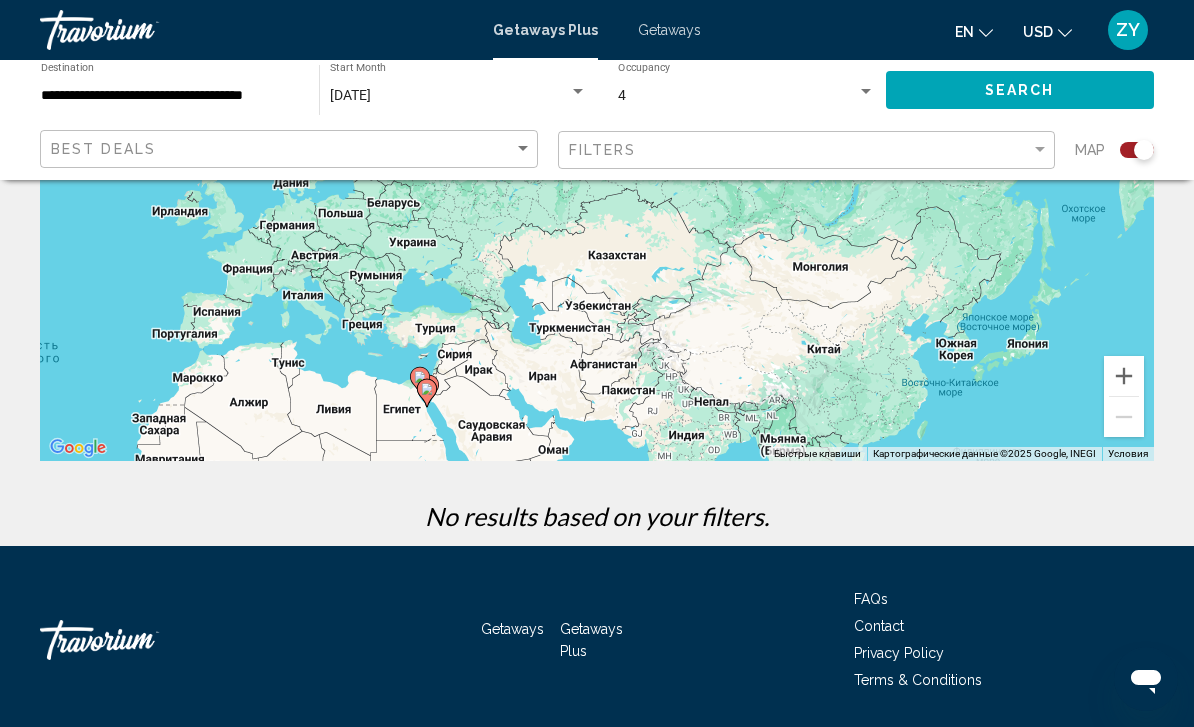 drag, startPoint x: 596, startPoint y: 413, endPoint x: 367, endPoint y: 395, distance: 229.70633 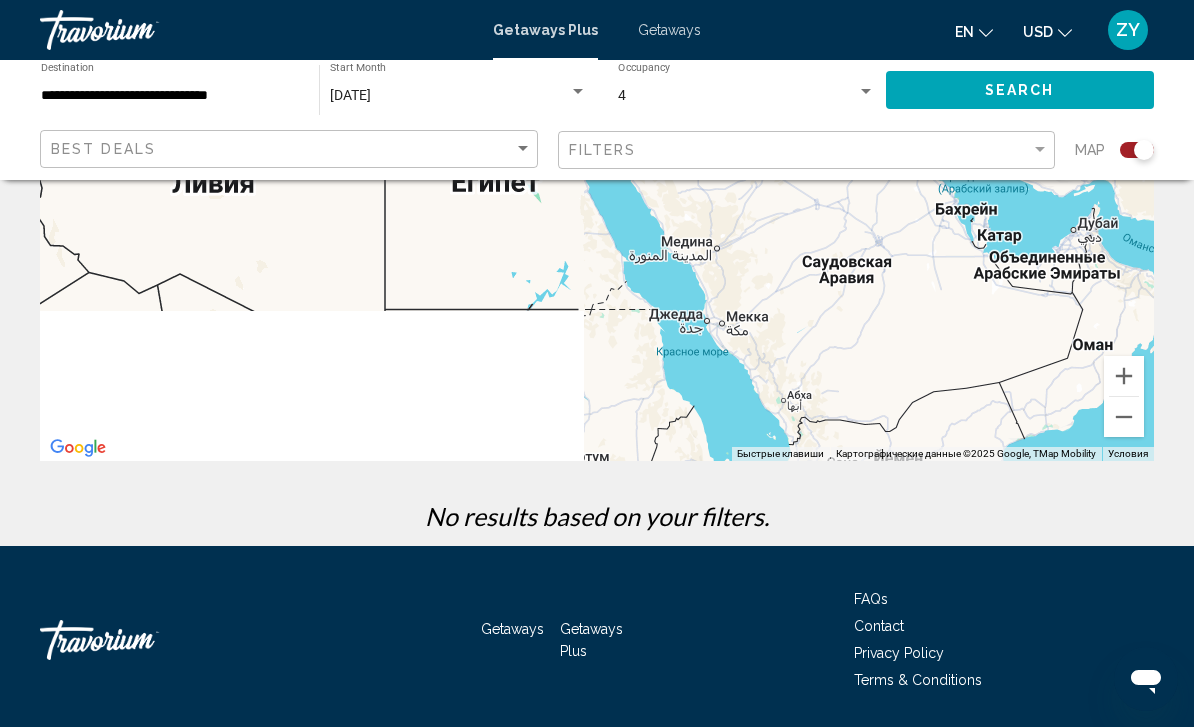 scroll, scrollTop: 200, scrollLeft: 0, axis: vertical 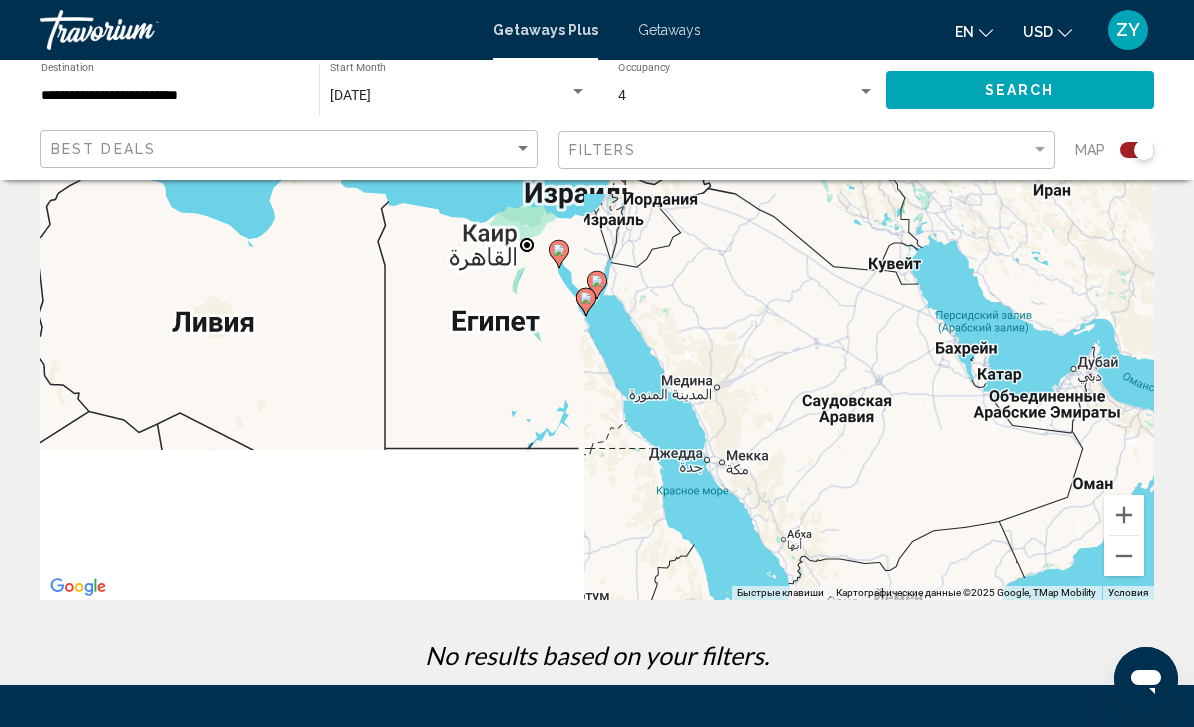 click at bounding box center (559, 254) 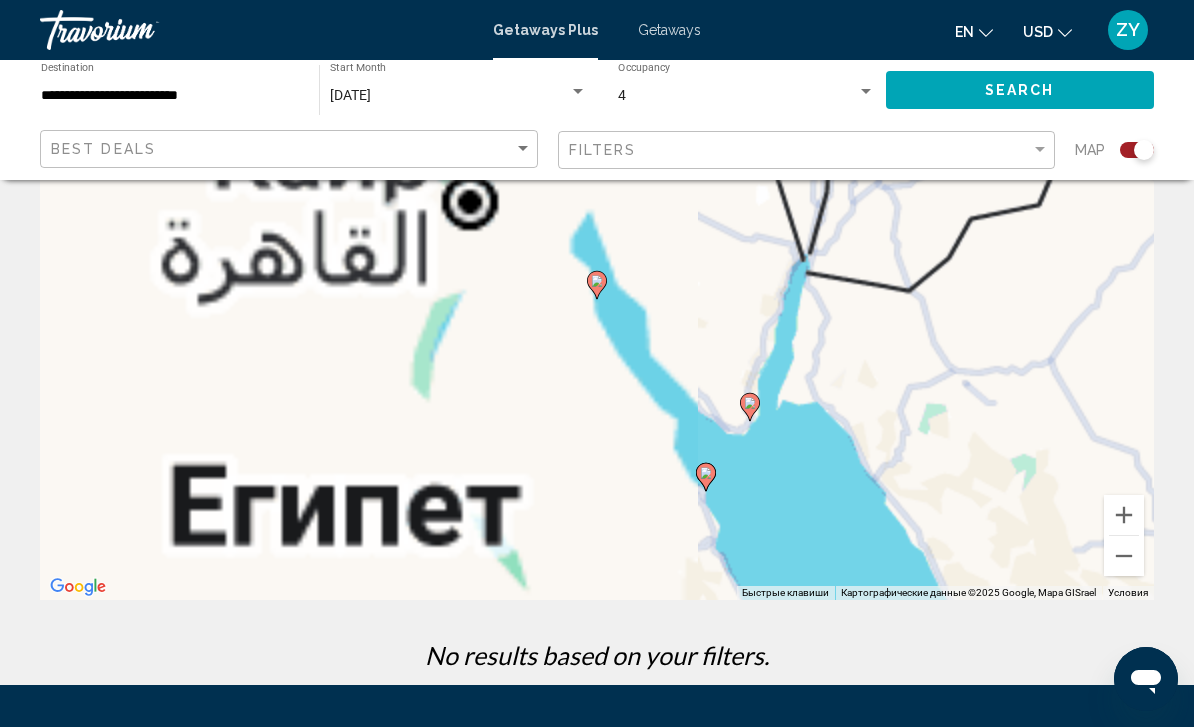 click 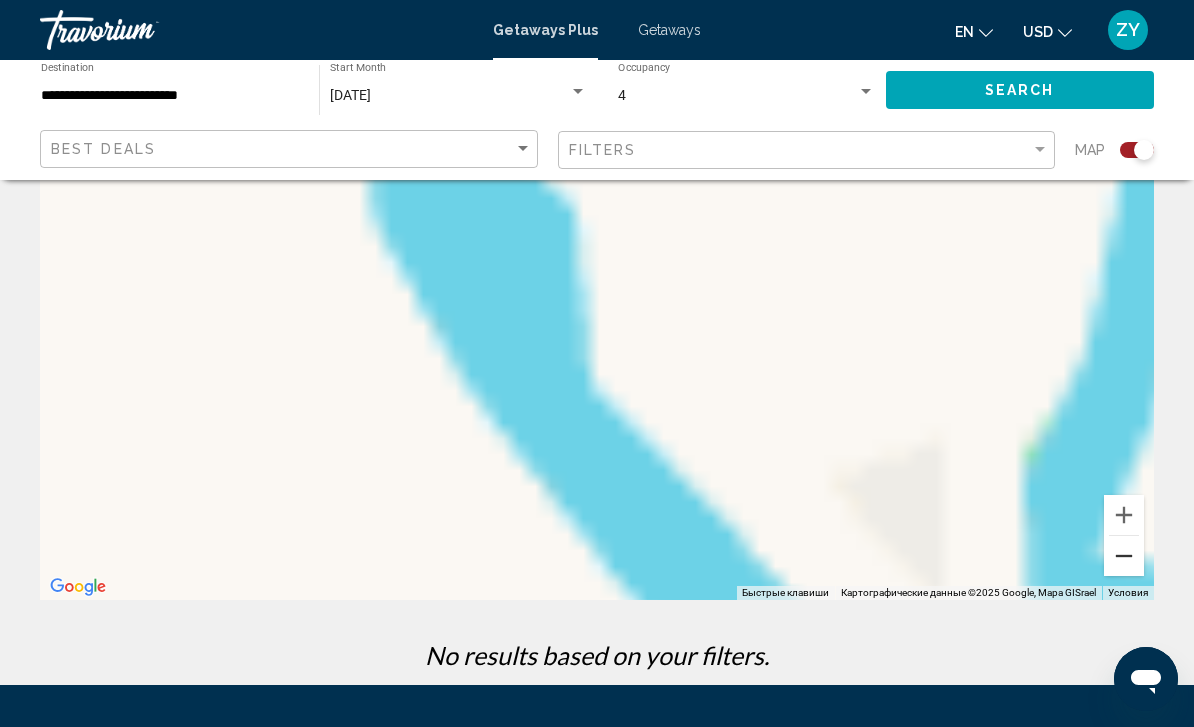 click at bounding box center [1124, 556] 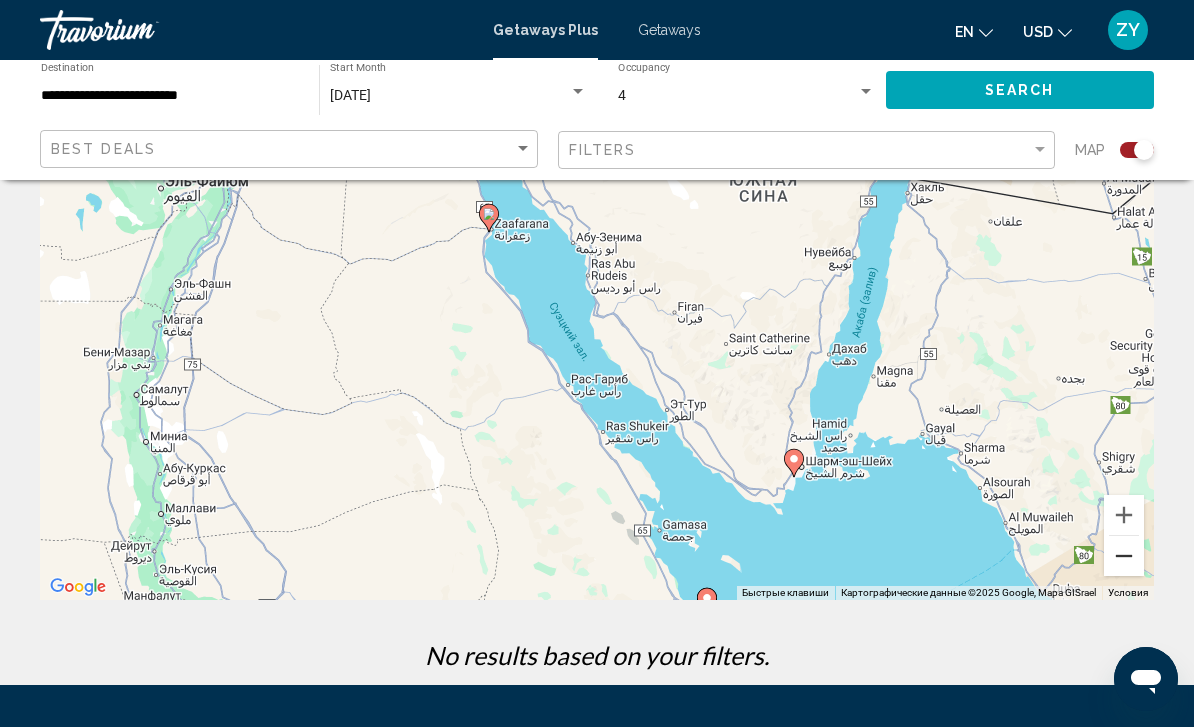 click at bounding box center (1124, 556) 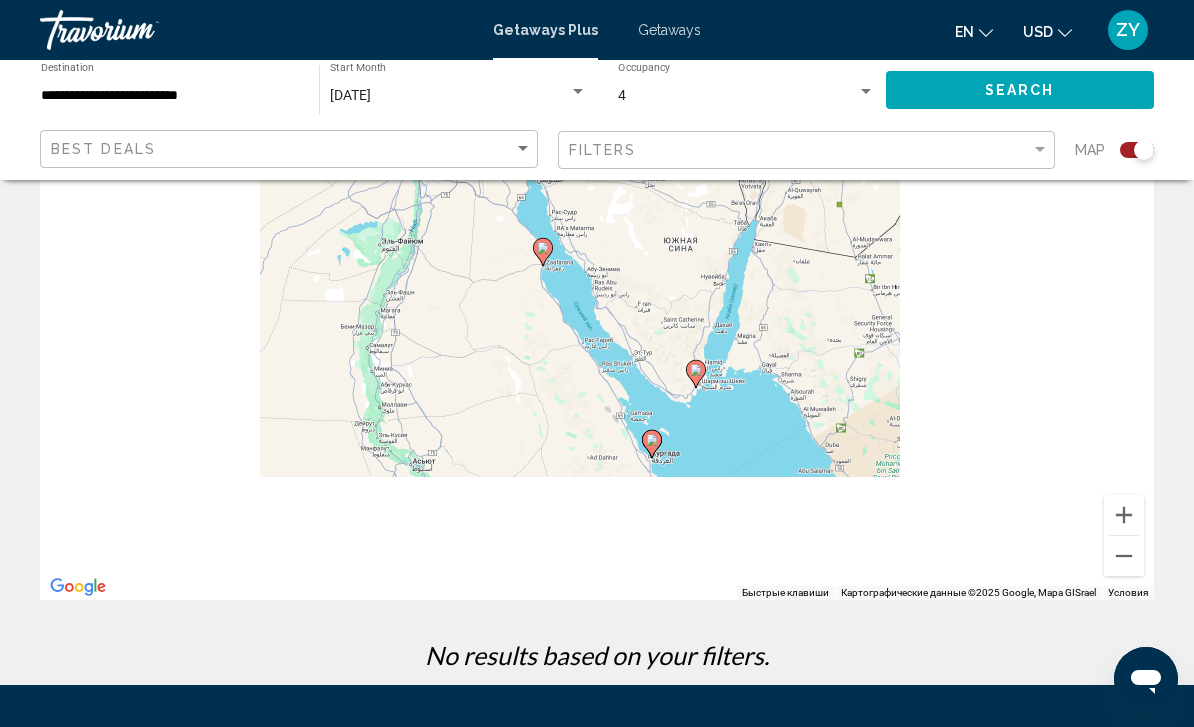 click on "**********" at bounding box center (170, 96) 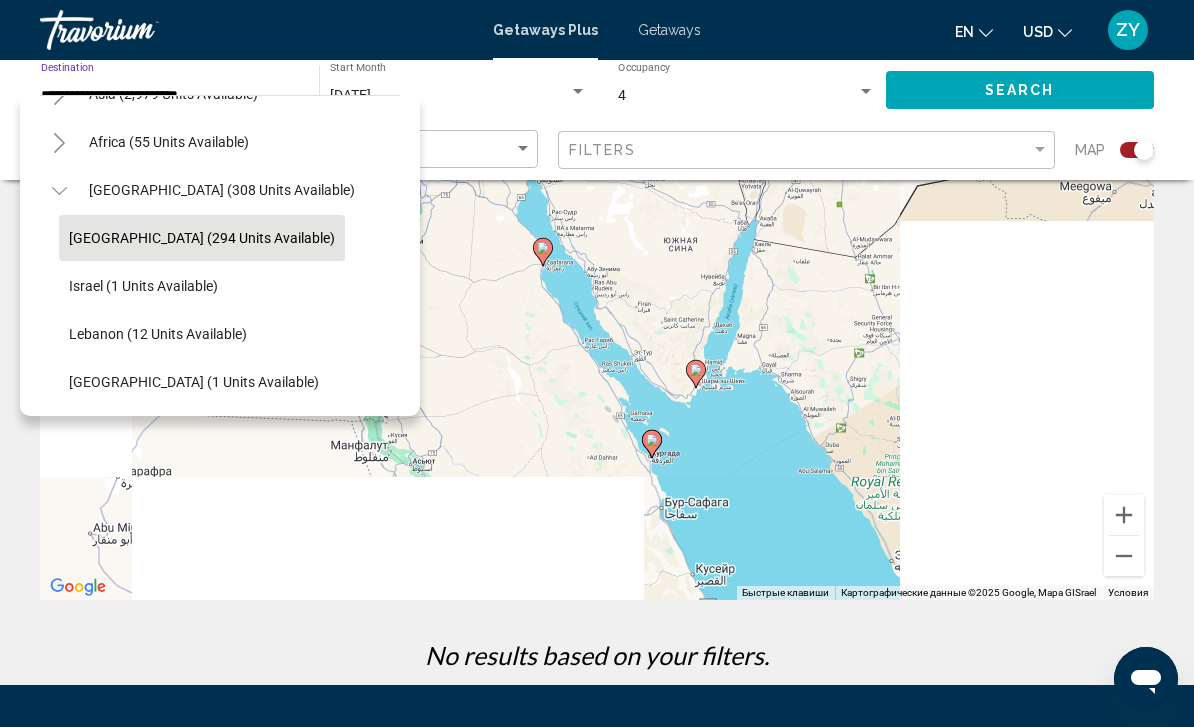 scroll, scrollTop: 516, scrollLeft: 1, axis: both 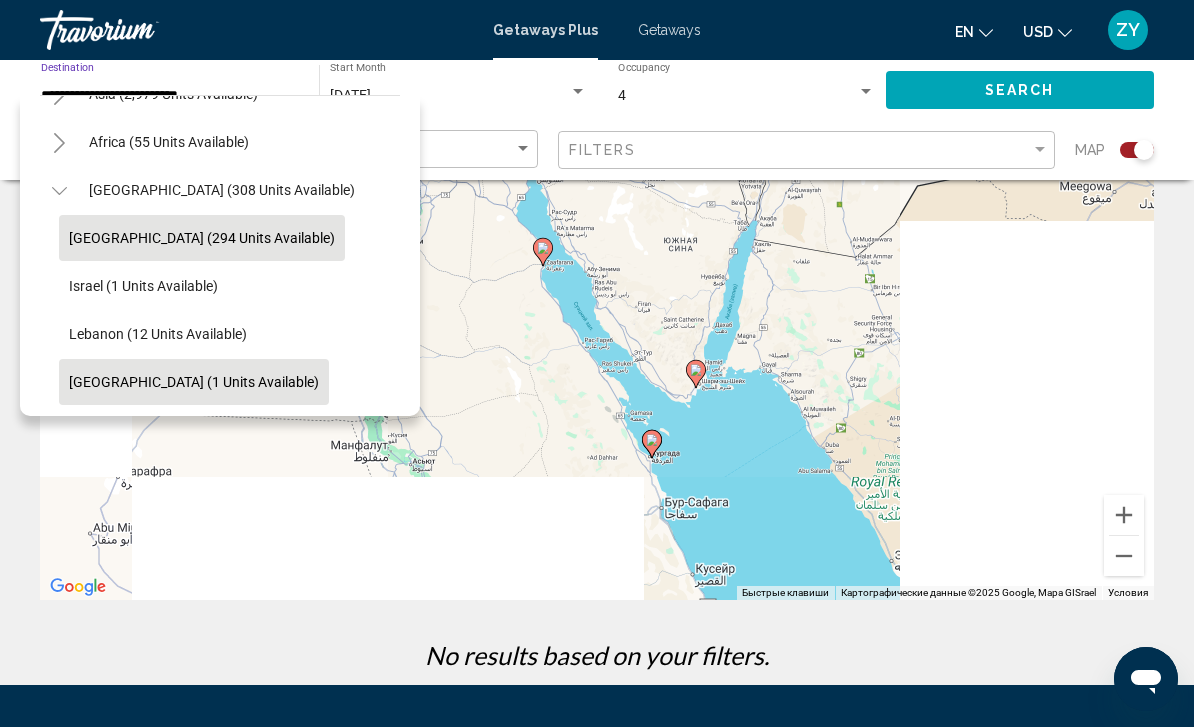 click on "United Arab Emirates (1 units available)" 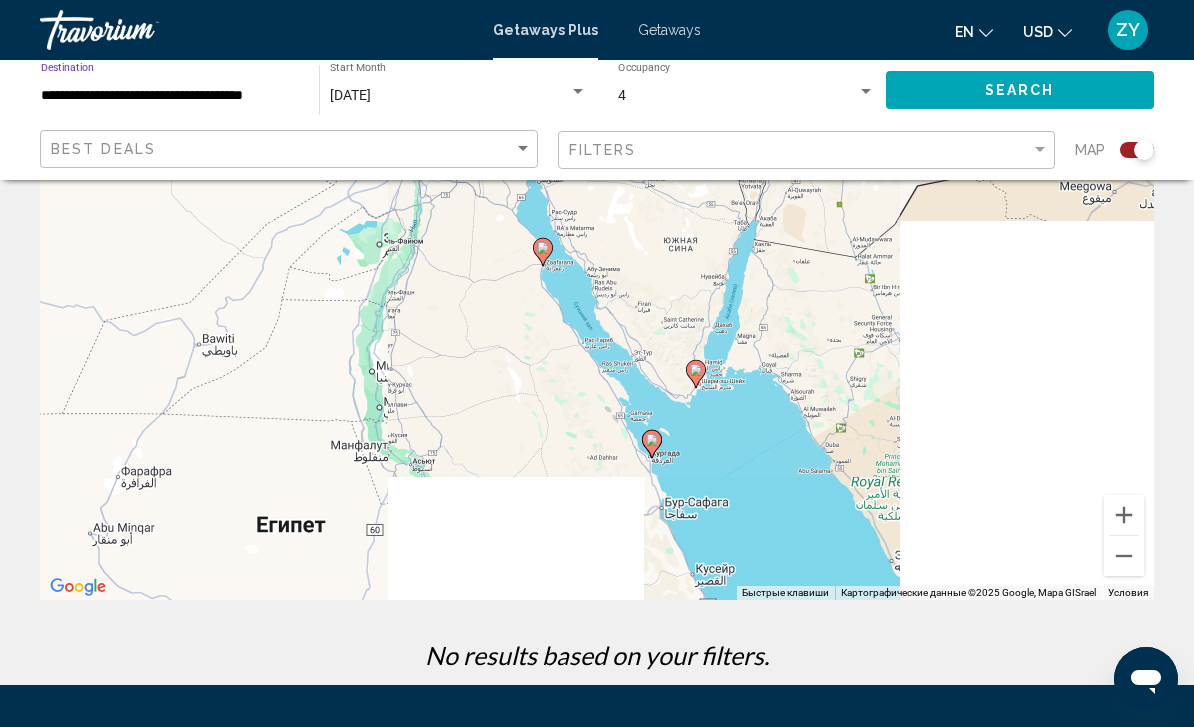 click on "Search" 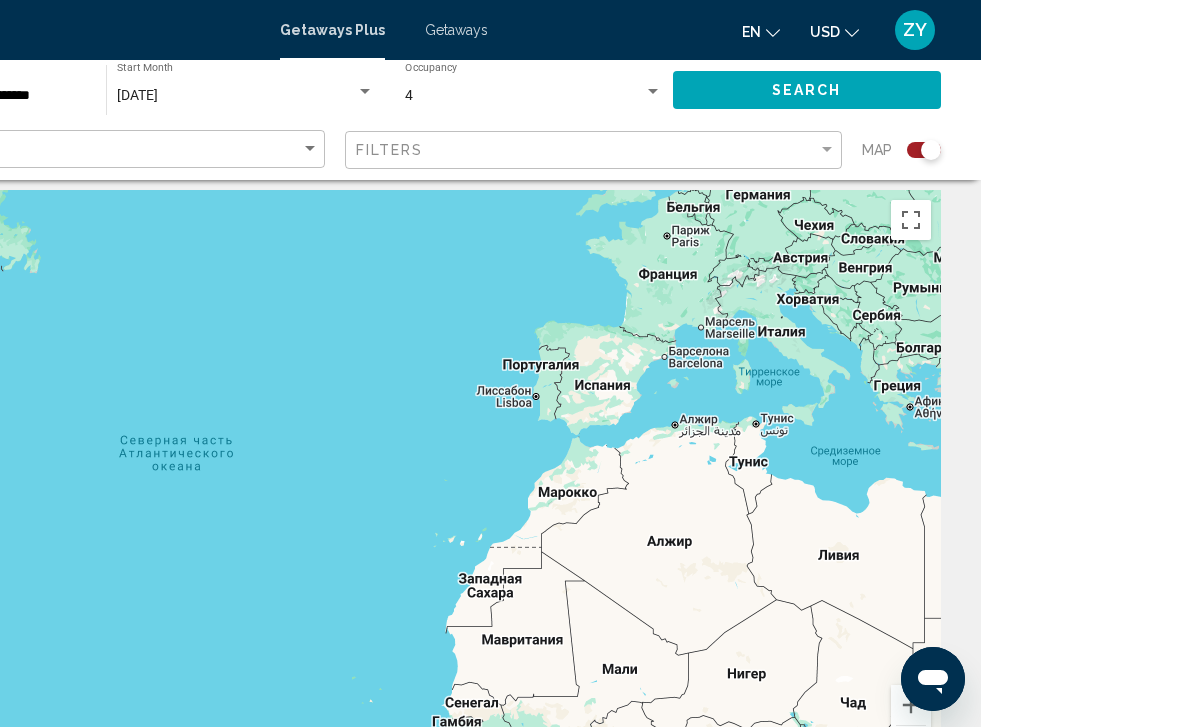 scroll, scrollTop: 104, scrollLeft: 0, axis: vertical 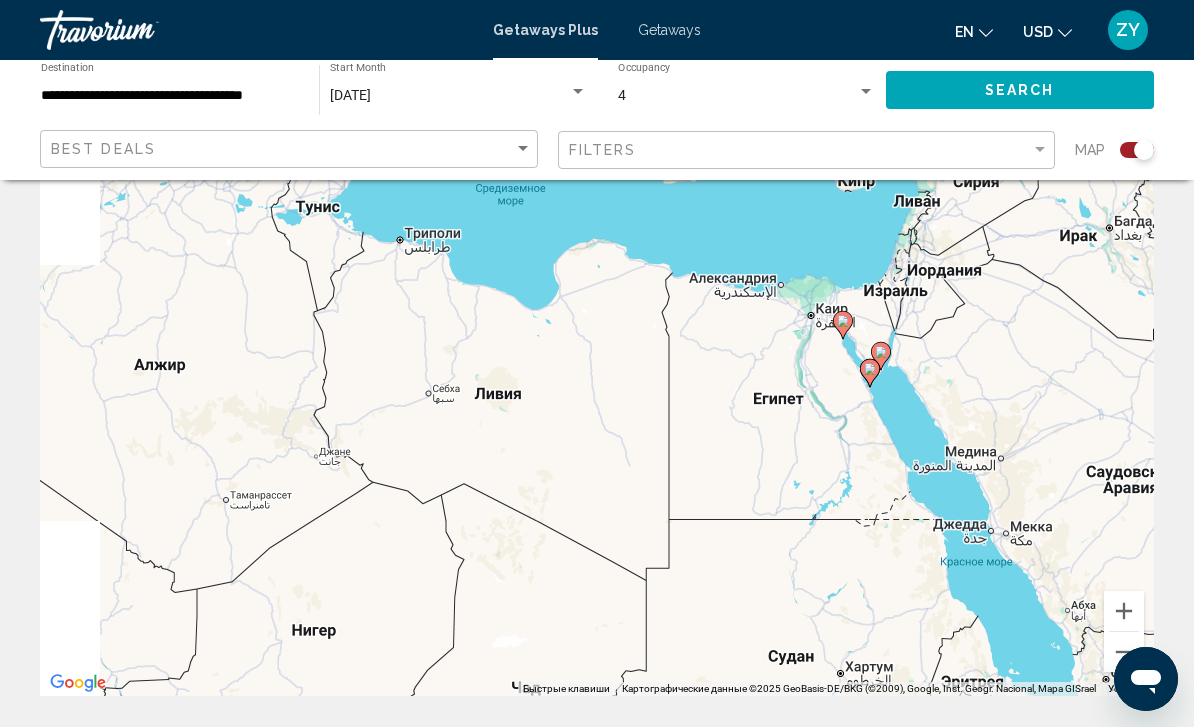 click on "Для навигации используйте клавиши со стрелками. Чтобы активировать перетаскивание с помощью клавиатуры, нажмите Alt + Ввод. После этого перемещайте маркер, используя клавиши со стрелками. Чтобы завершить перетаскивание, нажмите клавишу Ввод. Чтобы отменить действие, нажмите клавишу Esc." at bounding box center (597, 396) 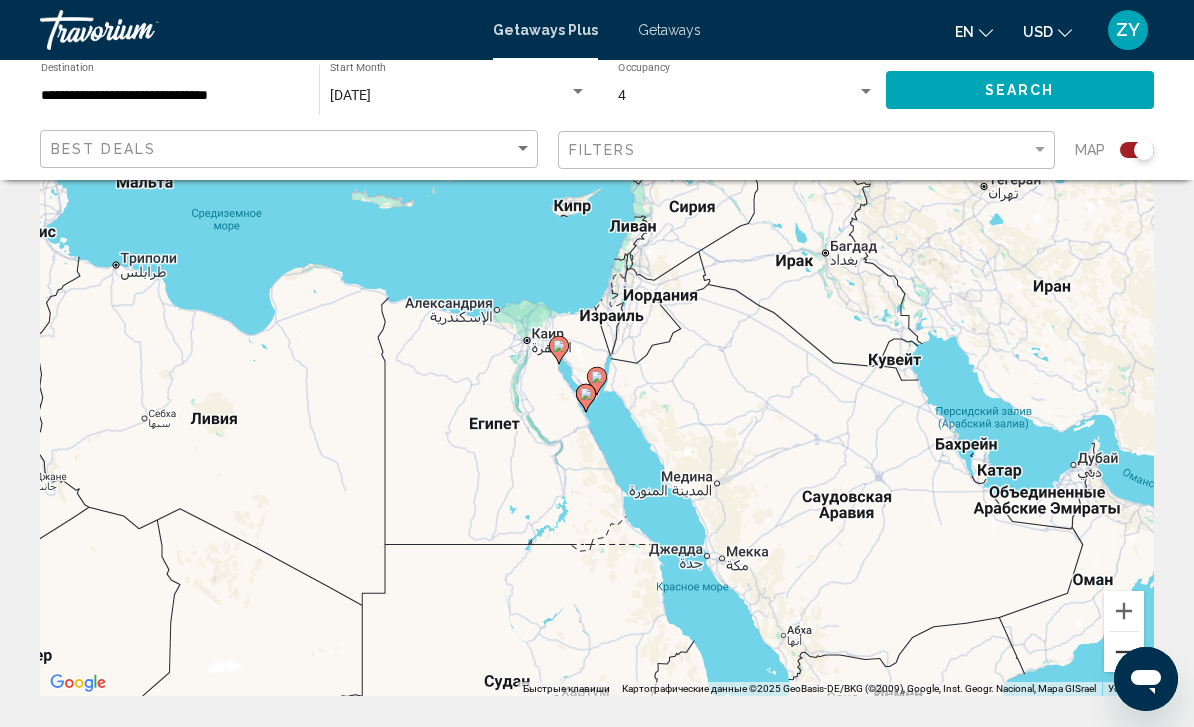 click at bounding box center (1124, 652) 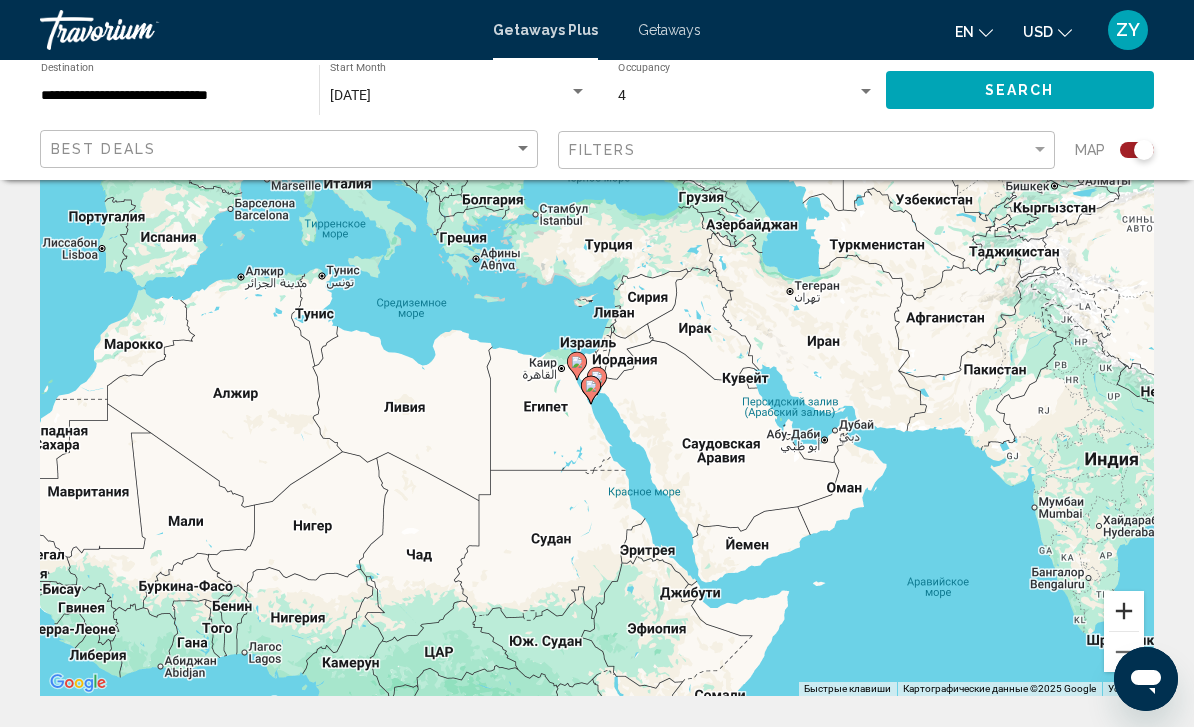 click at bounding box center [1124, 611] 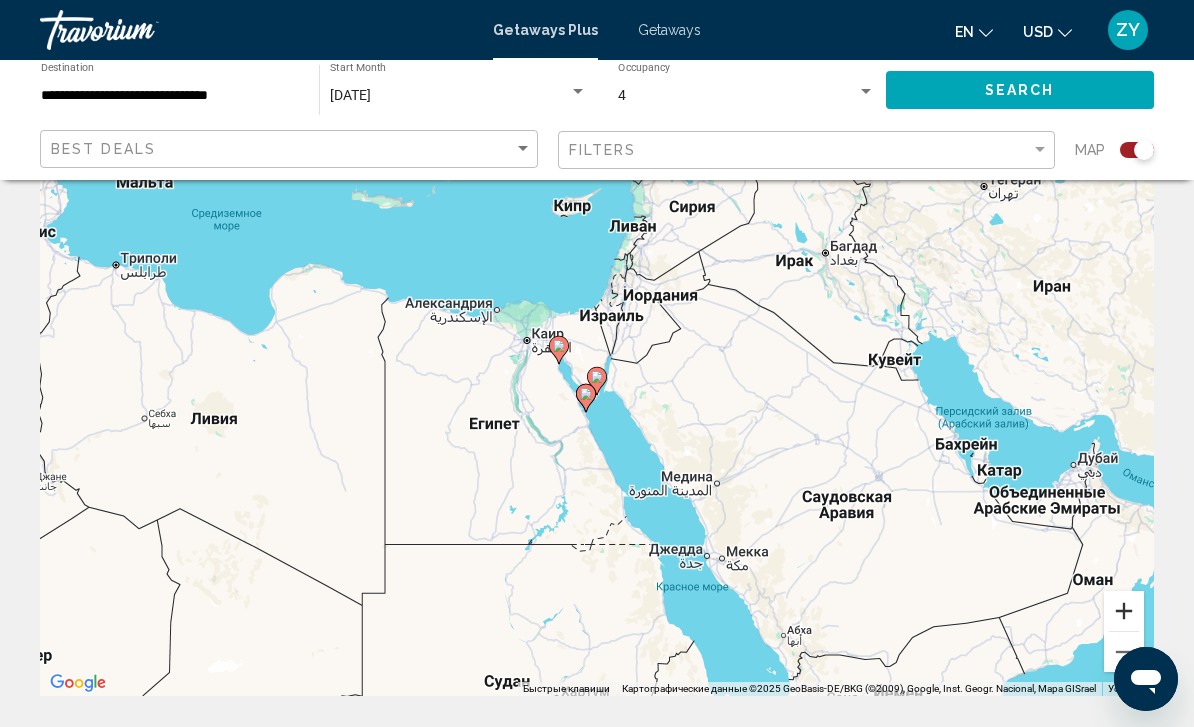 click at bounding box center [1124, 611] 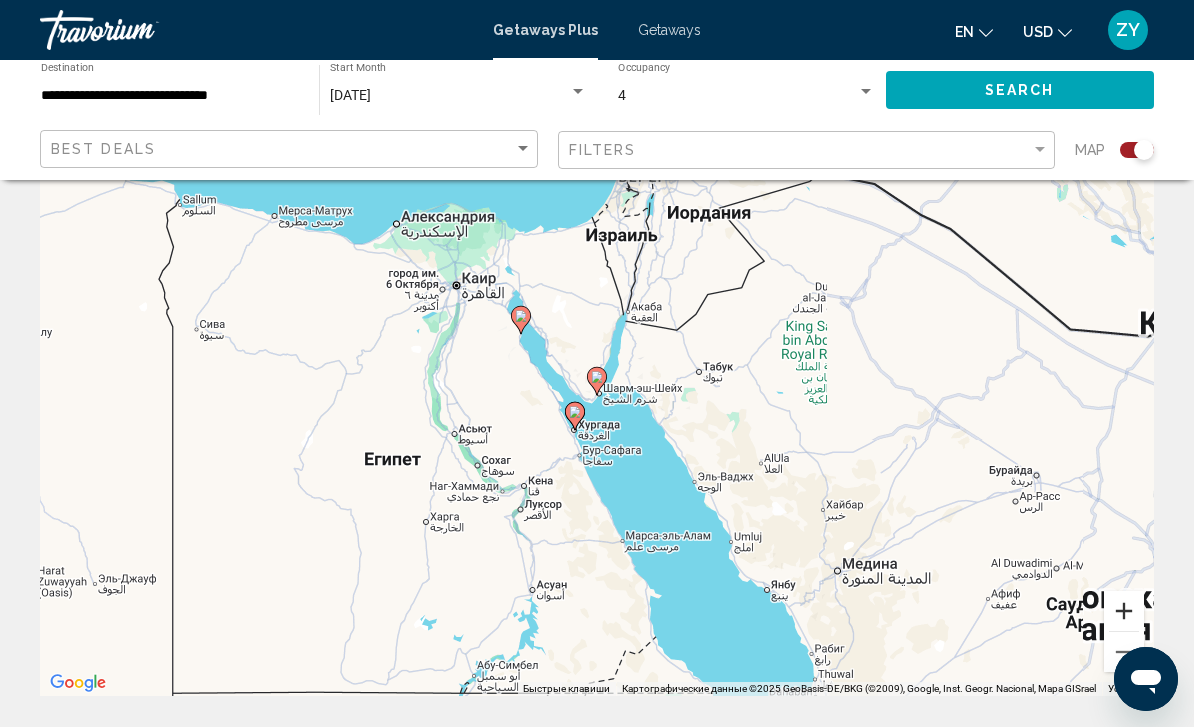 click at bounding box center (1124, 611) 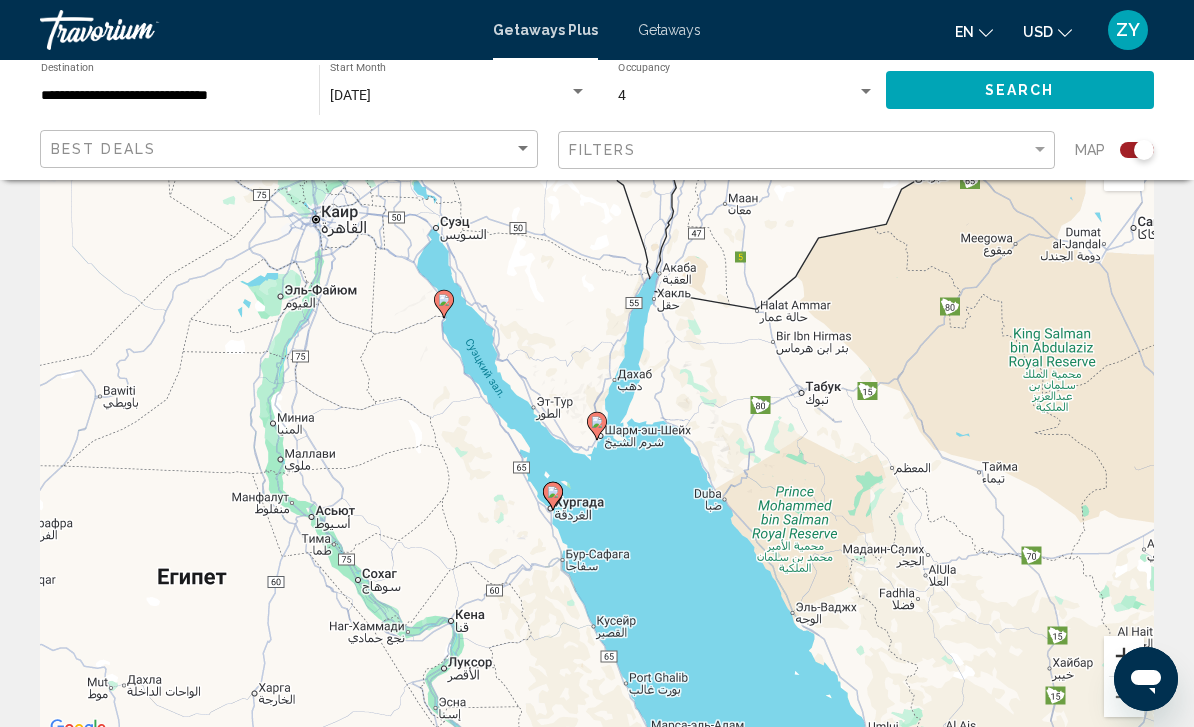 scroll, scrollTop: 60, scrollLeft: 0, axis: vertical 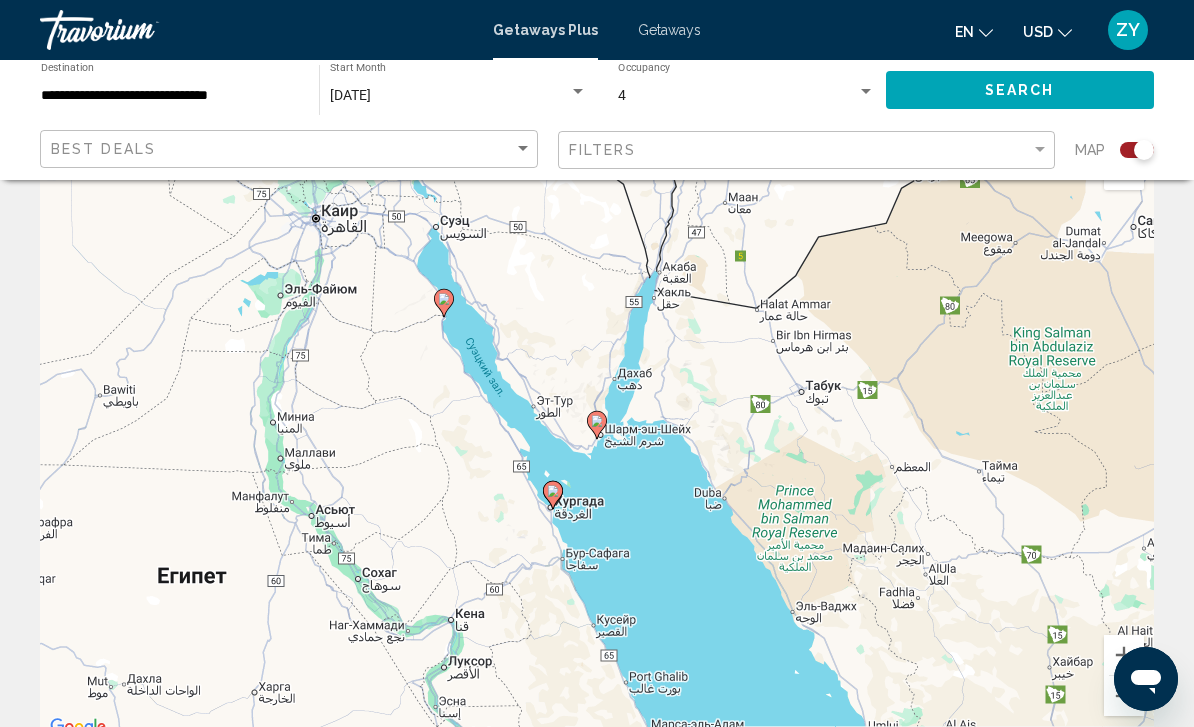 click on "**********" at bounding box center (170, 96) 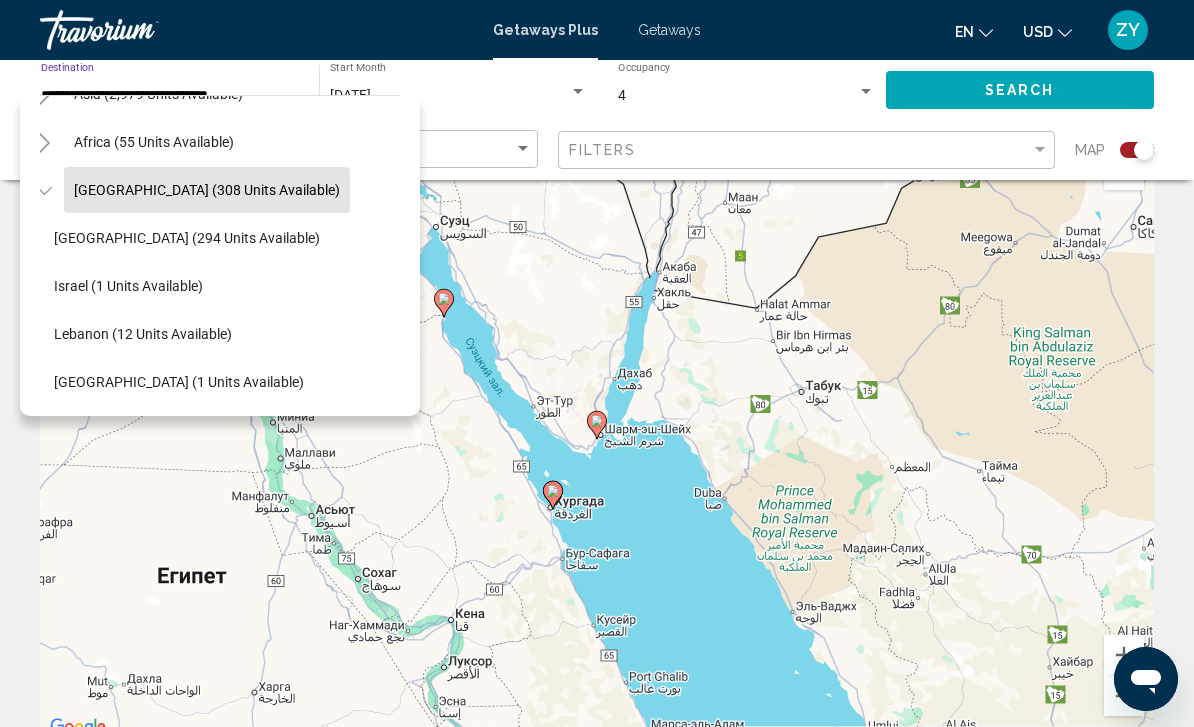 scroll, scrollTop: 516, scrollLeft: 16, axis: both 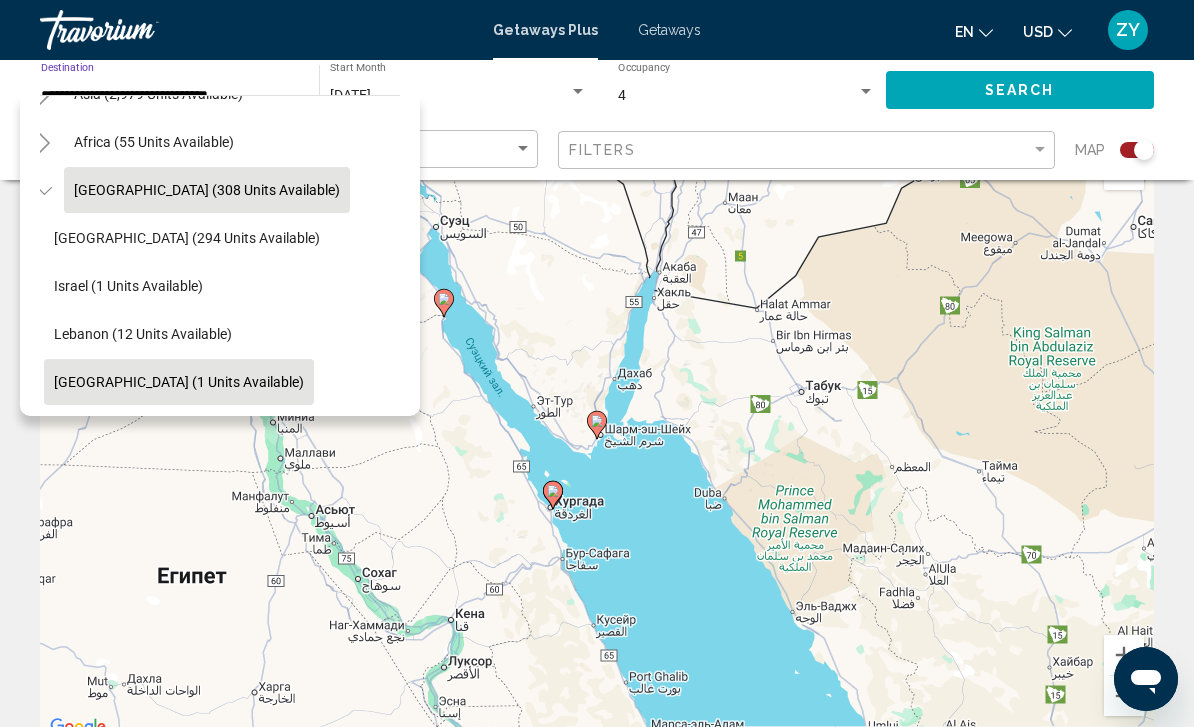 click on "United Arab Emirates (1 units available)" 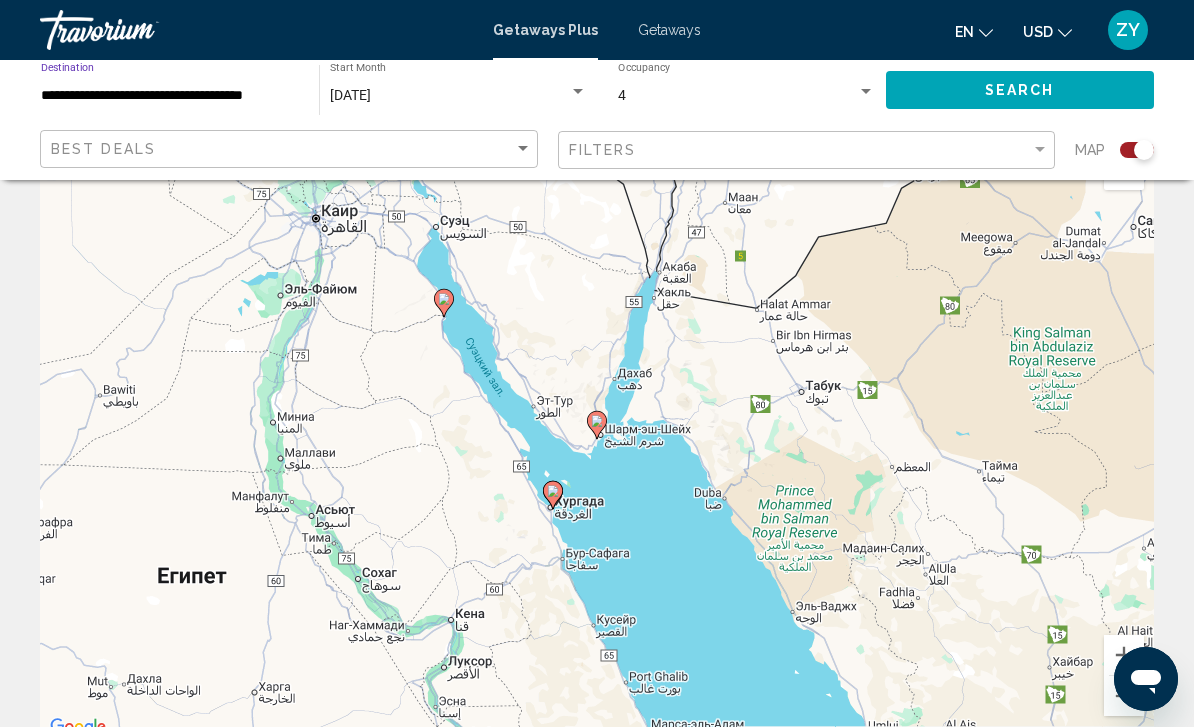 click on "November 2025 Start Month All Start Months" 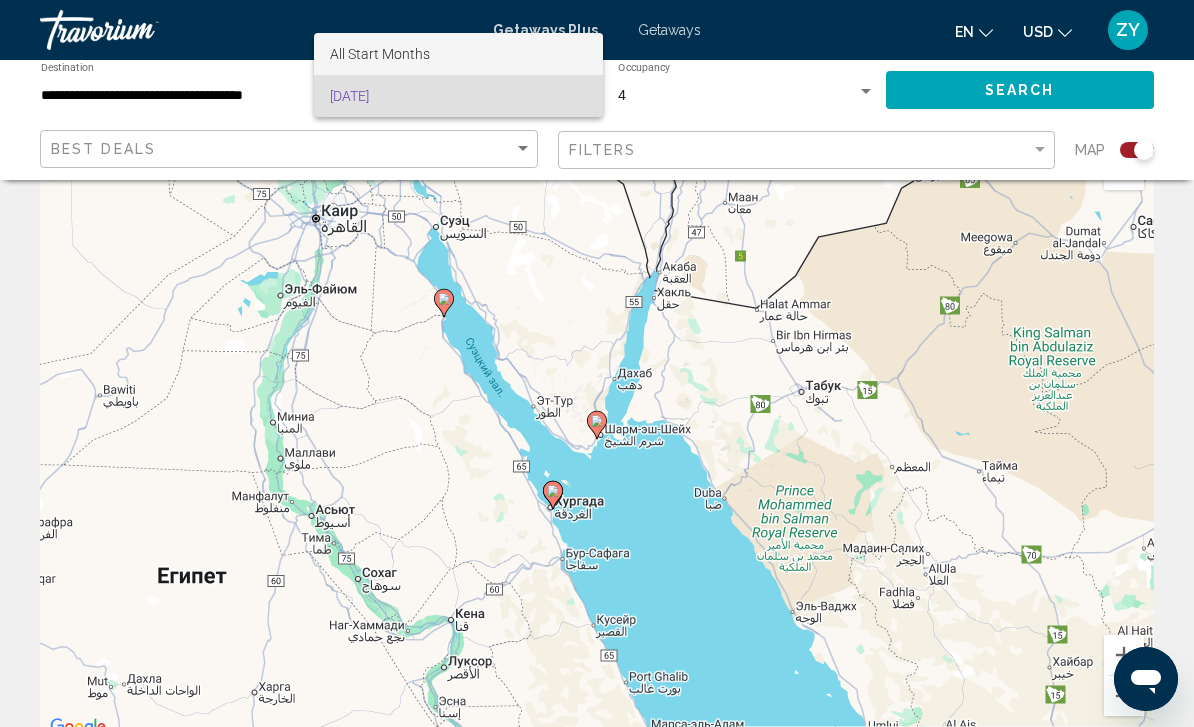 click on "All Start Months" at bounding box center [458, 54] 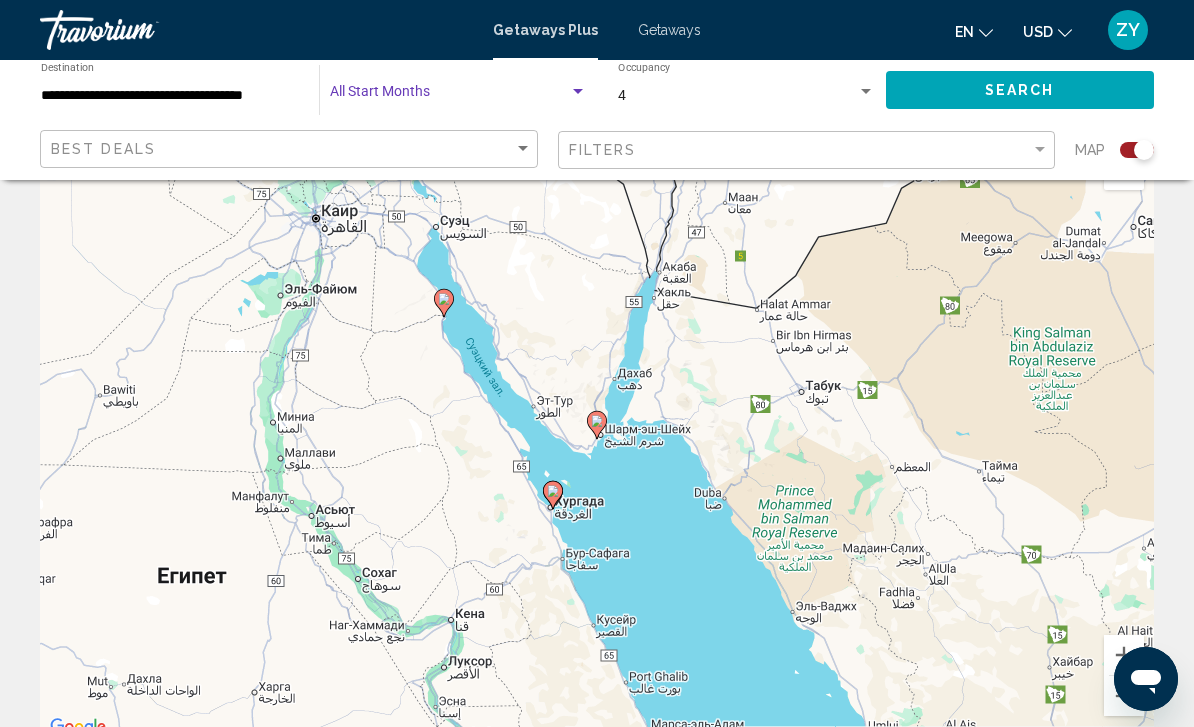 click on "Search" 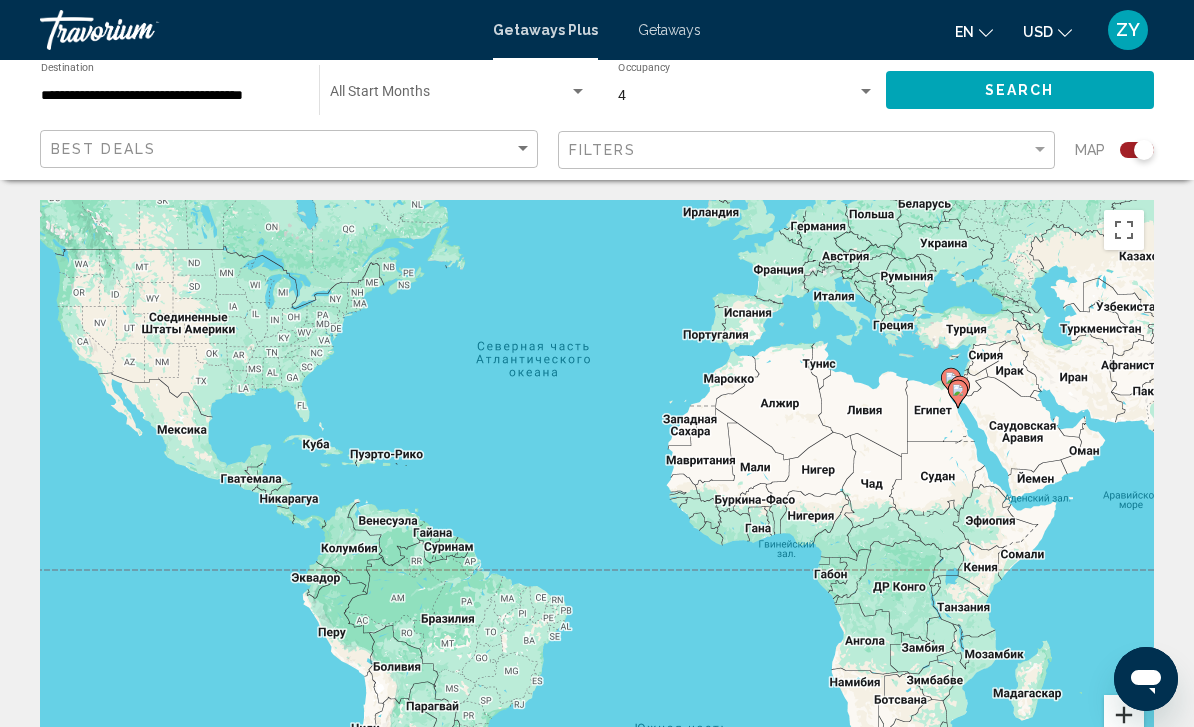 click at bounding box center [1124, 715] 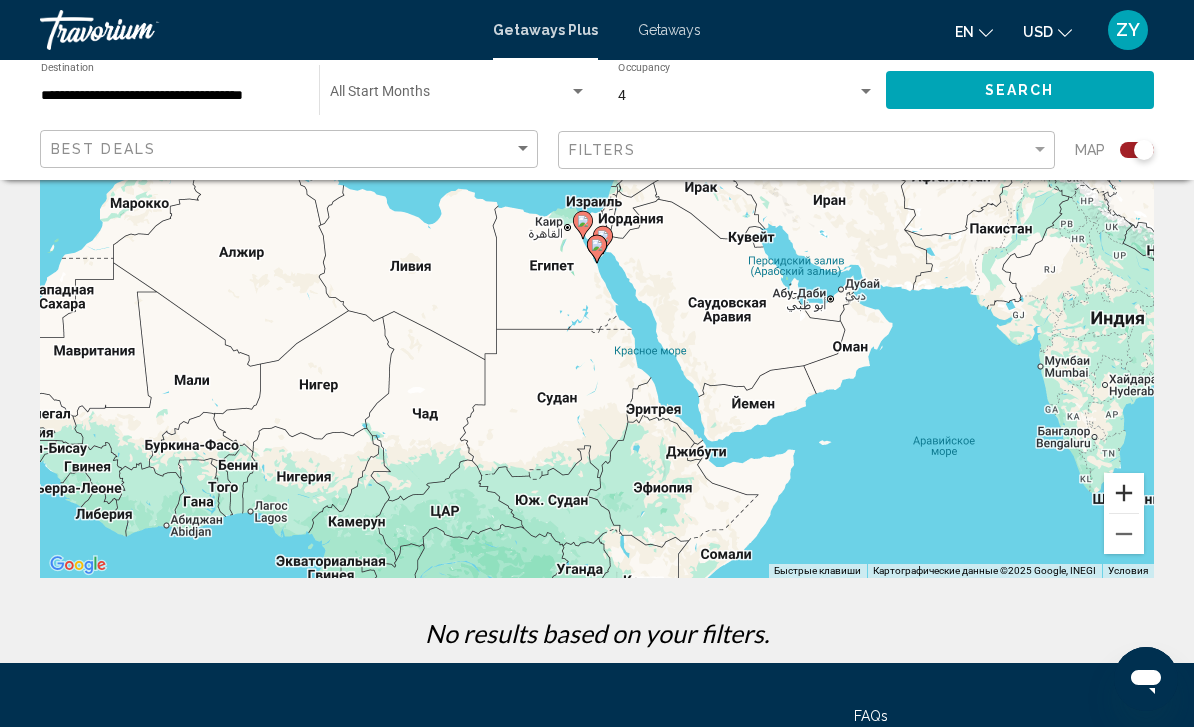 scroll, scrollTop: 200, scrollLeft: 0, axis: vertical 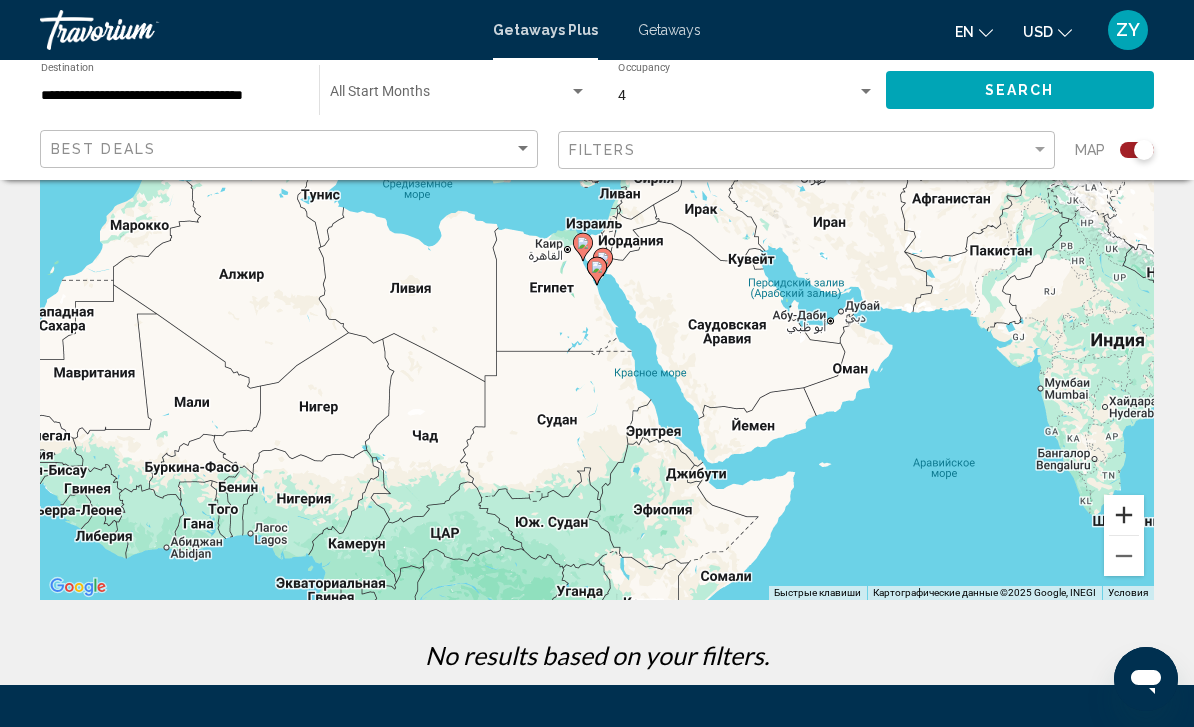 click at bounding box center [1124, 515] 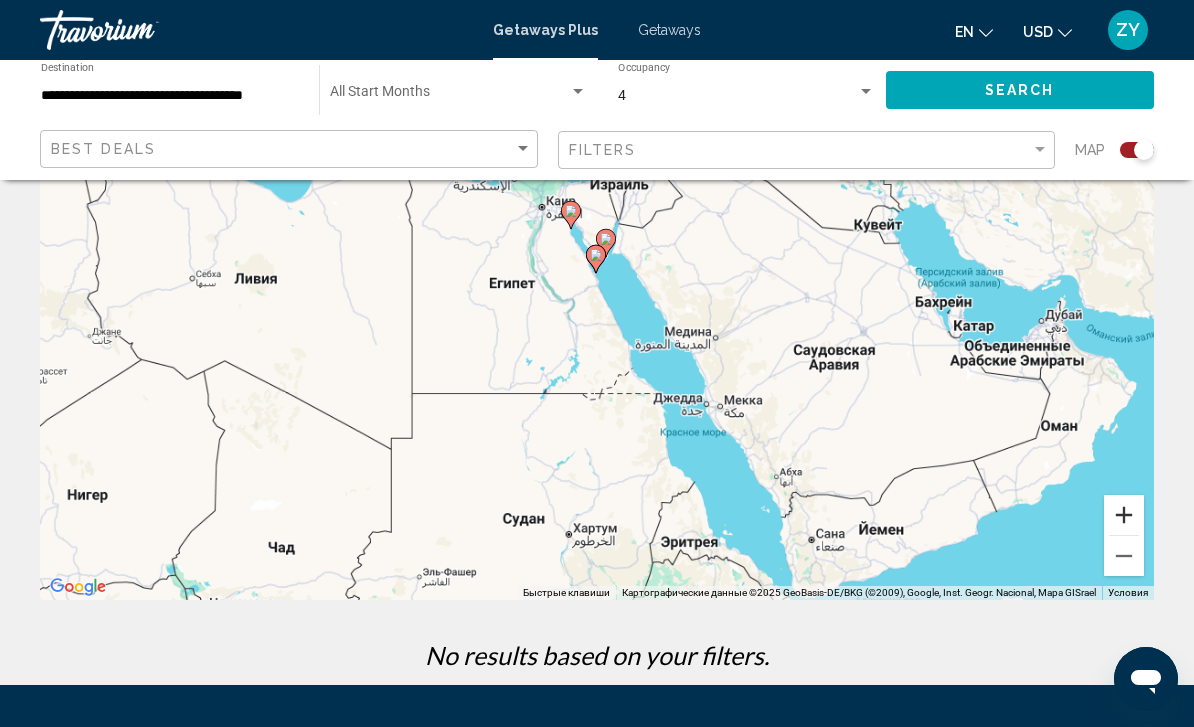 click at bounding box center (1124, 515) 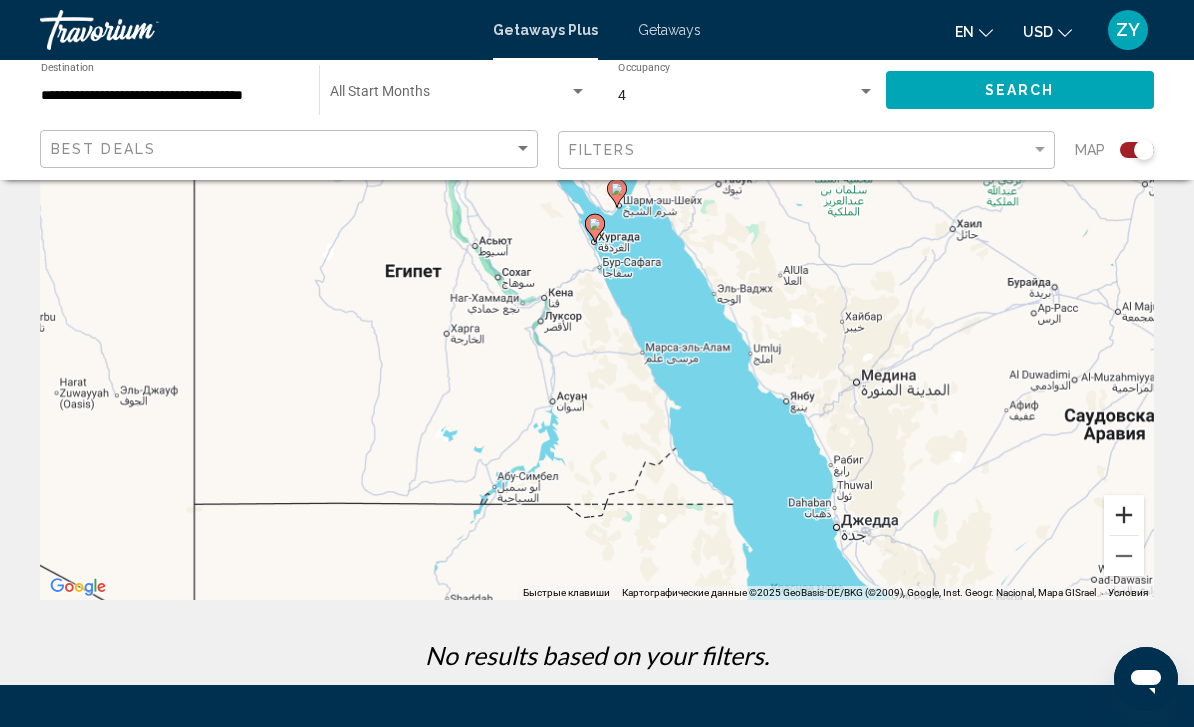 click at bounding box center (1124, 515) 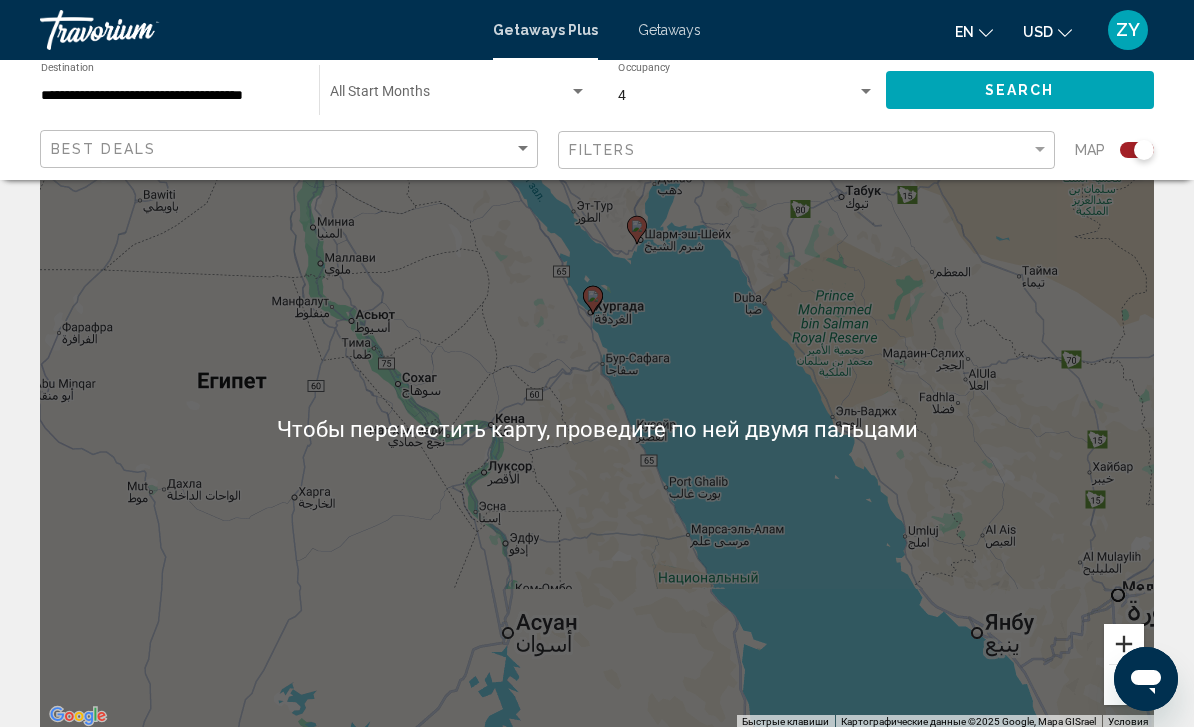 scroll, scrollTop: 67, scrollLeft: 0, axis: vertical 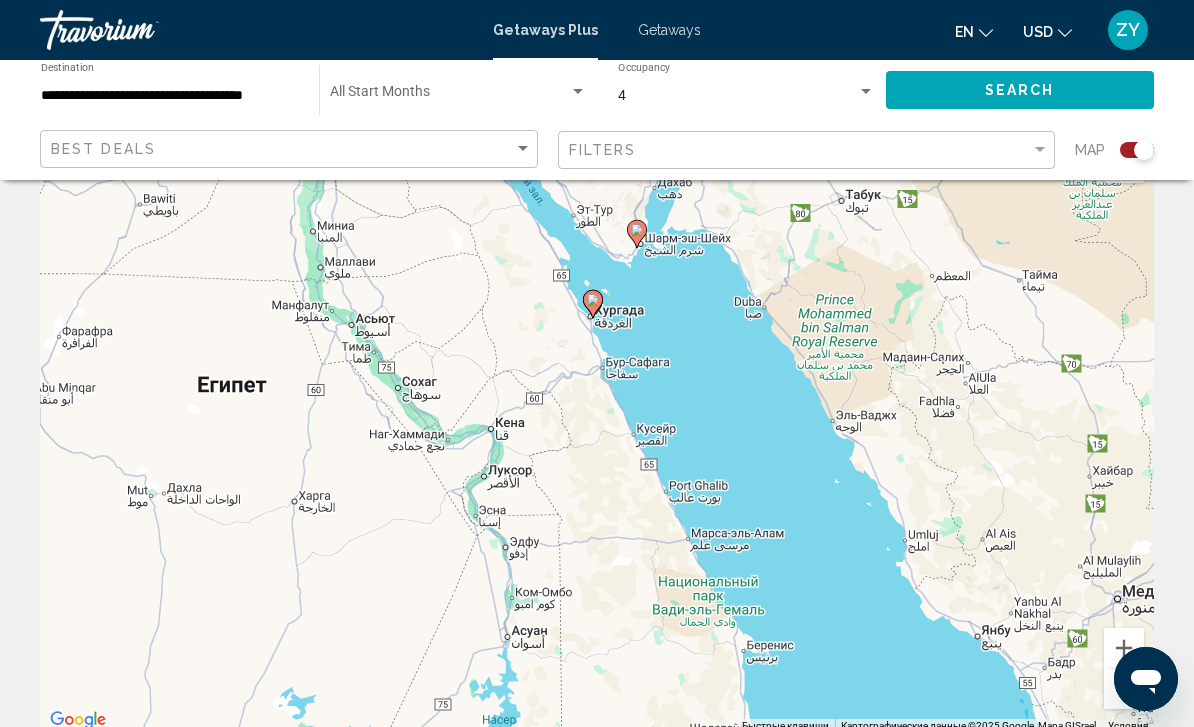 click on "**********" at bounding box center [170, 96] 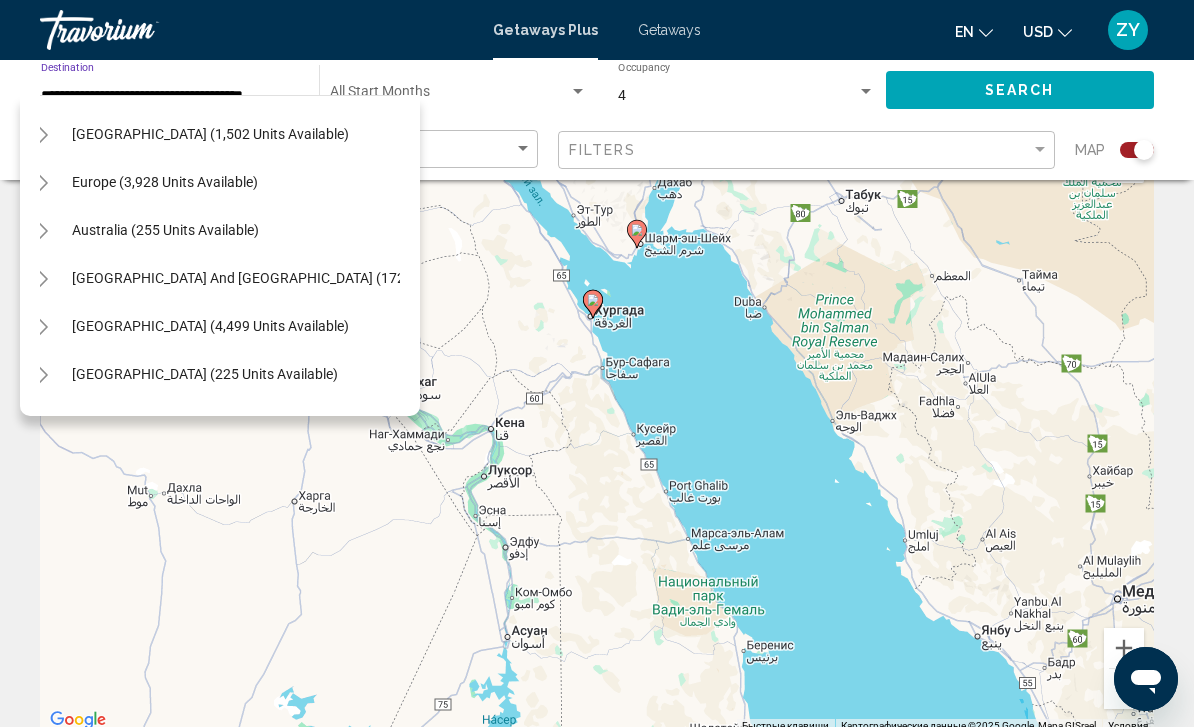 scroll, scrollTop: 195, scrollLeft: 18, axis: both 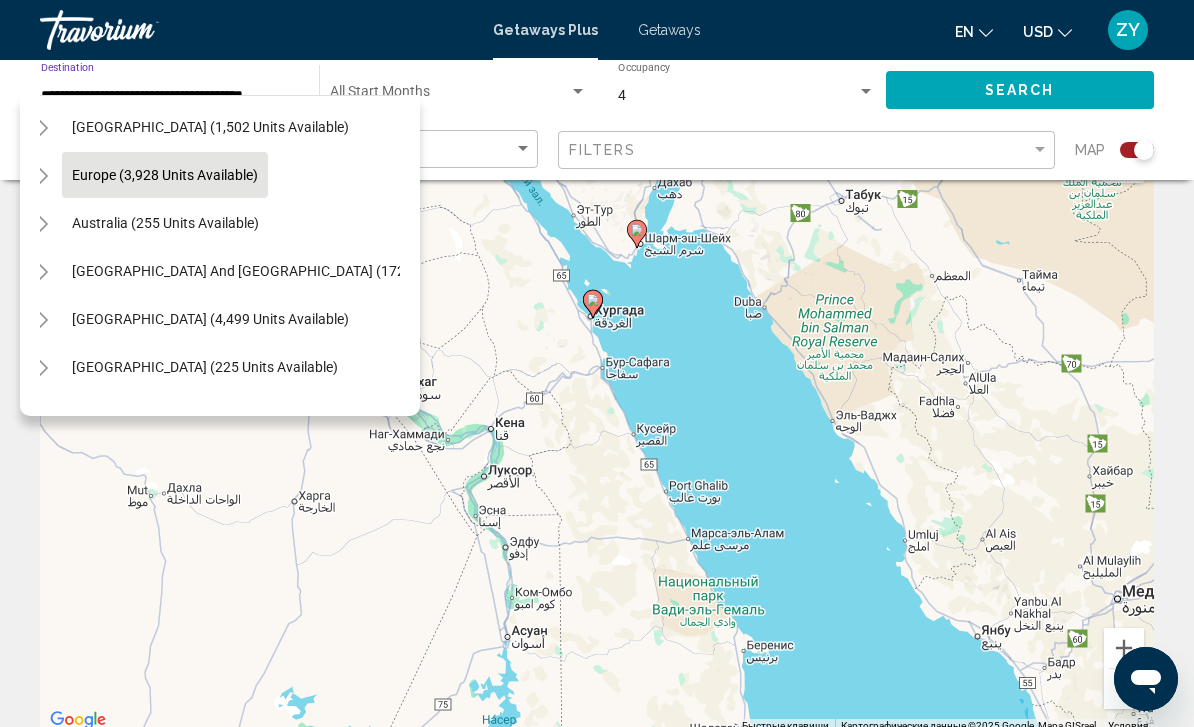 click on "Europe (3,928 units available)" at bounding box center (165, 223) 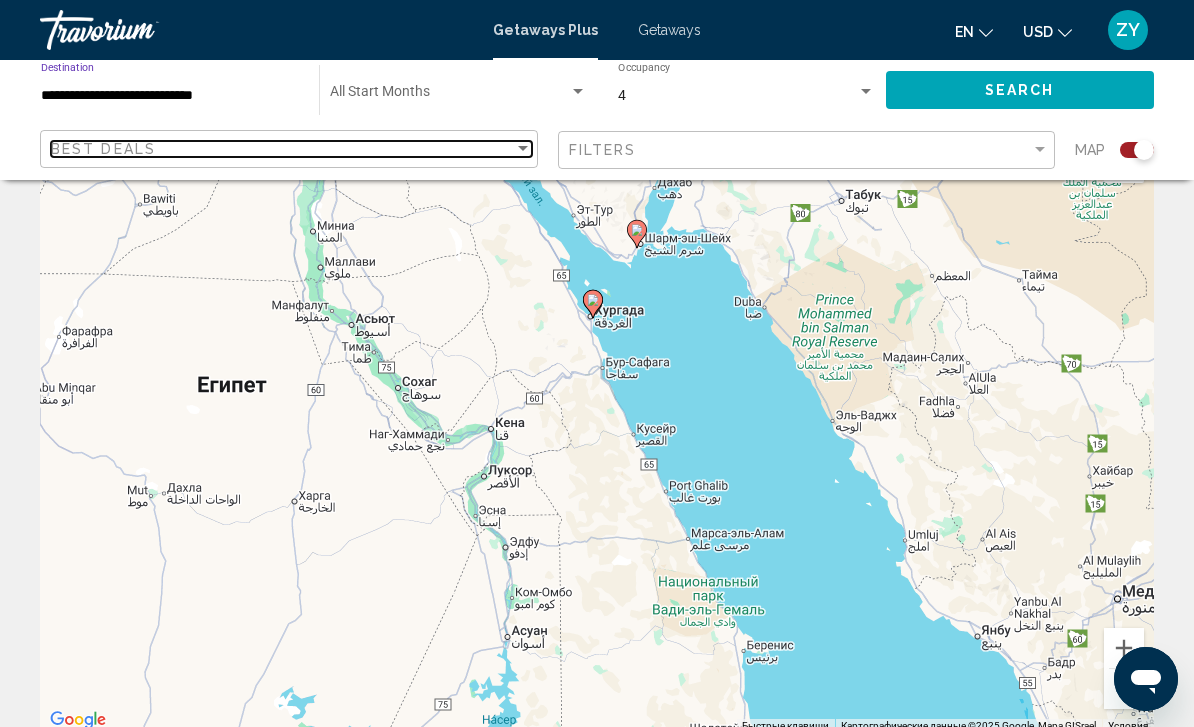 click on "Best Deals" at bounding box center [103, 149] 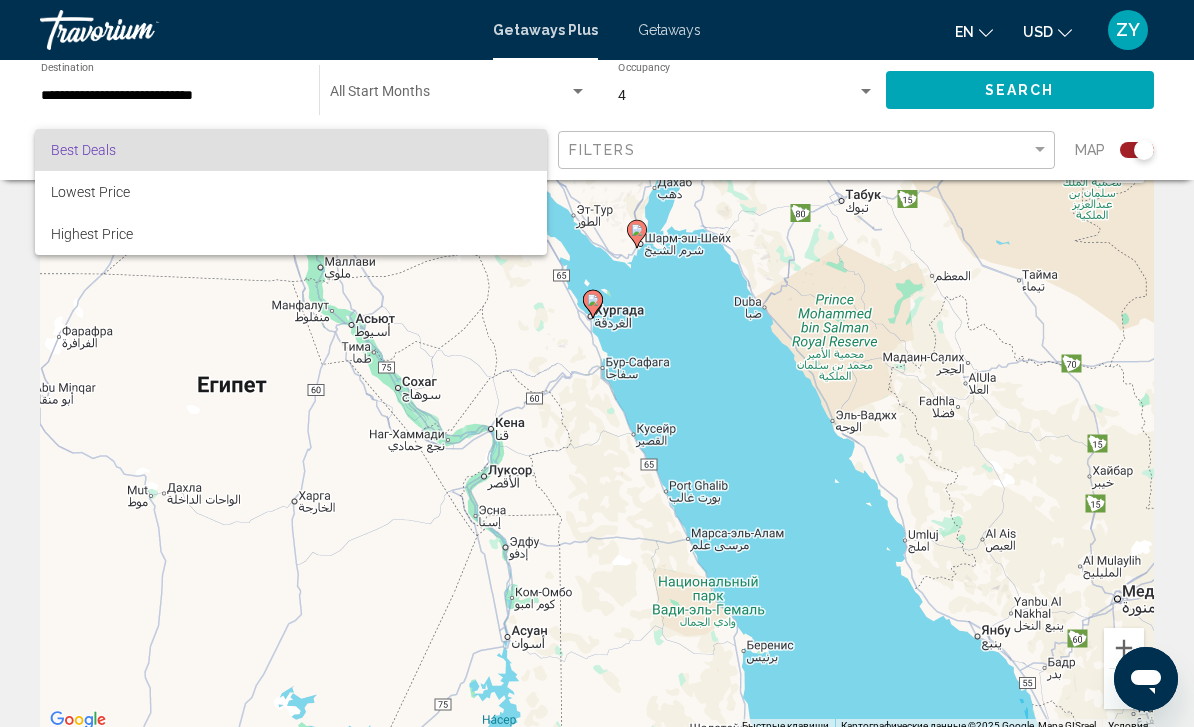 click at bounding box center [597, 363] 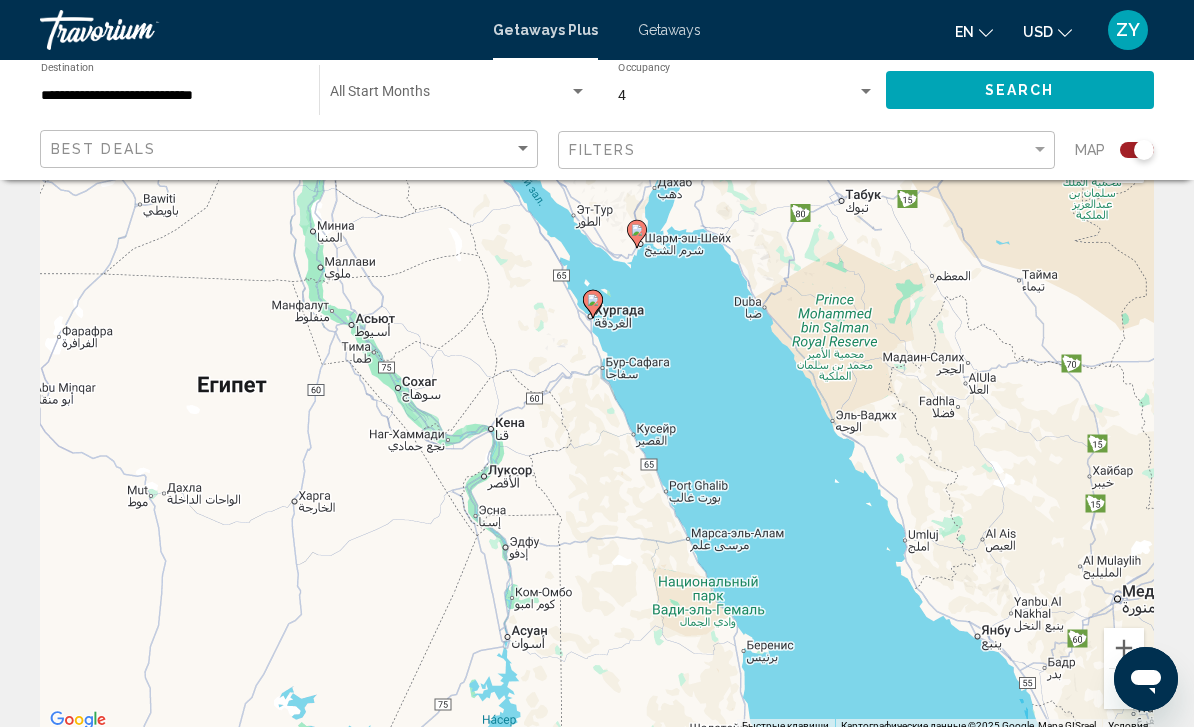 click on "Search" 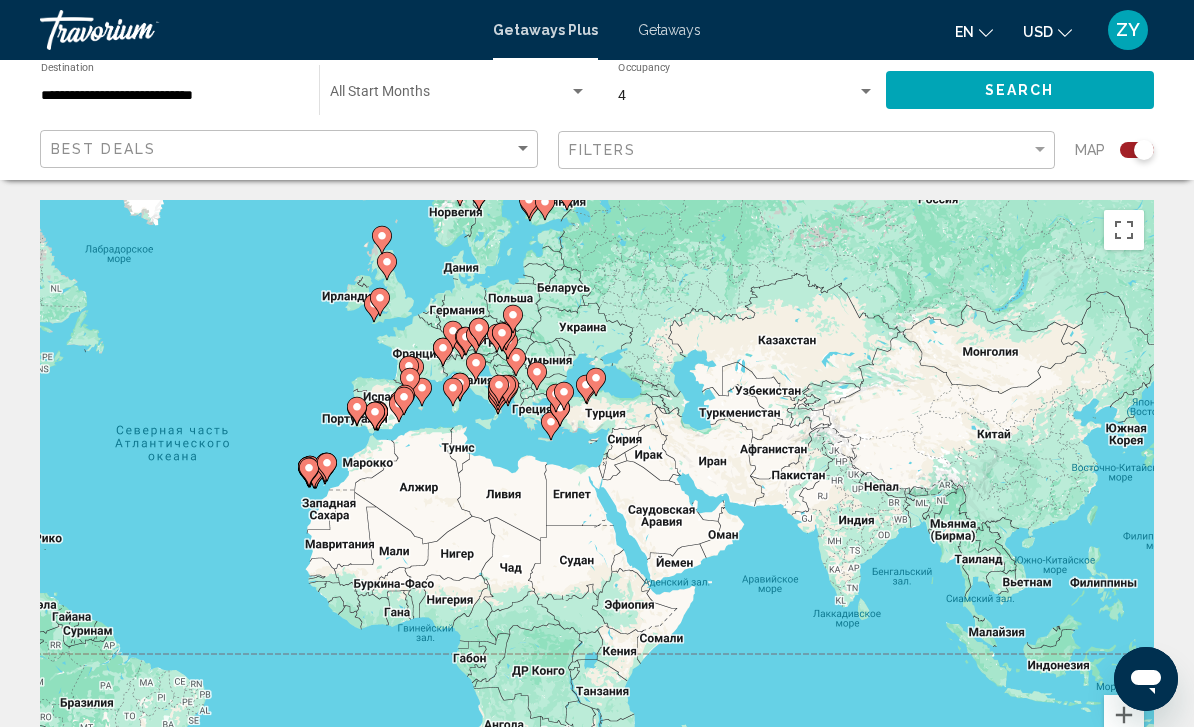 scroll, scrollTop: 19, scrollLeft: 0, axis: vertical 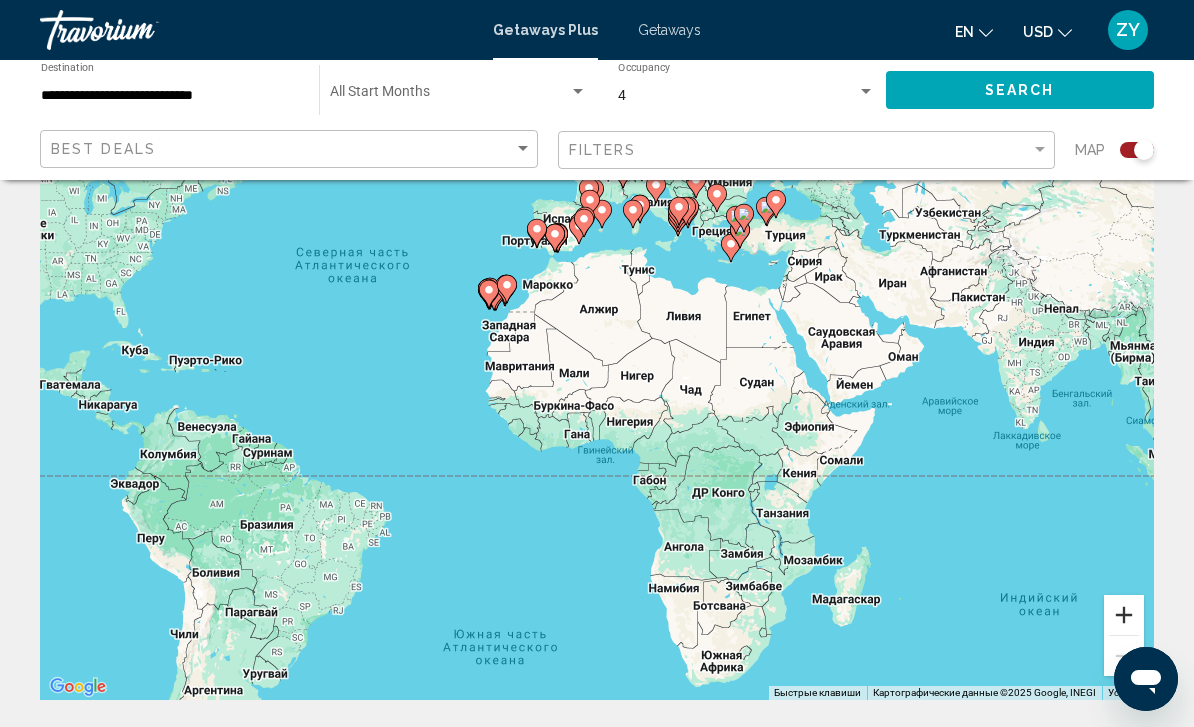 click at bounding box center (1124, 615) 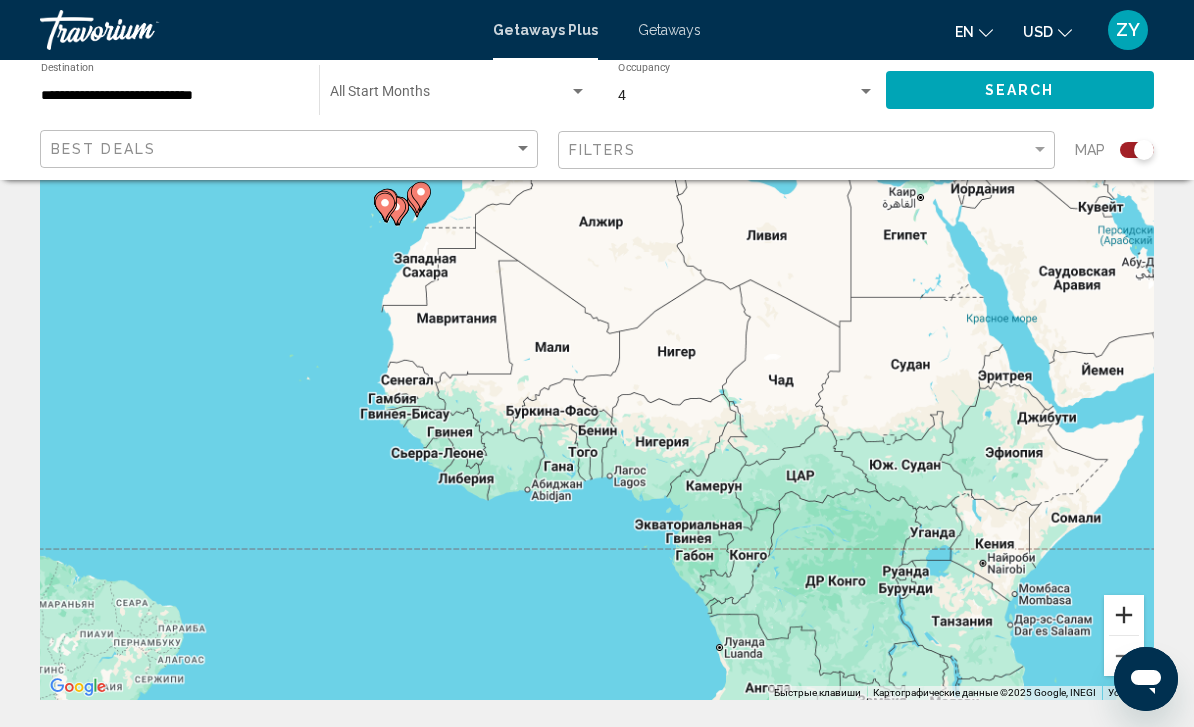 click at bounding box center (1124, 615) 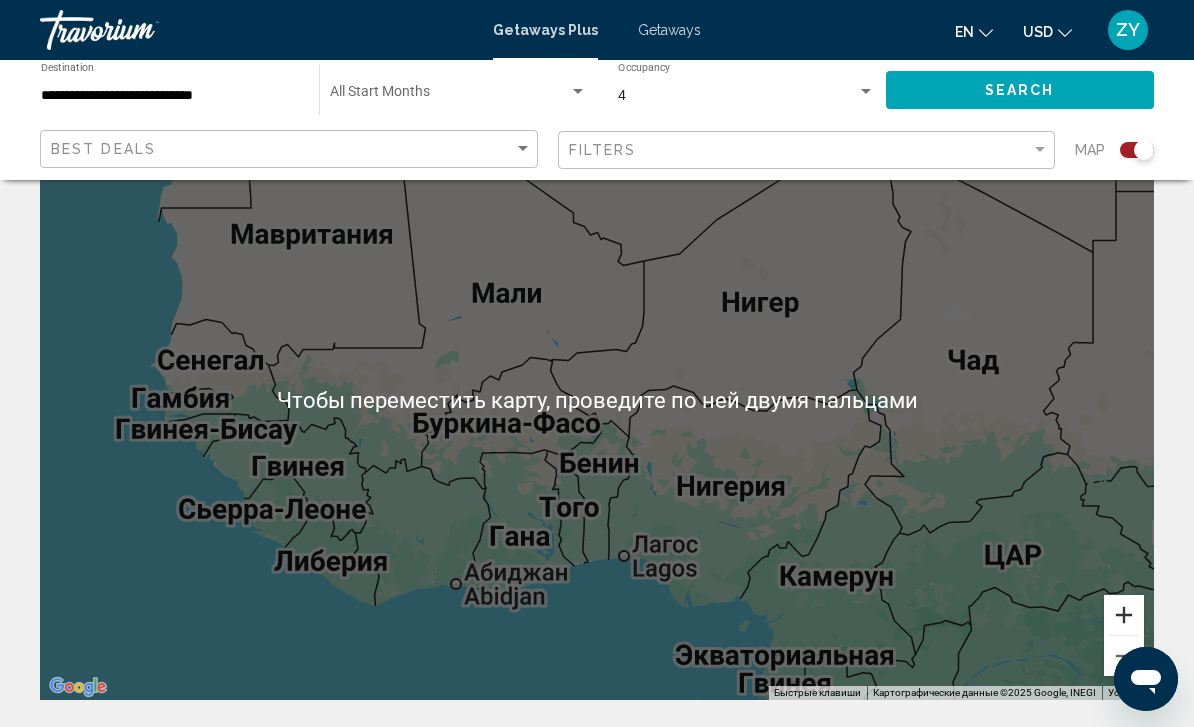 scroll, scrollTop: 92, scrollLeft: 0, axis: vertical 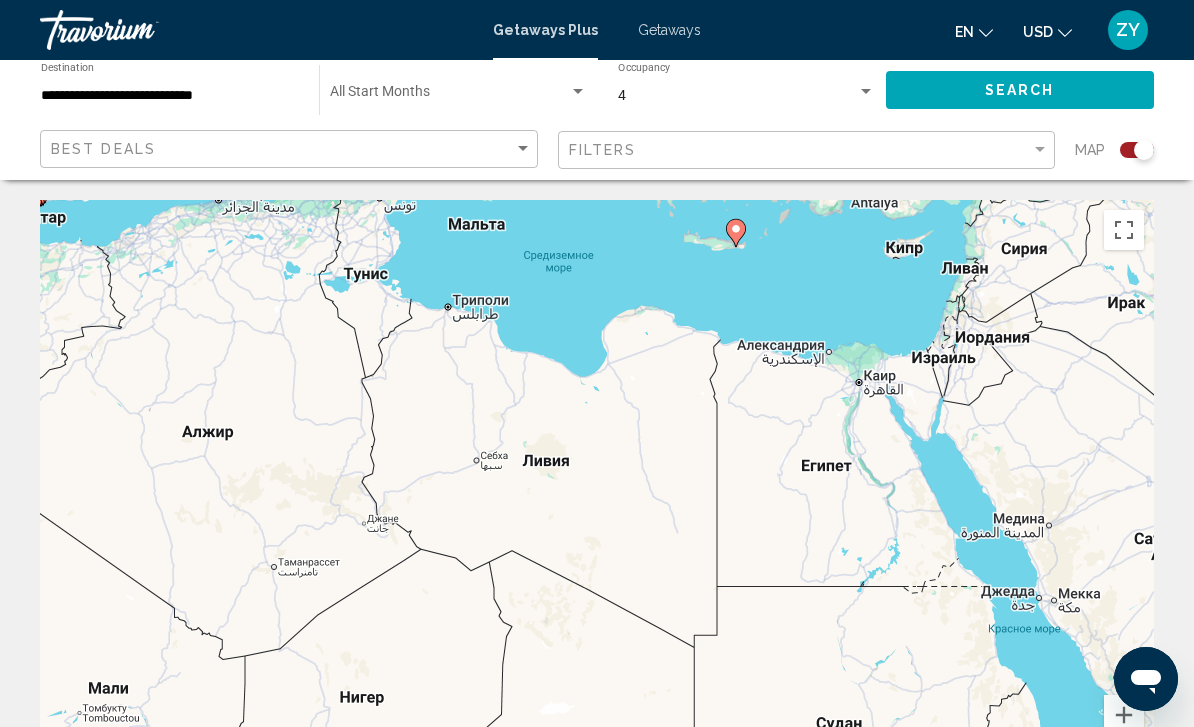 click on "Для навигации используйте клавиши со стрелками. Чтобы активировать перетаскивание с помощью клавиатуры, нажмите Alt + Ввод. После этого перемещайте маркер, используя клавиши со стрелками. Чтобы завершить перетаскивание, нажмите клавишу Ввод. Чтобы отменить действие, нажмите клавишу Esc." at bounding box center [597, 500] 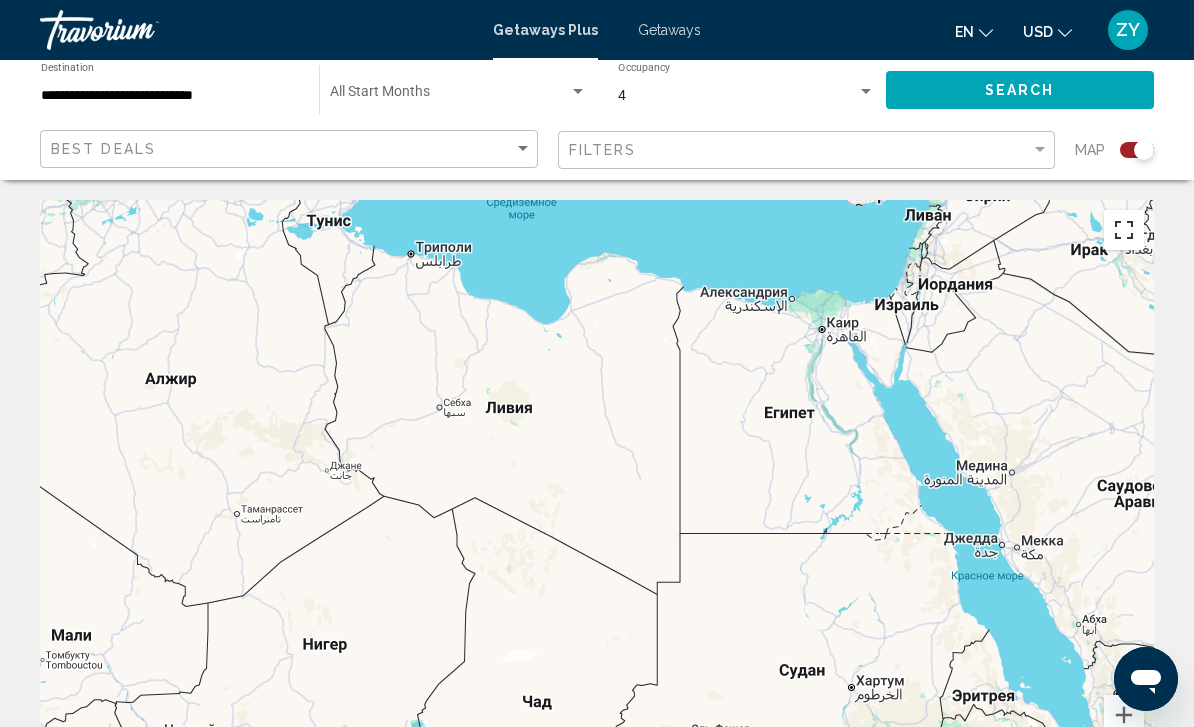 click at bounding box center (1124, 230) 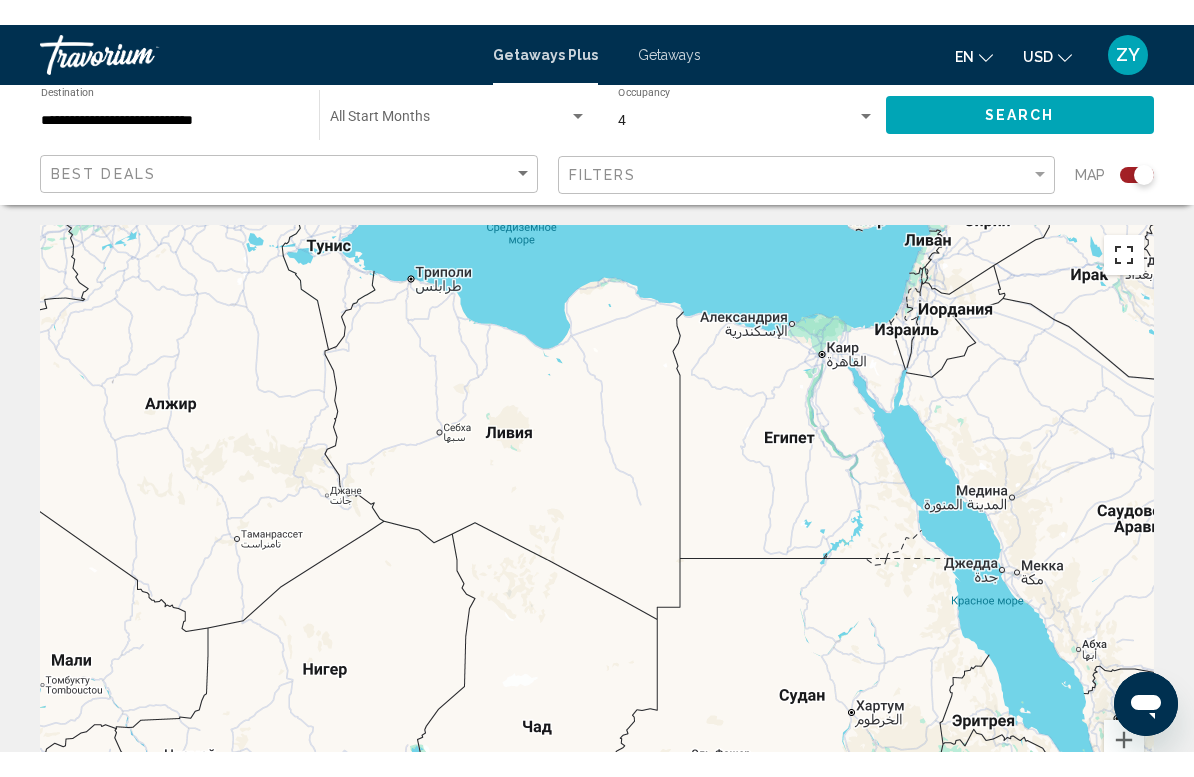 scroll, scrollTop: 24, scrollLeft: 0, axis: vertical 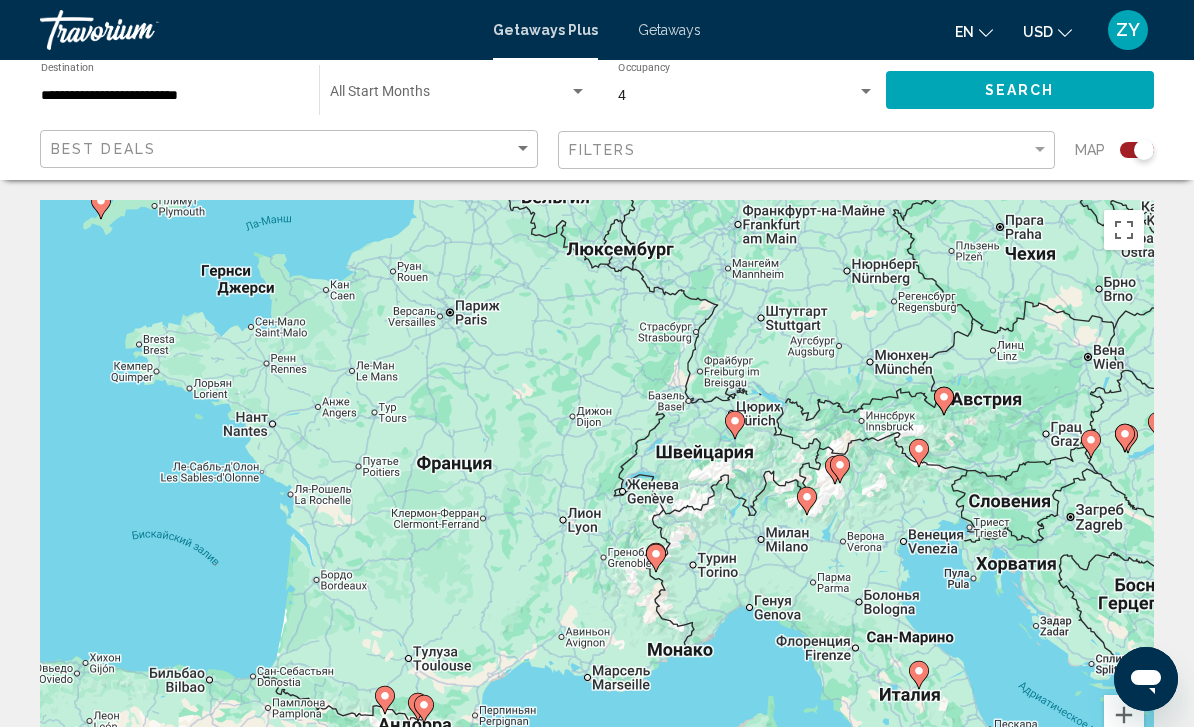 click on "**********" at bounding box center (170, 96) 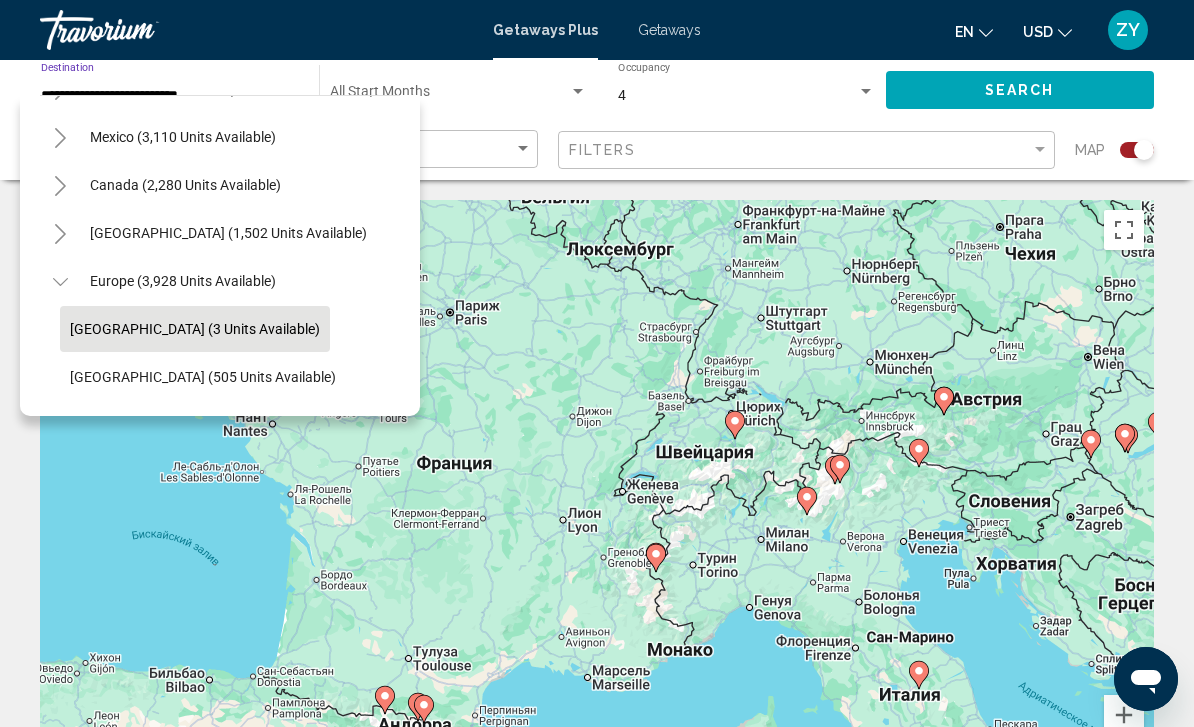 scroll, scrollTop: 89, scrollLeft: 0, axis: vertical 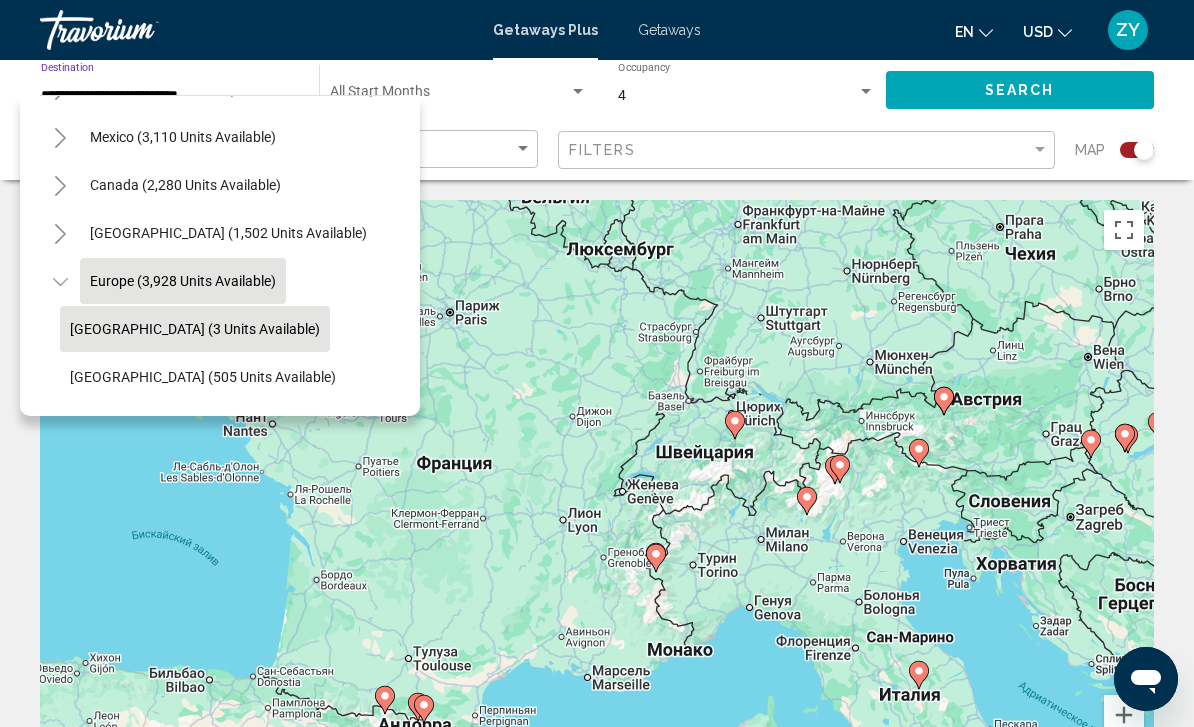 click on "Europe (3,928 units available)" at bounding box center [183, 1097] 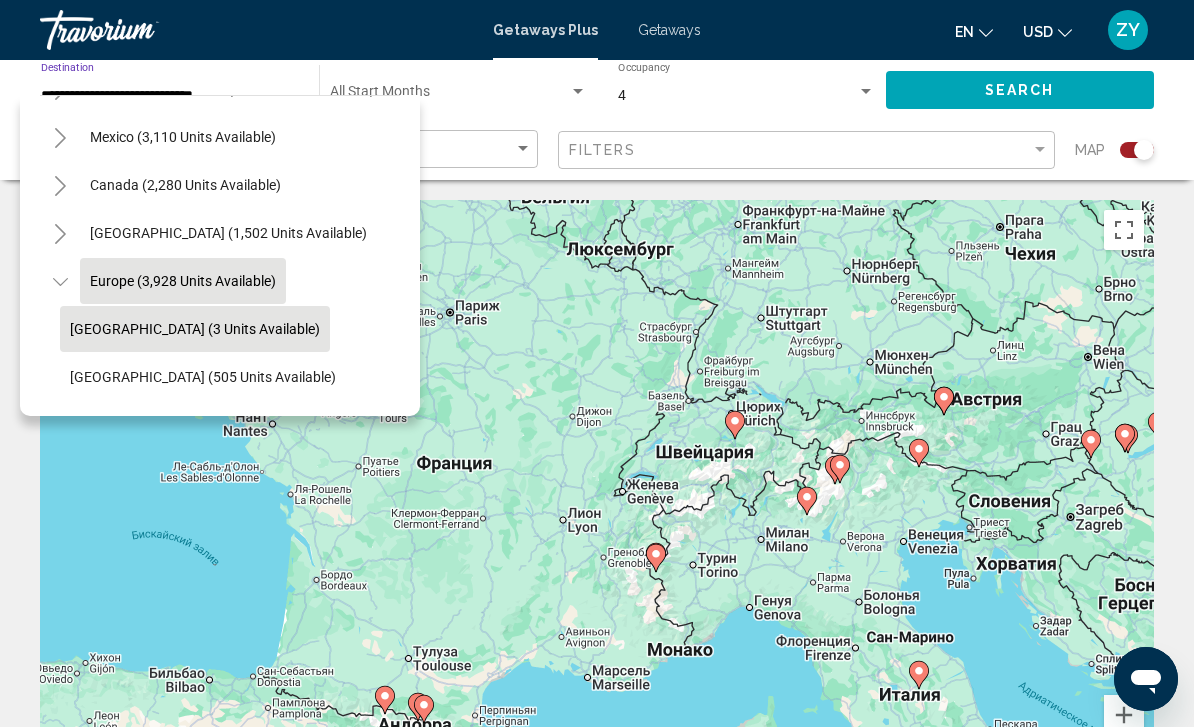 scroll, scrollTop: 0, scrollLeft: 0, axis: both 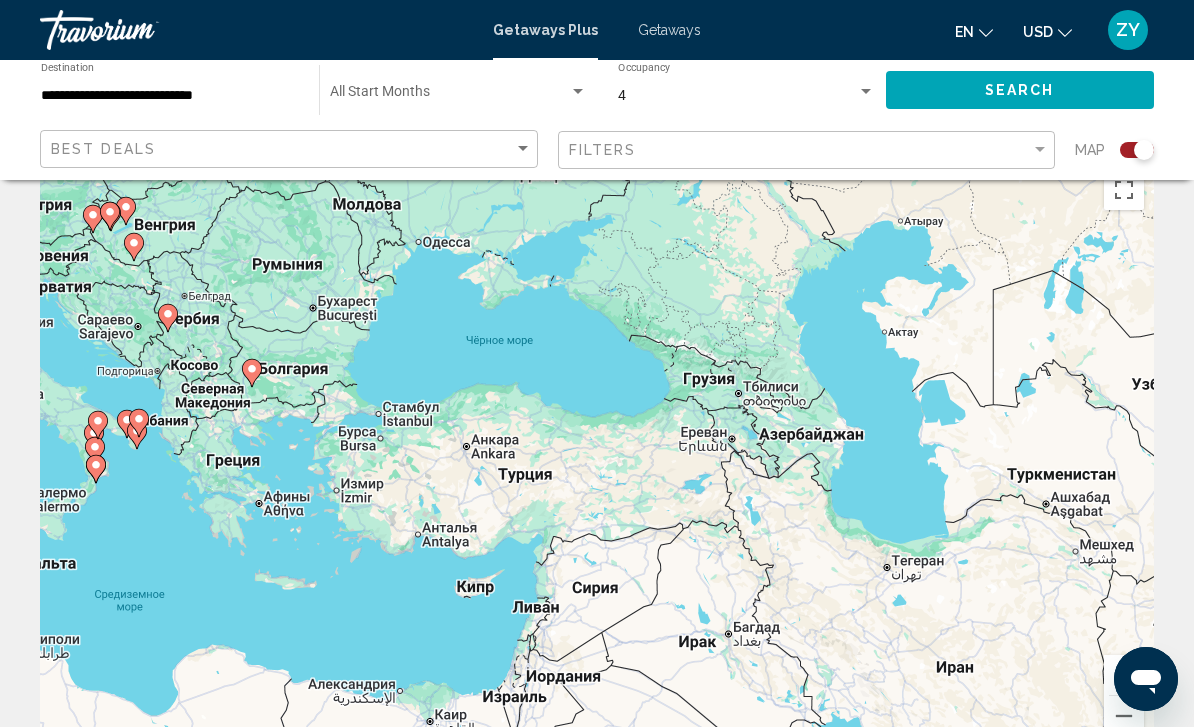 click on "4 Occupancy Any Occupancy" 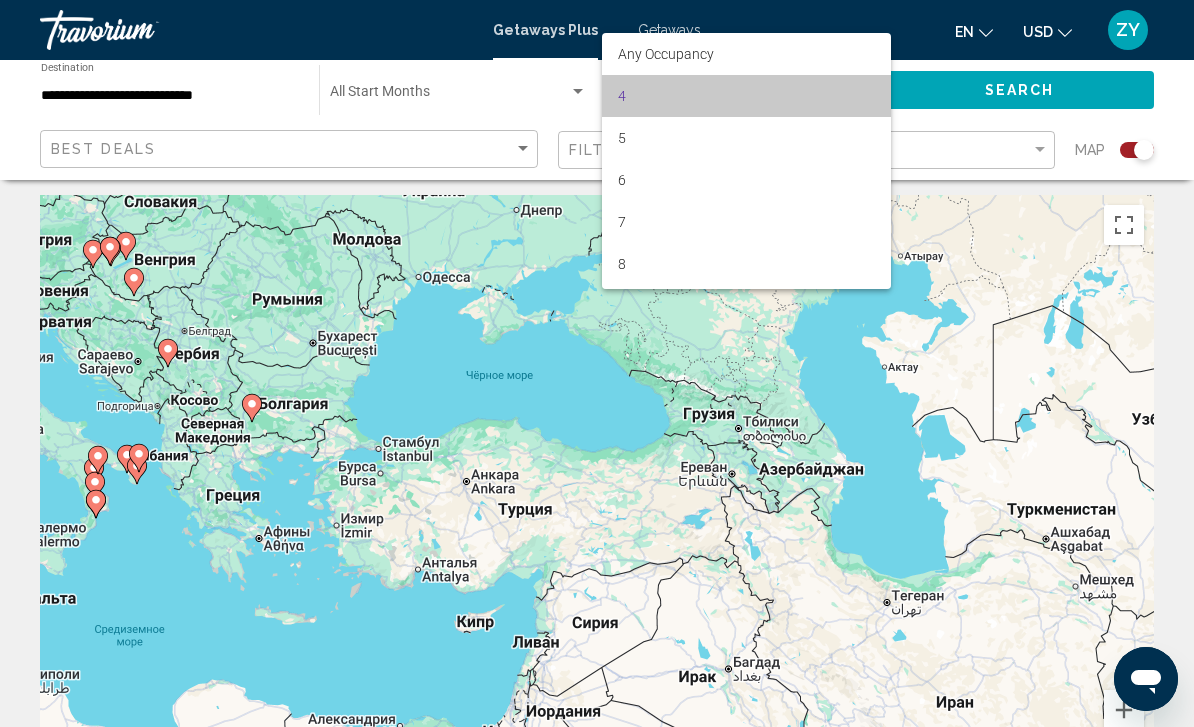 scroll, scrollTop: 0, scrollLeft: 0, axis: both 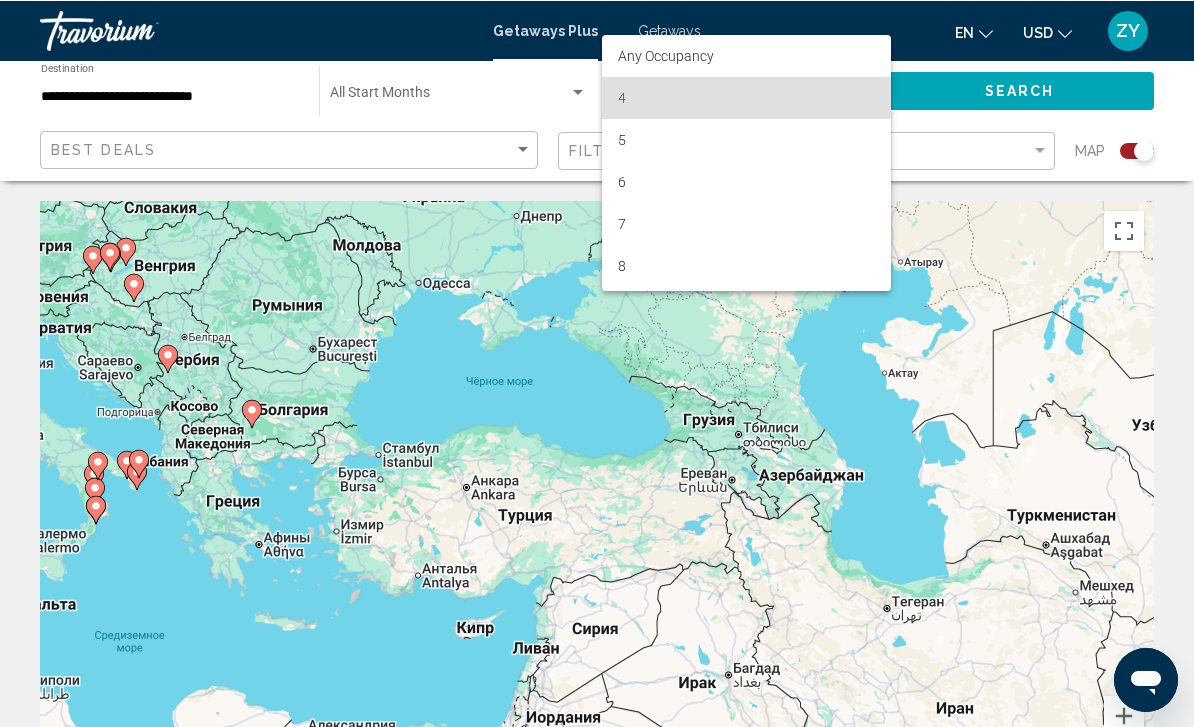 click at bounding box center [597, 363] 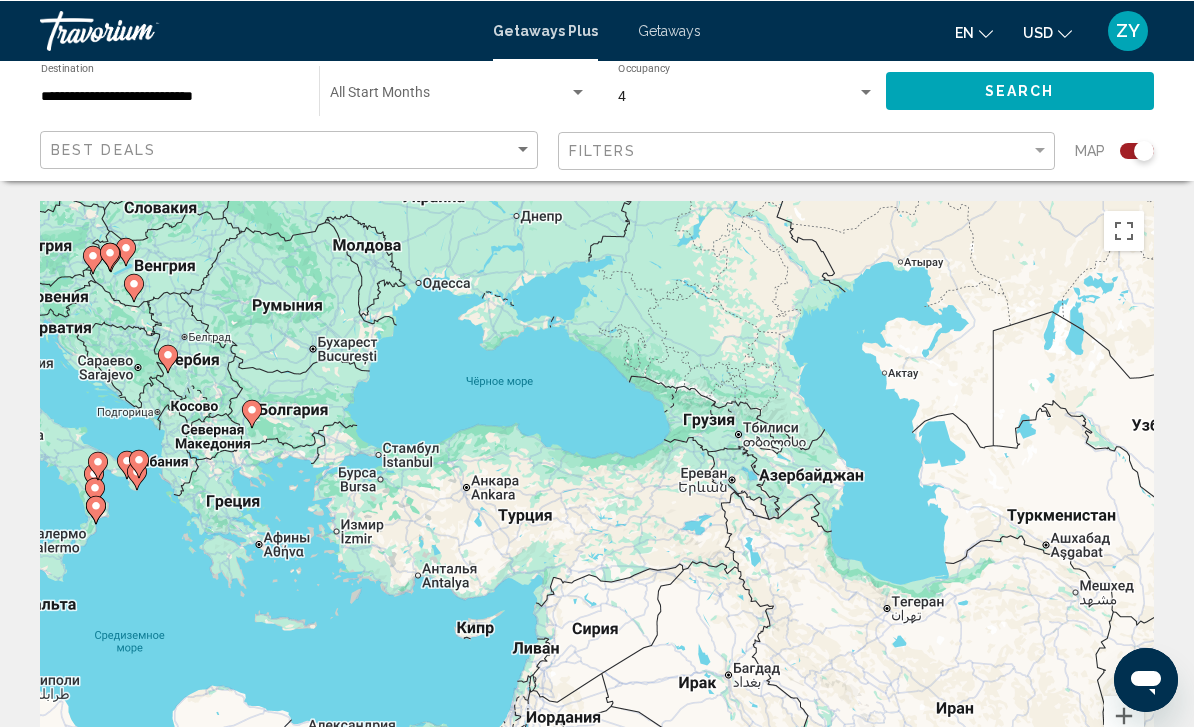 click at bounding box center (578, 92) 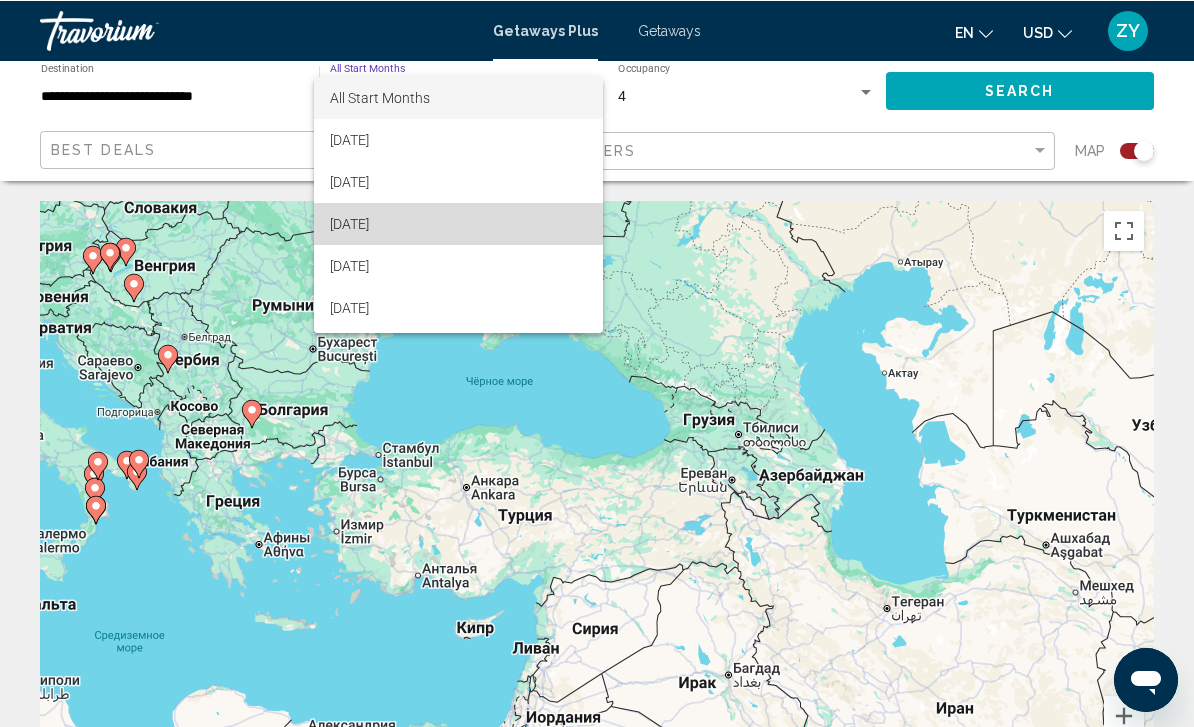 click on "[DATE]" at bounding box center [458, 223] 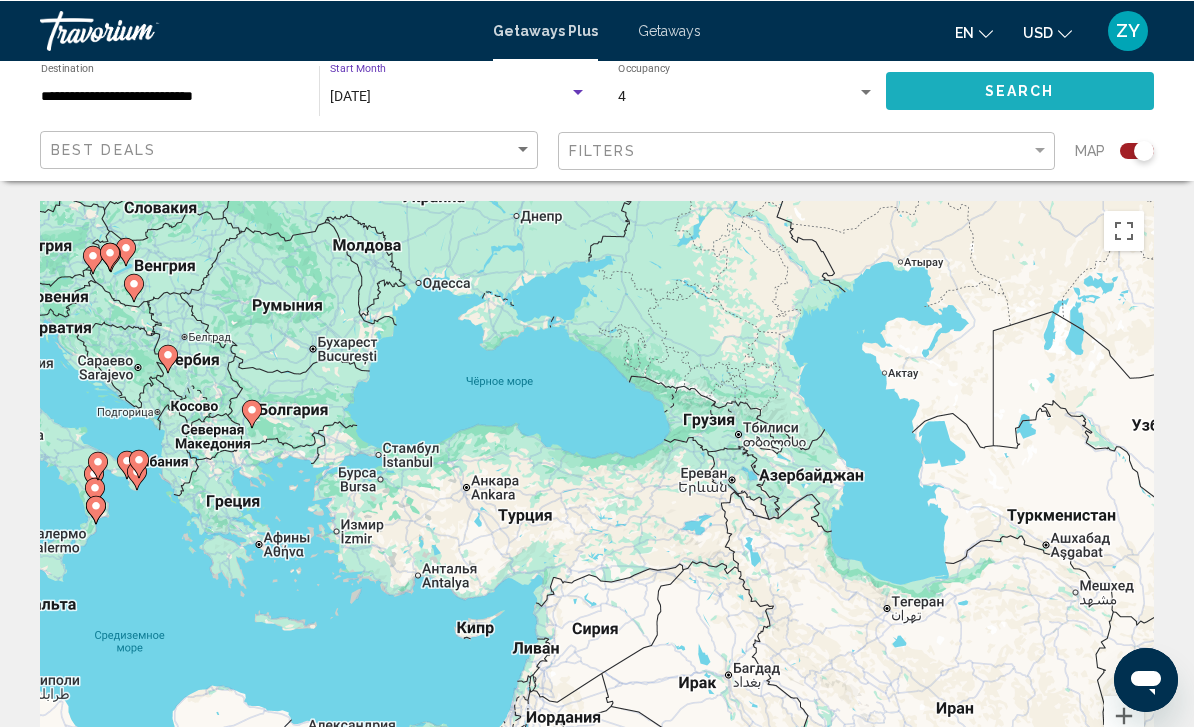 click on "Search" 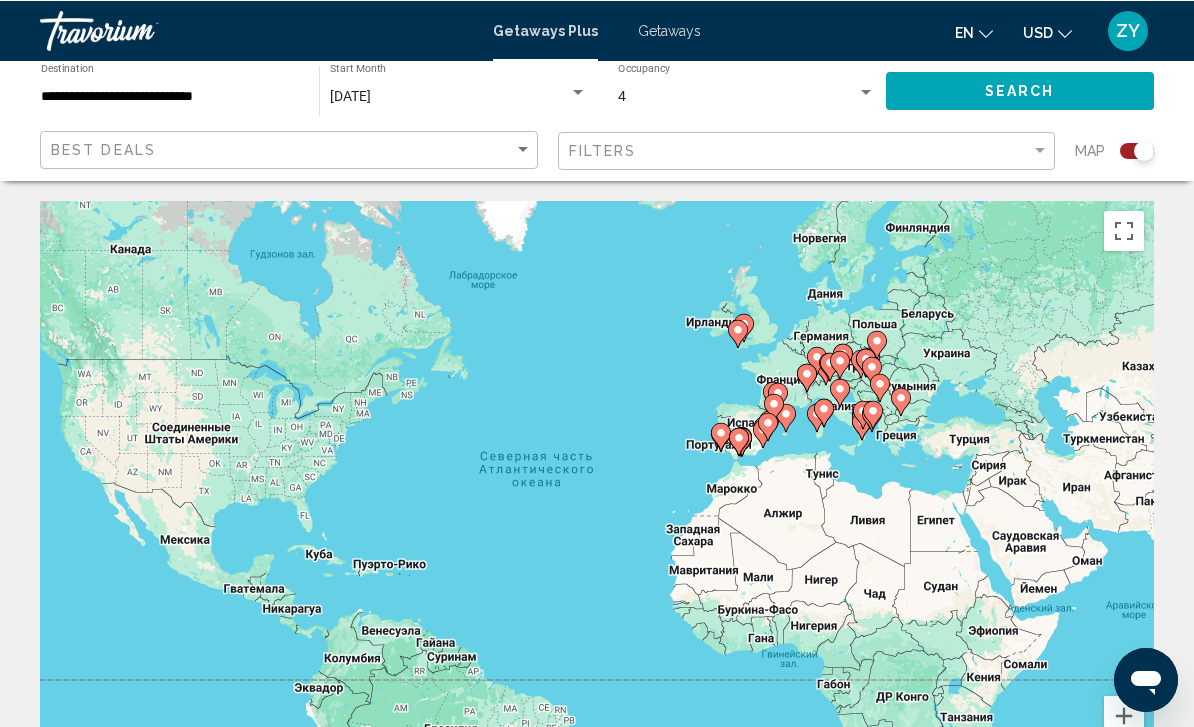 click on "4" at bounding box center (738, 96) 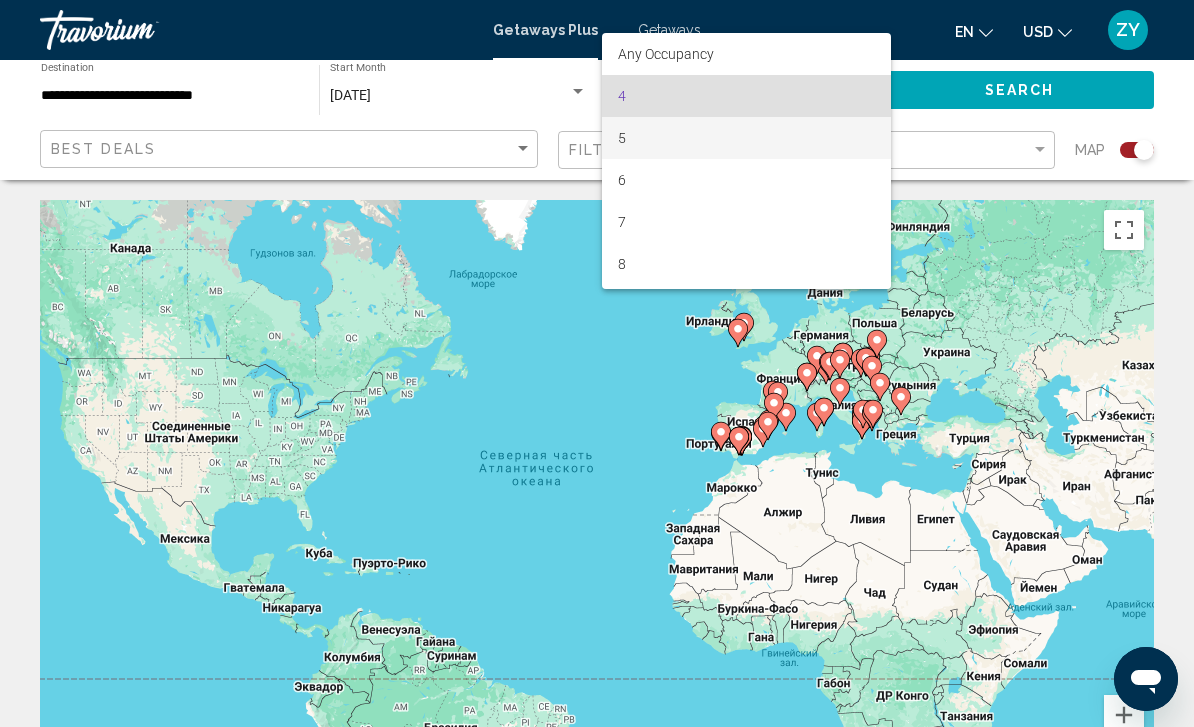click on "5" at bounding box center [747, 138] 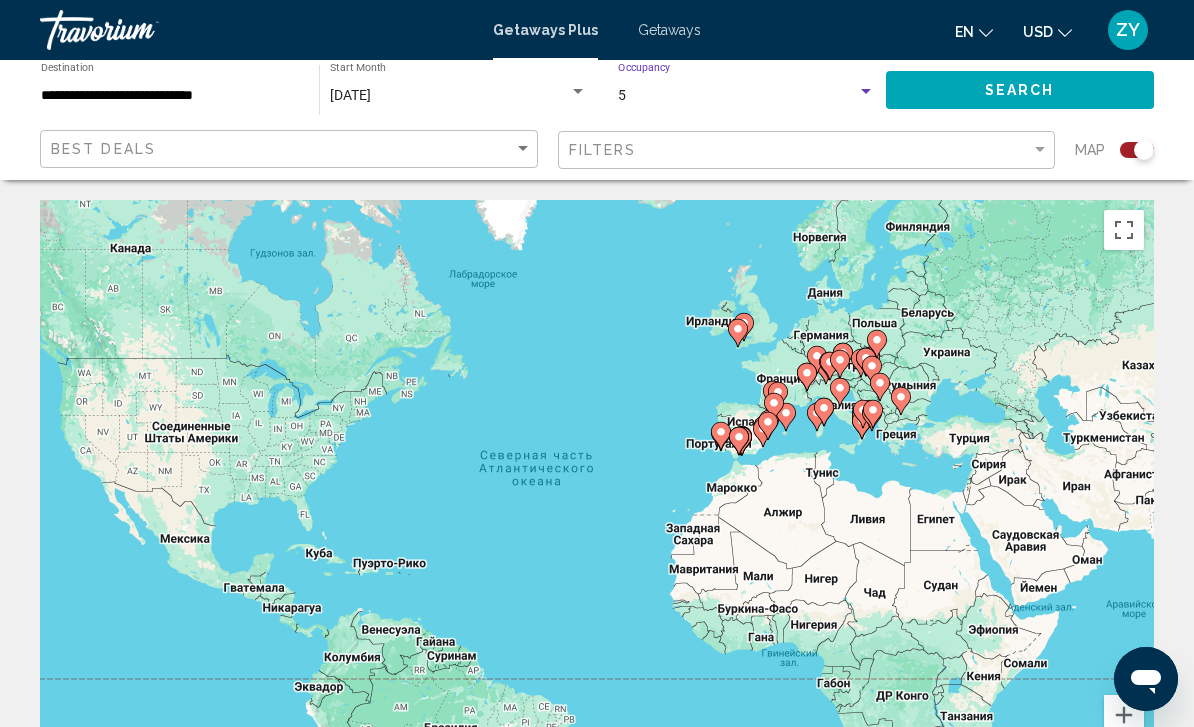 click on "5" at bounding box center [738, 96] 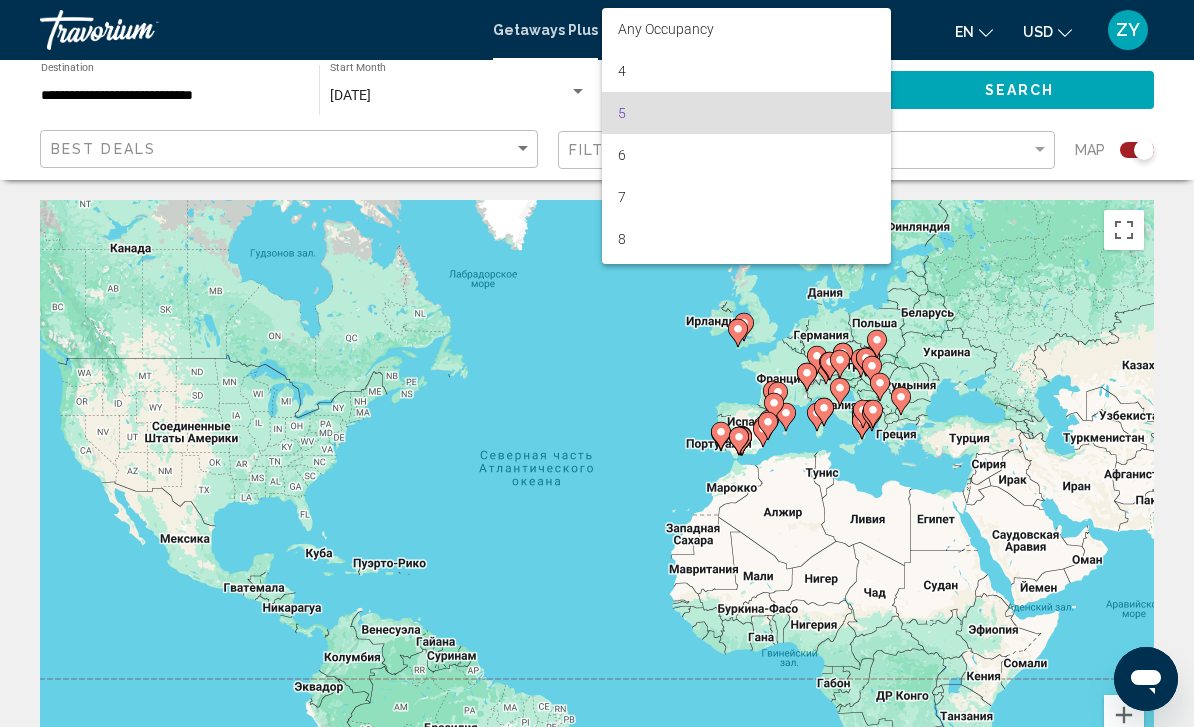 scroll, scrollTop: 0, scrollLeft: 0, axis: both 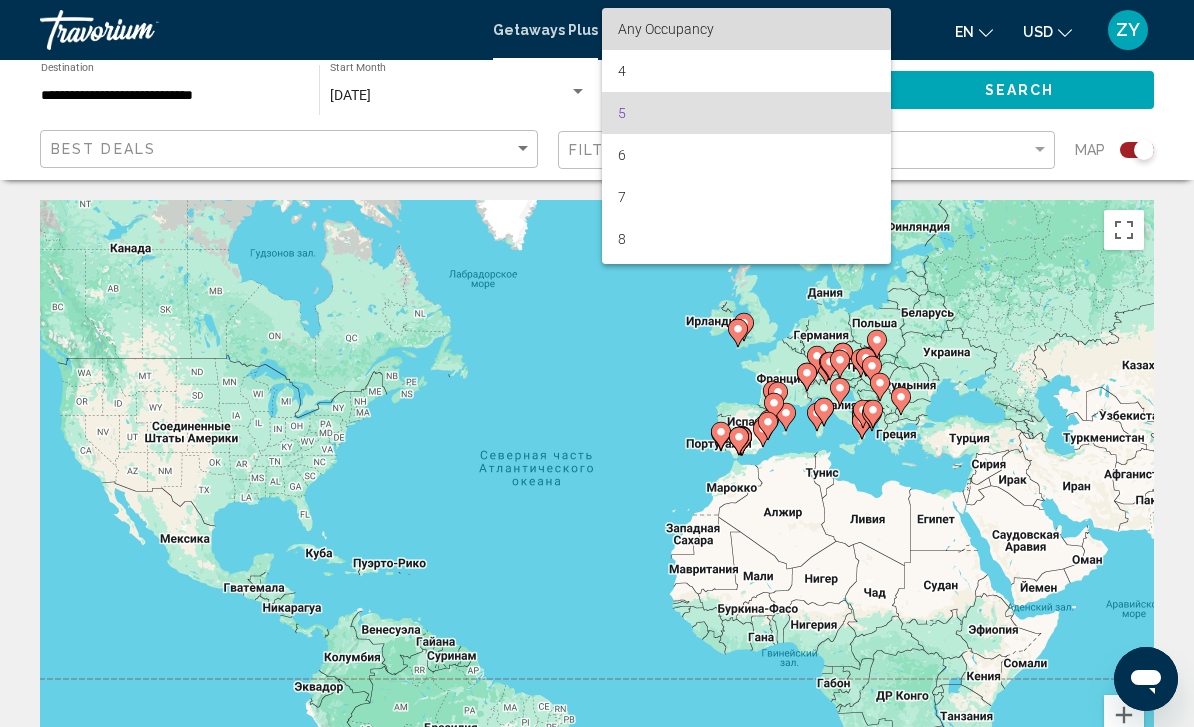click on "Any Occupancy" at bounding box center [666, 29] 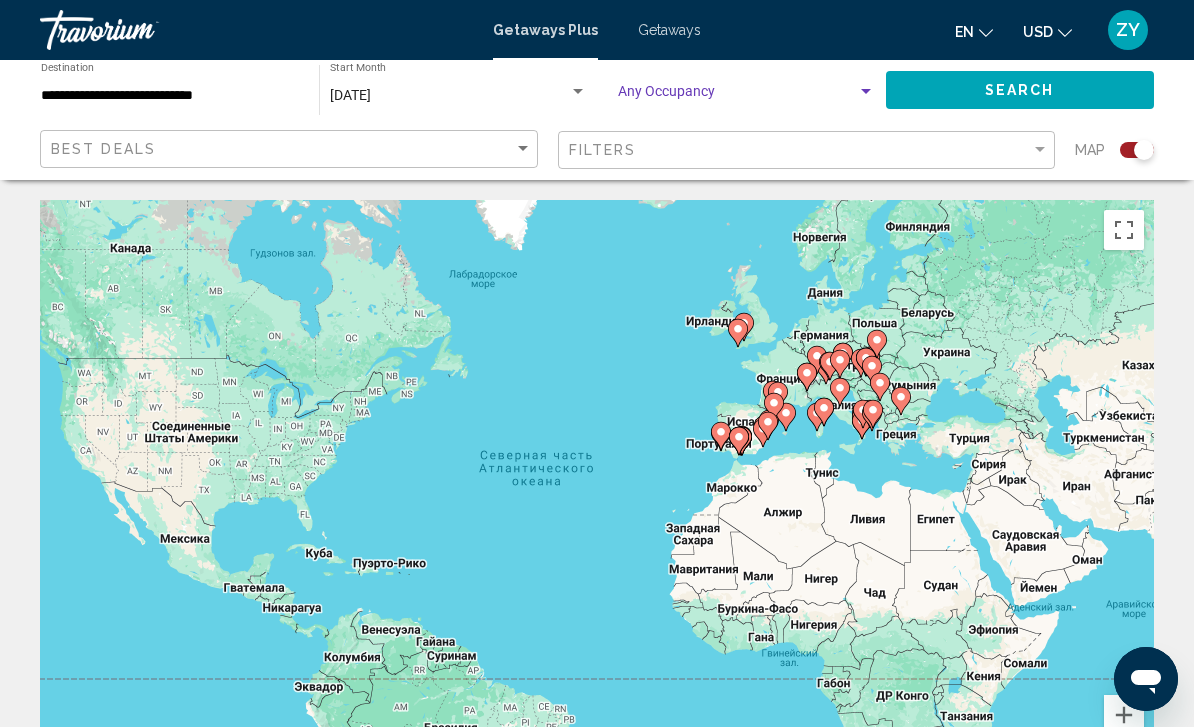 click on "Search" 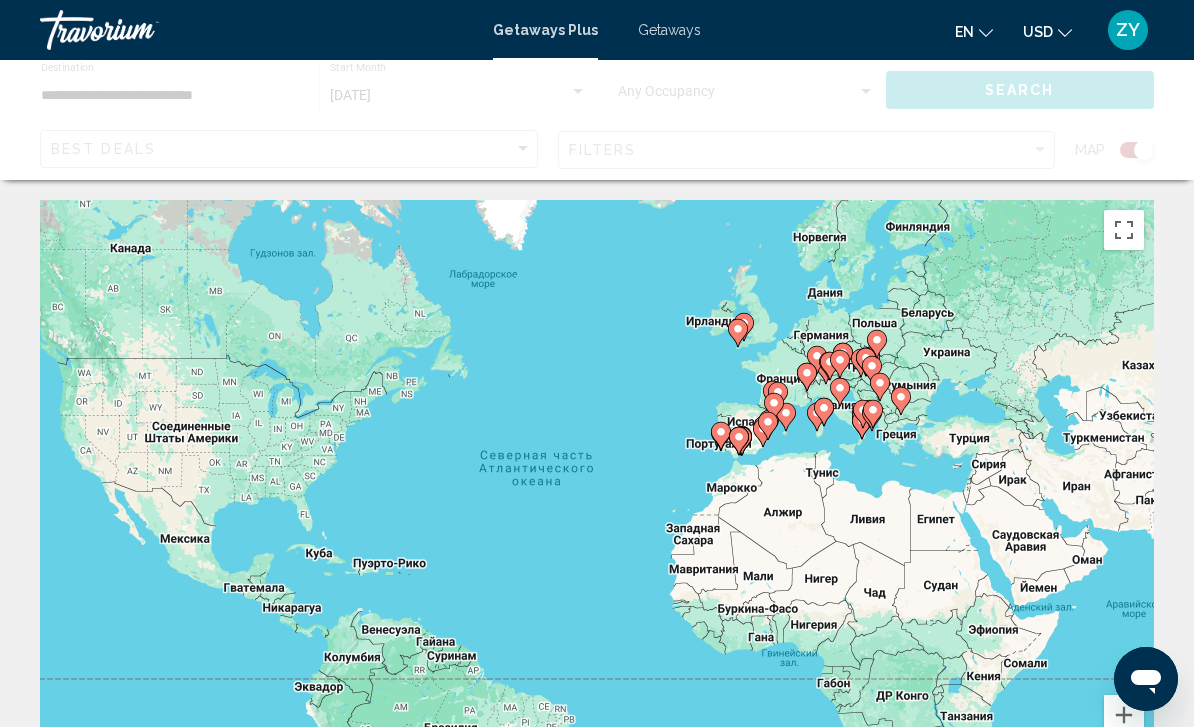 click 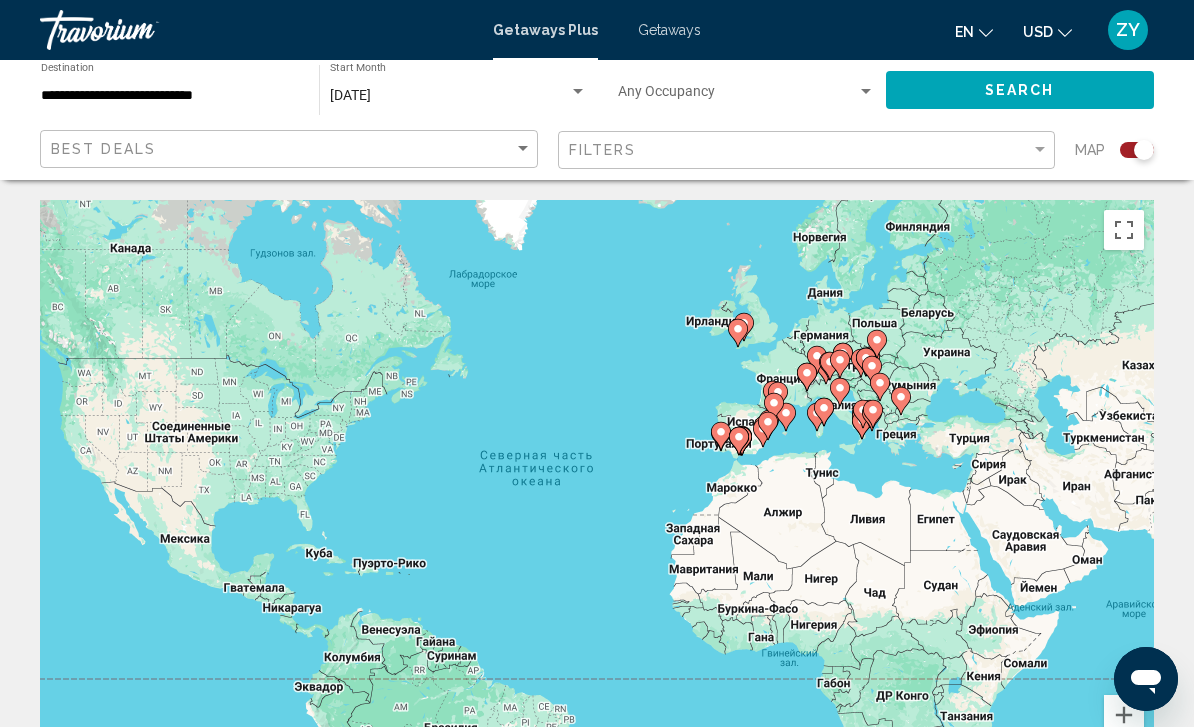 click on "Occupancy Any Occupancy" 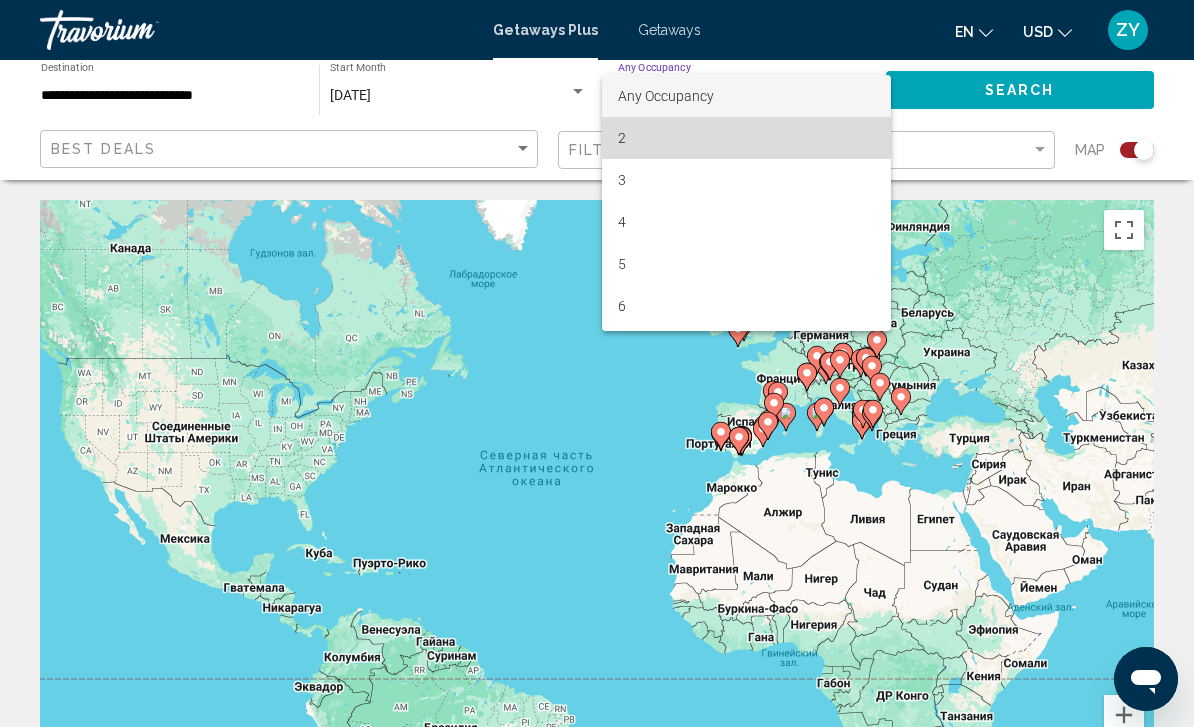 click on "2" at bounding box center (747, 138) 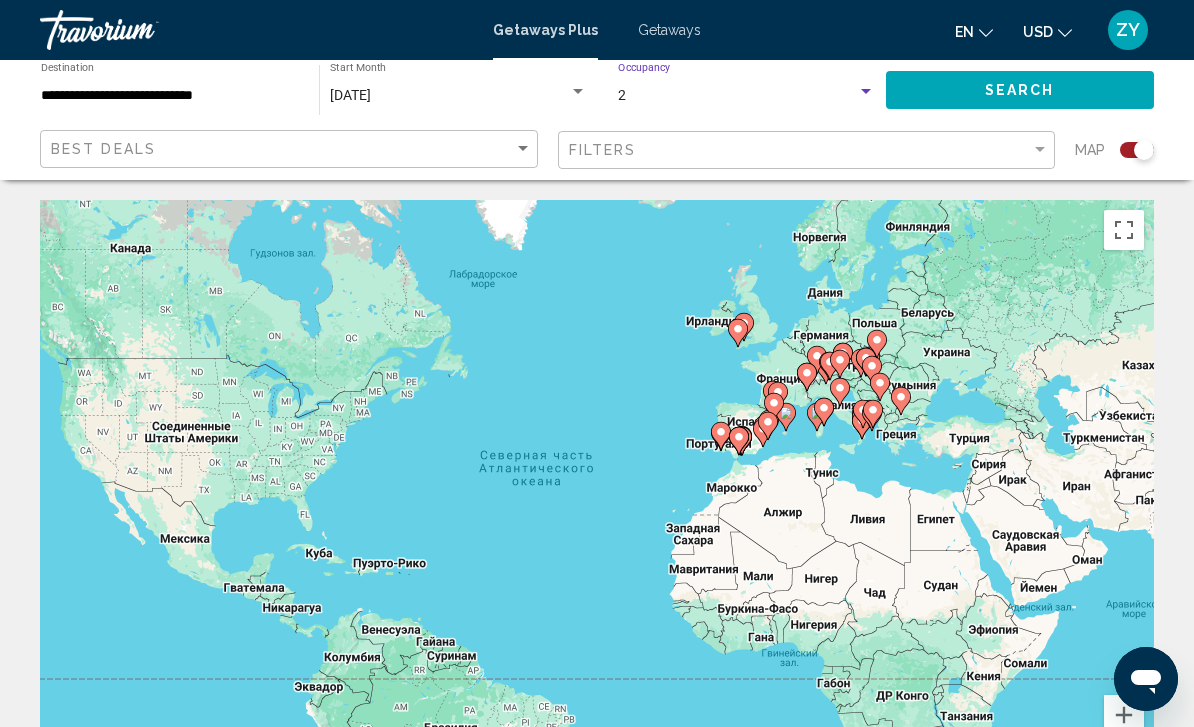 click on "Search" 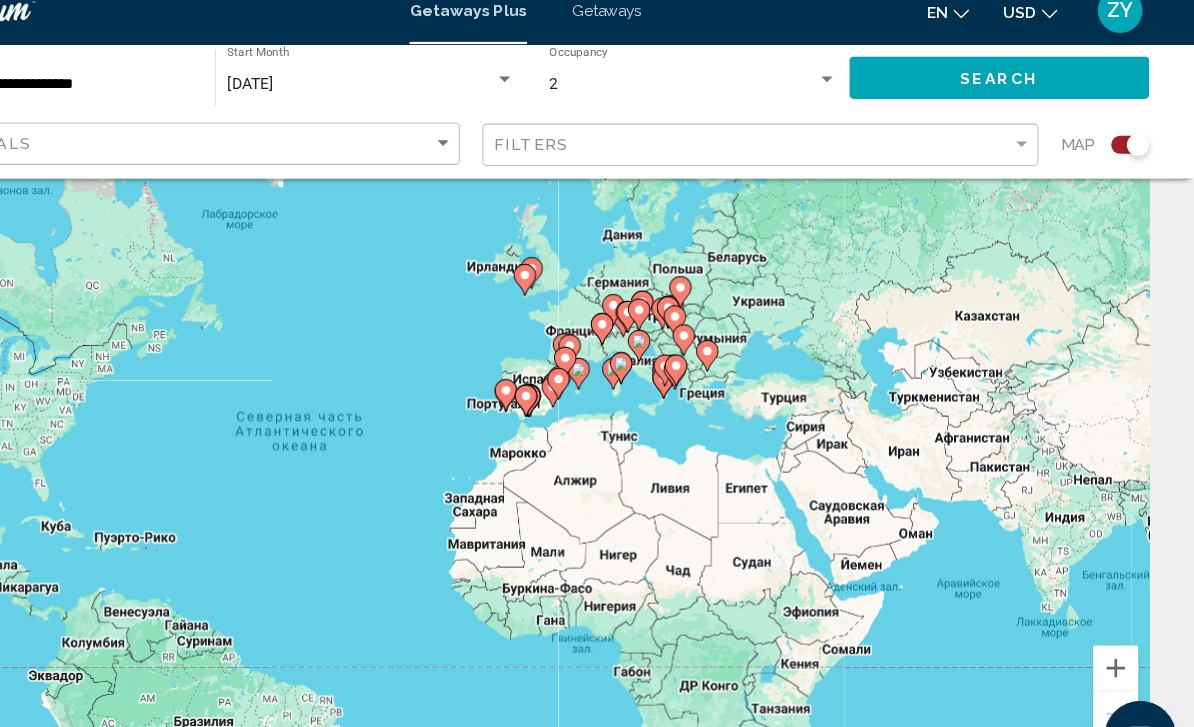 scroll, scrollTop: 98, scrollLeft: 0, axis: vertical 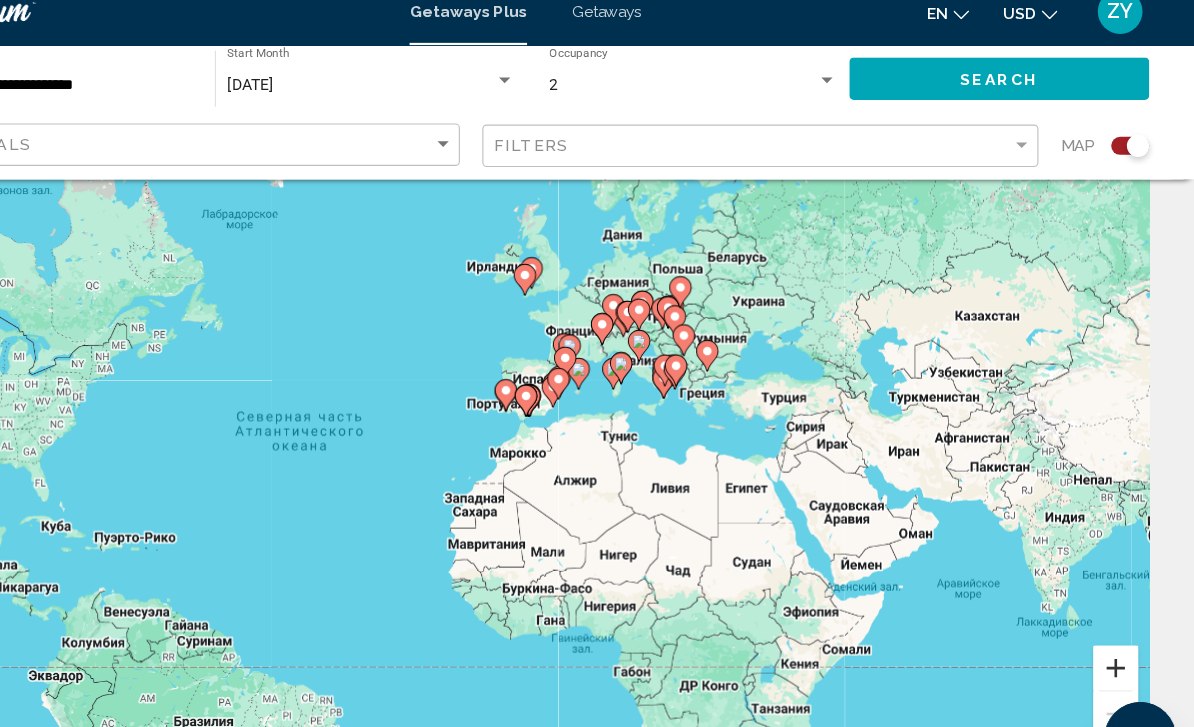 click at bounding box center (1124, 617) 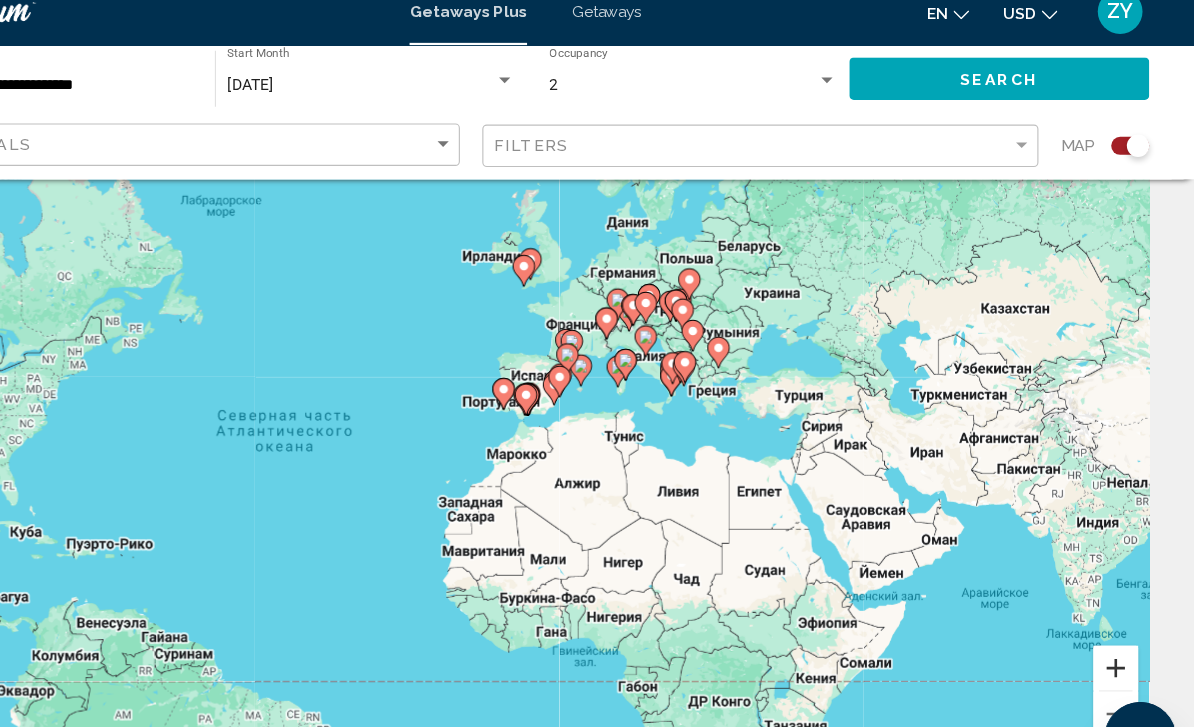 click at bounding box center (1124, 617) 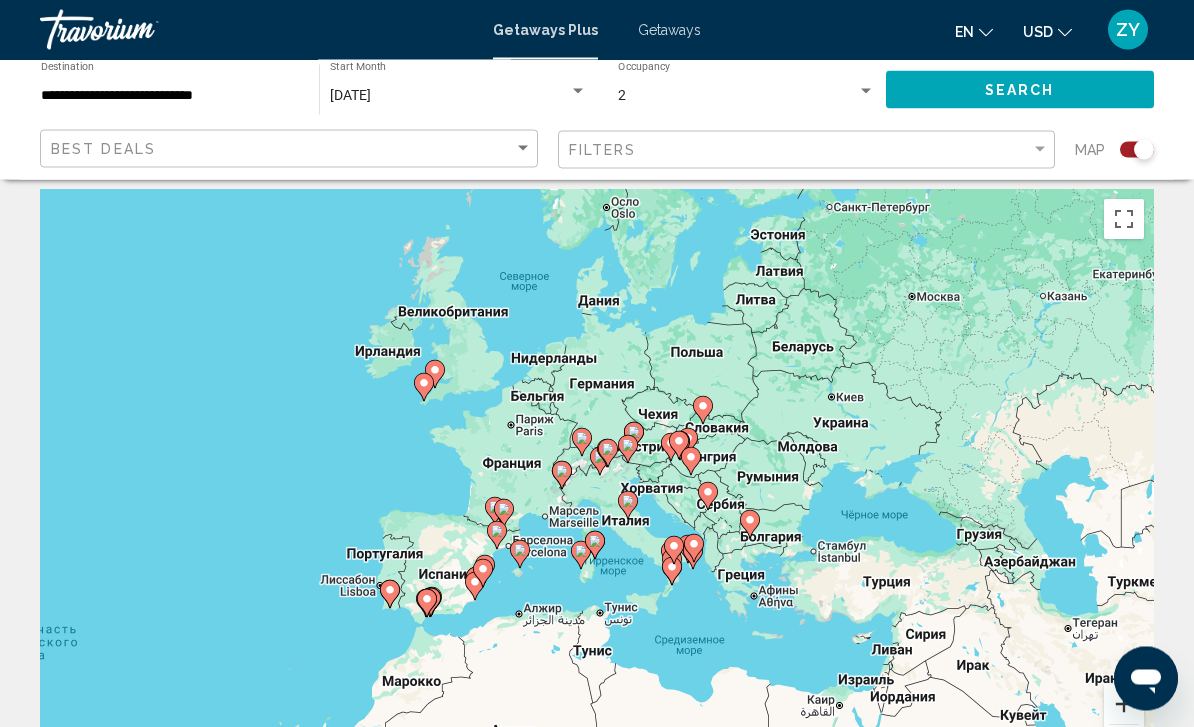 scroll, scrollTop: 0, scrollLeft: 0, axis: both 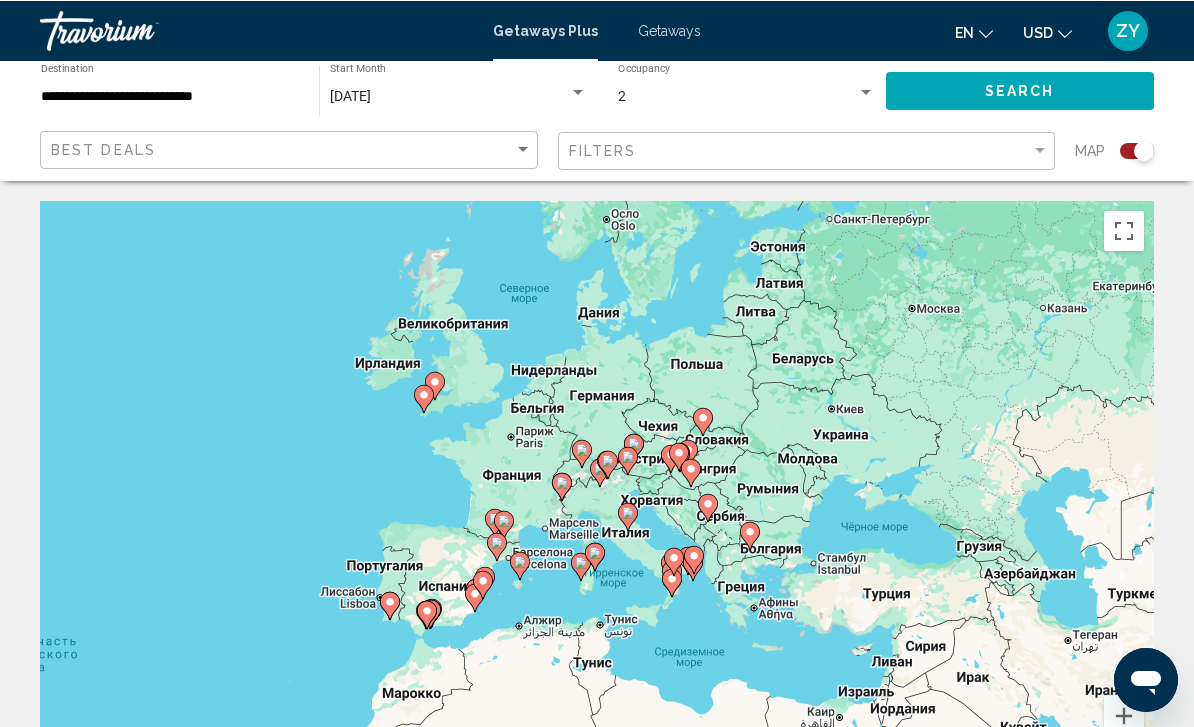 click on "**********" at bounding box center [170, 96] 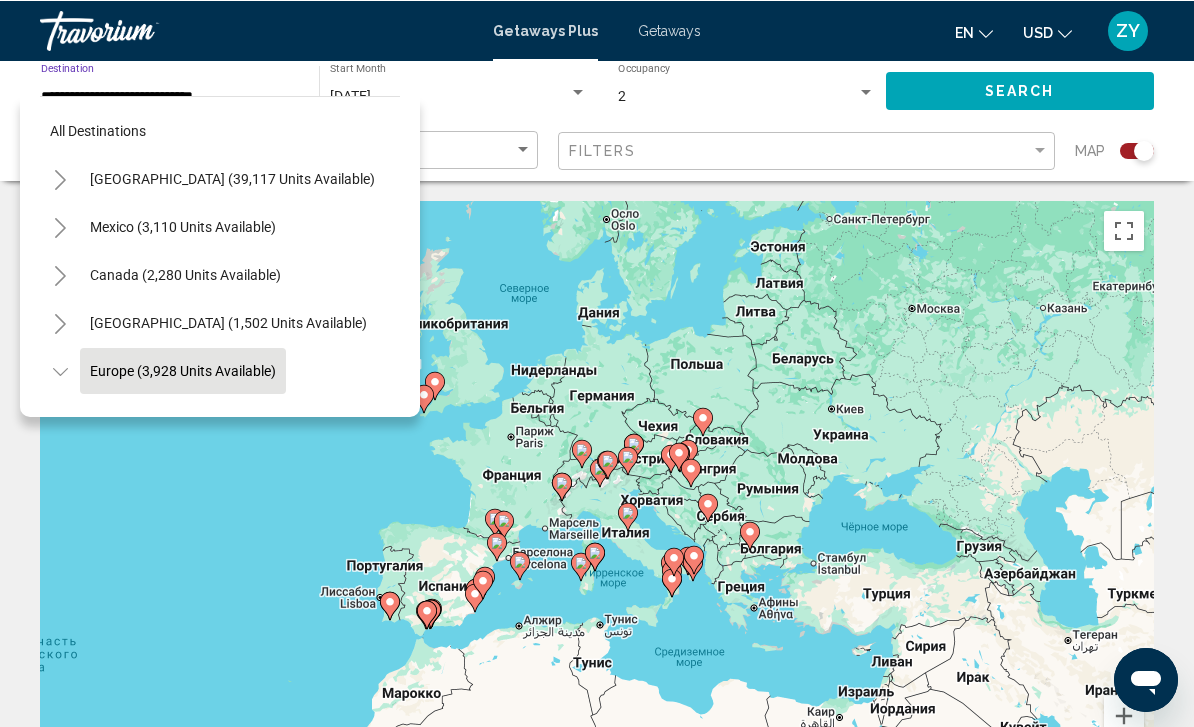 scroll, scrollTop: 119, scrollLeft: 0, axis: vertical 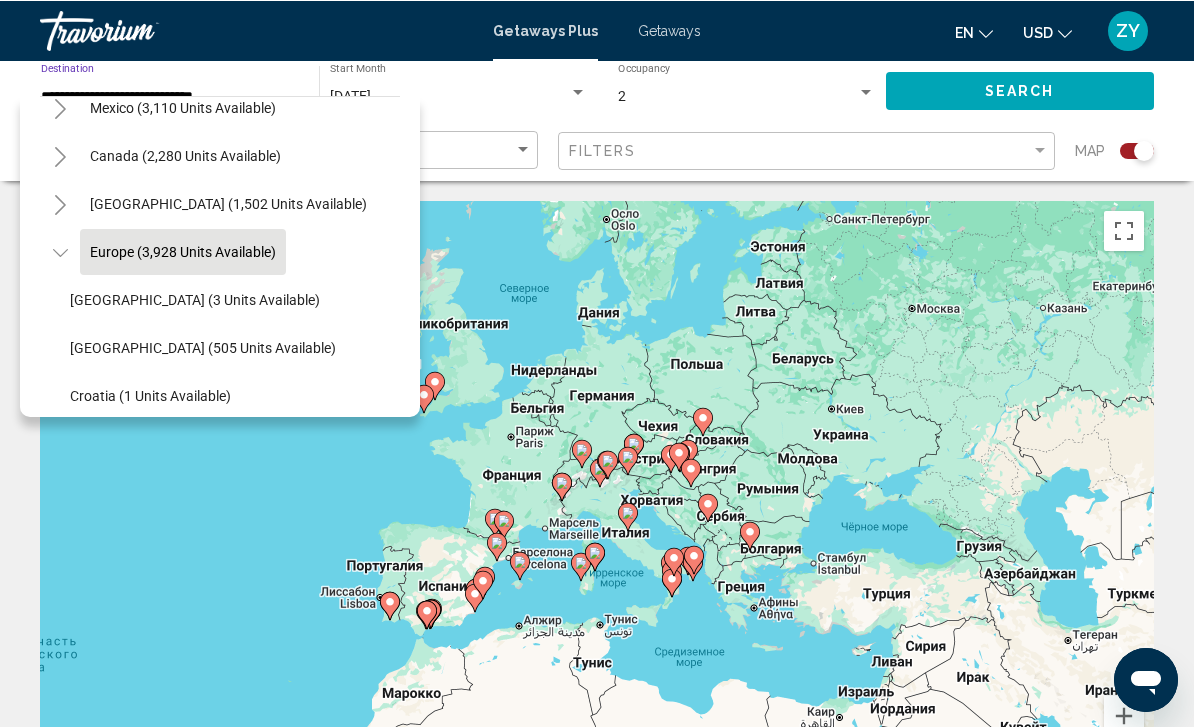 click 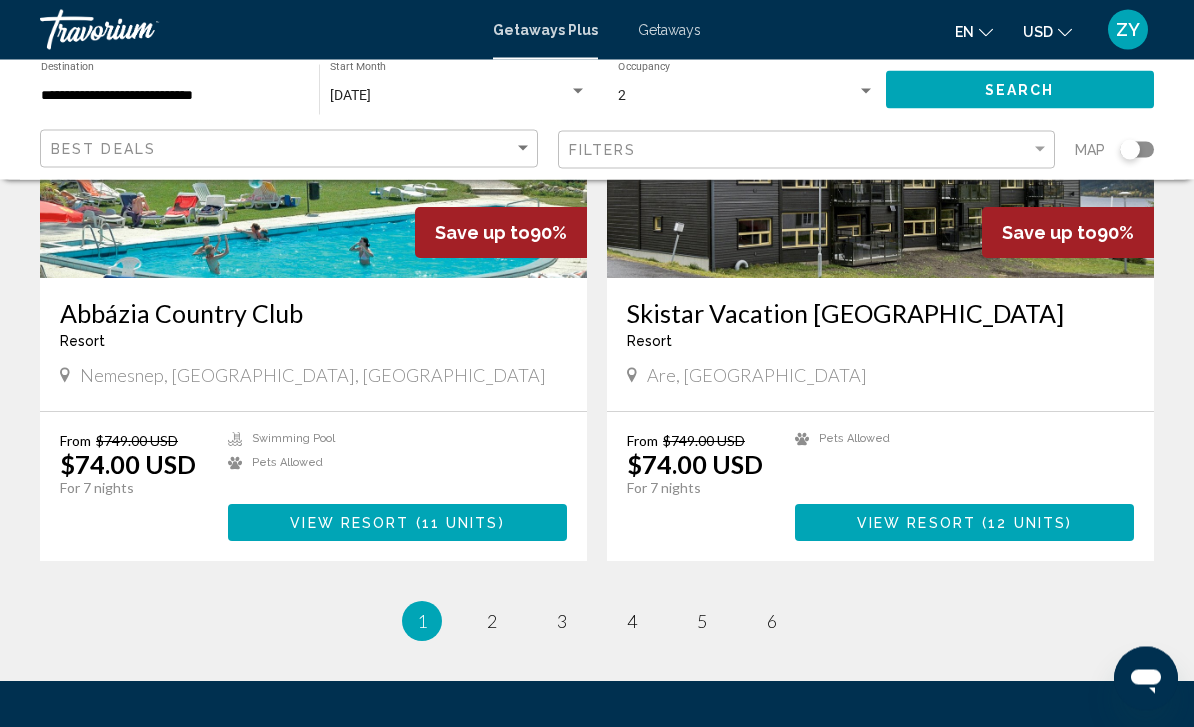 scroll, scrollTop: 3551, scrollLeft: 0, axis: vertical 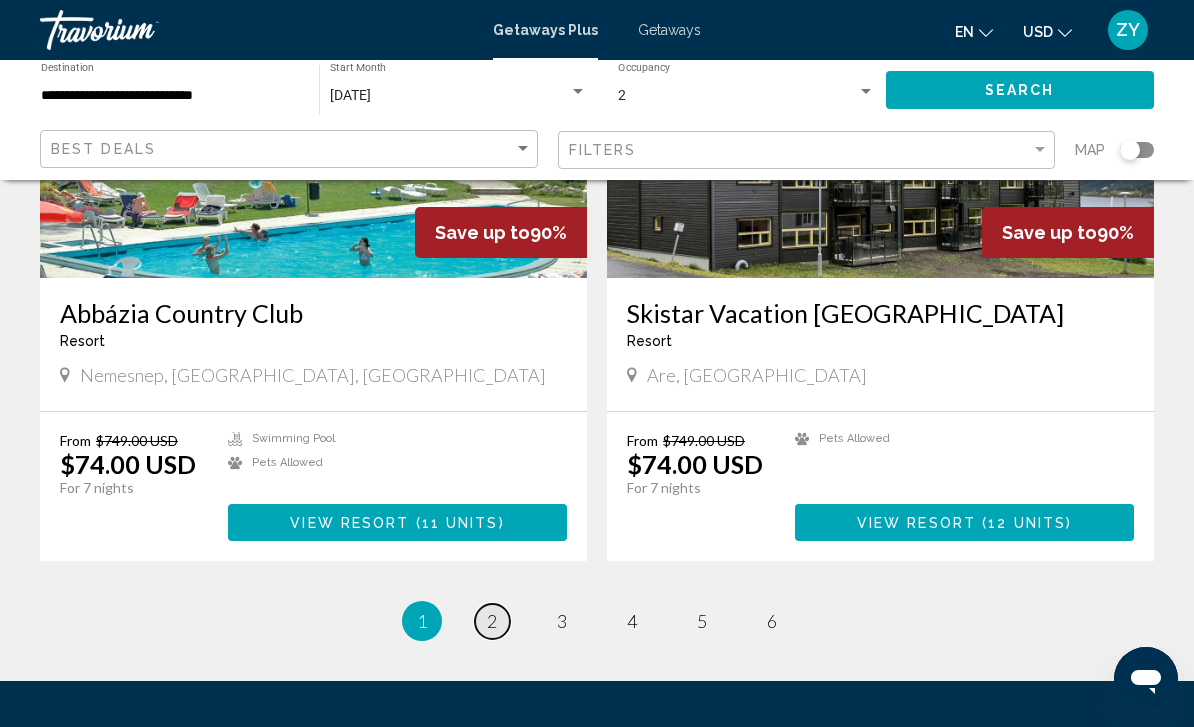 click on "page  2" at bounding box center (492, 621) 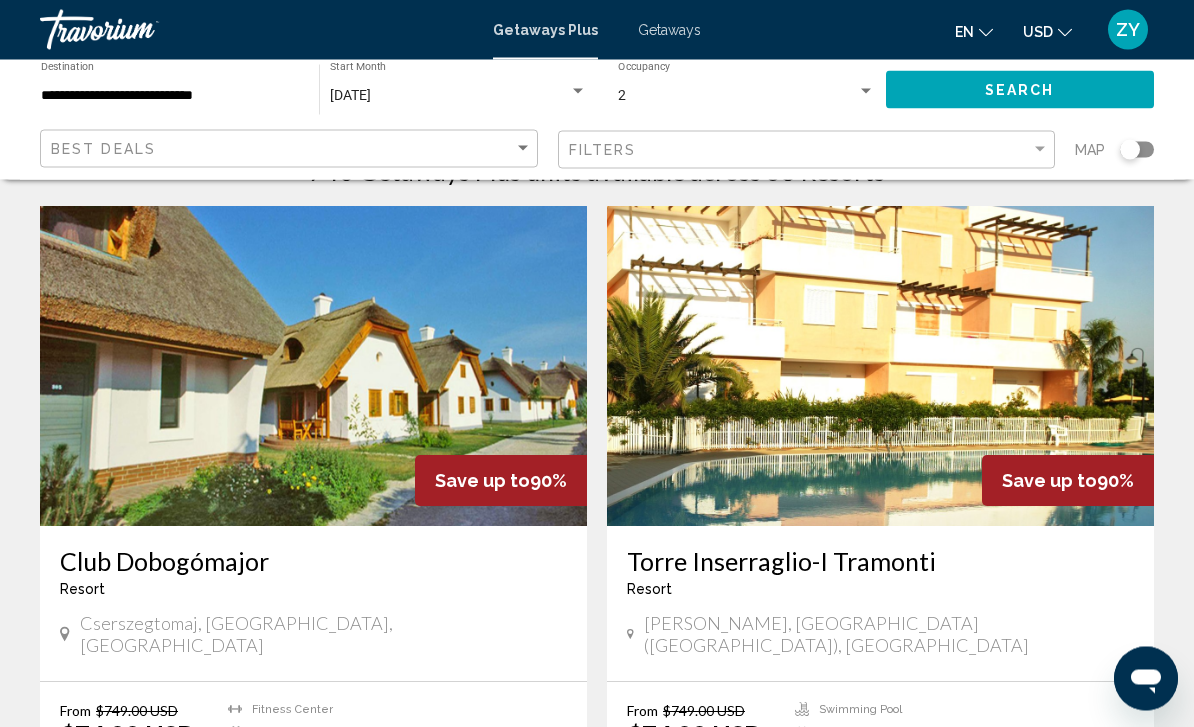 scroll, scrollTop: 64, scrollLeft: 0, axis: vertical 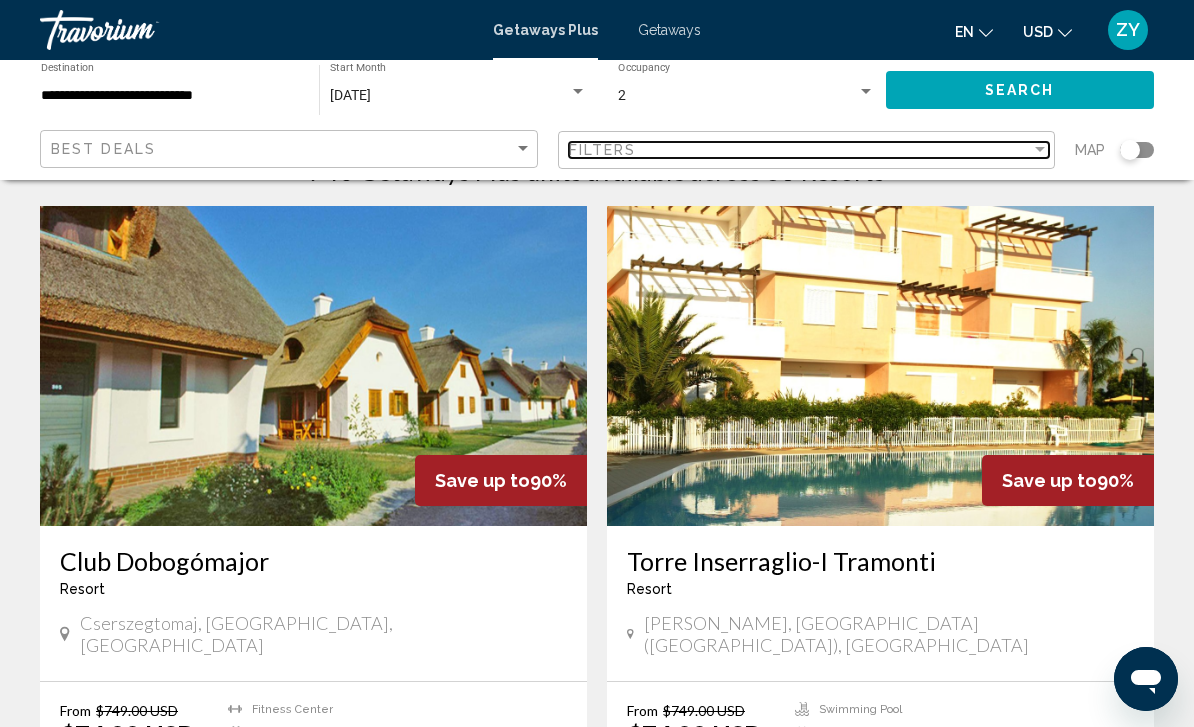 click on "Filters" at bounding box center (800, 150) 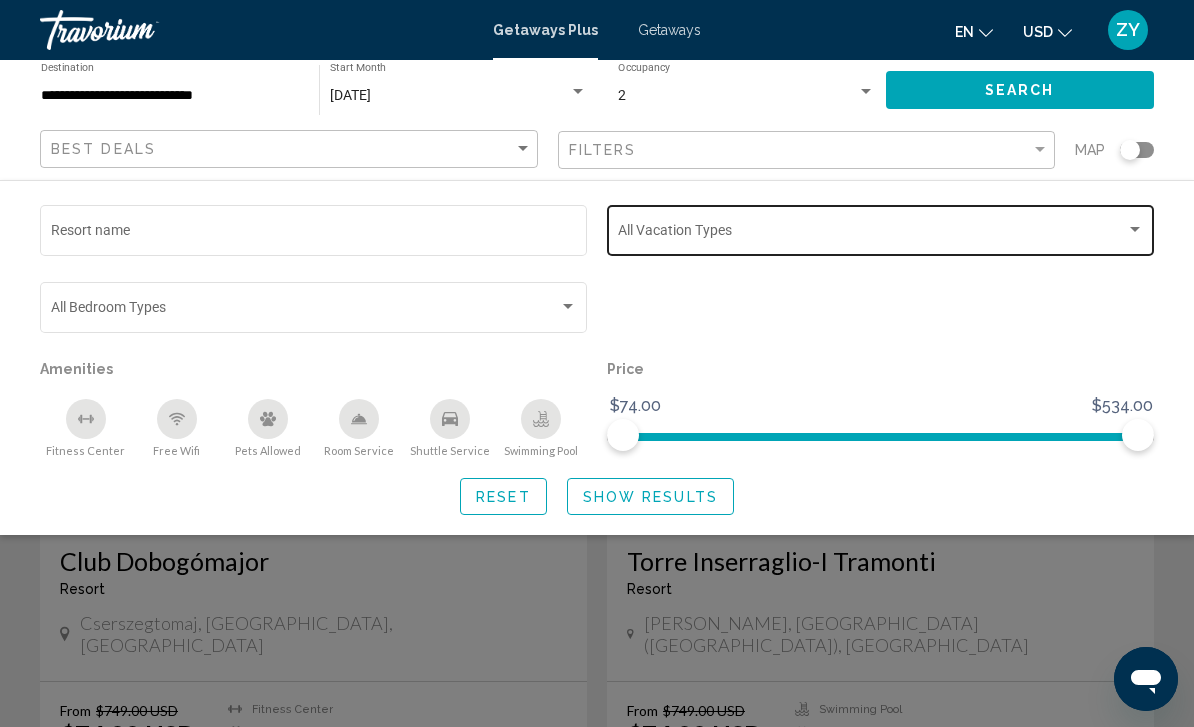 click on "Vacation Types All Vacation Types" 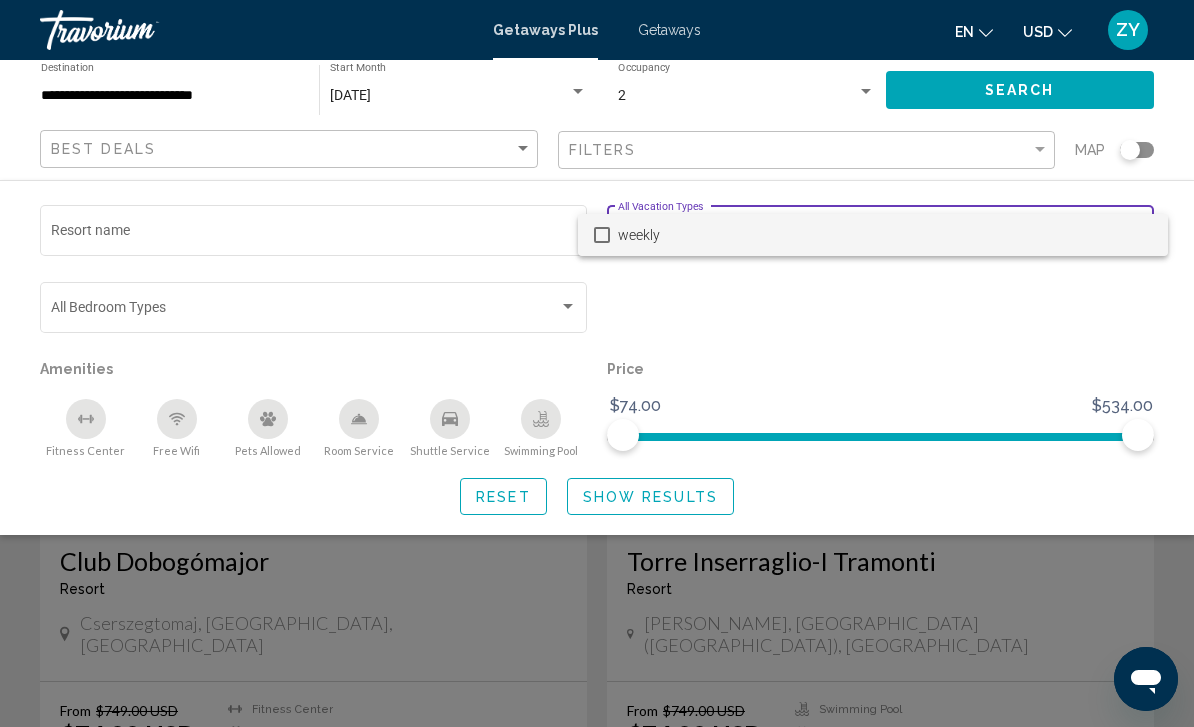 click at bounding box center (597, 363) 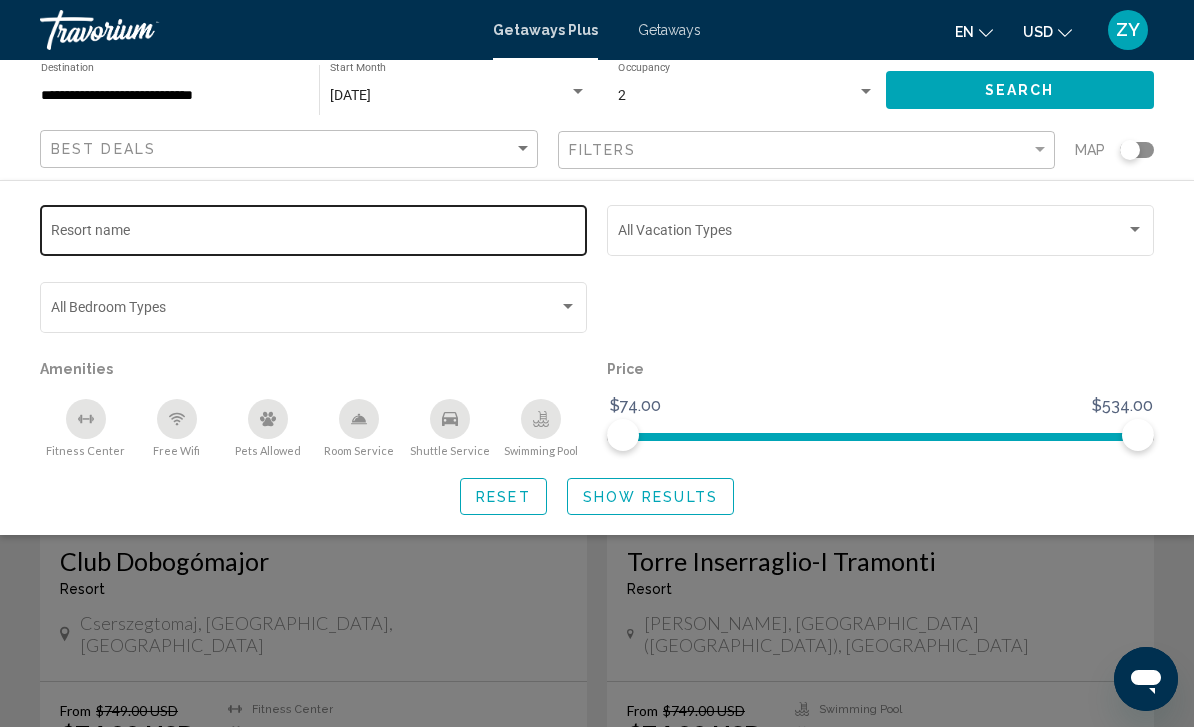 click on "Resort name" at bounding box center (314, 234) 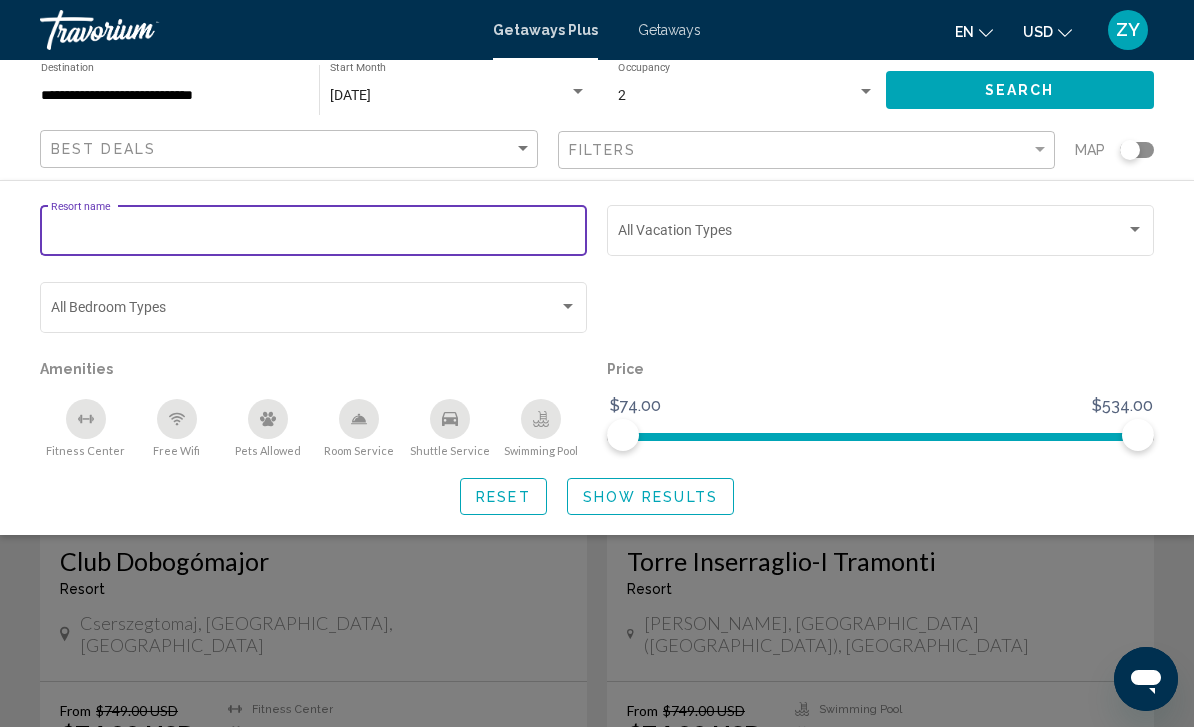 scroll, scrollTop: 63, scrollLeft: 0, axis: vertical 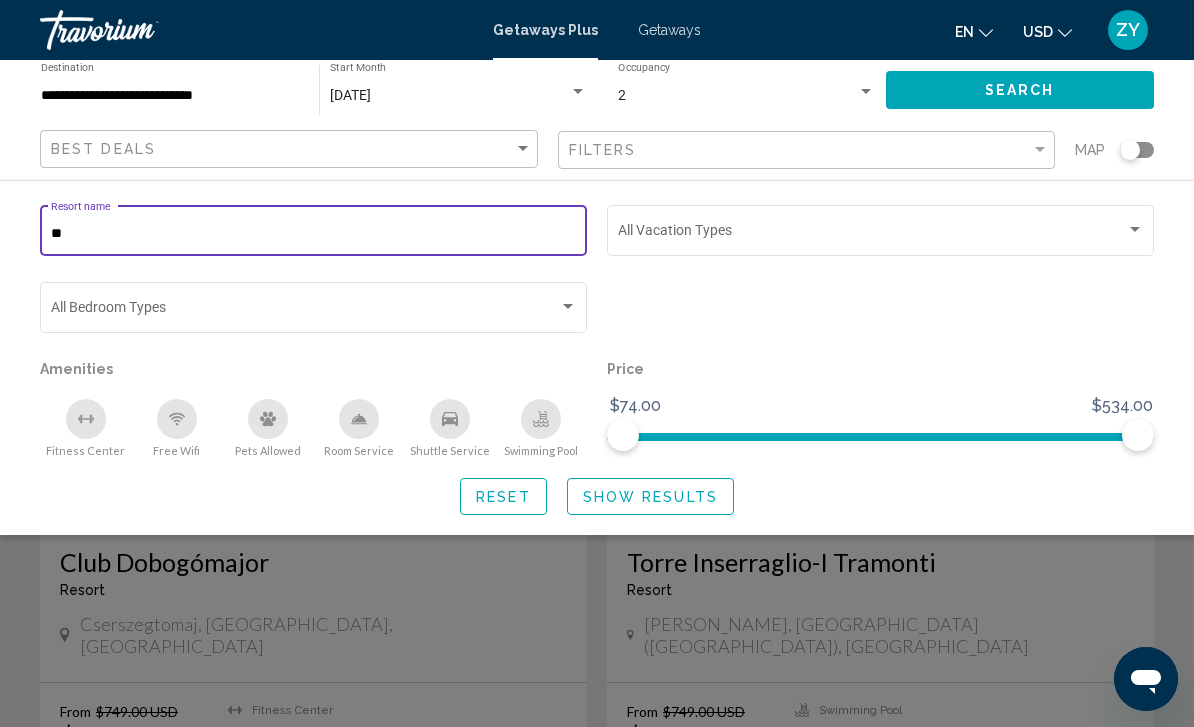 type on "*" 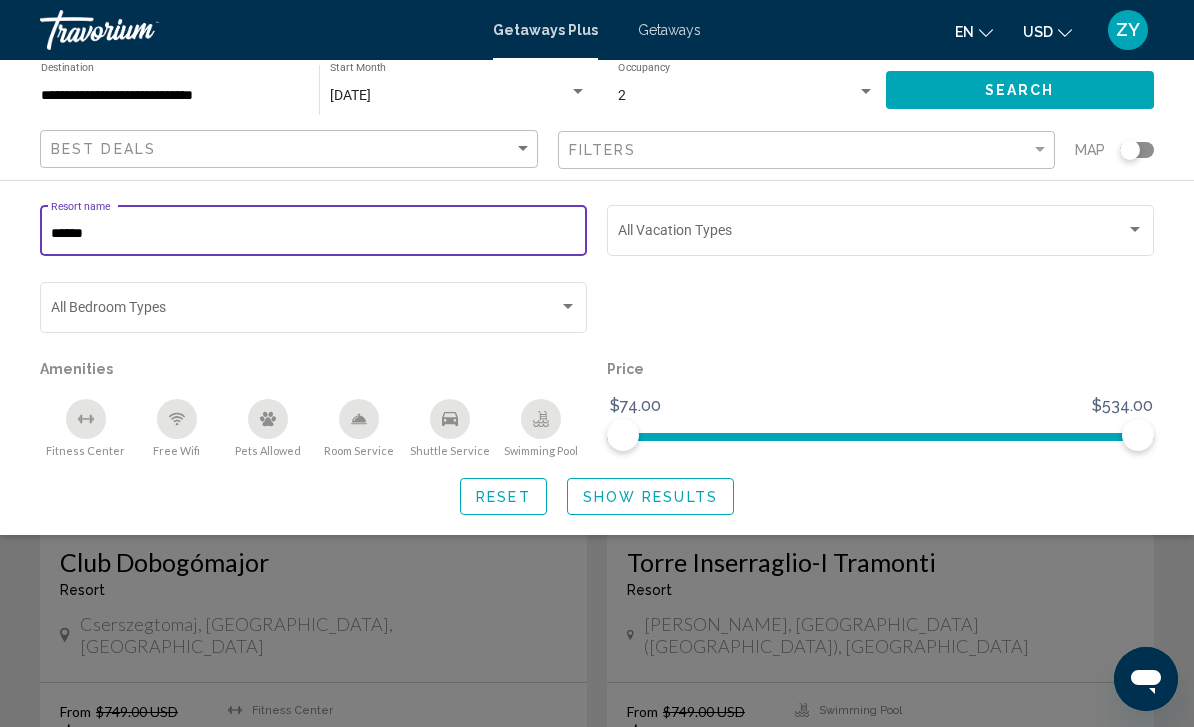 type on "******" 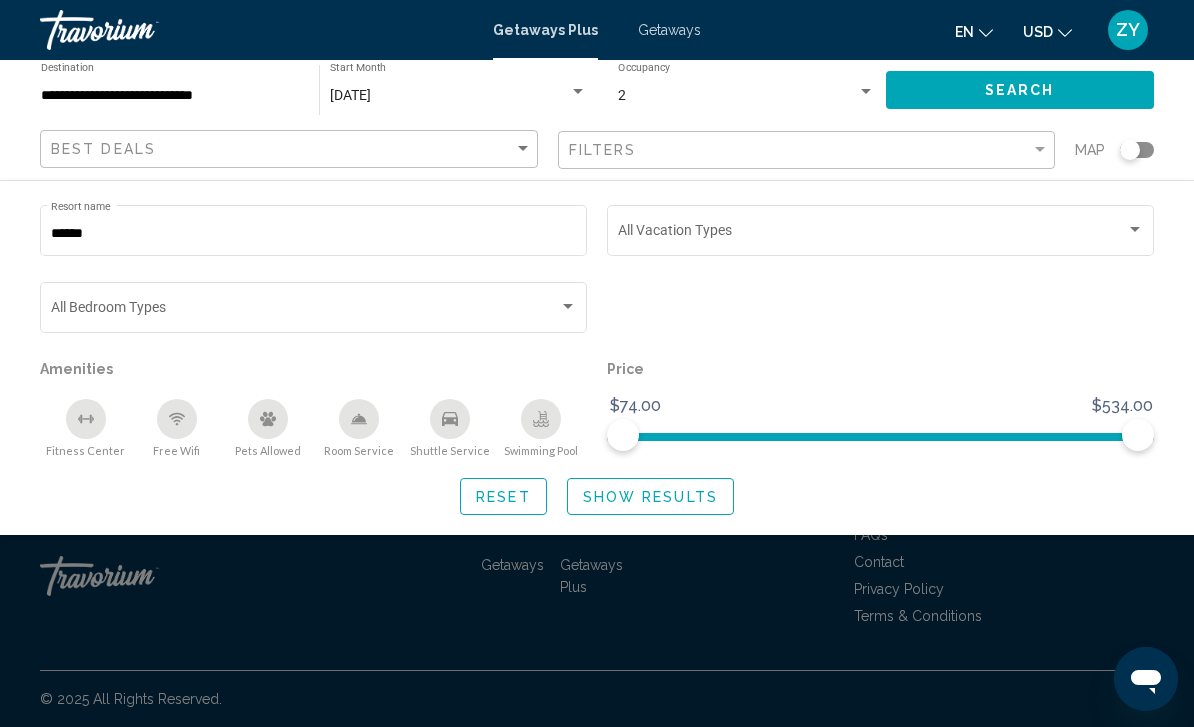 click on "Show Results" 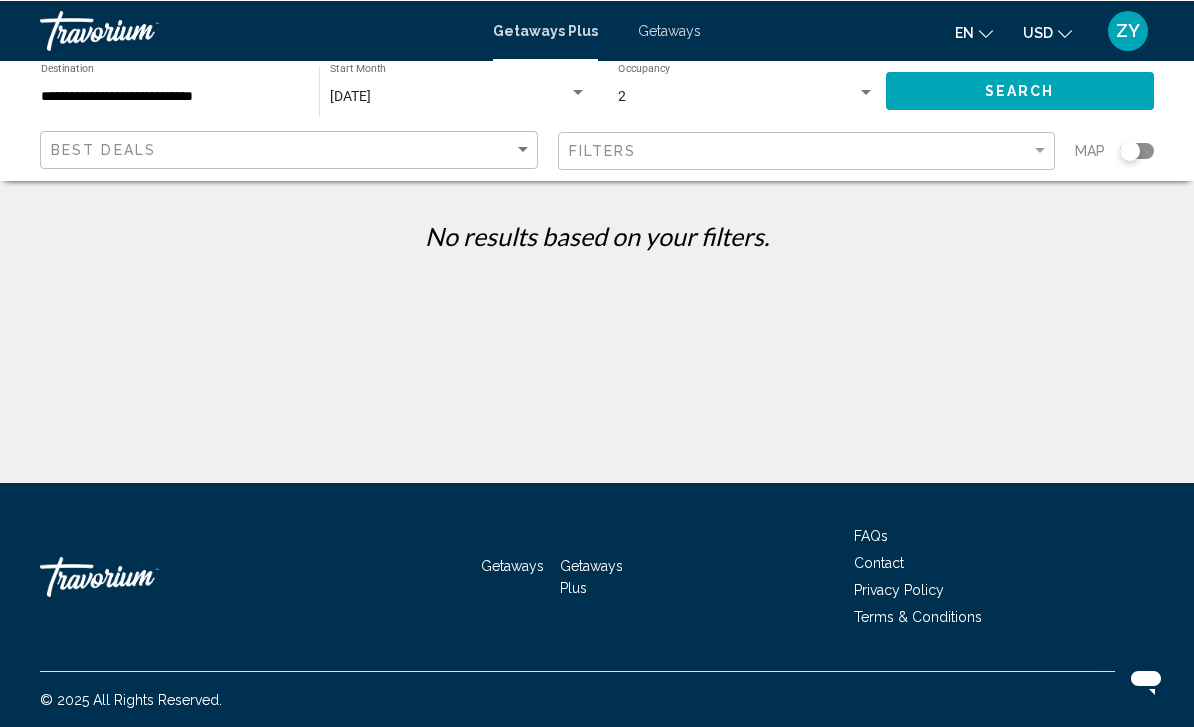 click on "**********" at bounding box center [170, 96] 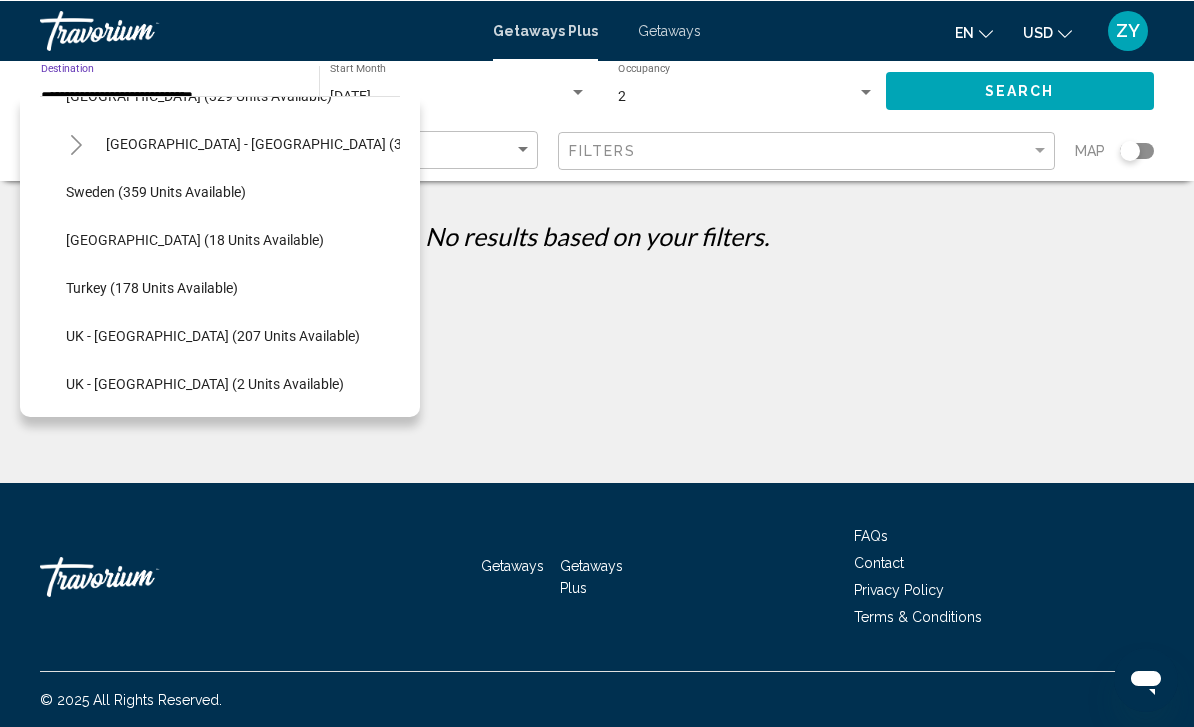 scroll, scrollTop: 760, scrollLeft: 2, axis: both 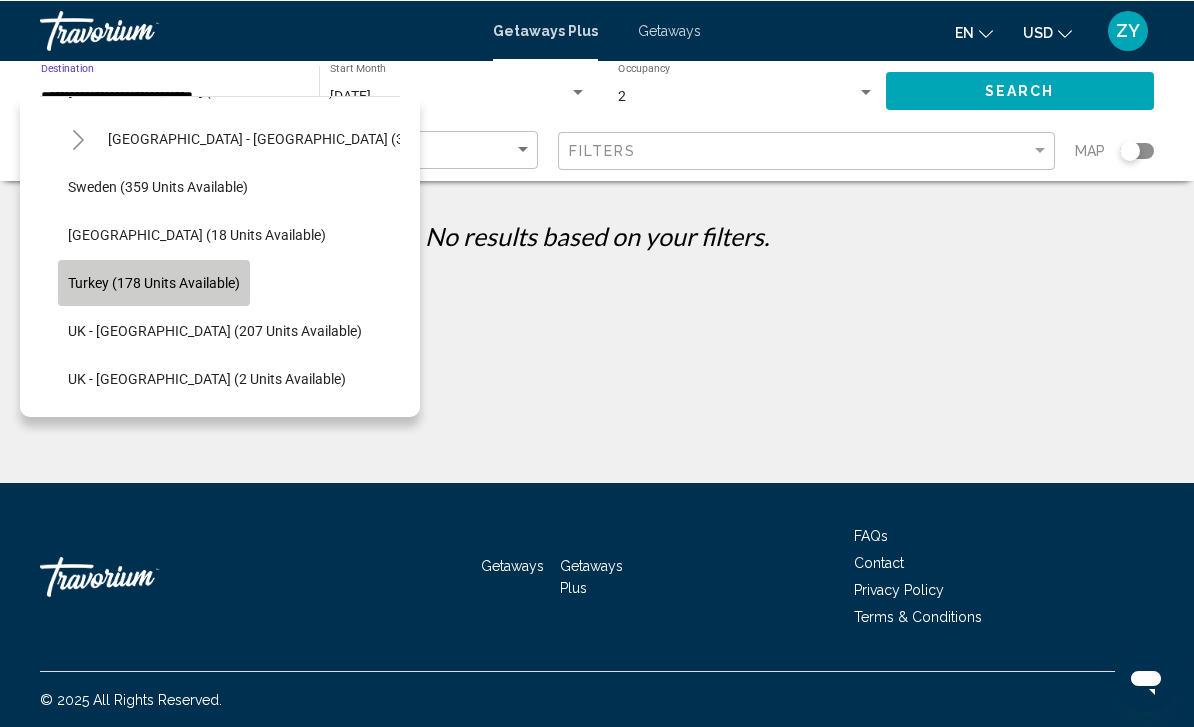 click on "Turkey (178 units available)" 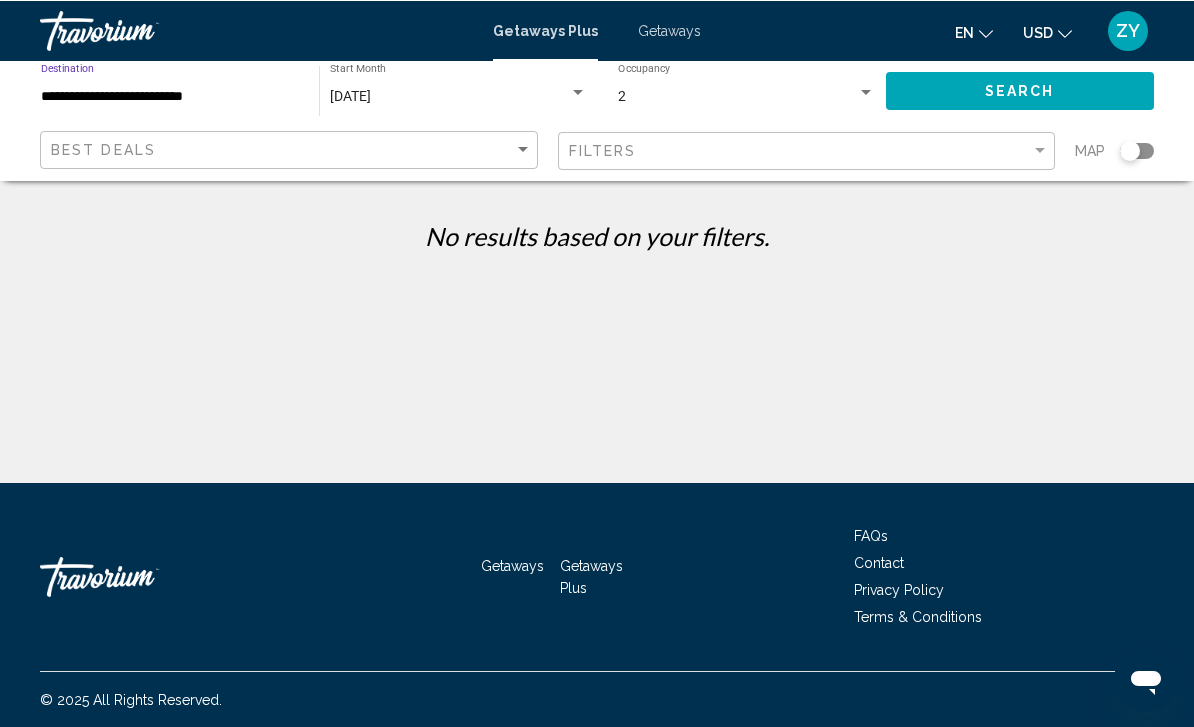 click on "**********" 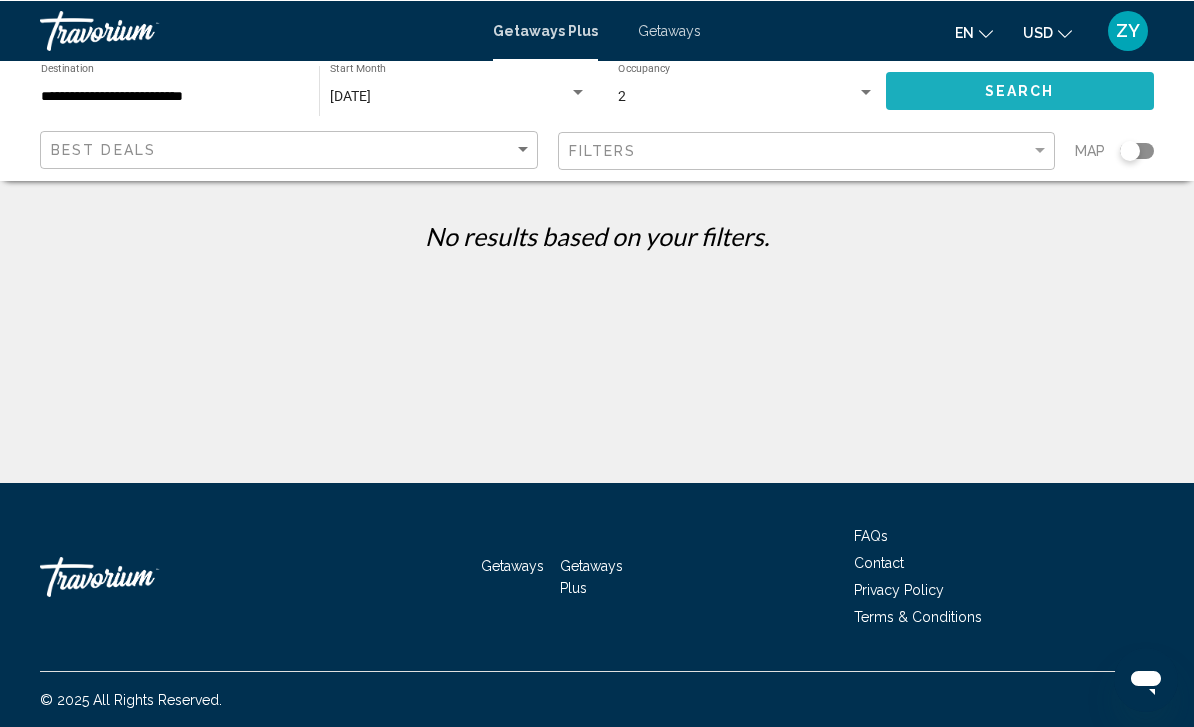 click on "Search" 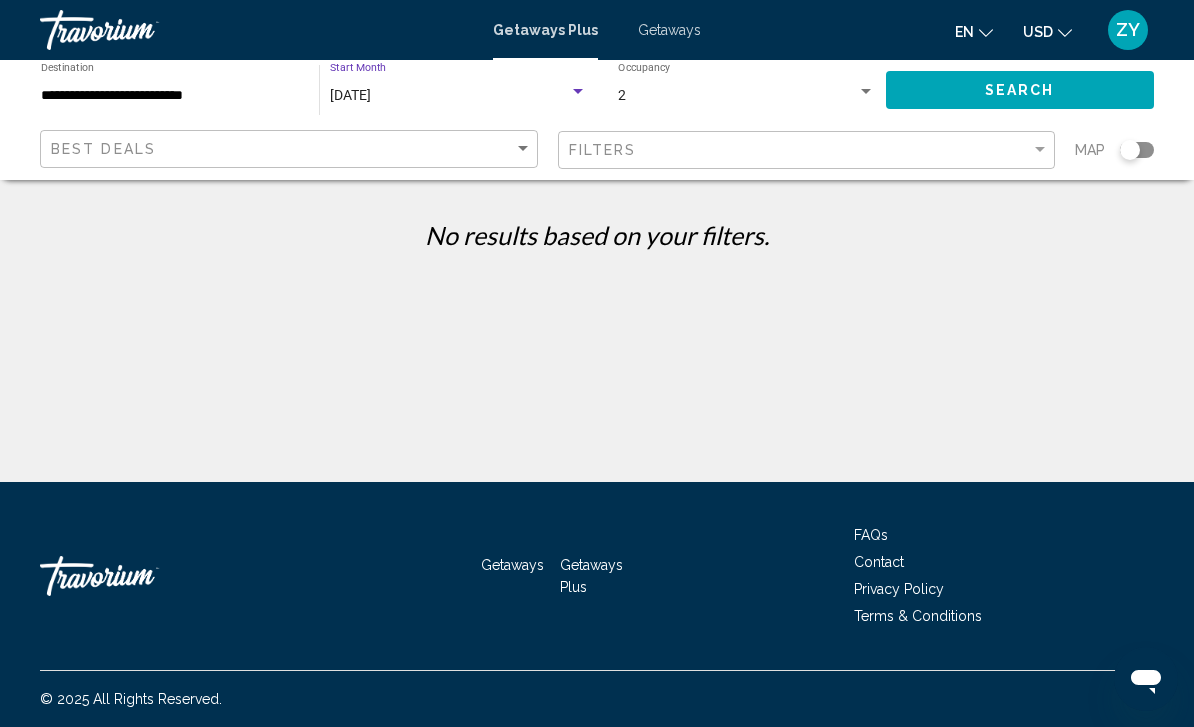 click on "[DATE]" at bounding box center (449, 96) 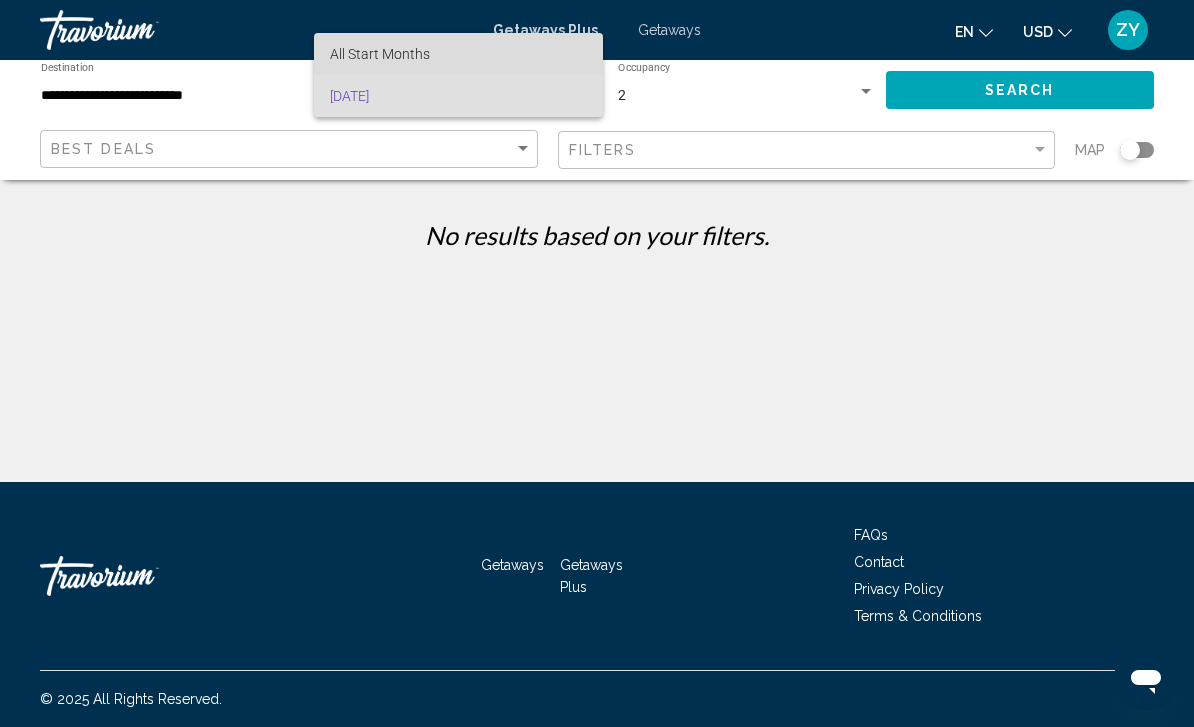 click on "All Start Months" at bounding box center (458, 54) 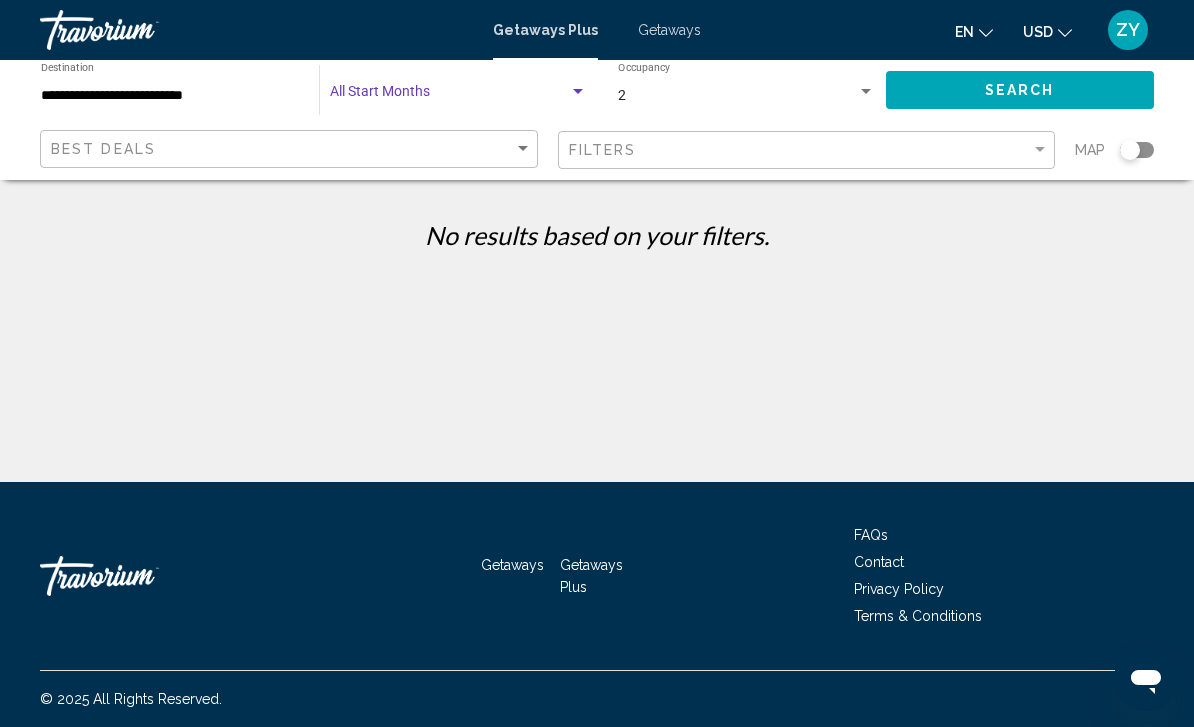 click on "Search" 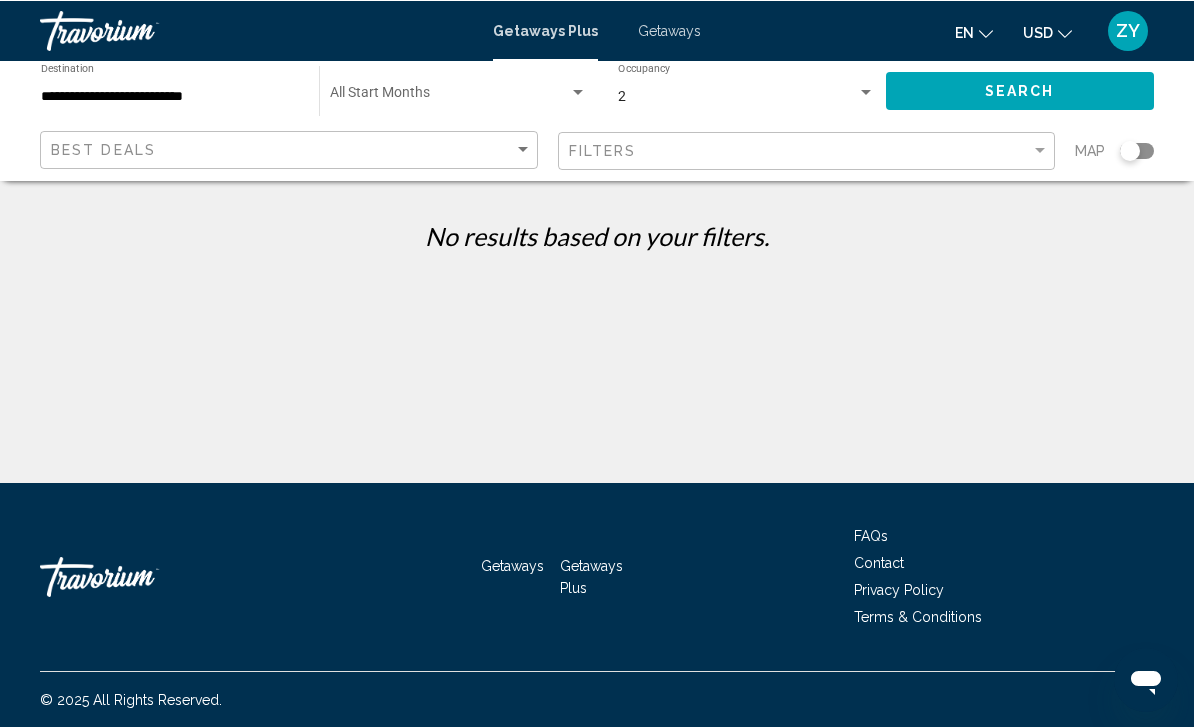 click 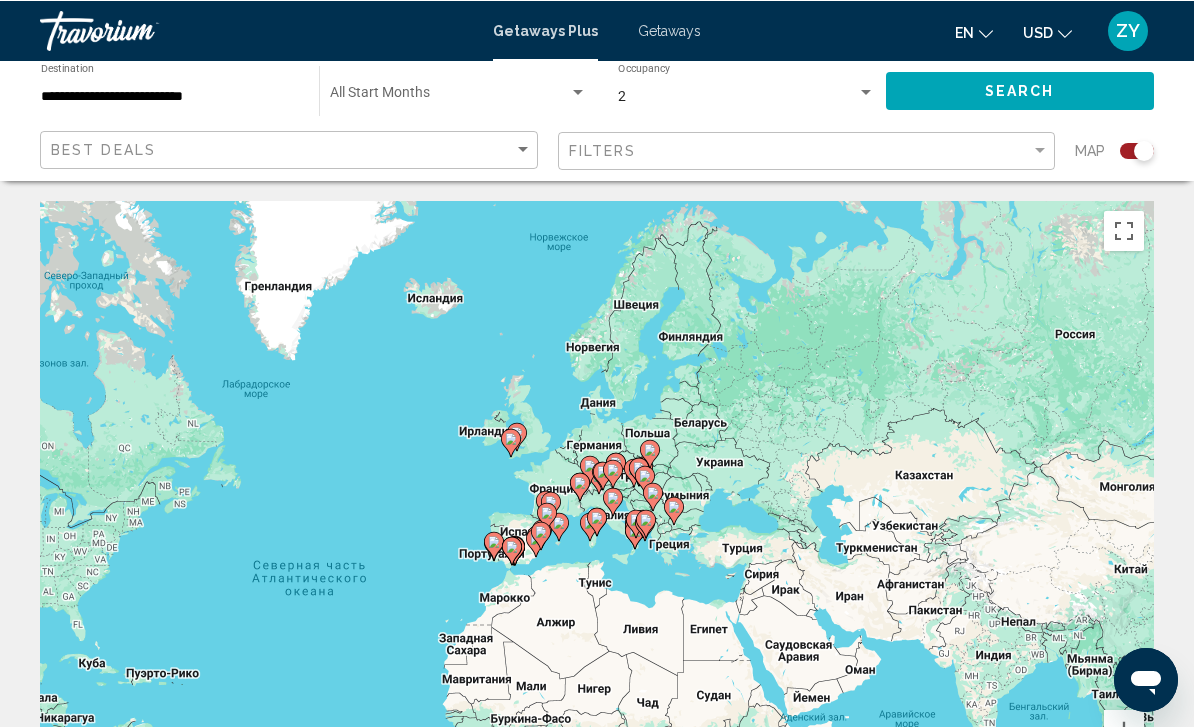 click 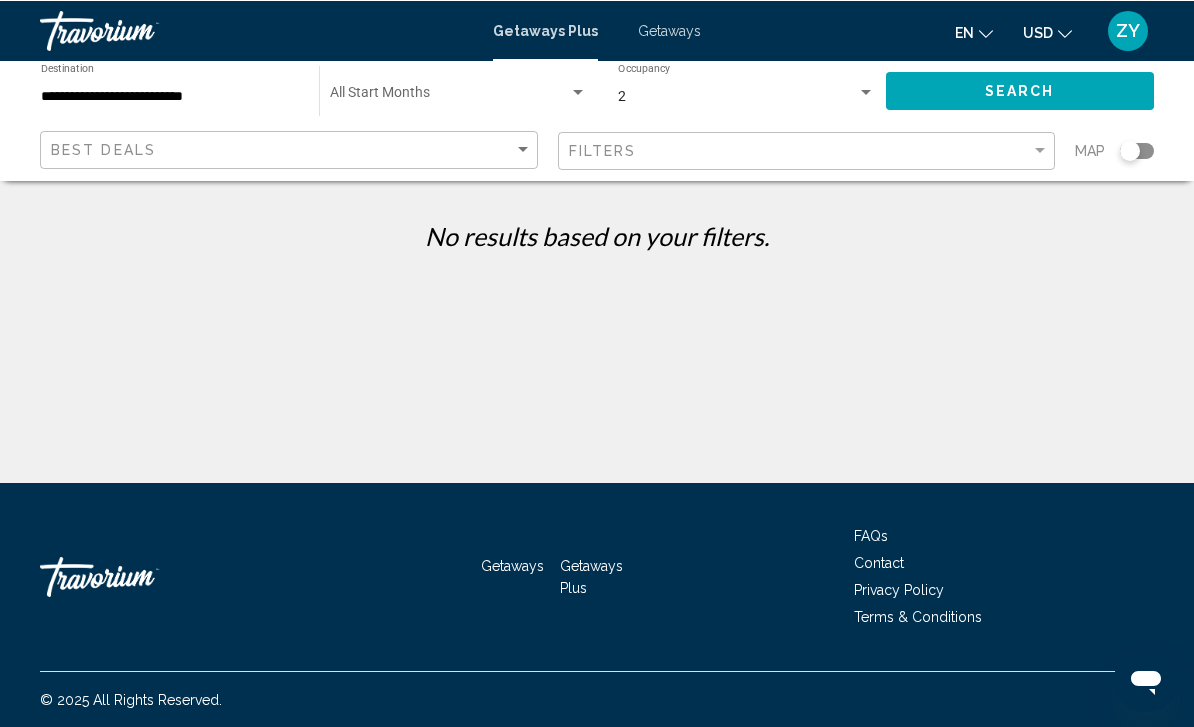 click at bounding box center [449, 96] 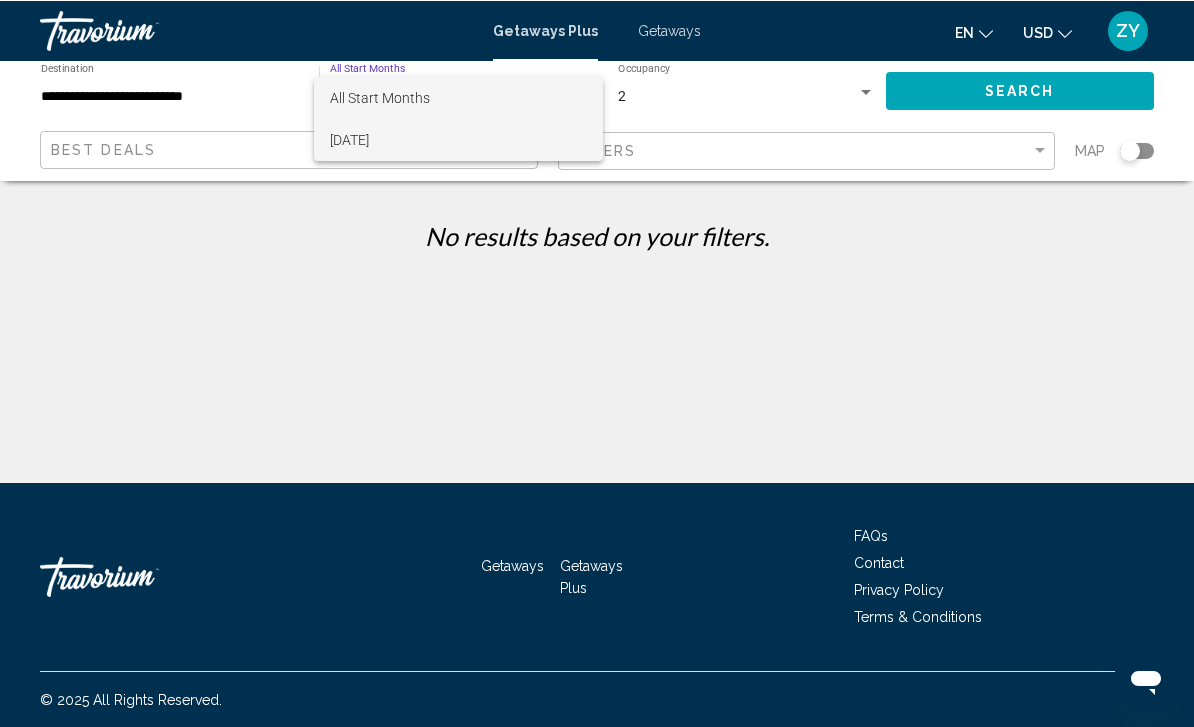 click on "[DATE]" at bounding box center [458, 139] 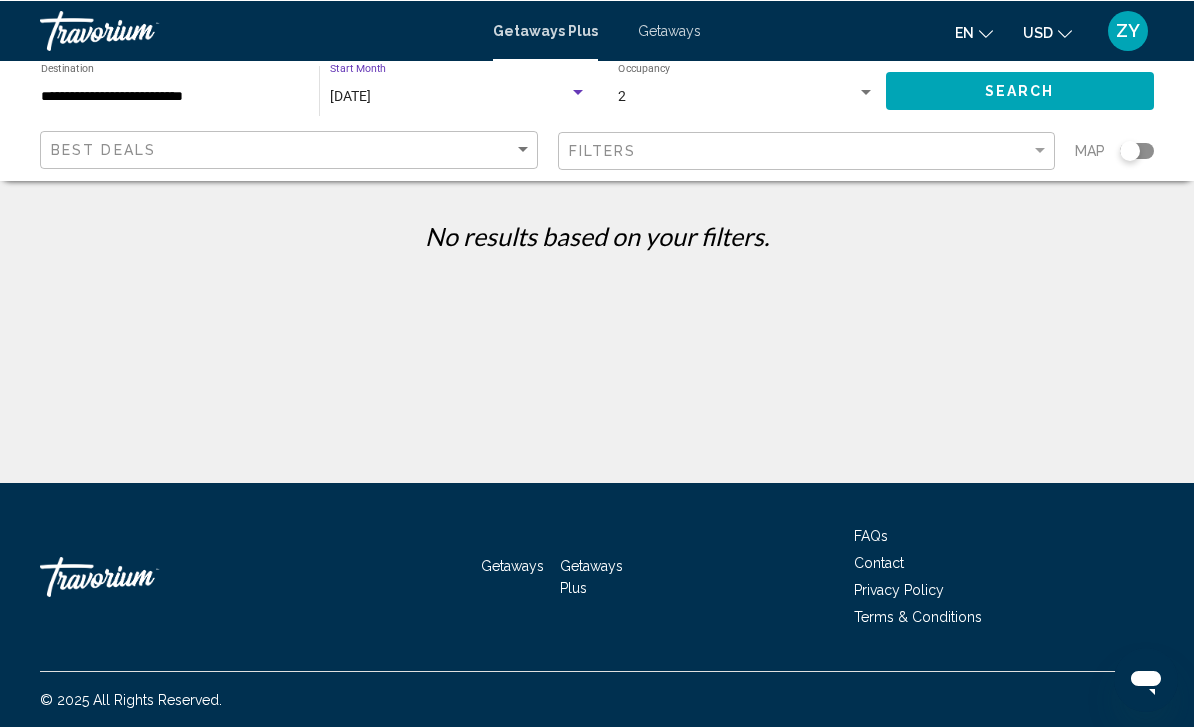 click on "Search" 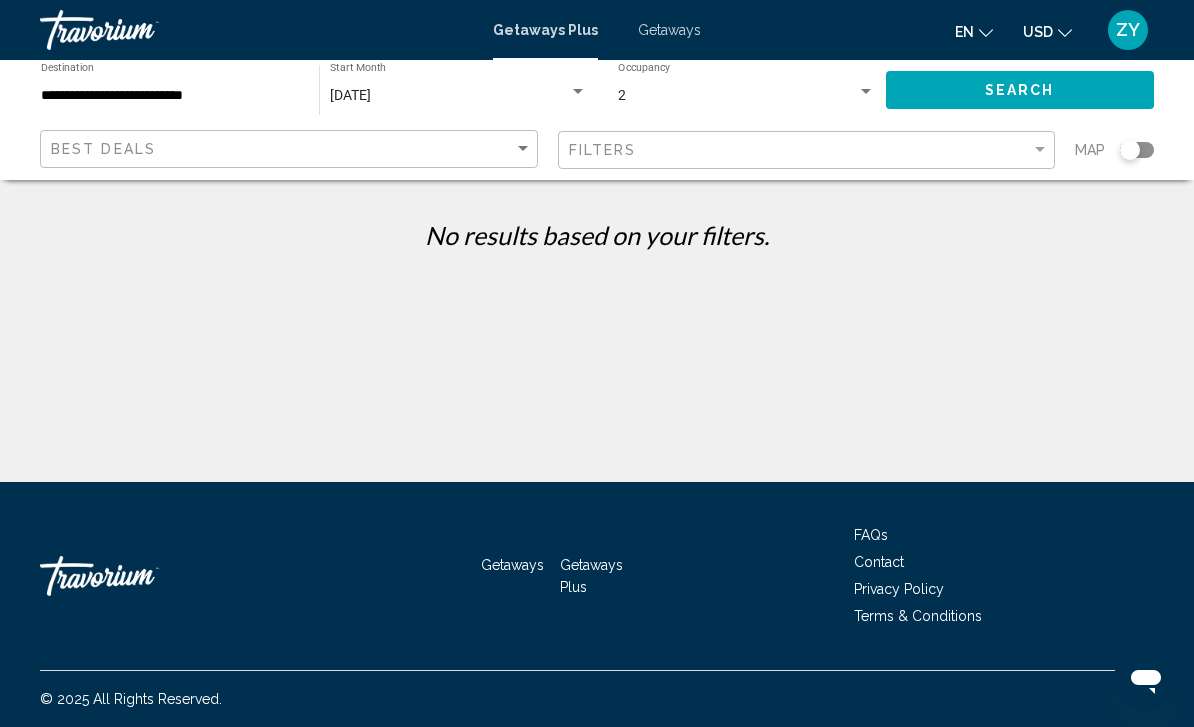 click on "[DATE]" at bounding box center (350, 95) 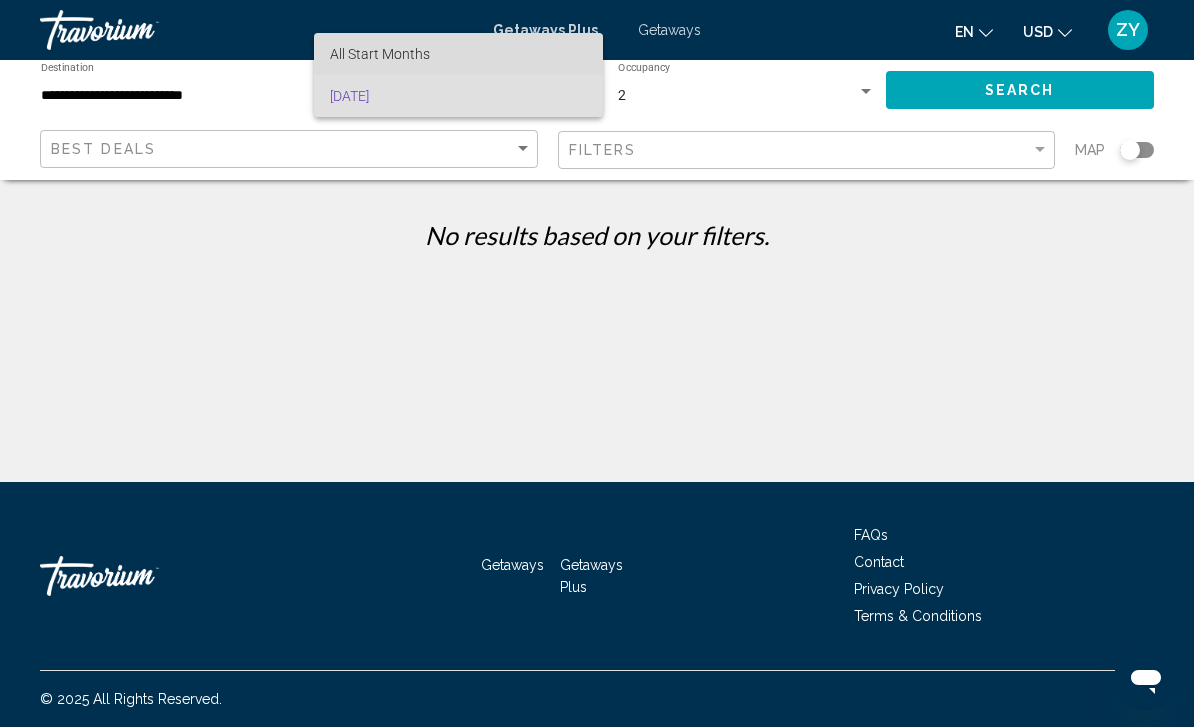 click on "All Start Months" at bounding box center (458, 54) 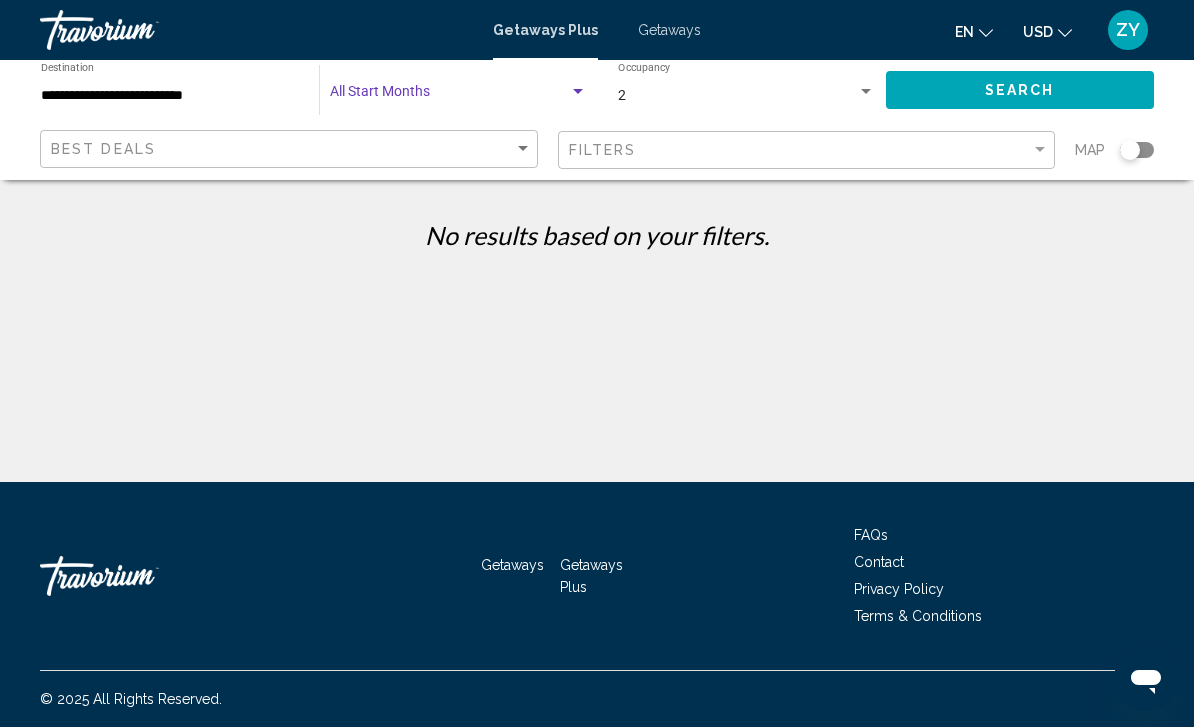 click on "Search" 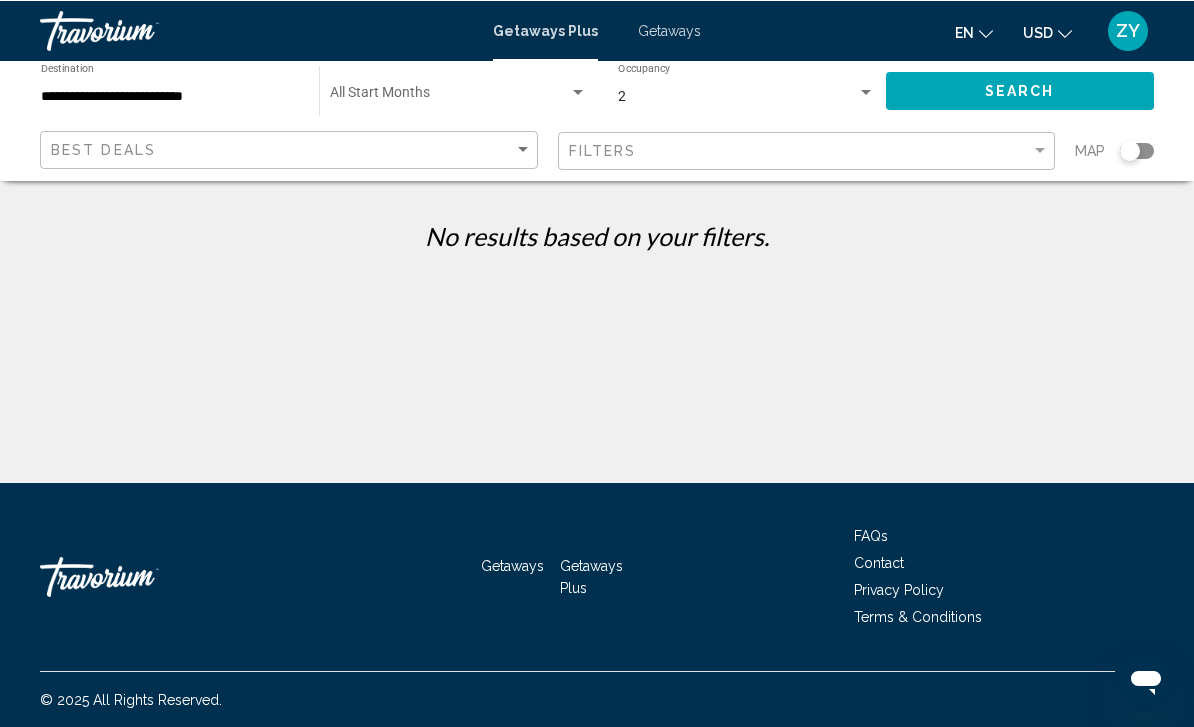 click on "**********" at bounding box center (170, 96) 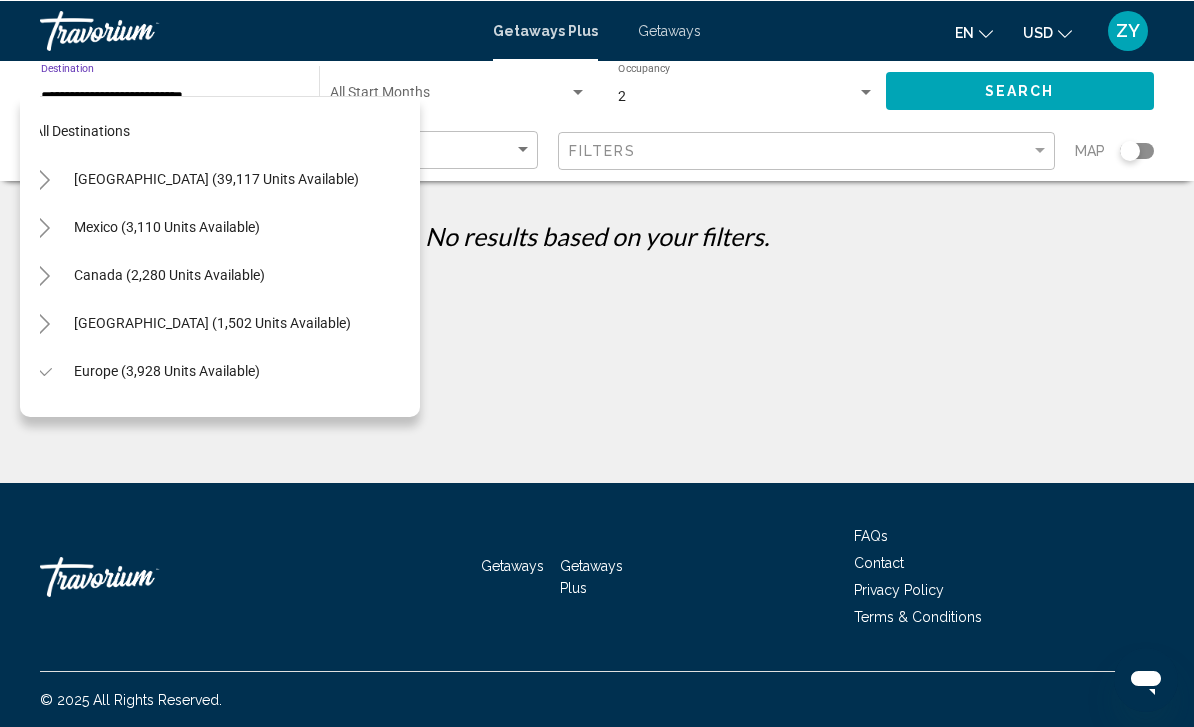 scroll, scrollTop: 0, scrollLeft: 16, axis: horizontal 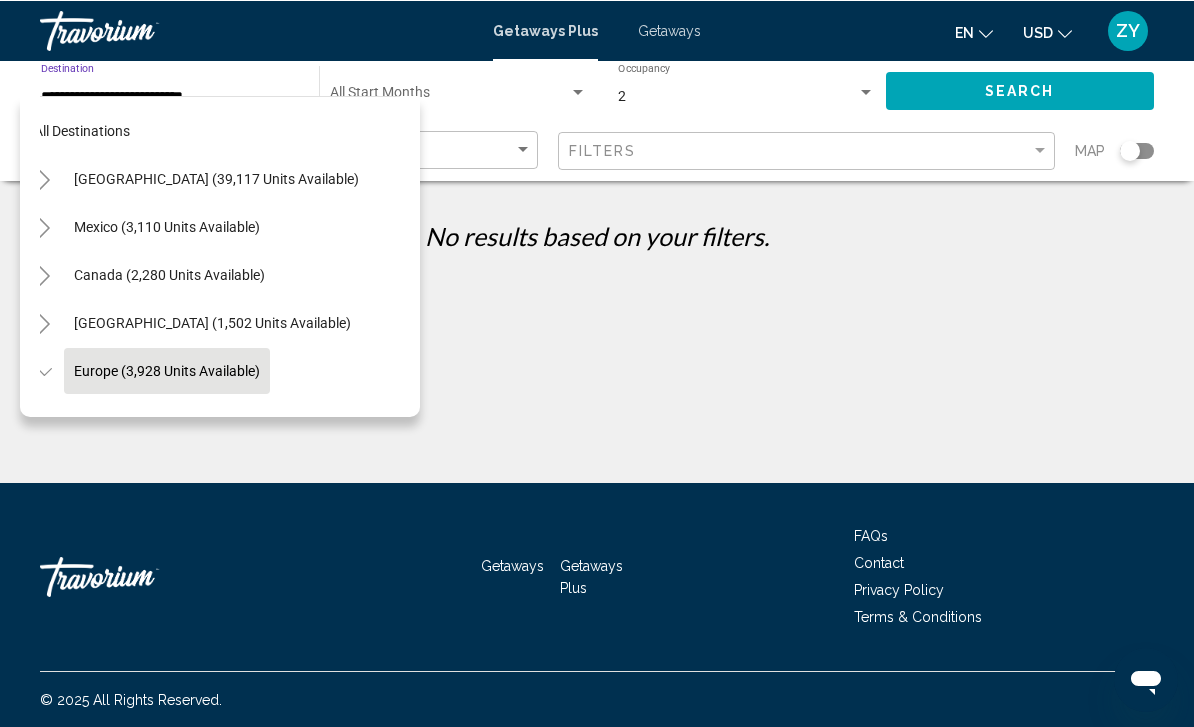 click on "Europe (3,928 units available)" at bounding box center [167, 1186] 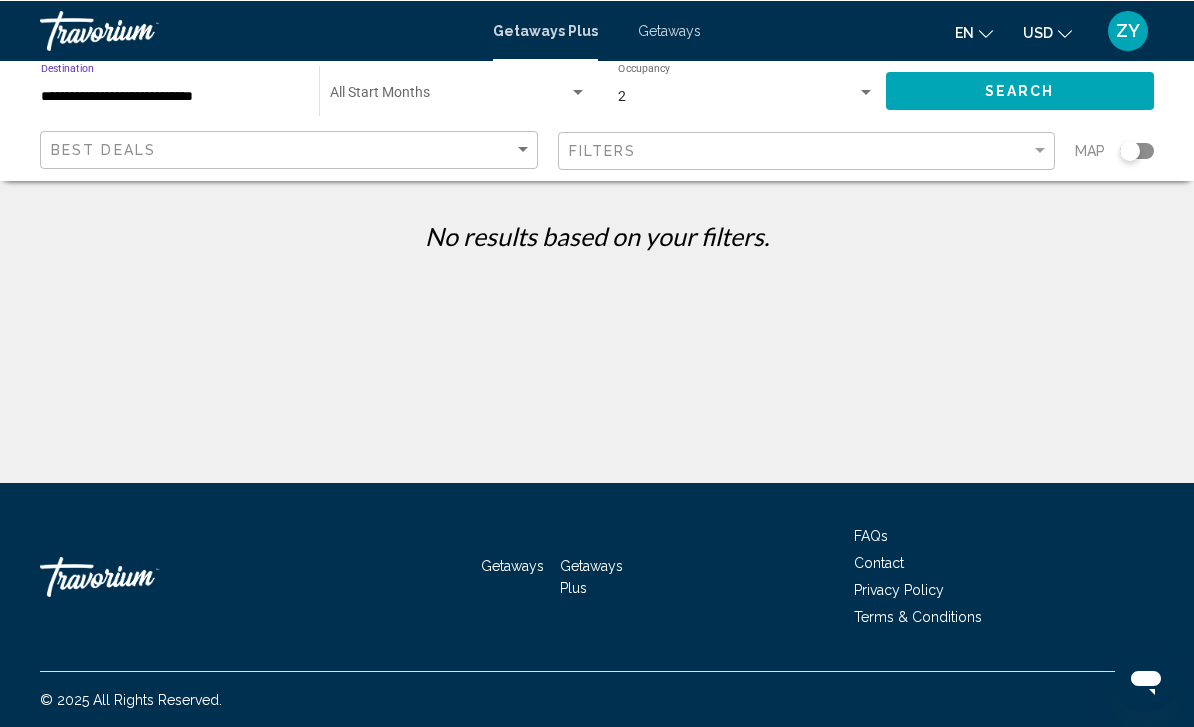 click on "**********" at bounding box center [170, 96] 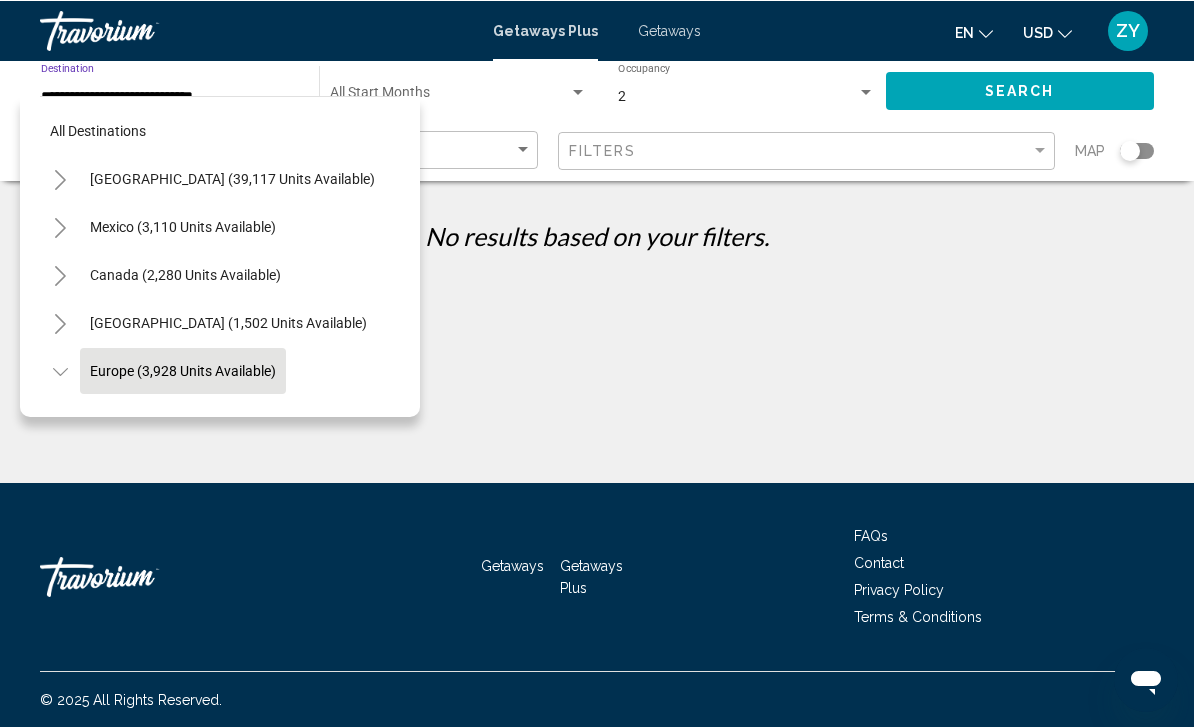 scroll, scrollTop: 119, scrollLeft: 0, axis: vertical 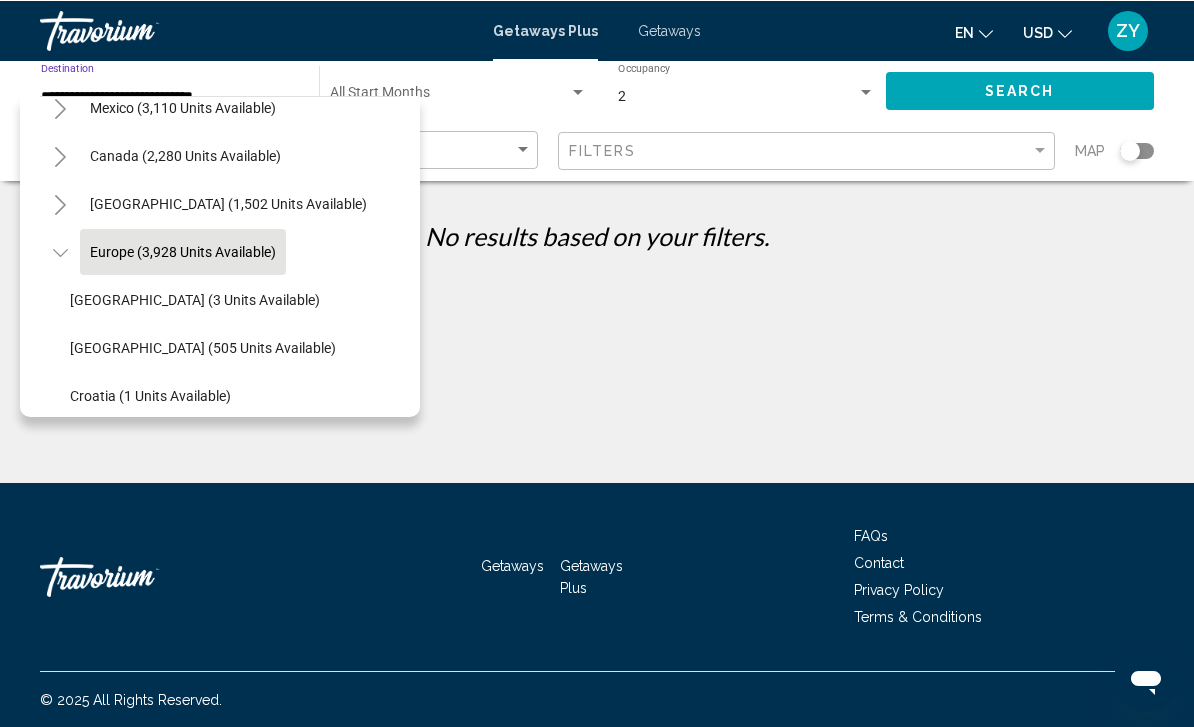 click 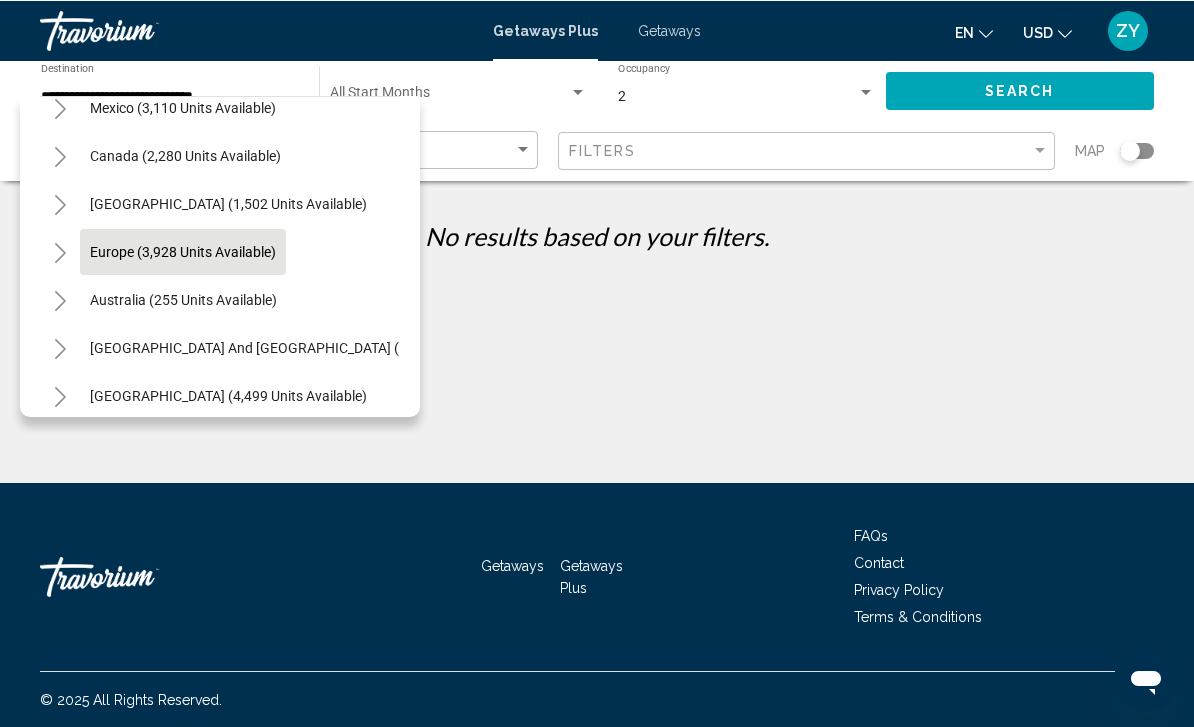 click 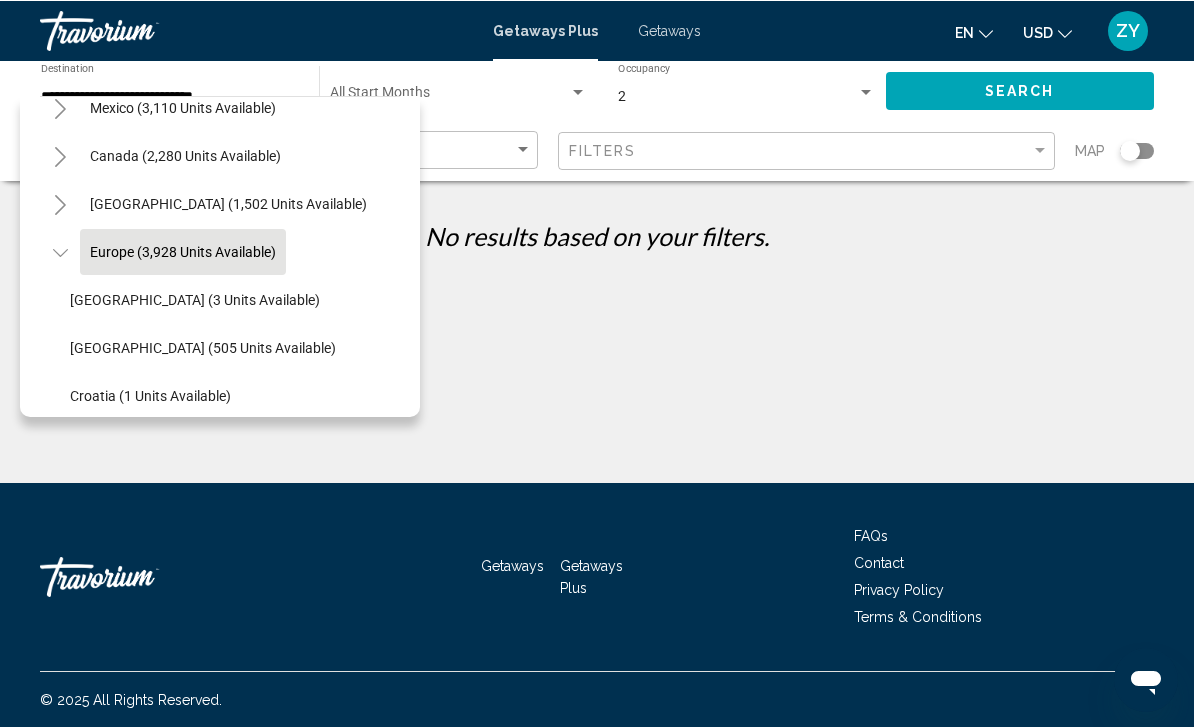 click 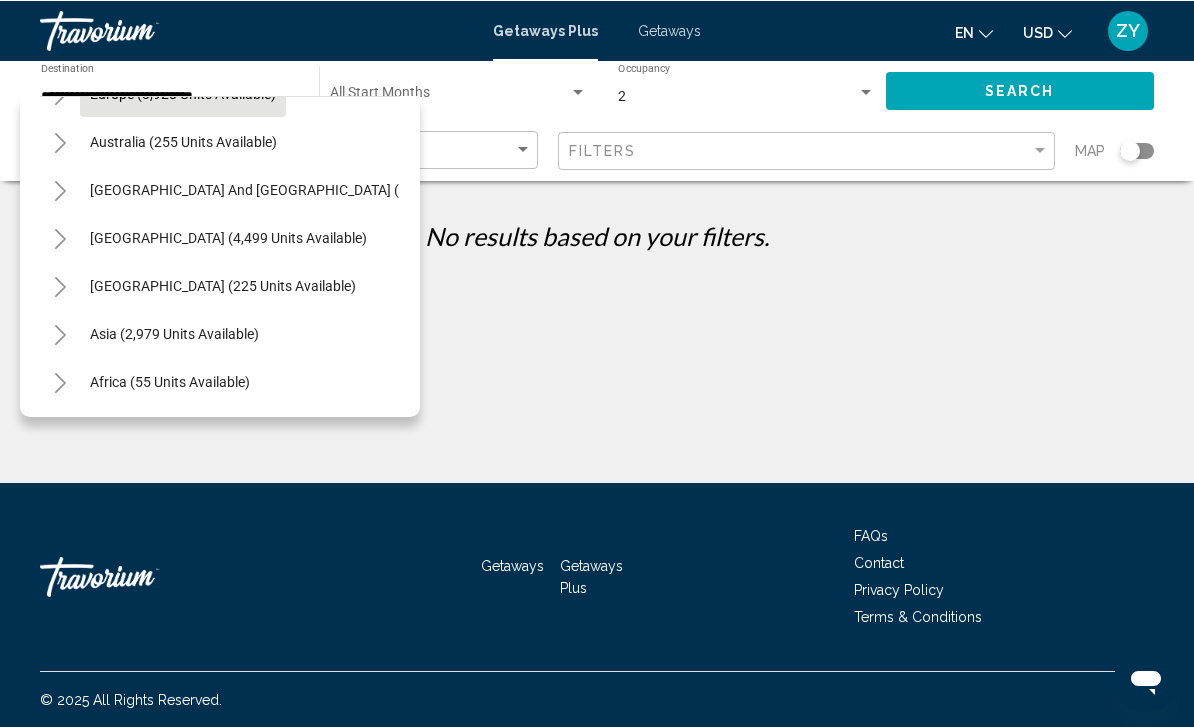 scroll, scrollTop: 277, scrollLeft: 0, axis: vertical 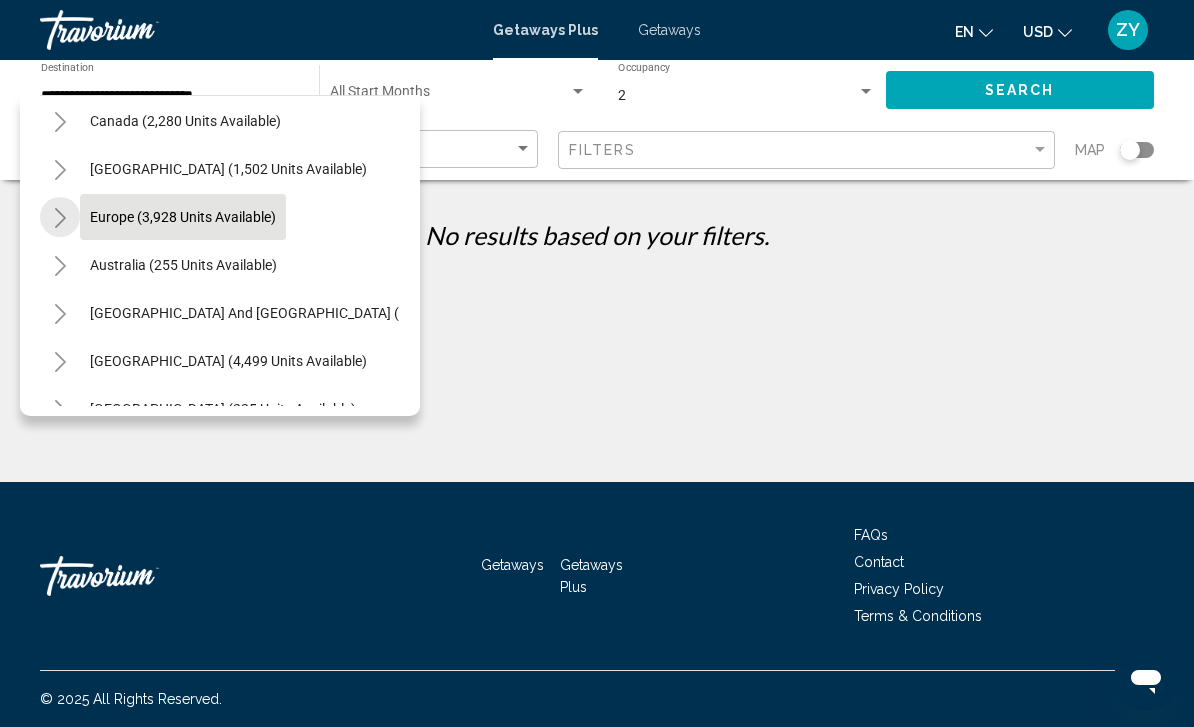 click 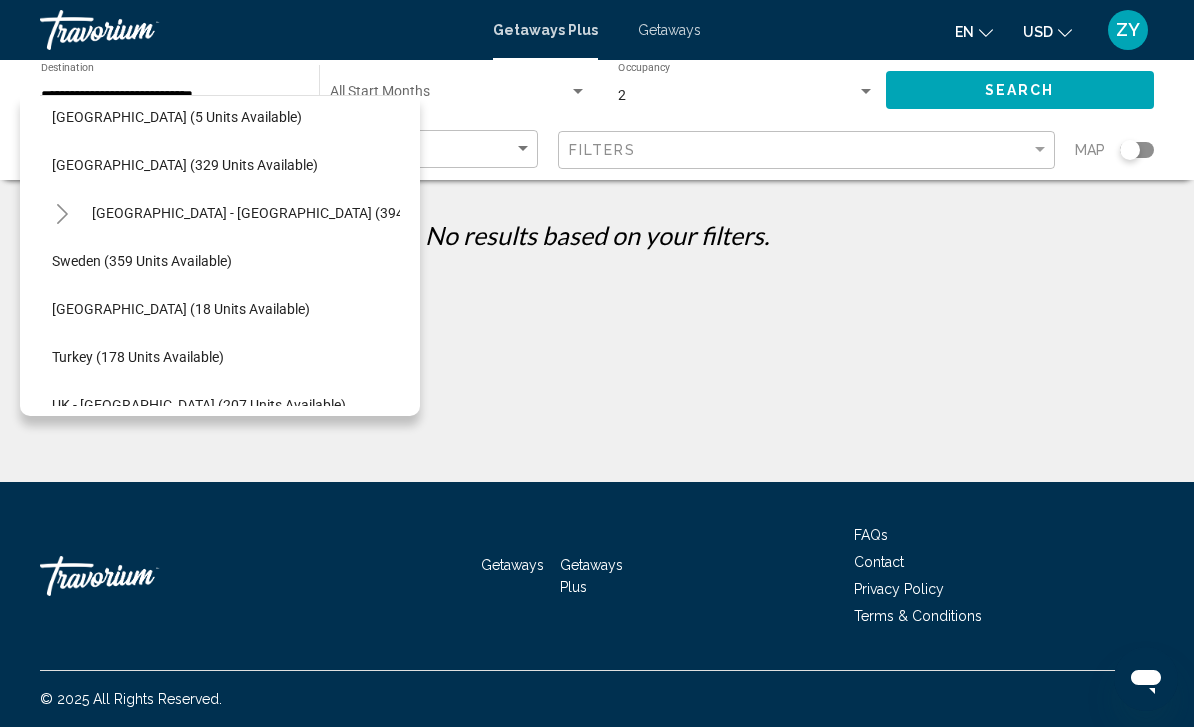 scroll, scrollTop: 682, scrollLeft: 18, axis: both 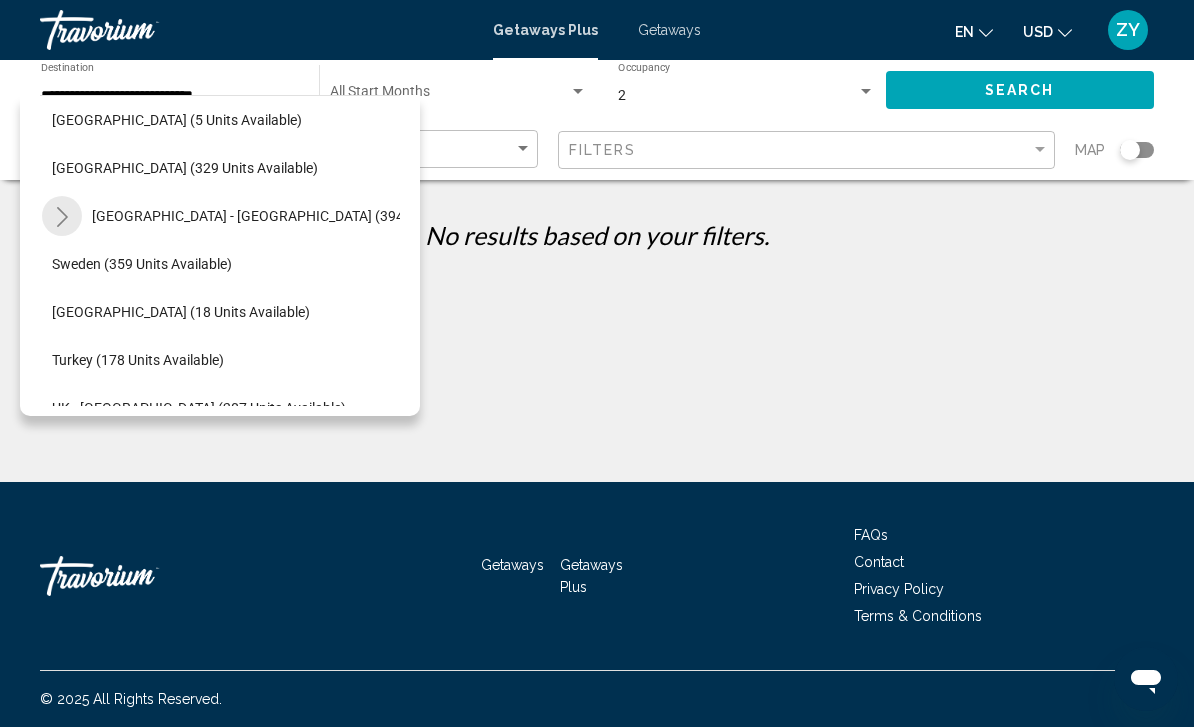 click 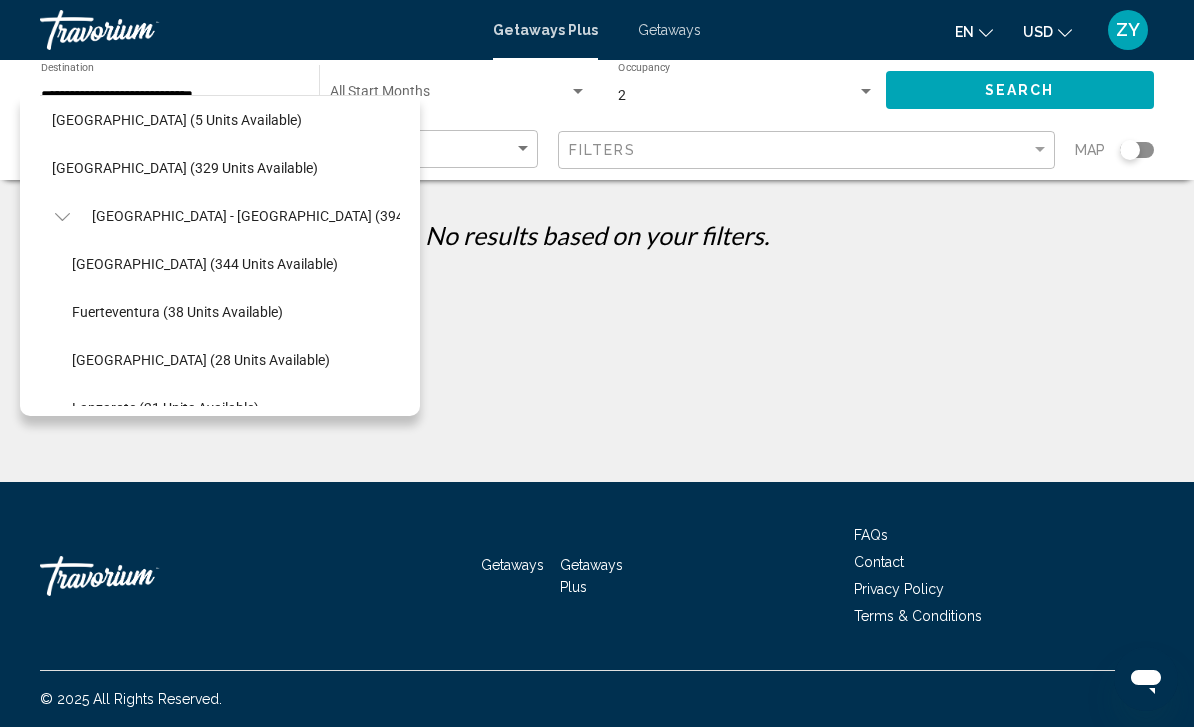 click 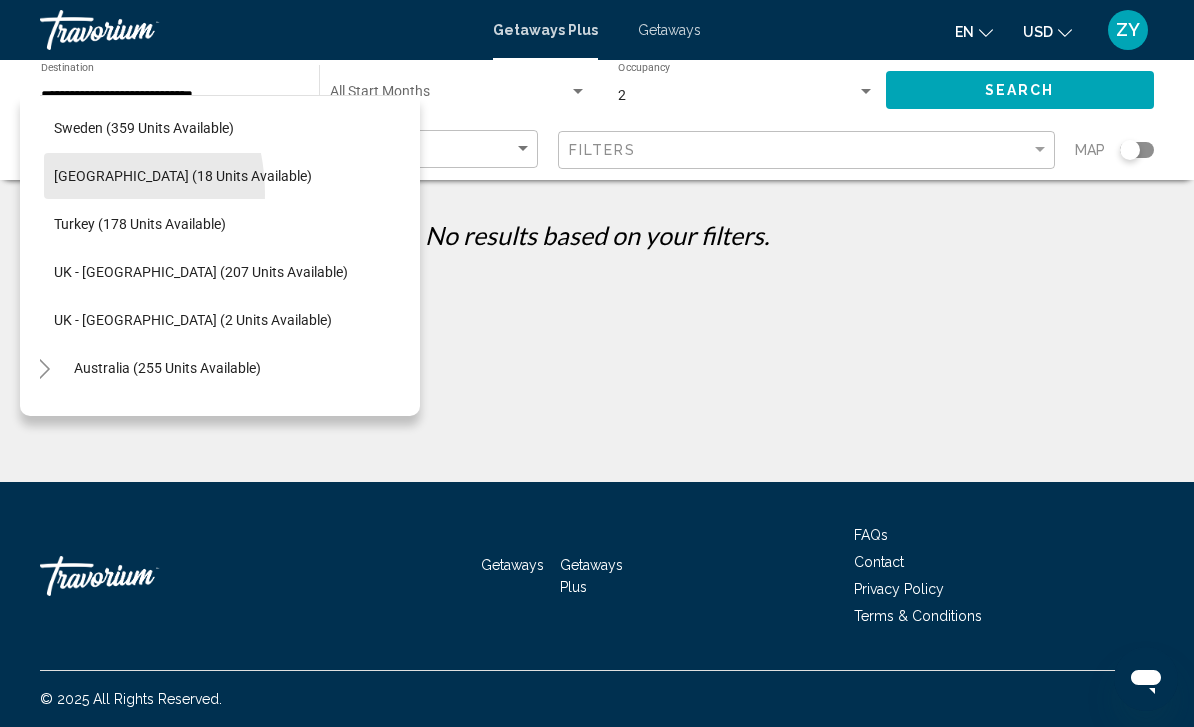 scroll, scrollTop: 821, scrollLeft: 16, axis: both 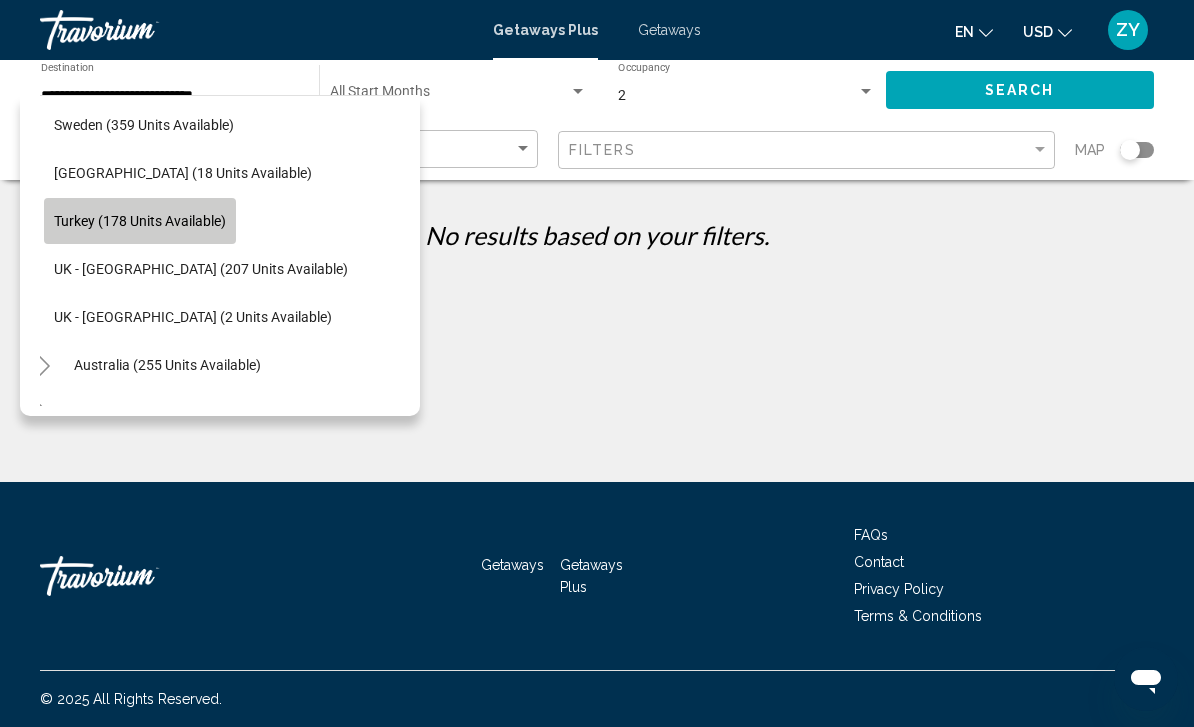 click on "Turkey (178 units available)" 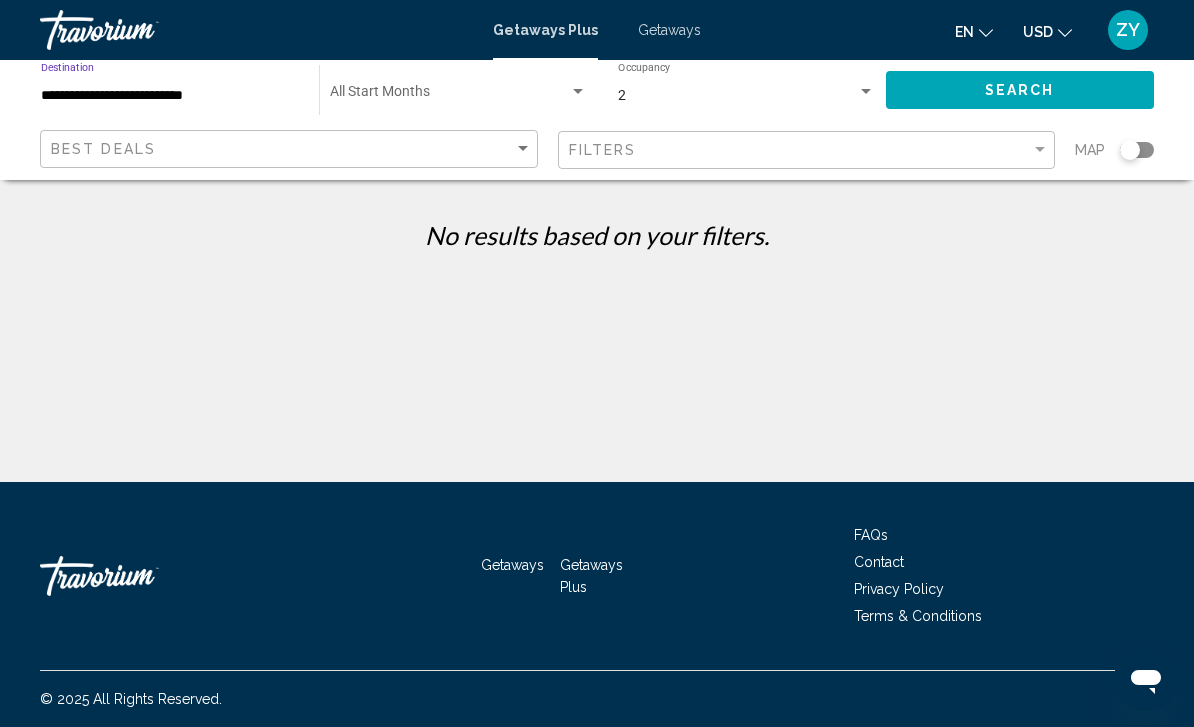 click on "Search" 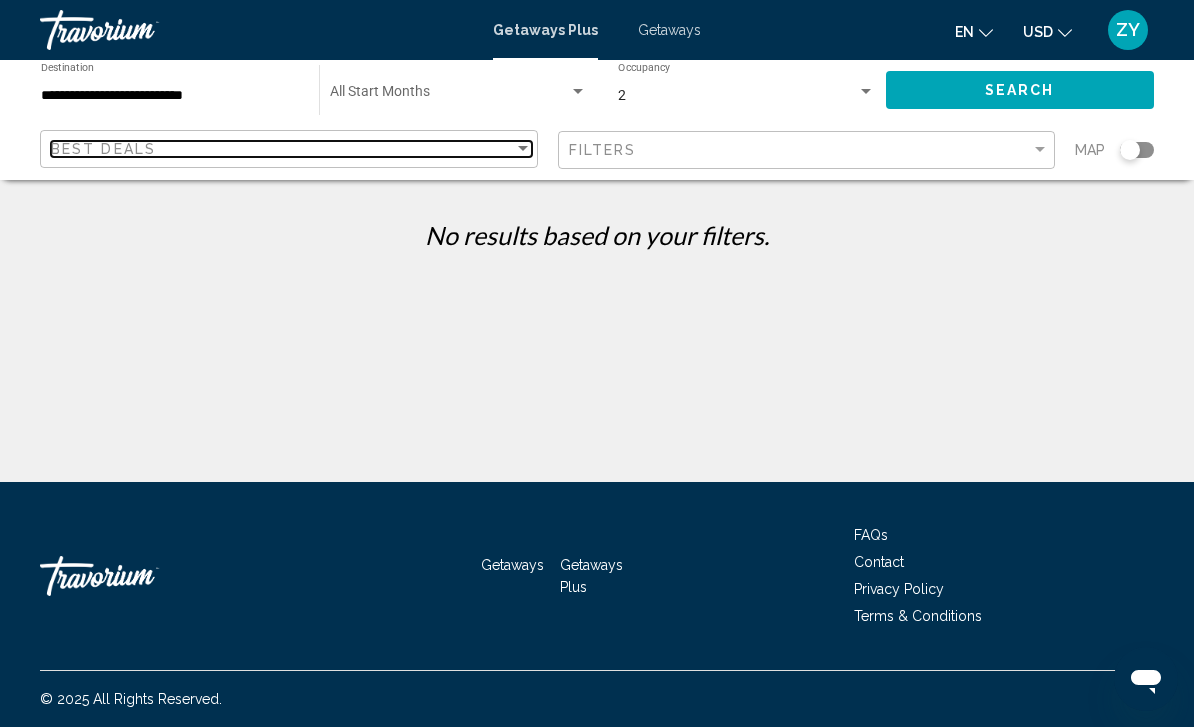 click on "Best Deals" at bounding box center (103, 149) 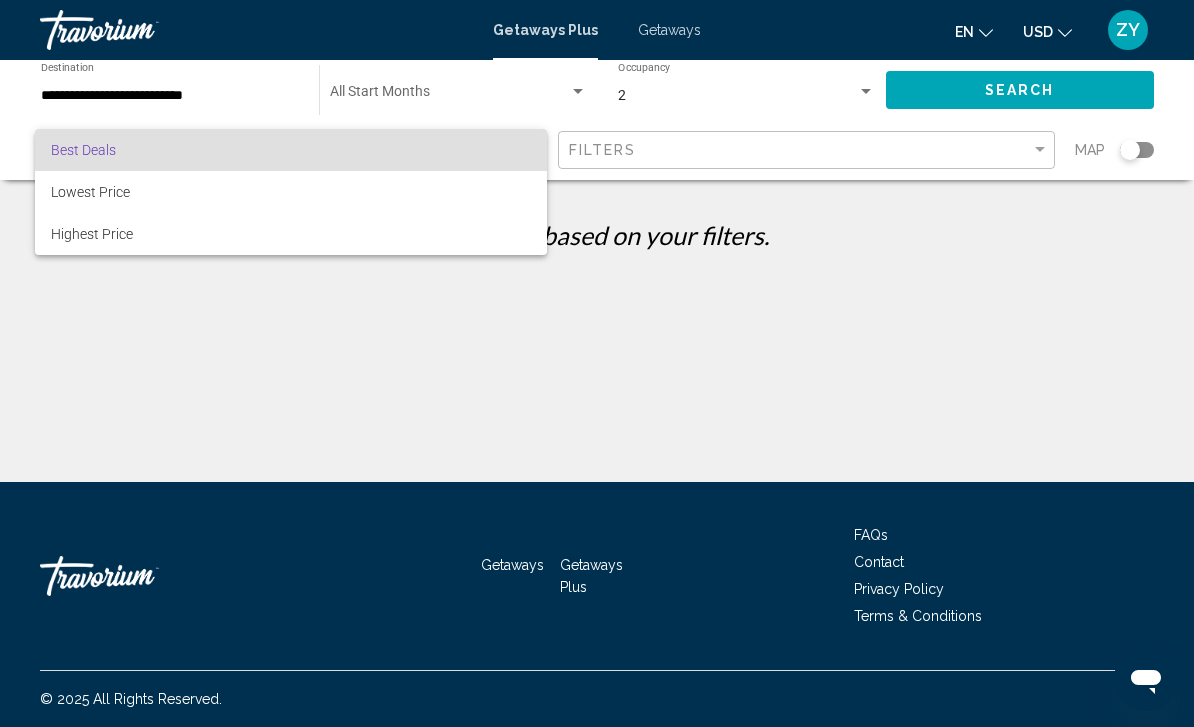 click at bounding box center (597, 363) 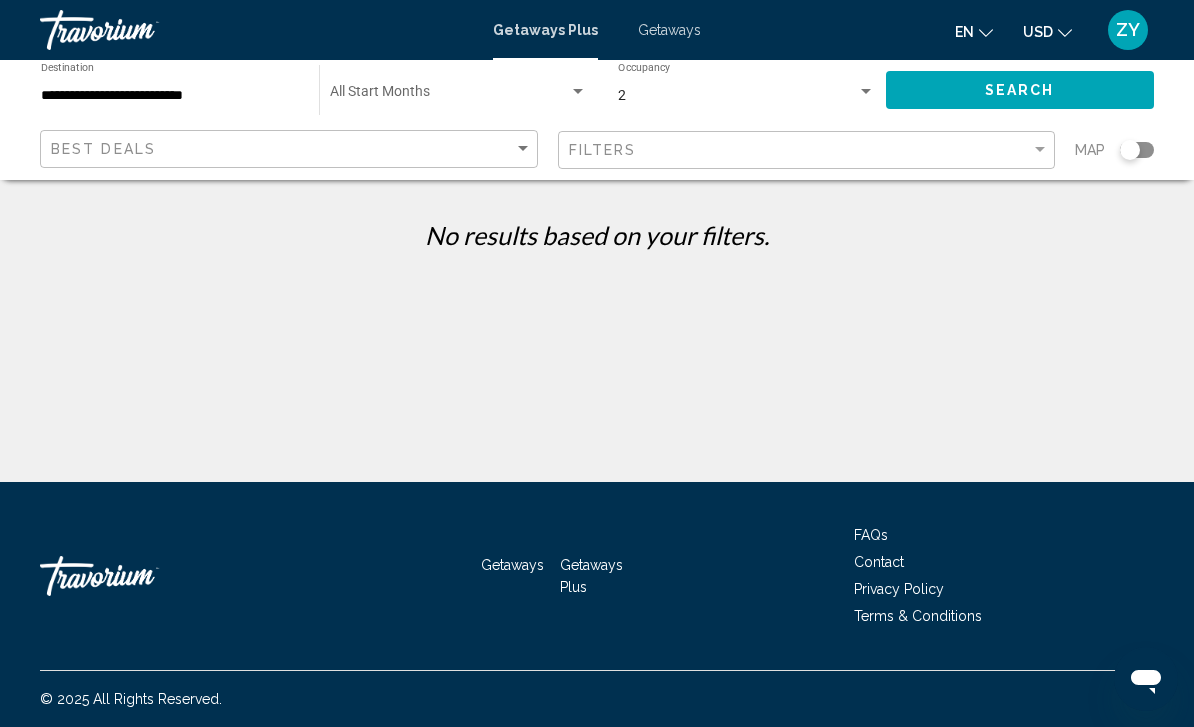 click on "**********" at bounding box center [170, 96] 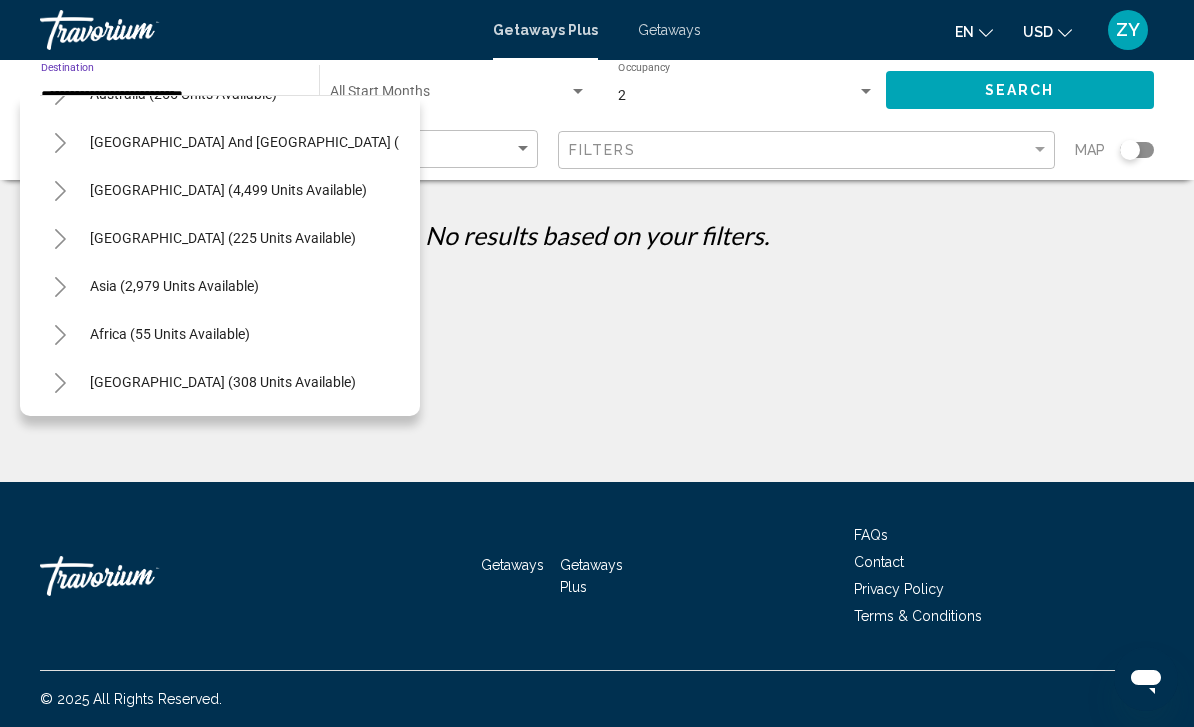 scroll, scrollTop: 1092, scrollLeft: 0, axis: vertical 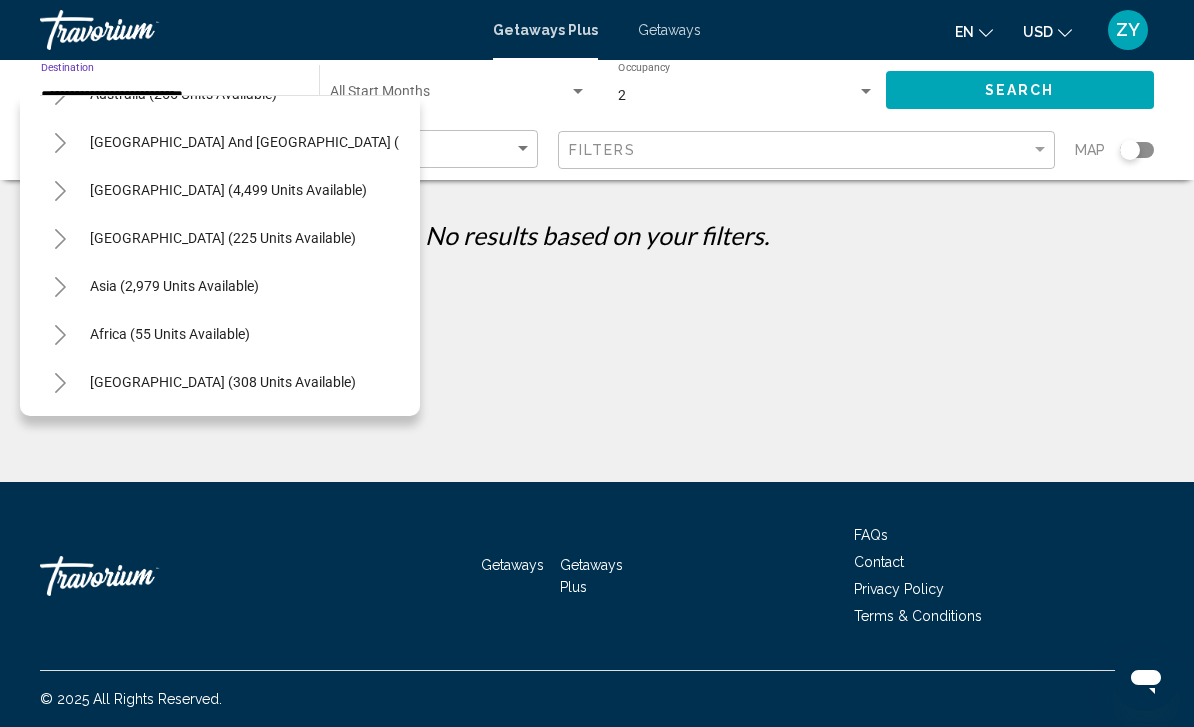 click 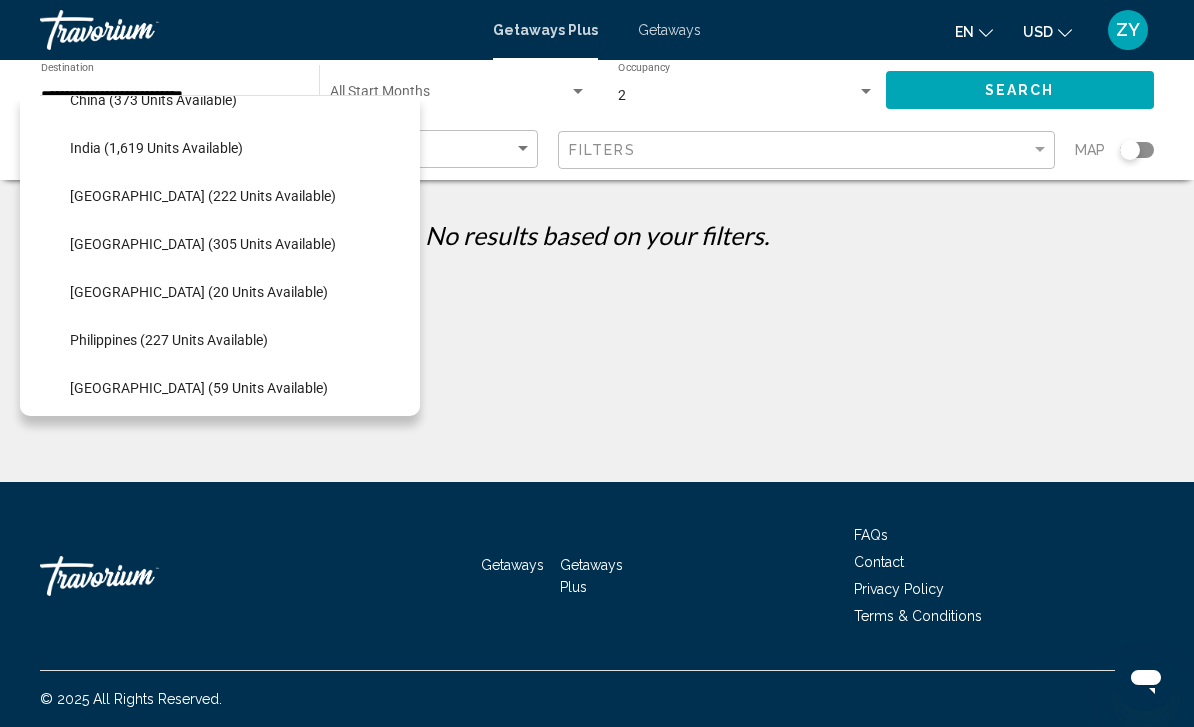 scroll, scrollTop: 1379, scrollLeft: 0, axis: vertical 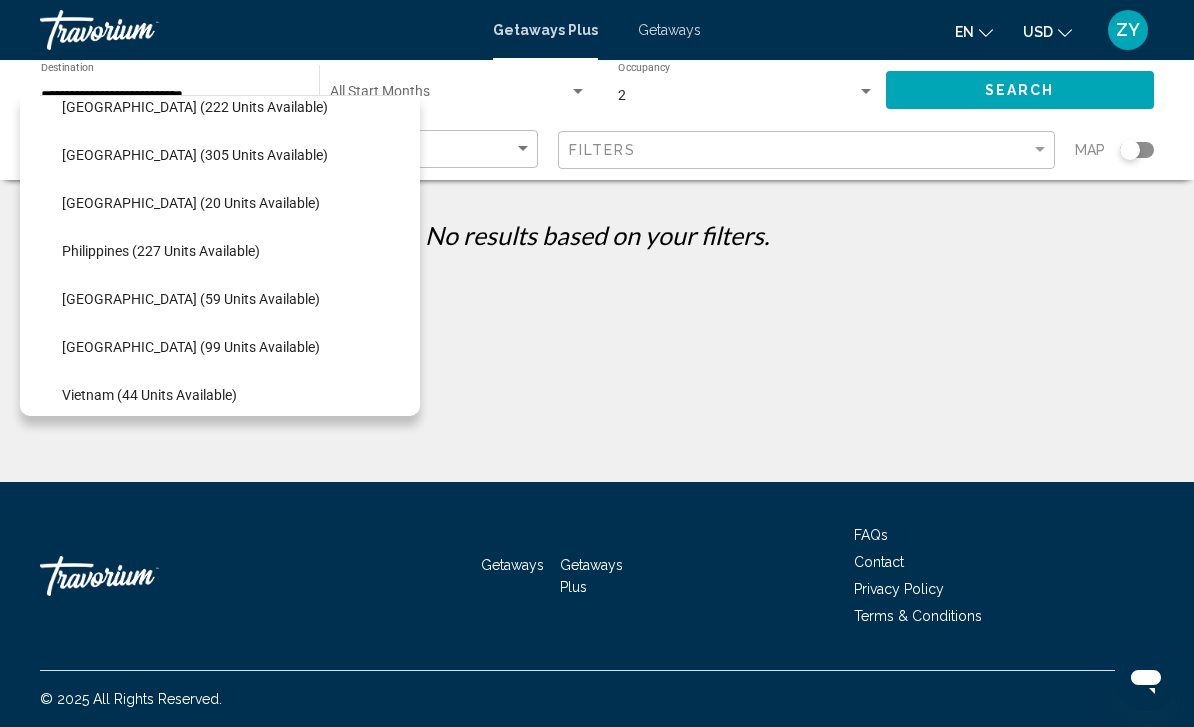 click on "Maldives (20 units available)" 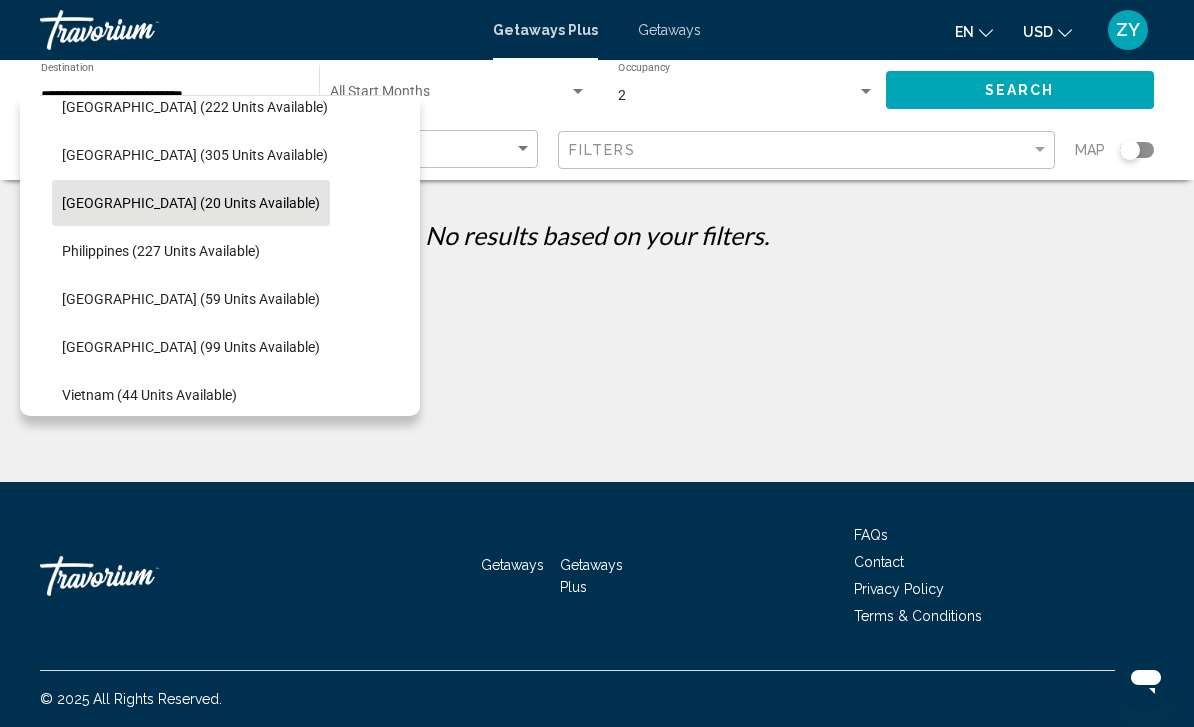 type on "**********" 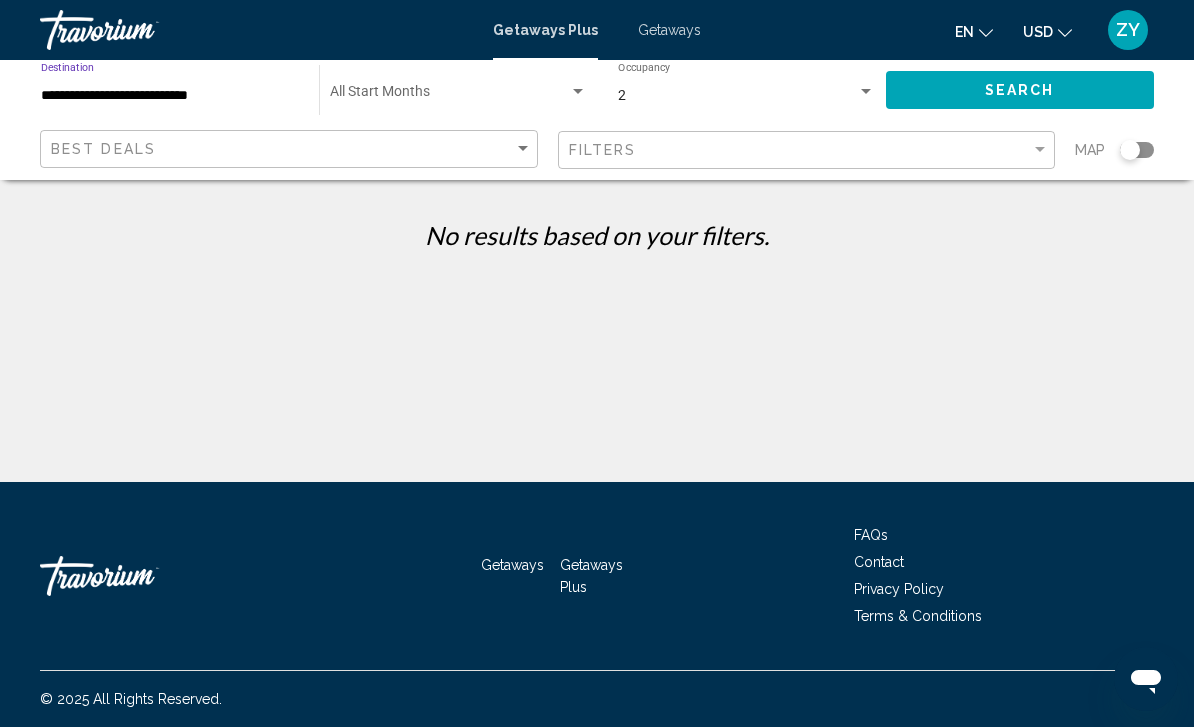 click on "Search" 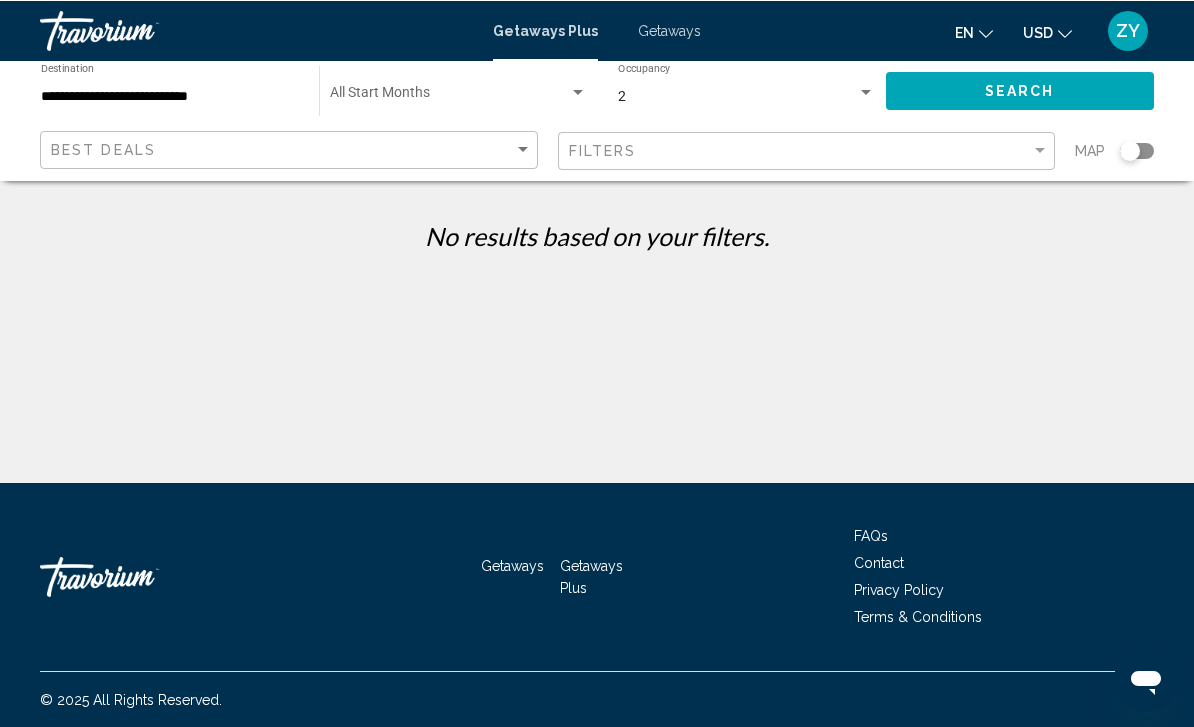 click on "Start Month All Start Months" 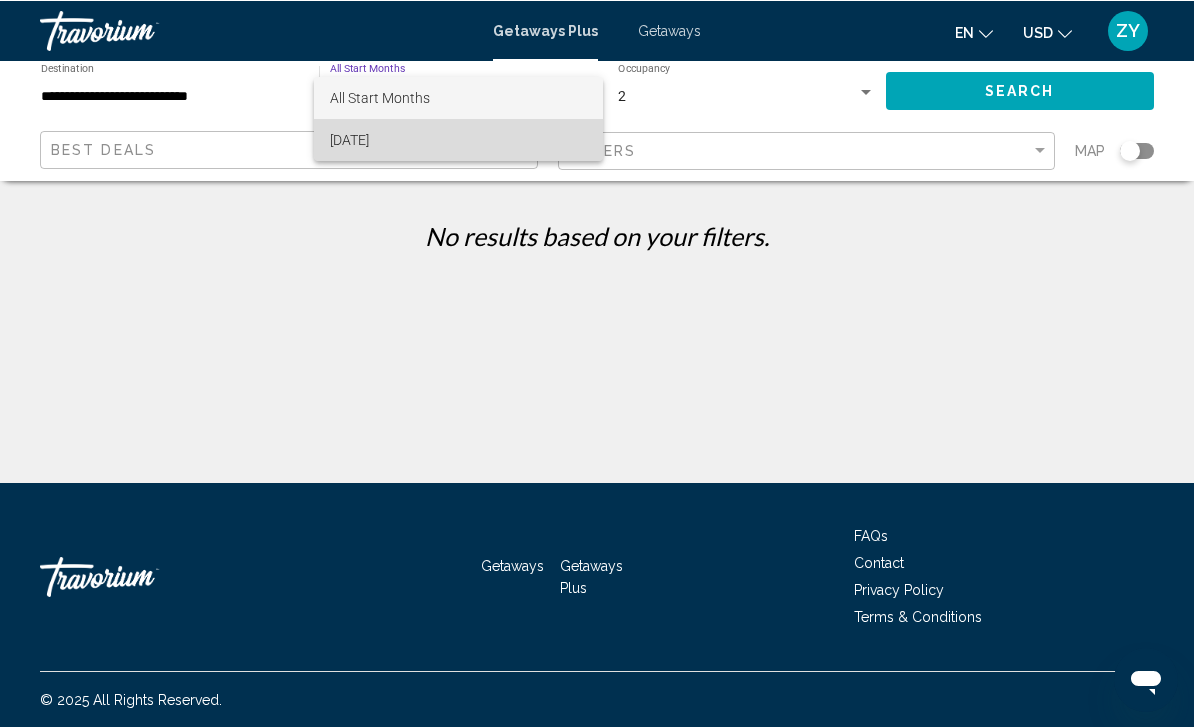 click on "[DATE]" at bounding box center (458, 139) 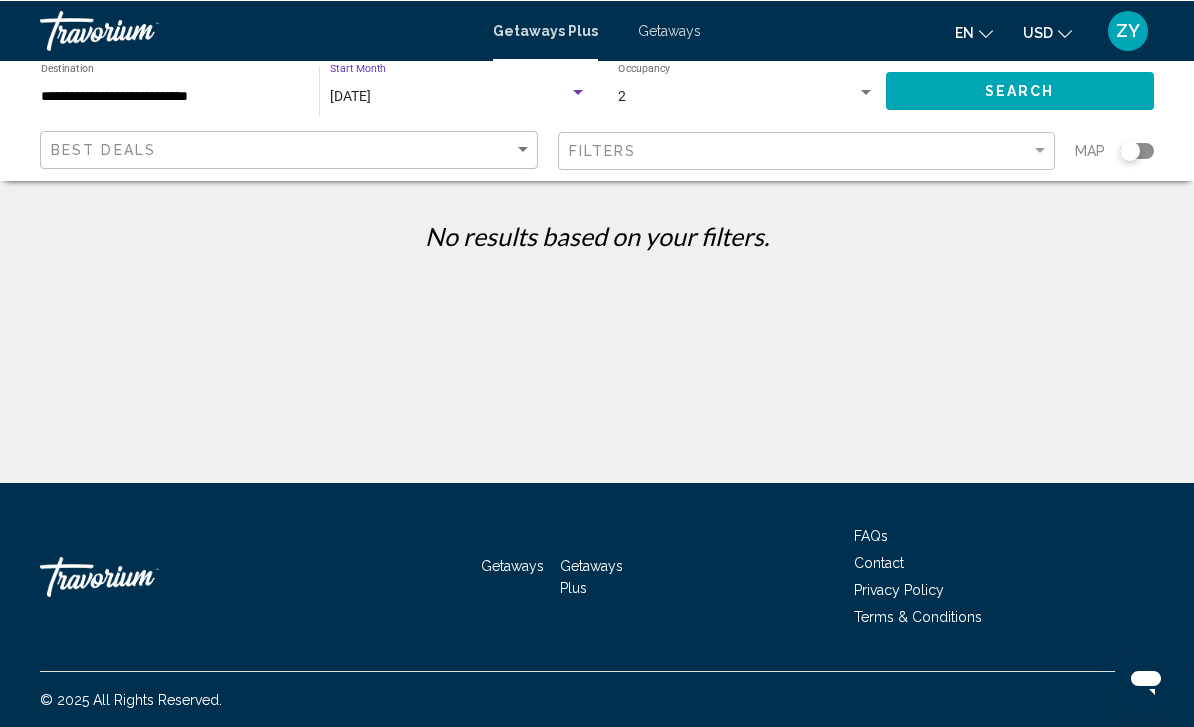 click on "Search" 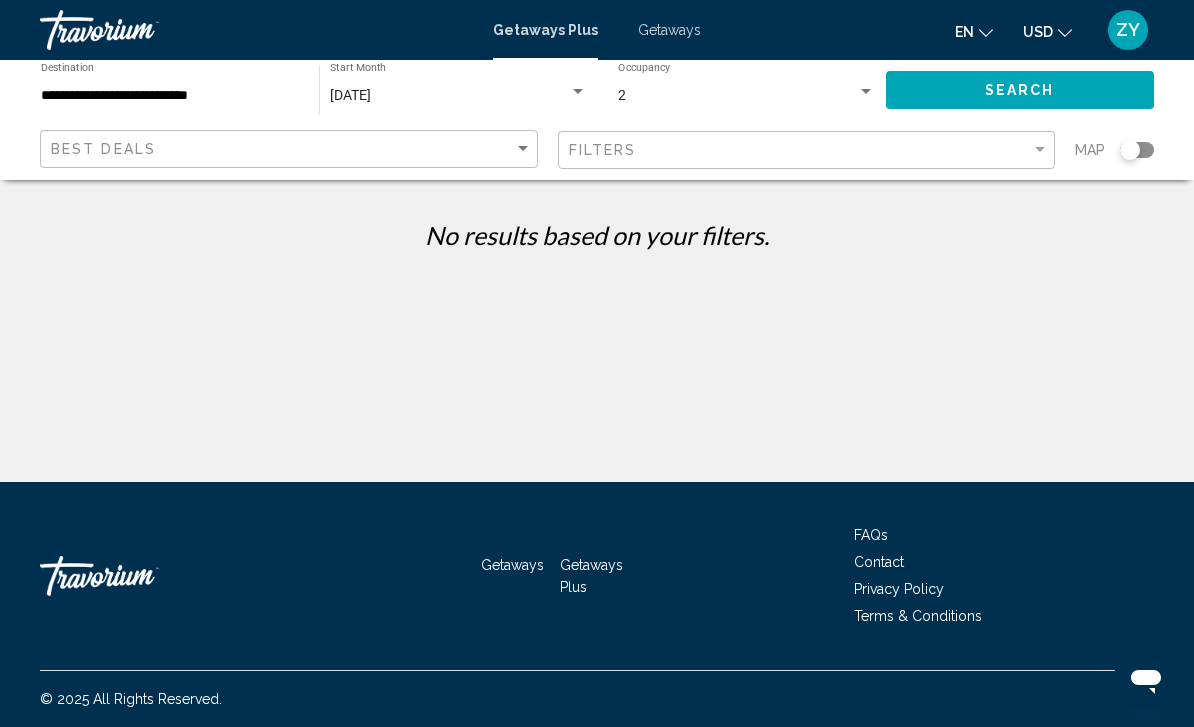 click on "[DATE]" at bounding box center (449, 96) 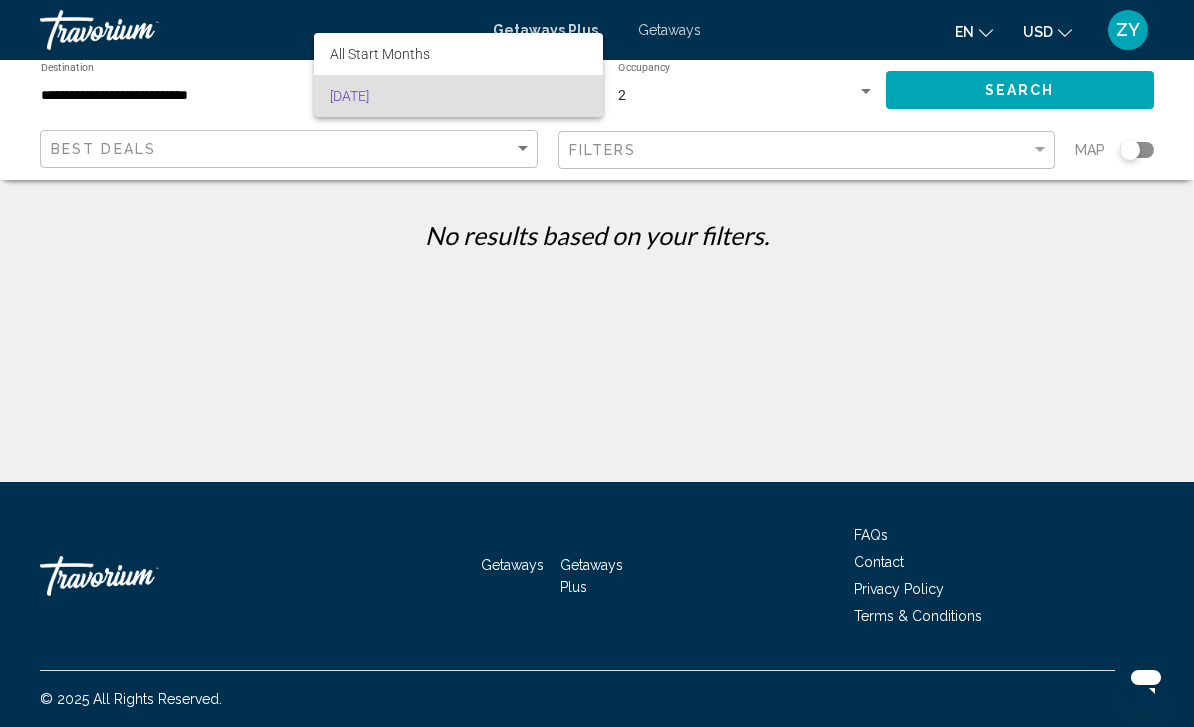 click at bounding box center [597, 363] 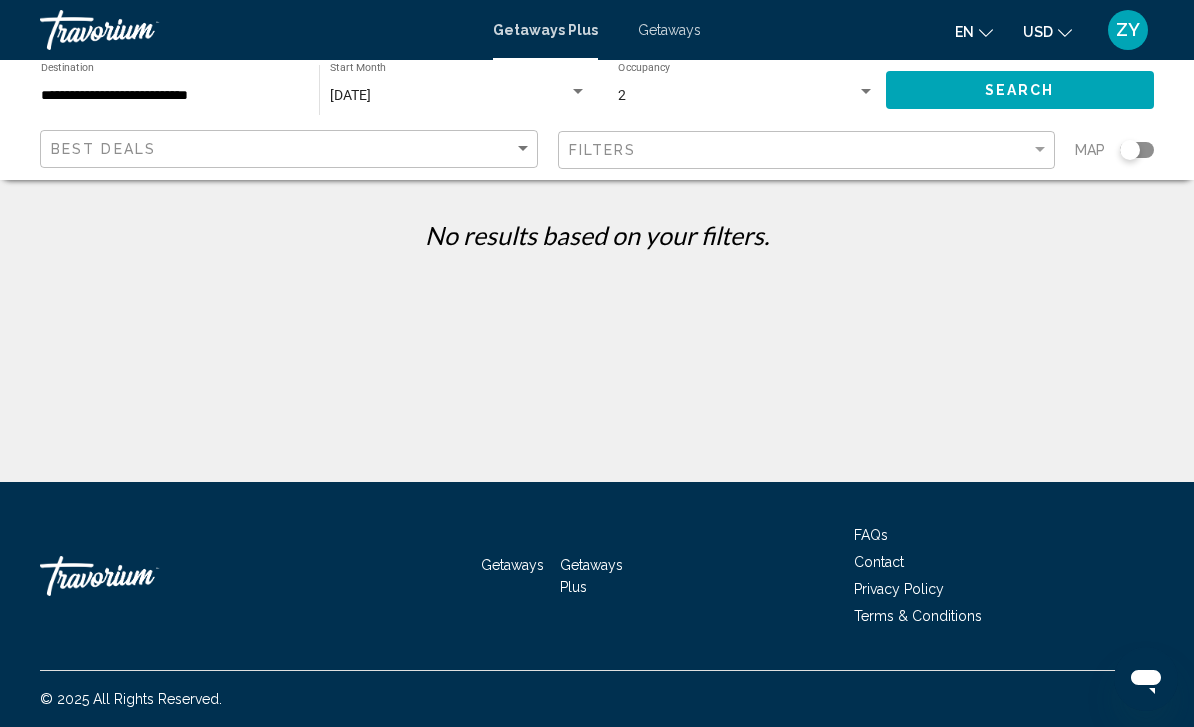 click on "Getaways" at bounding box center [669, 30] 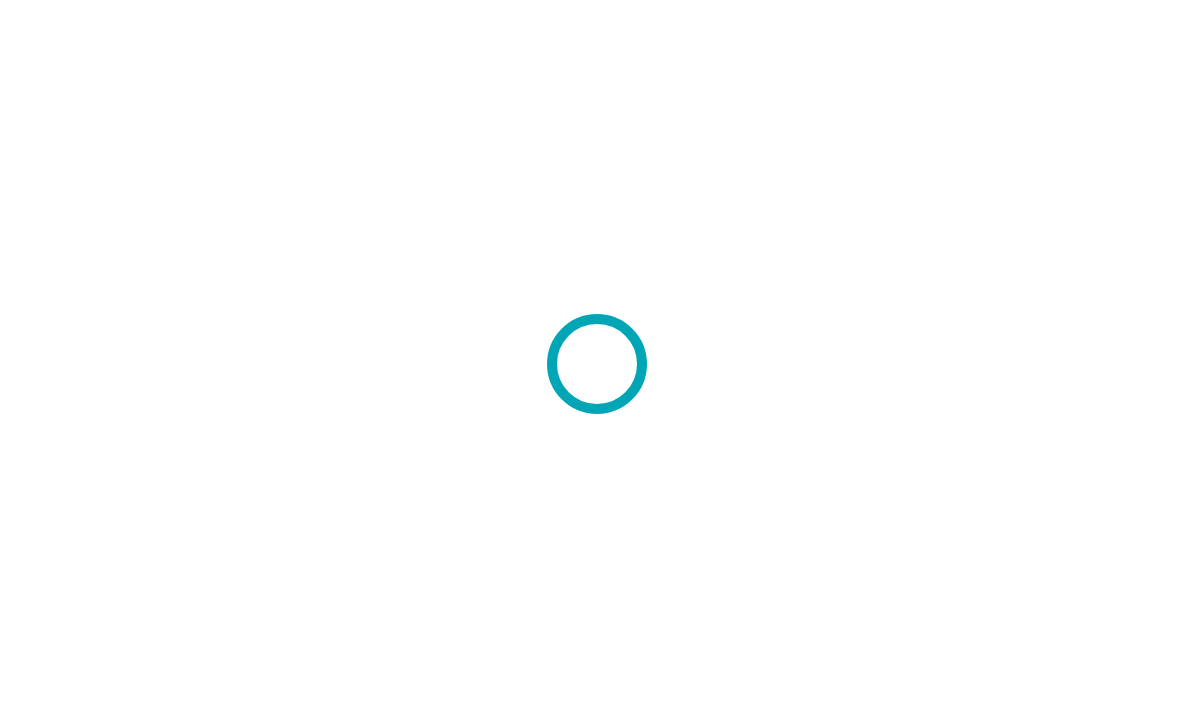 scroll, scrollTop: 0, scrollLeft: 0, axis: both 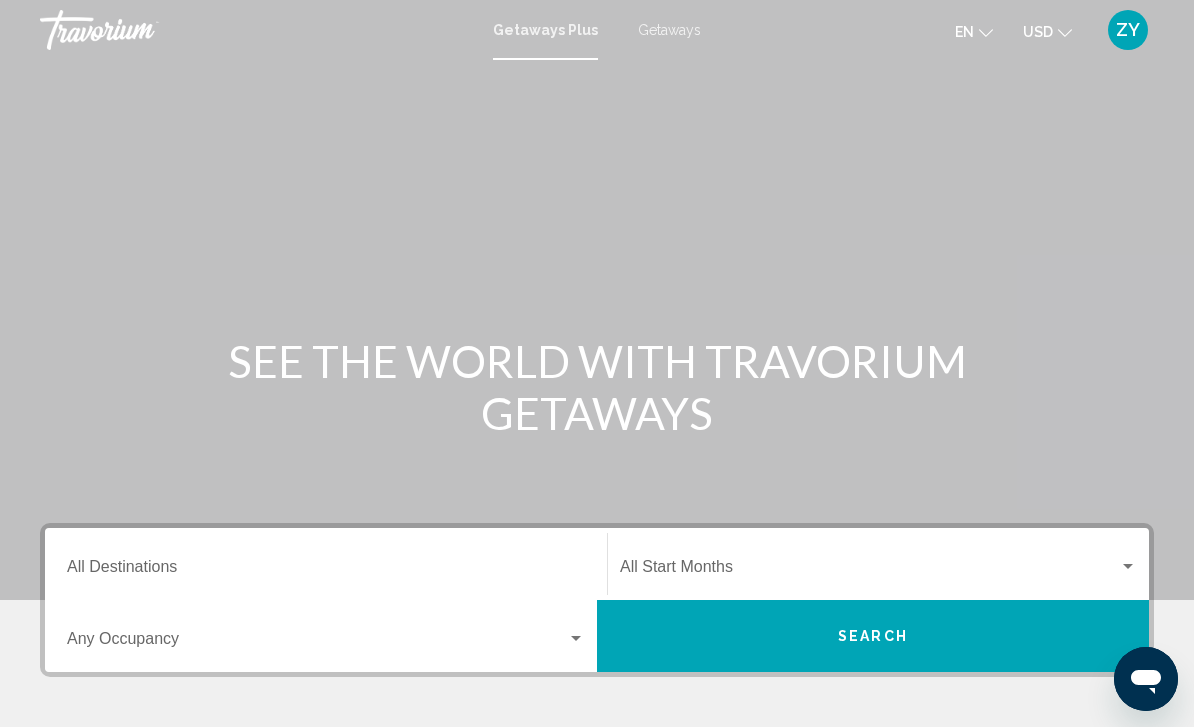 click on "Destination All Destinations" at bounding box center [326, 564] 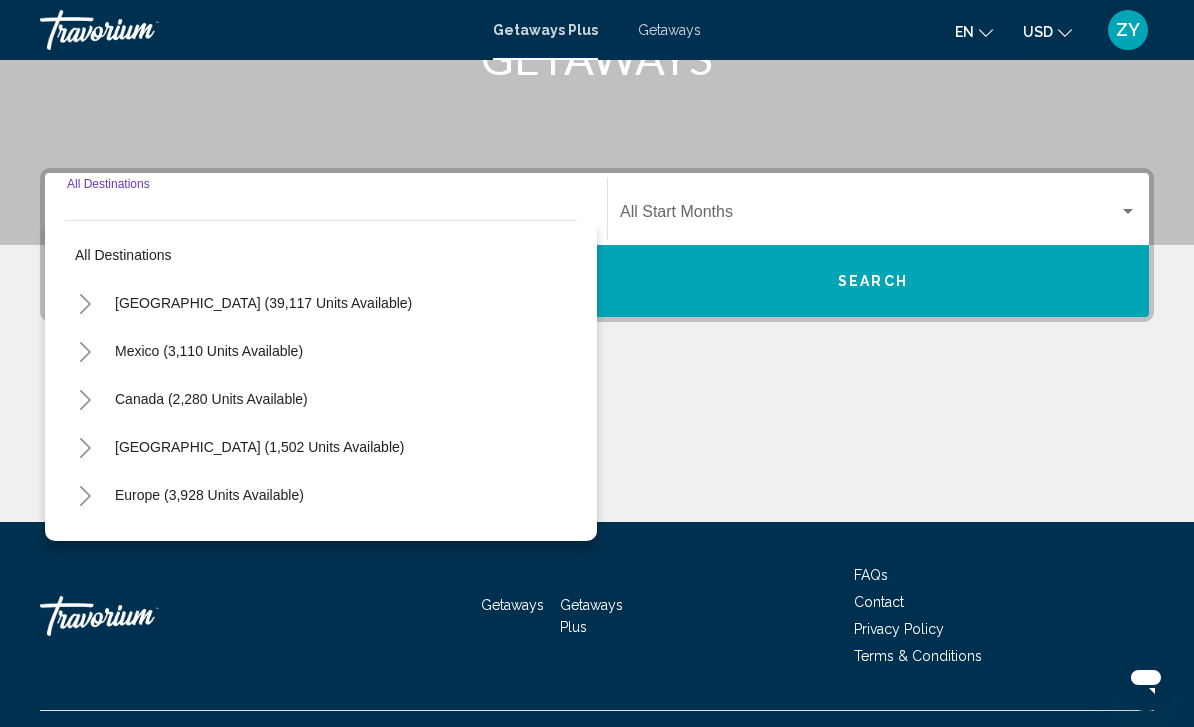 scroll, scrollTop: 395, scrollLeft: 0, axis: vertical 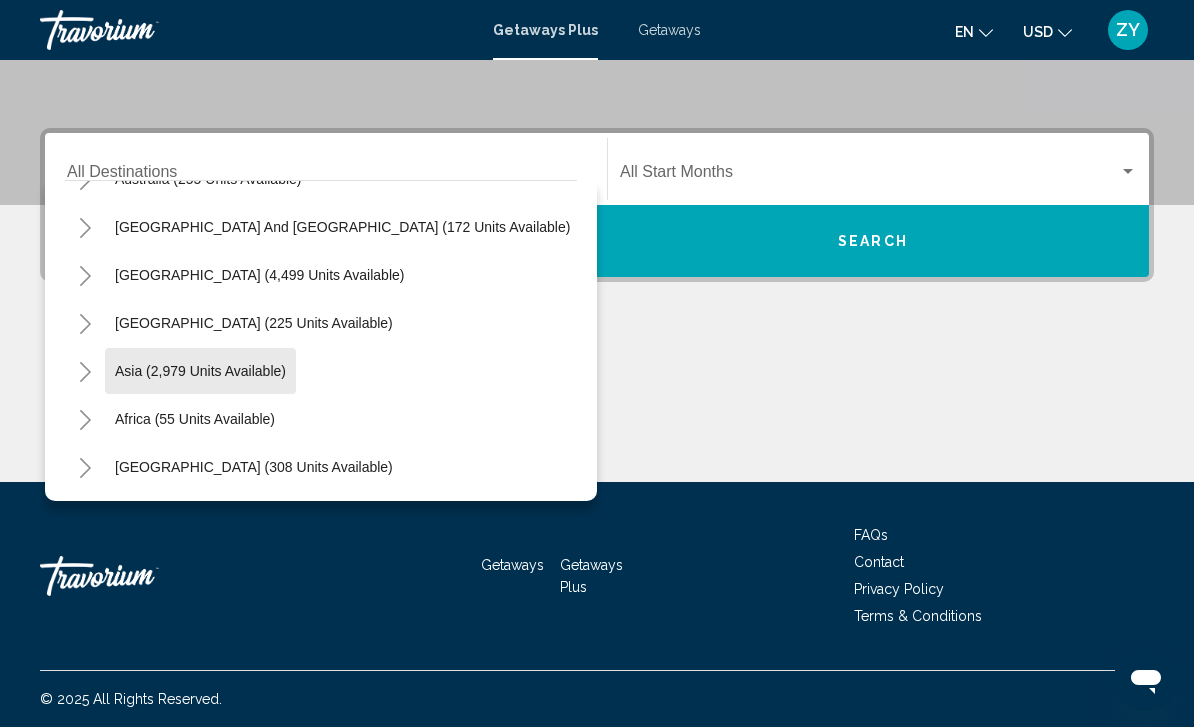 click on "Asia (2,979 units available)" at bounding box center (195, 419) 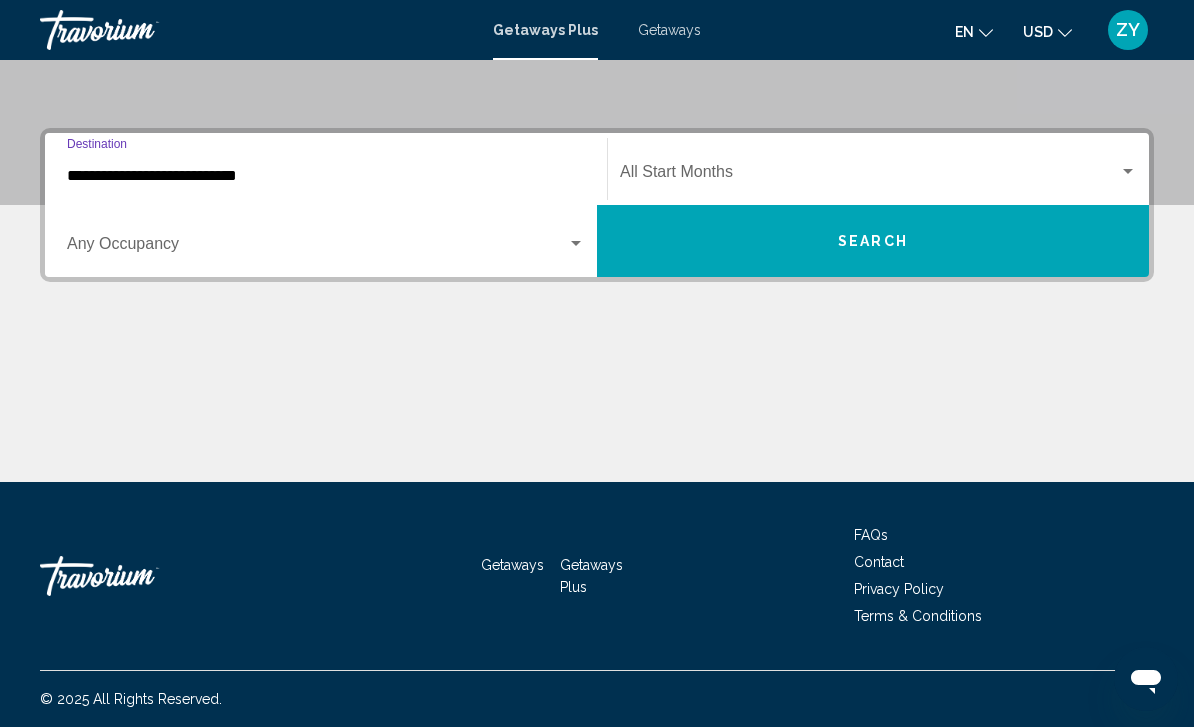 click at bounding box center (869, 176) 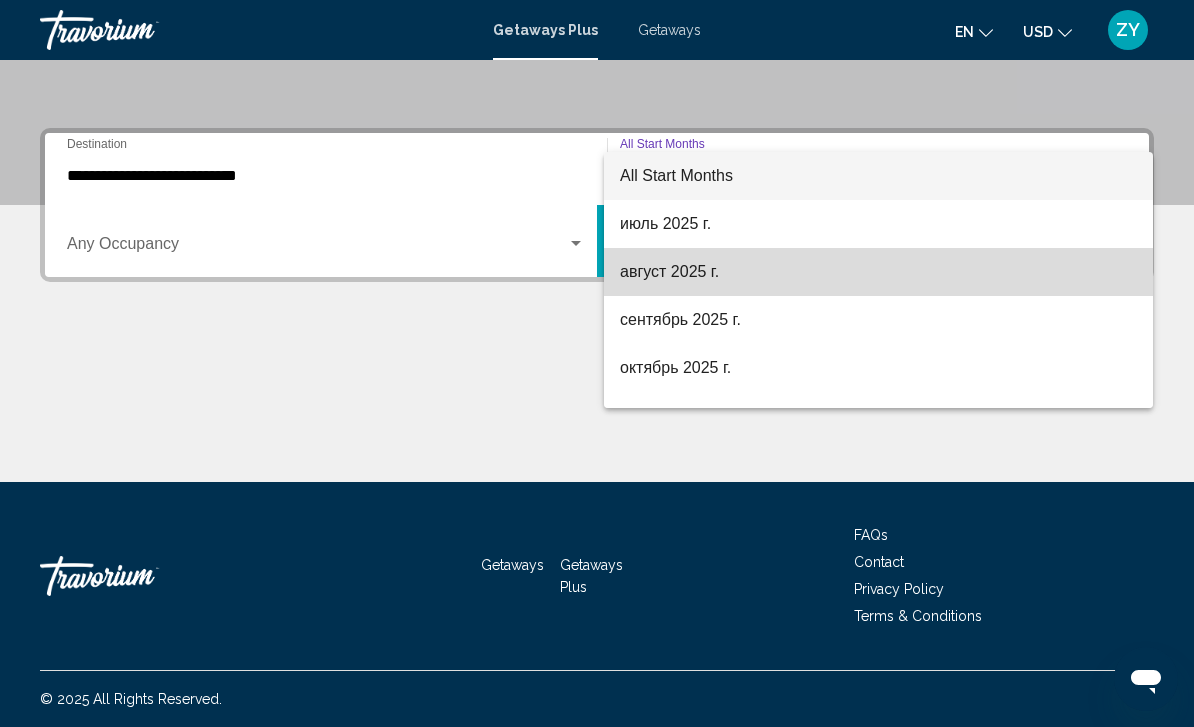 click on "август 2025 г." at bounding box center (878, 272) 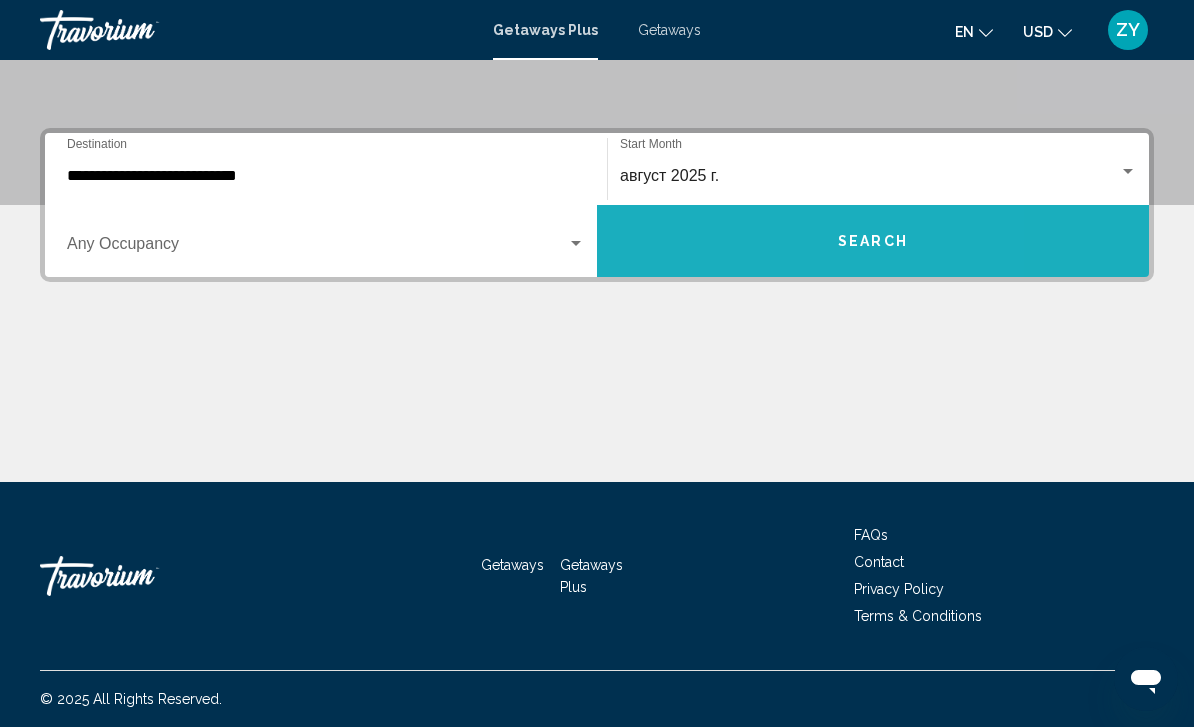 click on "Search" at bounding box center (873, 241) 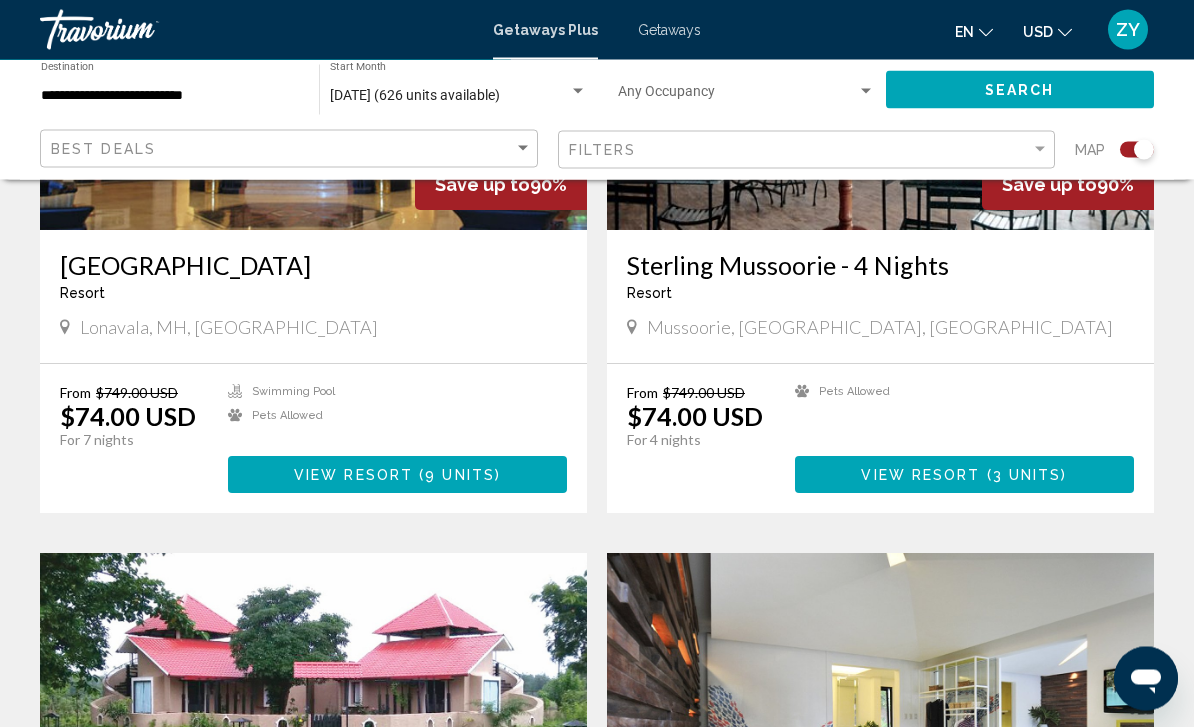scroll, scrollTop: 2831, scrollLeft: 0, axis: vertical 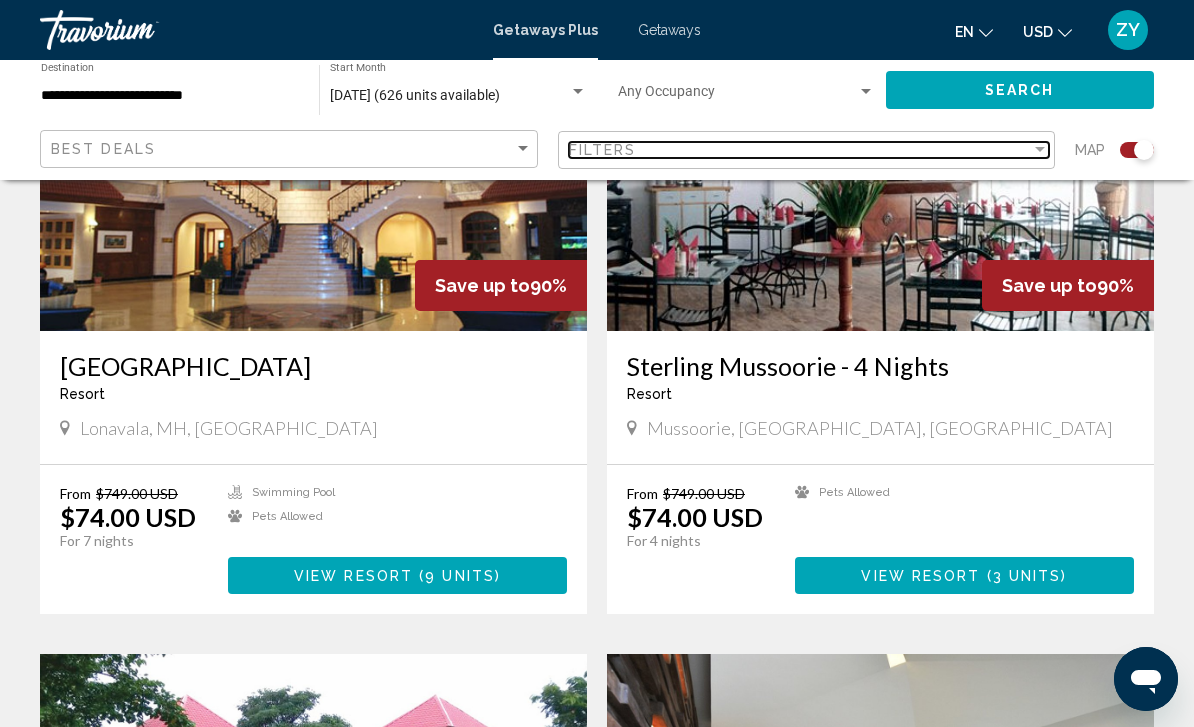 click on "Filters" at bounding box center [800, 150] 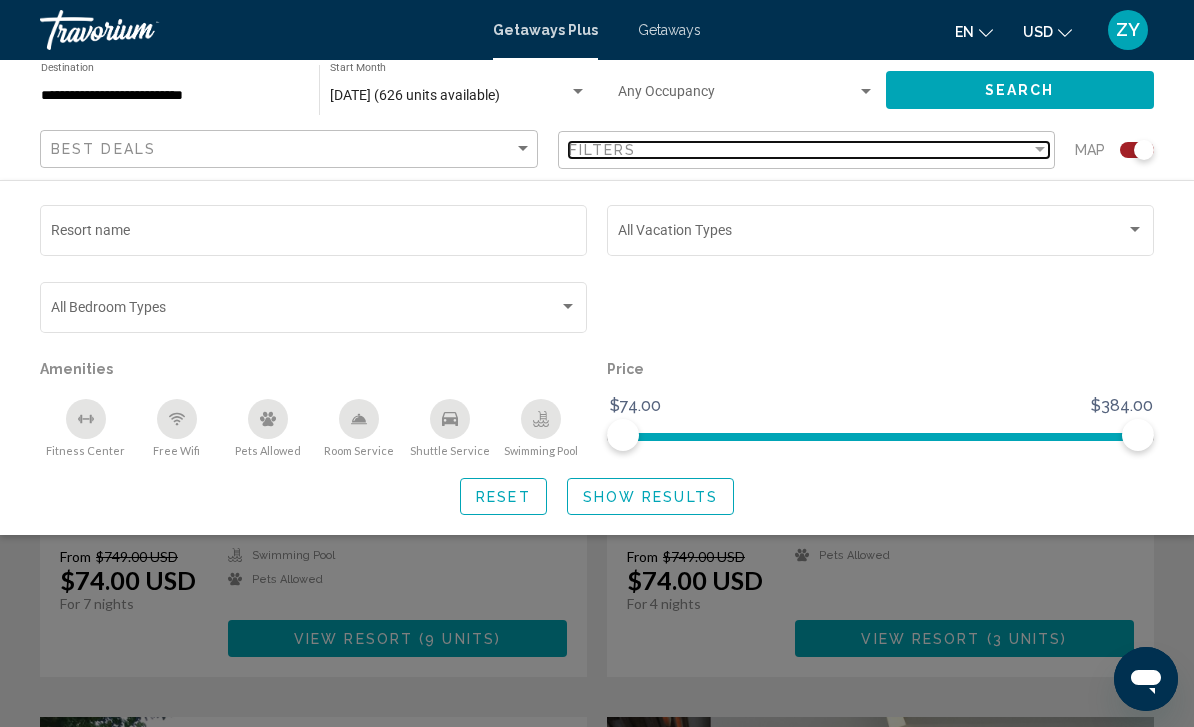 scroll, scrollTop: 2765, scrollLeft: 0, axis: vertical 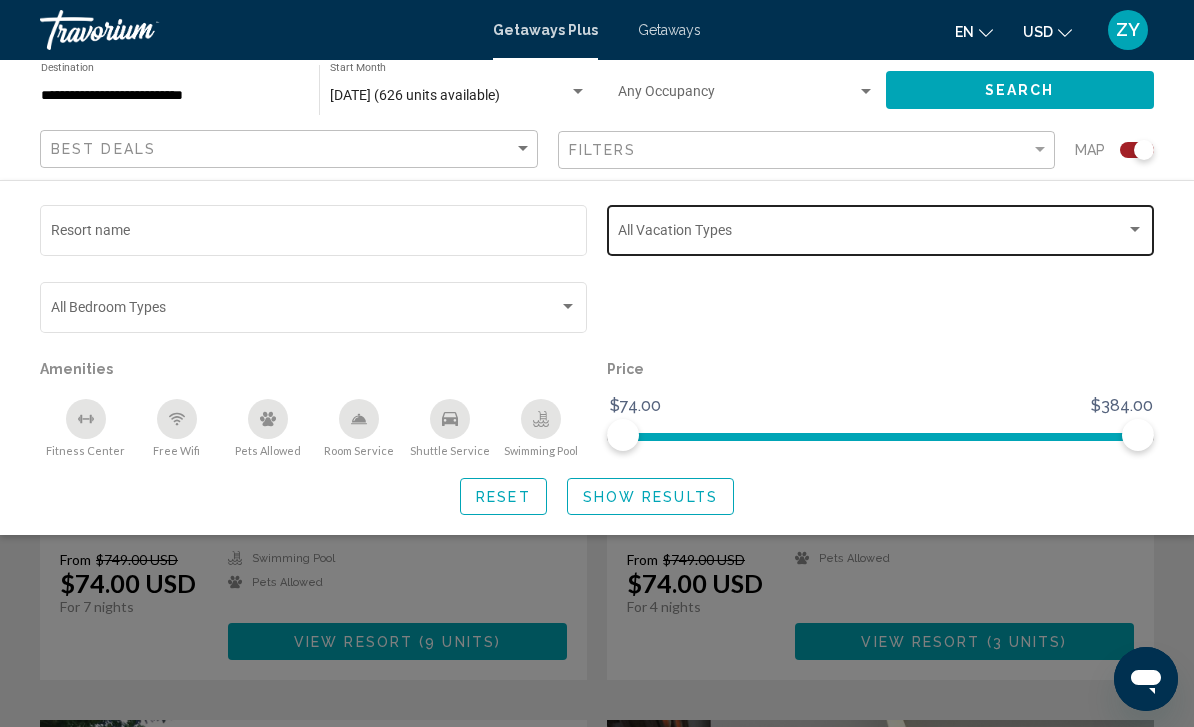 click at bounding box center (872, 234) 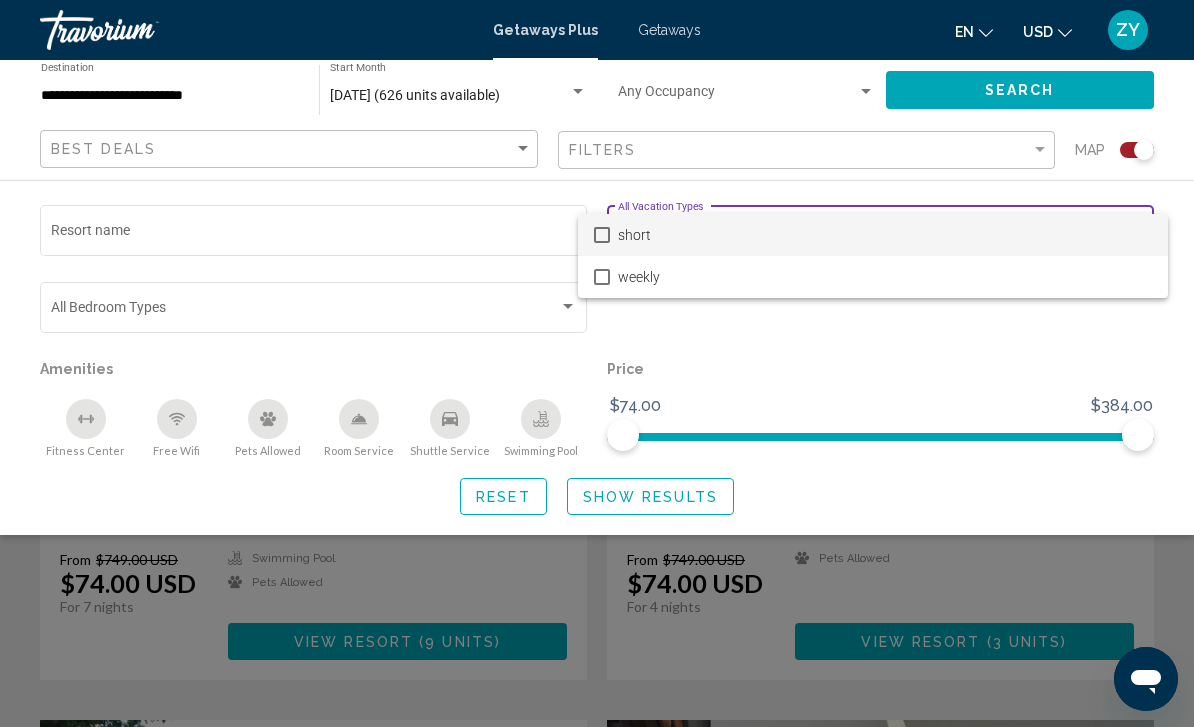 click at bounding box center (597, 363) 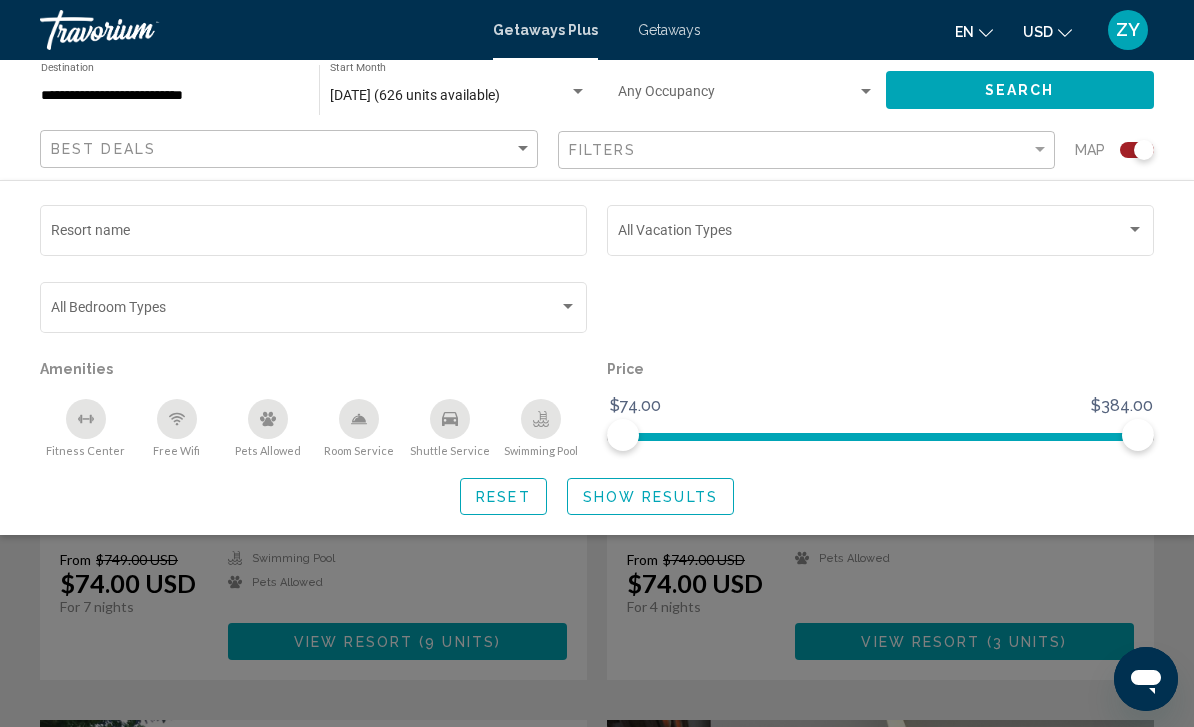 click 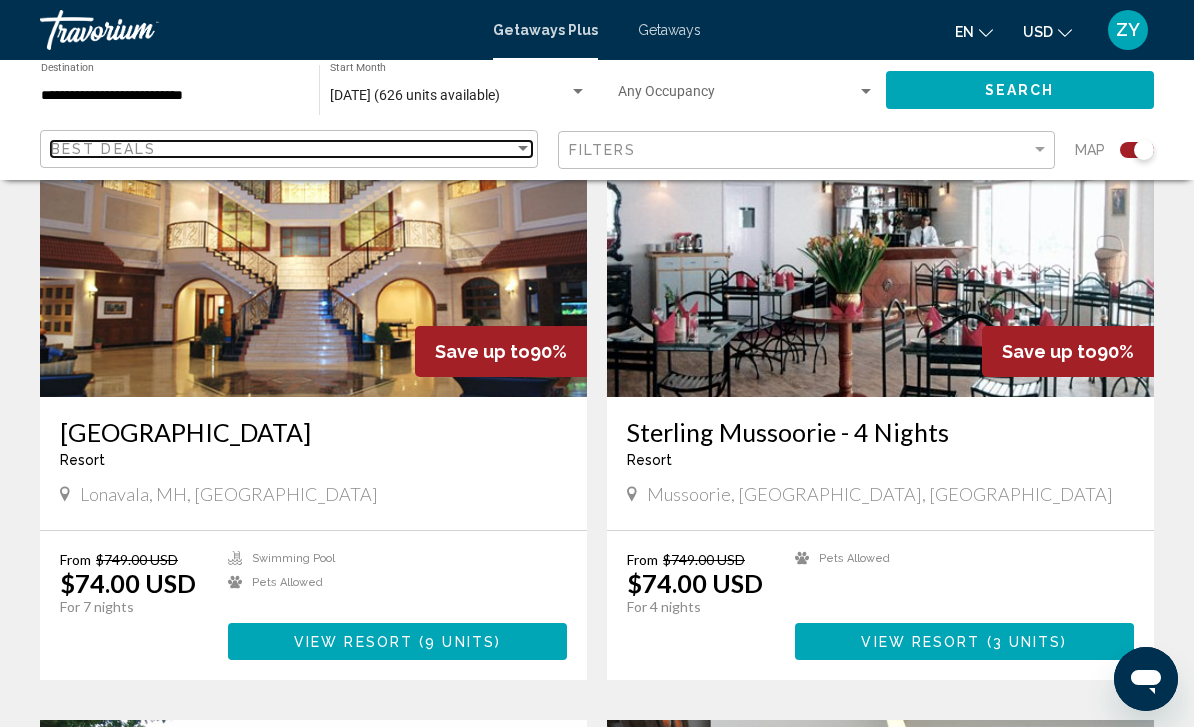 click at bounding box center [523, 148] 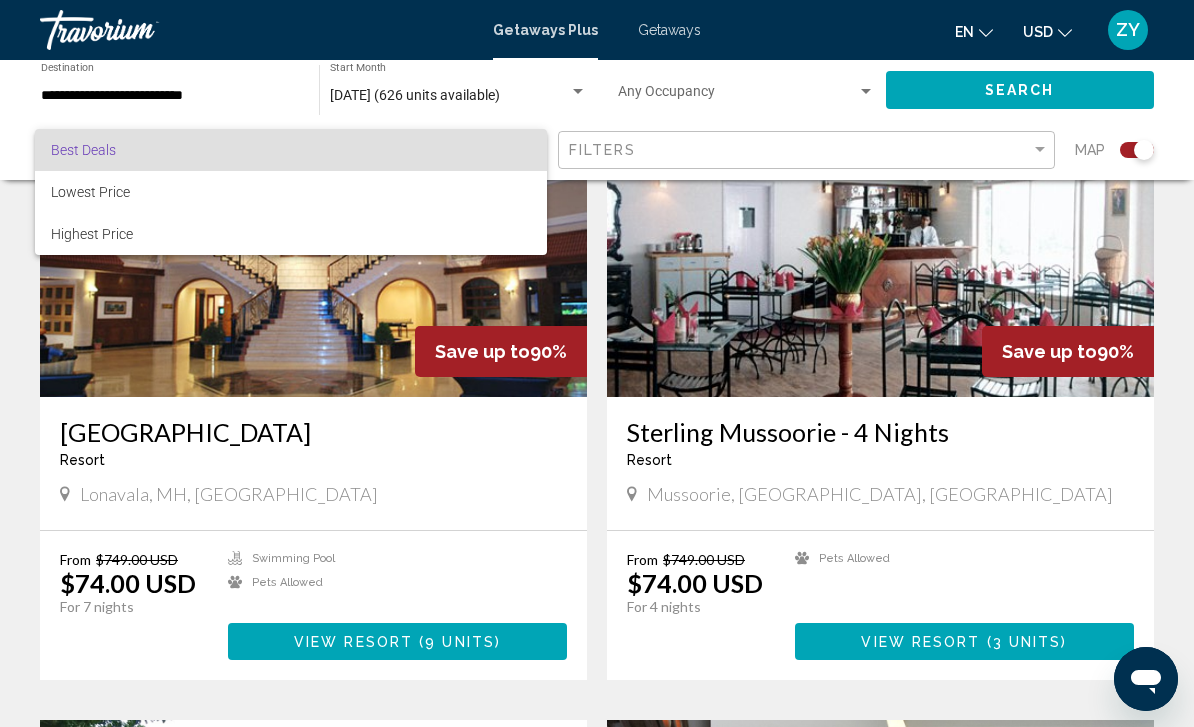 click at bounding box center [597, 363] 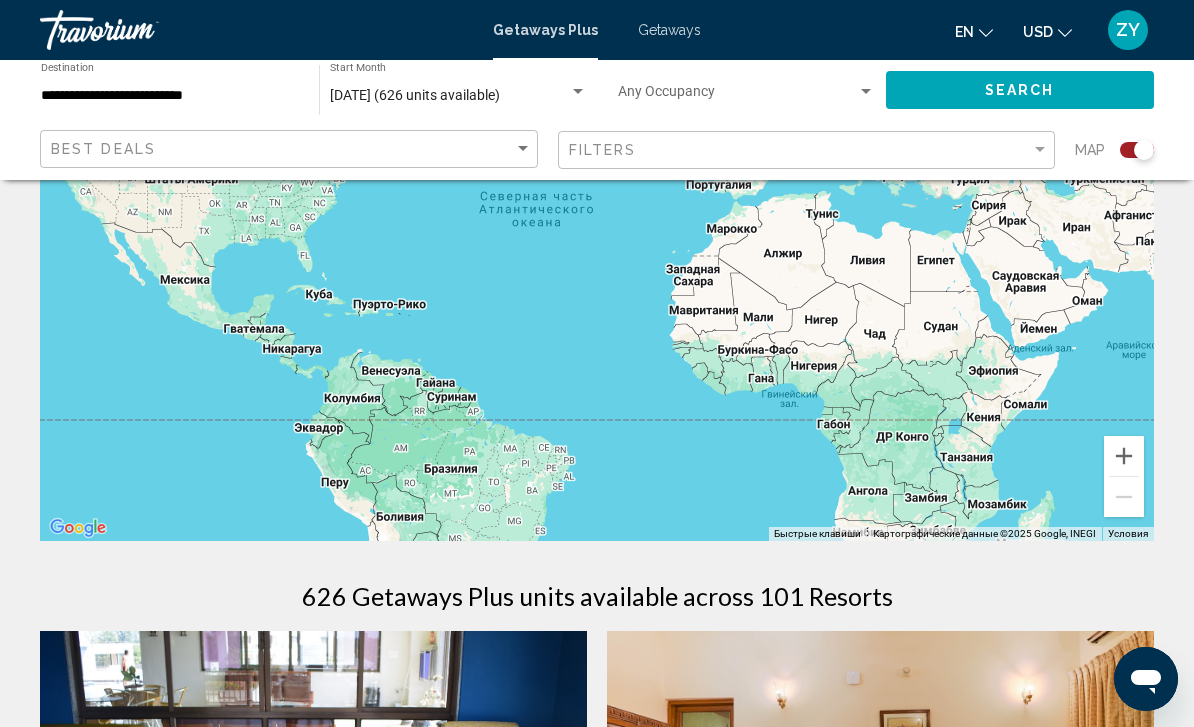 scroll, scrollTop: 0, scrollLeft: 0, axis: both 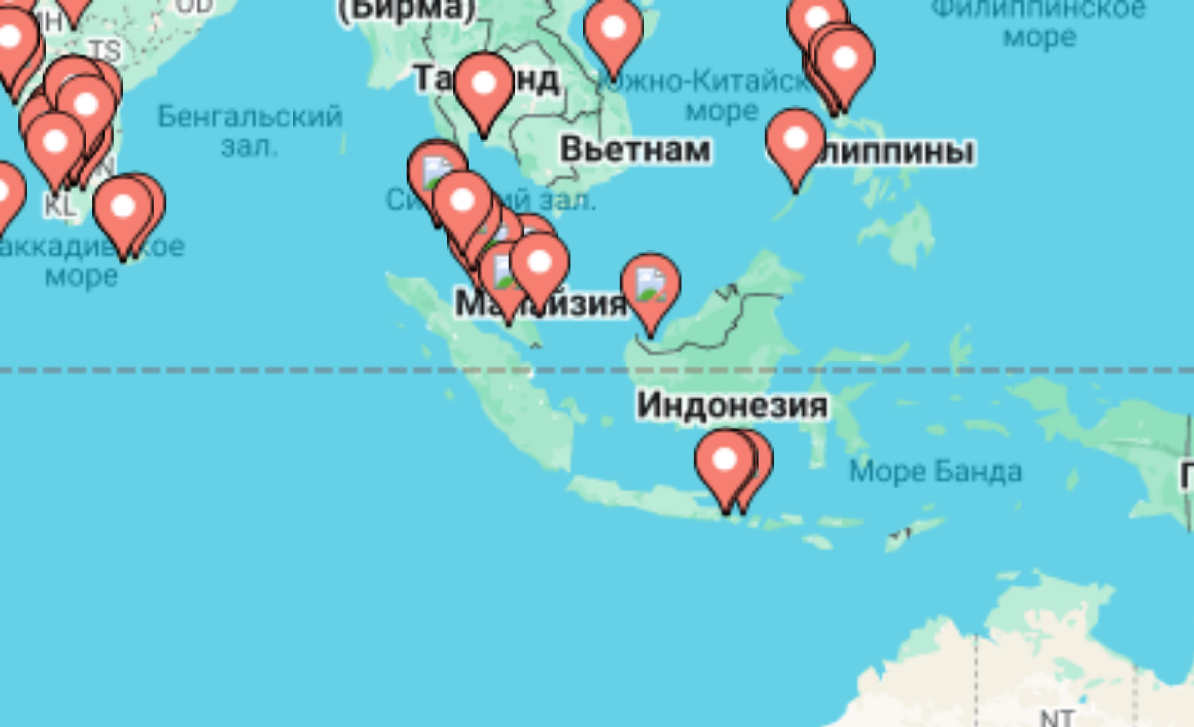 click 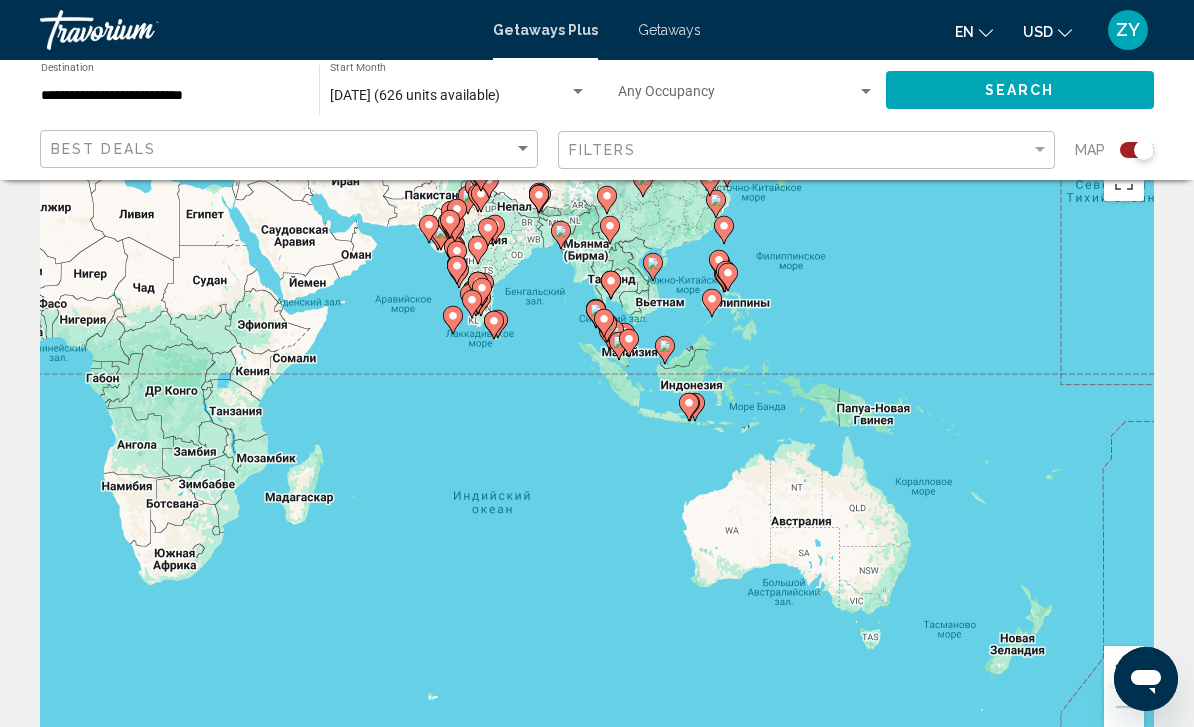 scroll, scrollTop: 48, scrollLeft: 0, axis: vertical 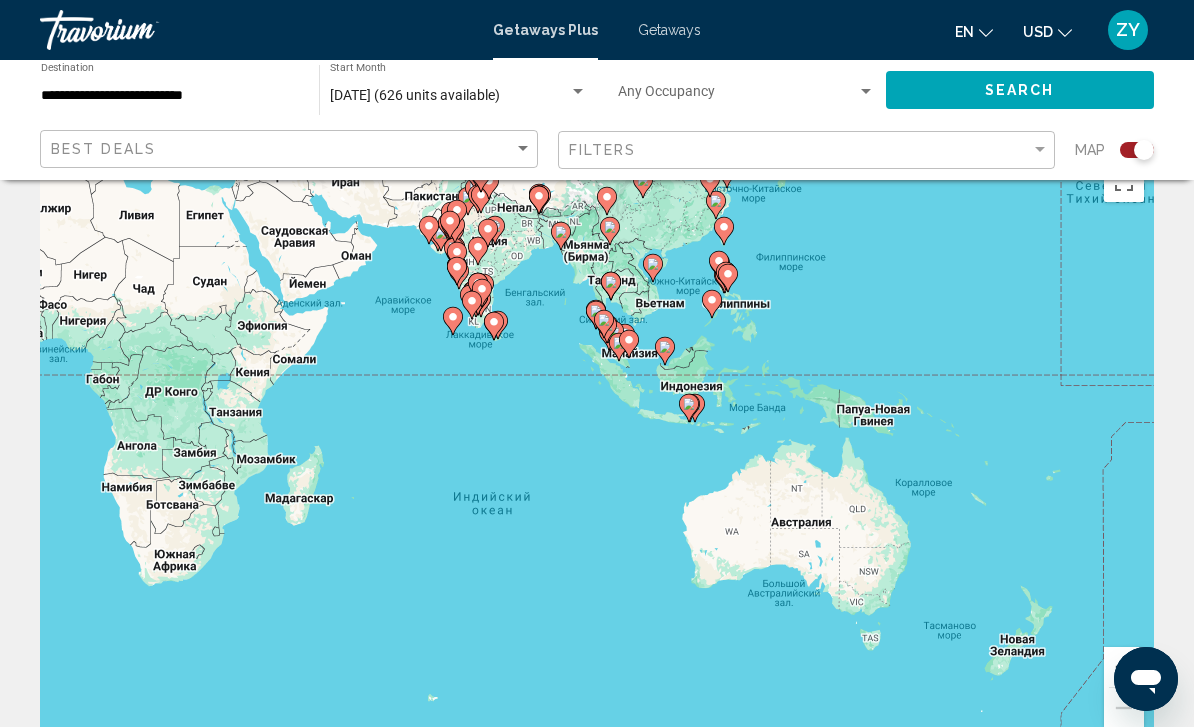 click at bounding box center (1124, 667) 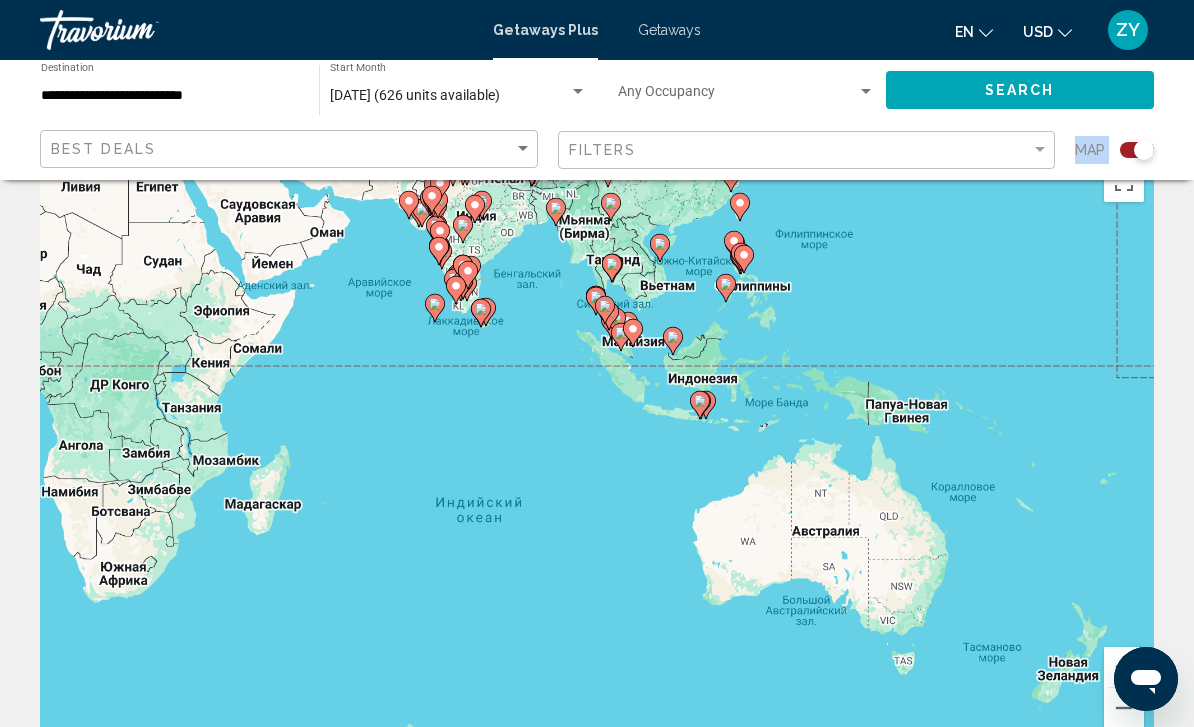 click at bounding box center (1124, 667) 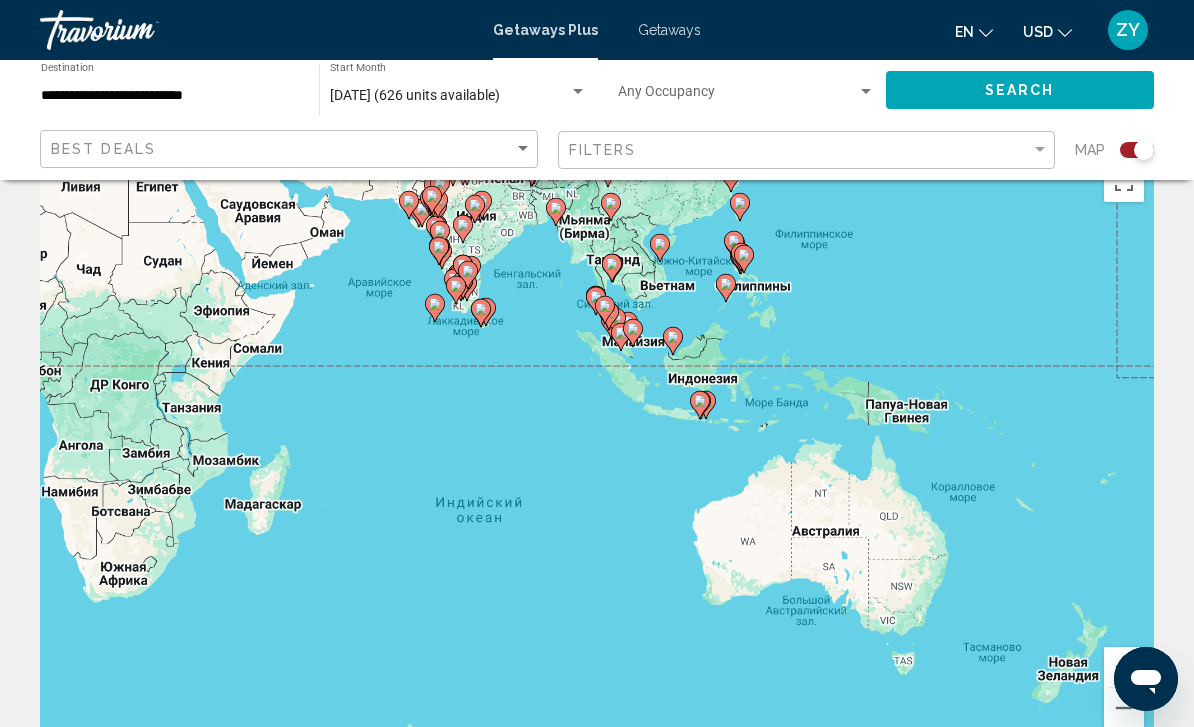 click at bounding box center (1124, 667) 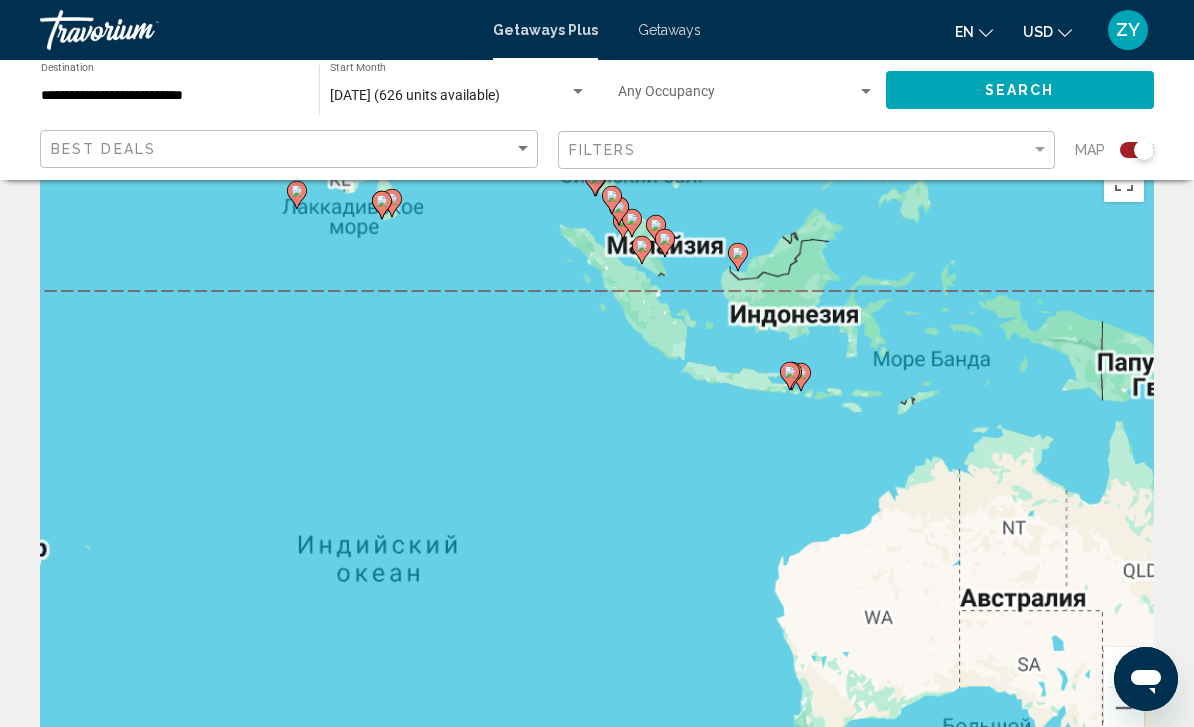 click at bounding box center (1124, 667) 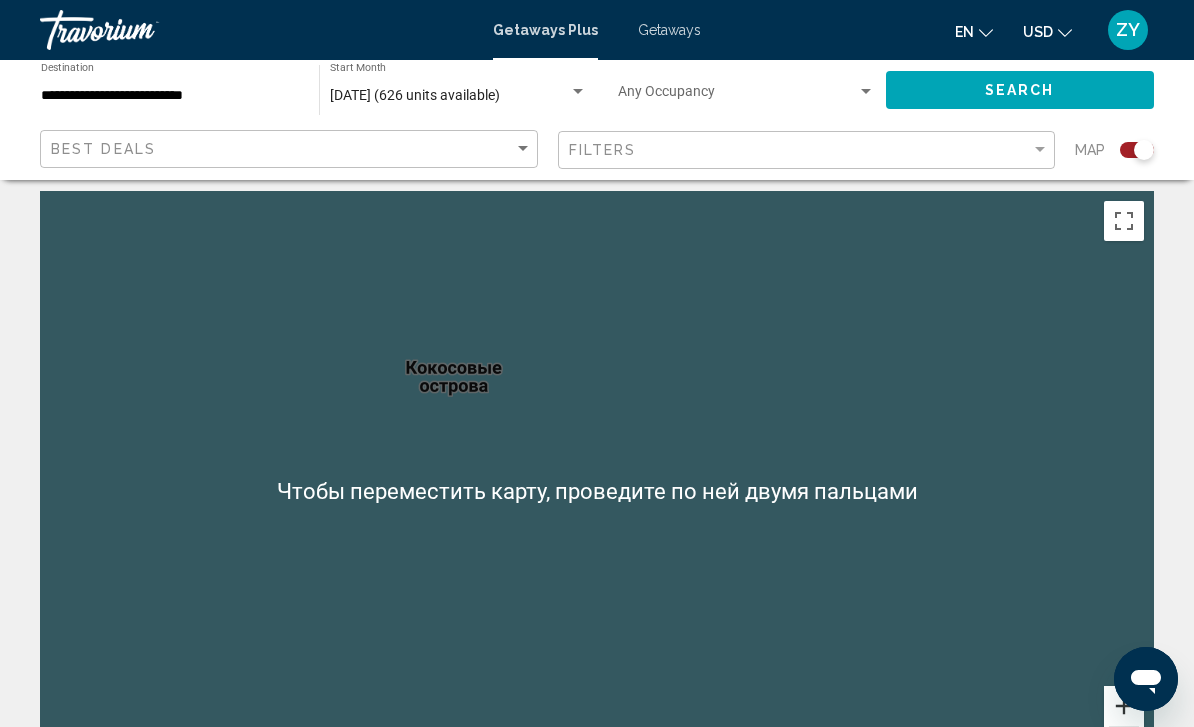 scroll, scrollTop: 0, scrollLeft: 0, axis: both 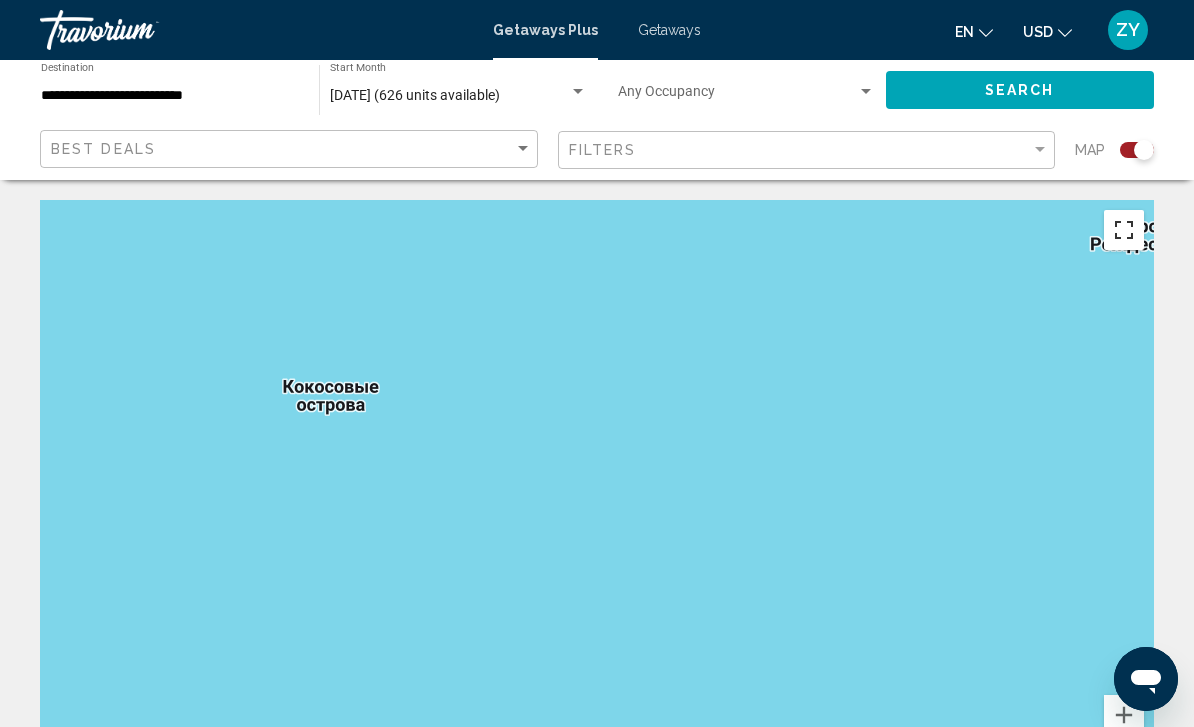 click at bounding box center [1124, 230] 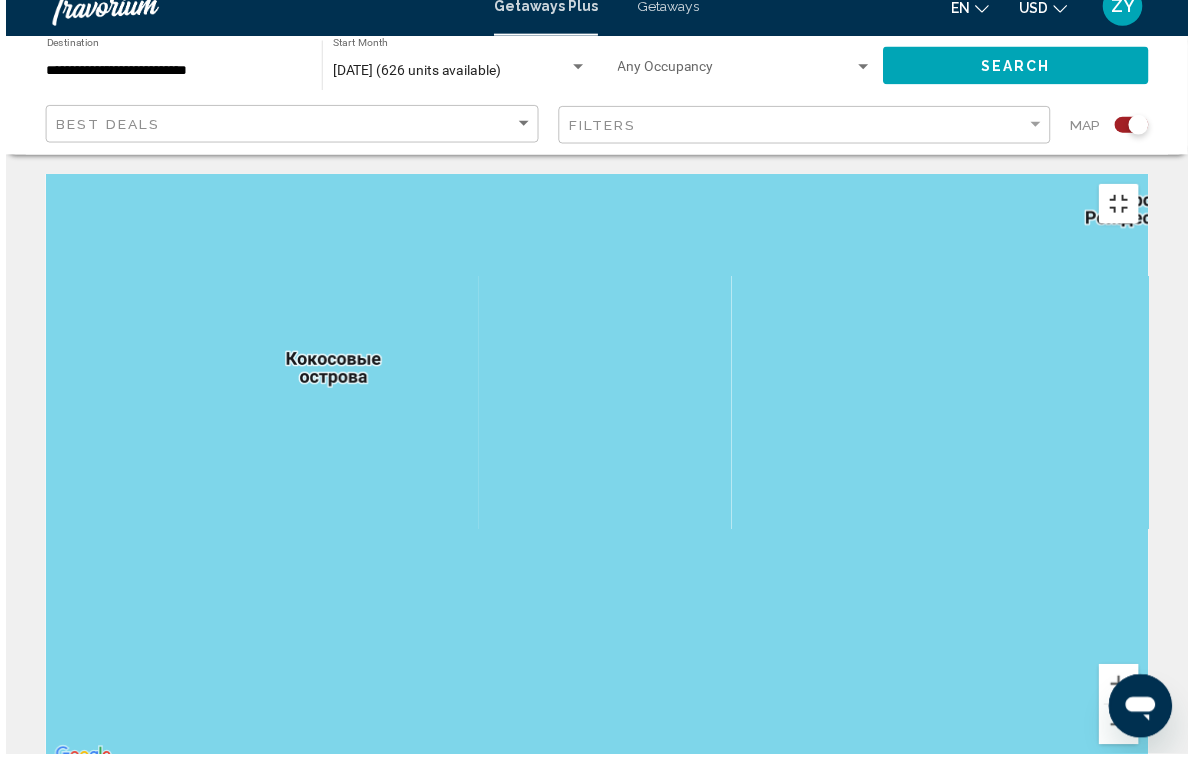 scroll, scrollTop: 24, scrollLeft: 0, axis: vertical 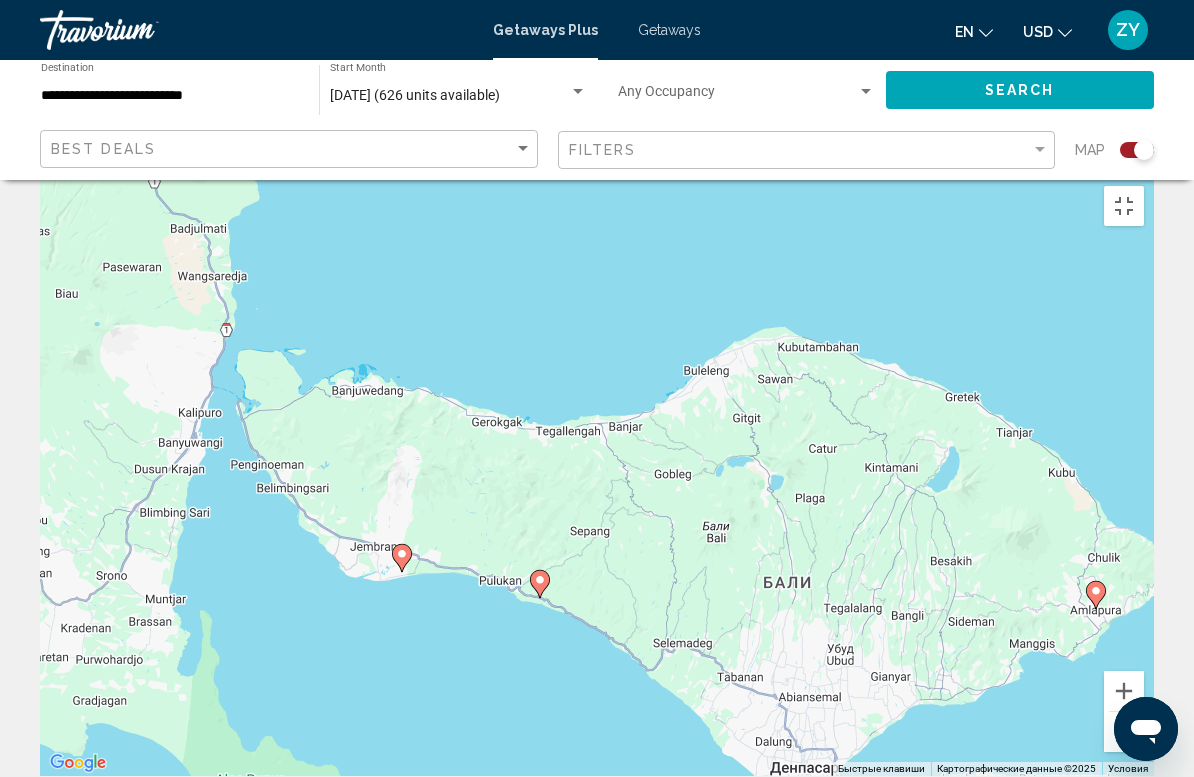 click 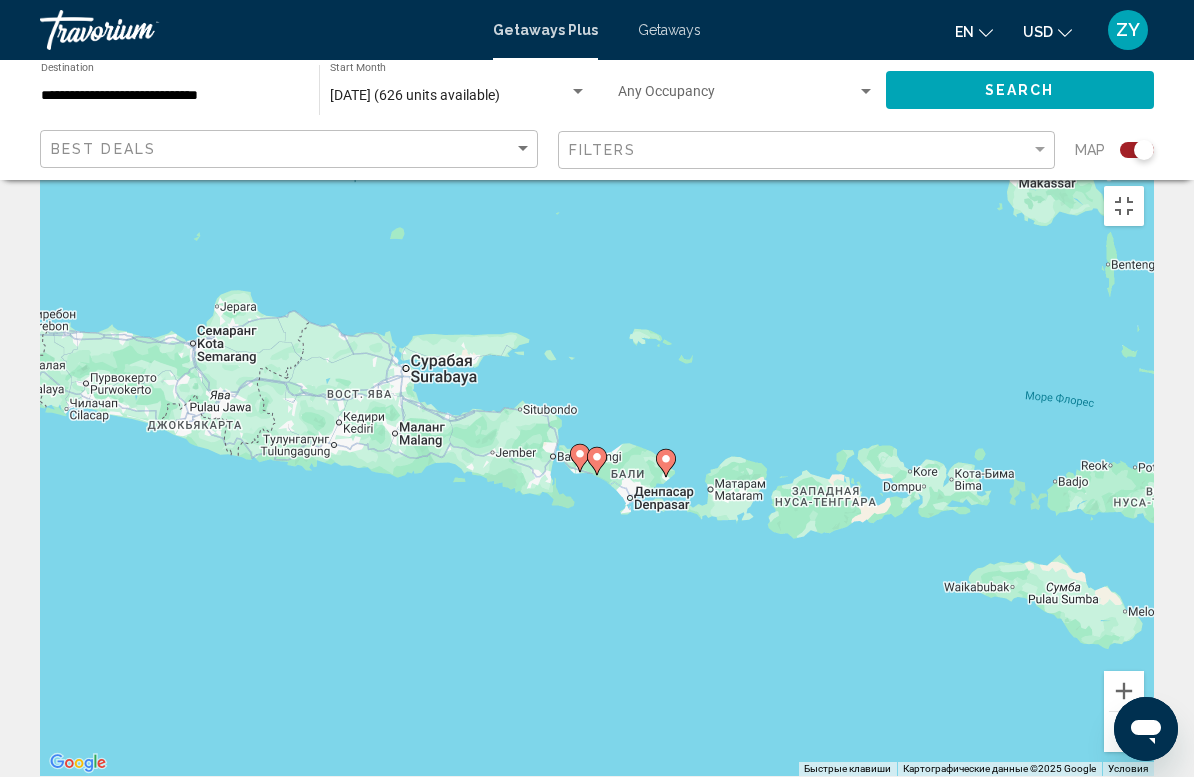 click 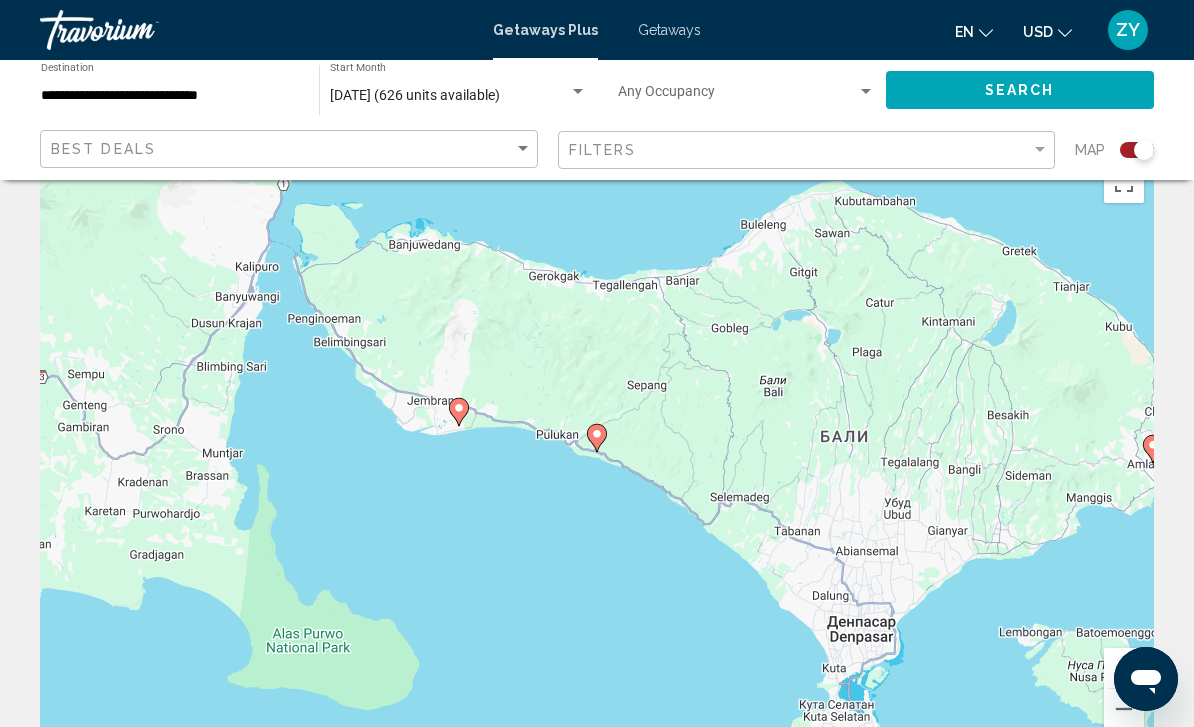 scroll, scrollTop: 55, scrollLeft: 0, axis: vertical 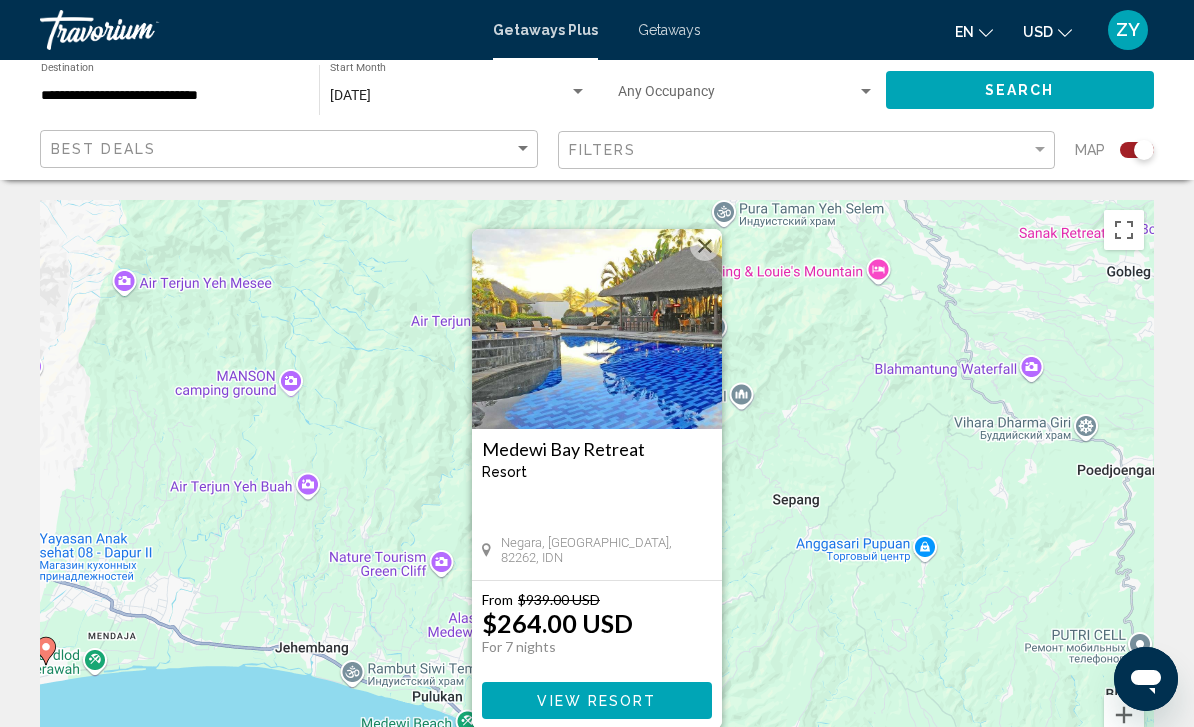 click at bounding box center [705, 246] 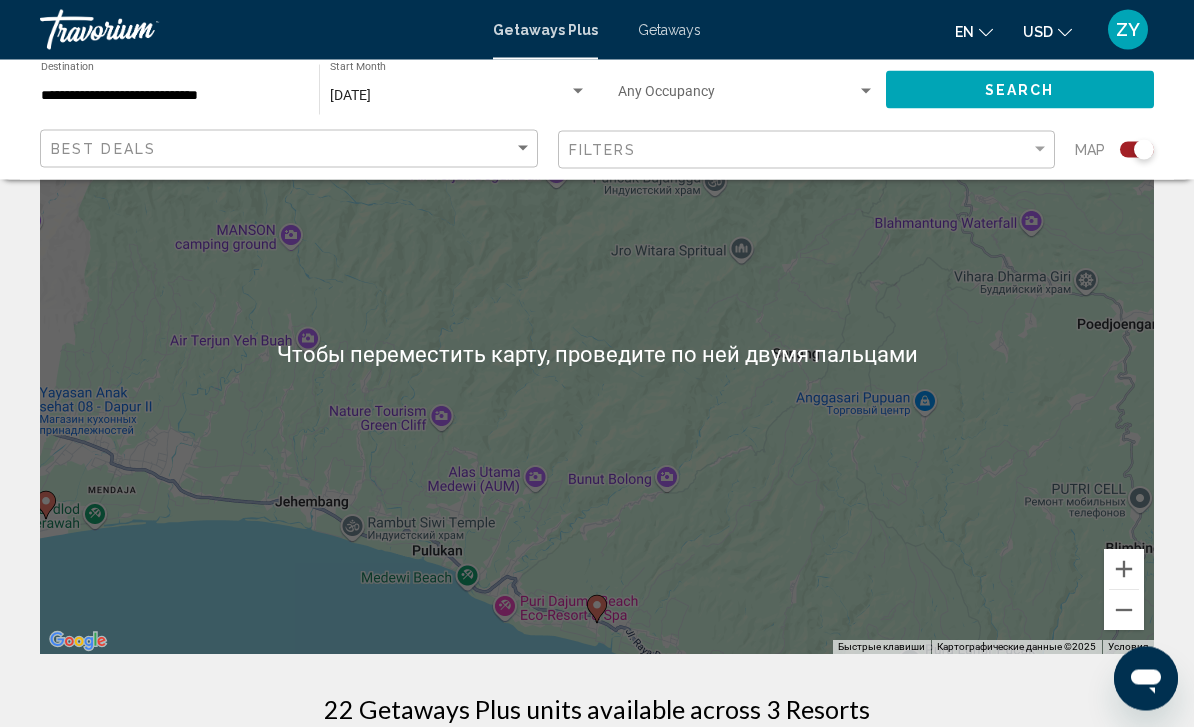 scroll, scrollTop: 146, scrollLeft: 0, axis: vertical 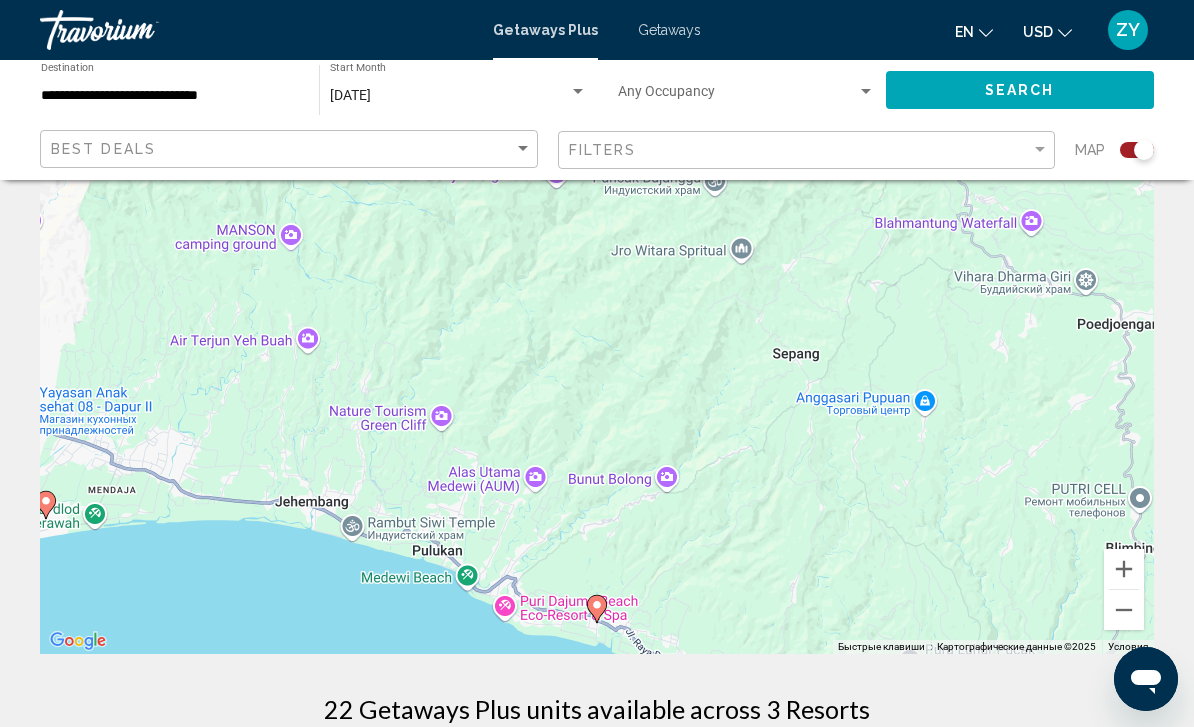 click on "Для навигации используйте клавиши со стрелками. Чтобы активировать перетаскивание с помощью клавиатуры, нажмите Alt + Ввод. После этого перемещайте маркер, используя клавиши со стрелками. Чтобы завершить перетаскивание, нажмите клавишу Ввод. Чтобы отменить действие, нажмите клавишу Esc." at bounding box center [597, 354] 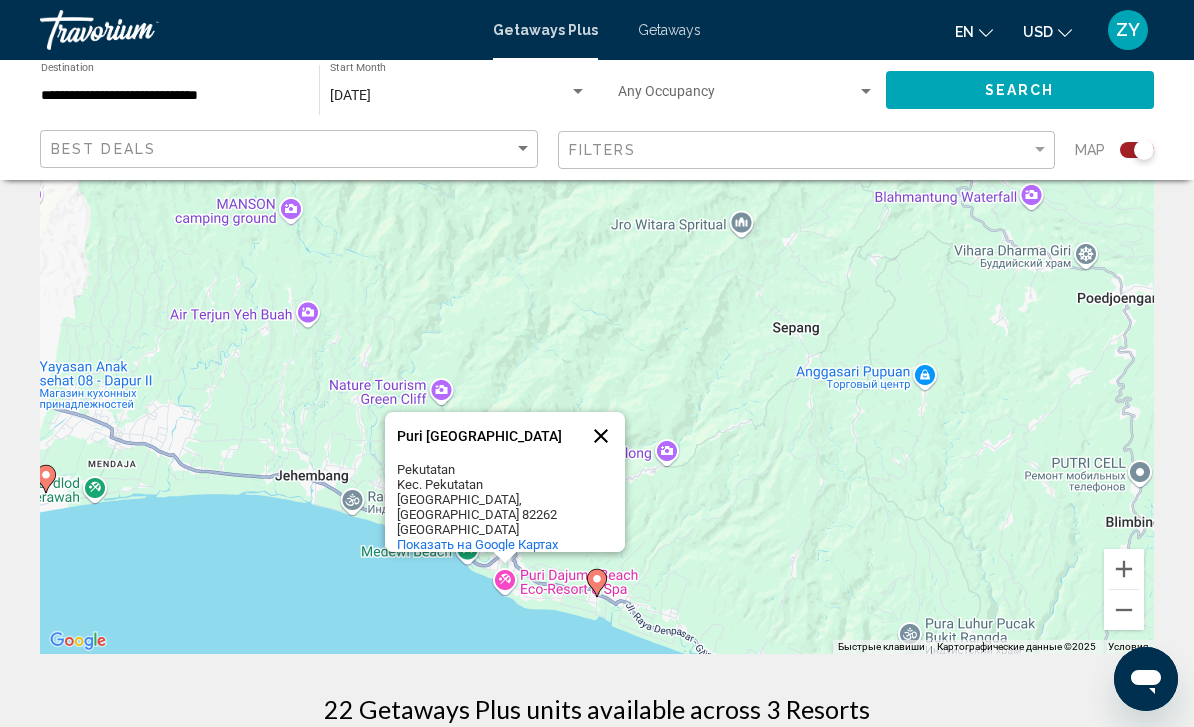 click at bounding box center [601, 436] 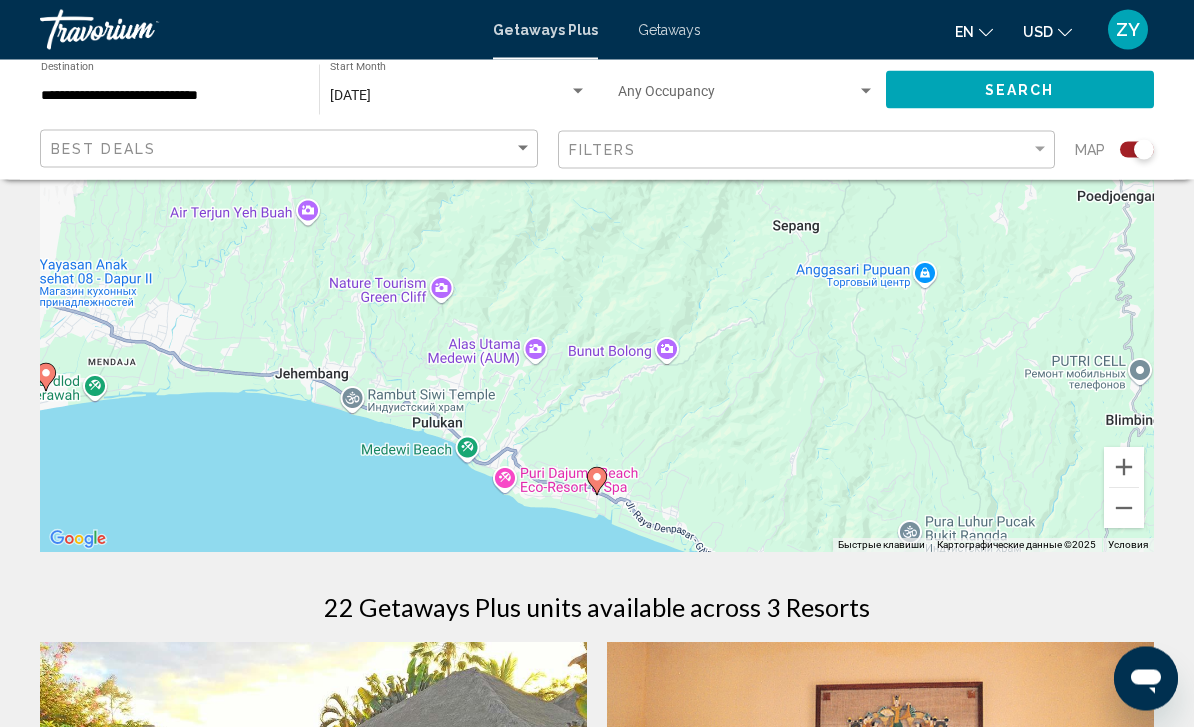 scroll, scrollTop: 250, scrollLeft: 0, axis: vertical 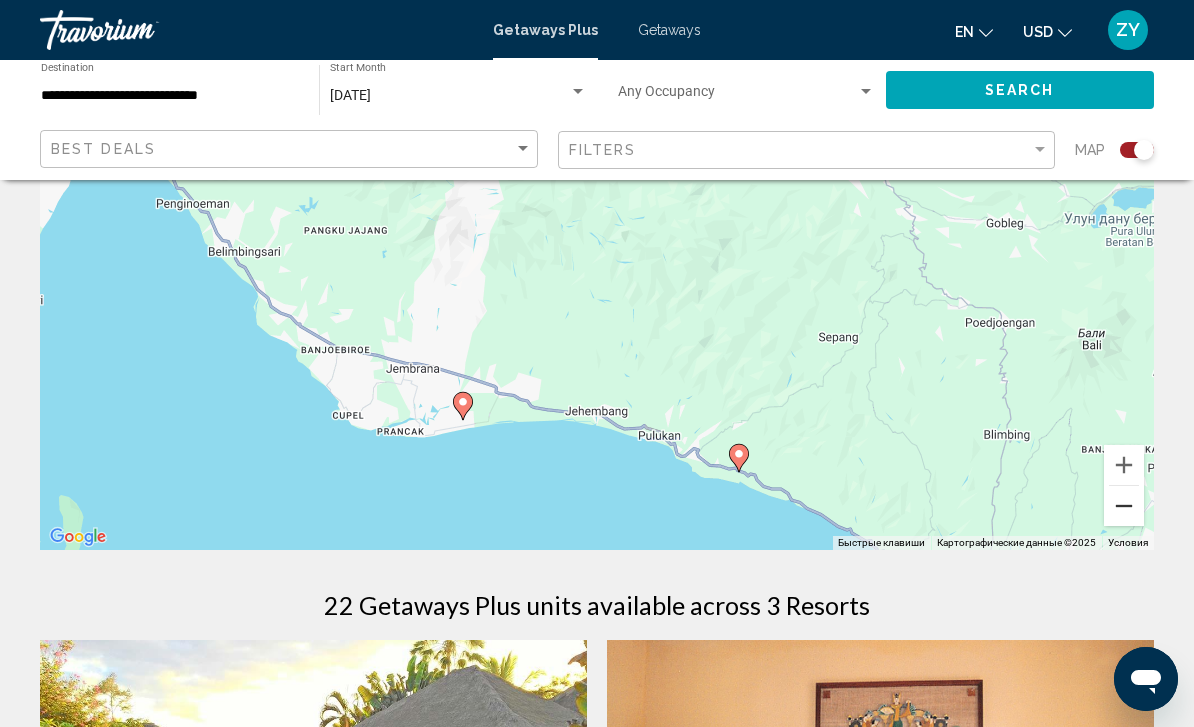 click at bounding box center (1124, 506) 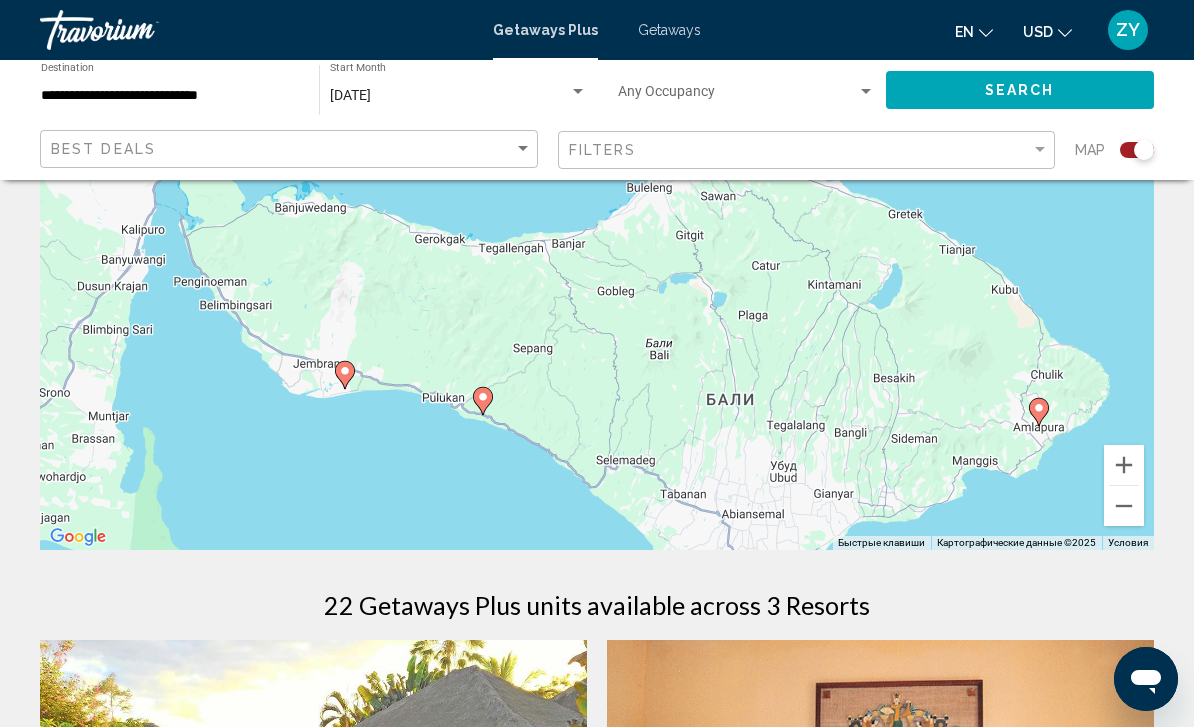 drag, startPoint x: 849, startPoint y: 352, endPoint x: 651, endPoint y: 407, distance: 205.49696 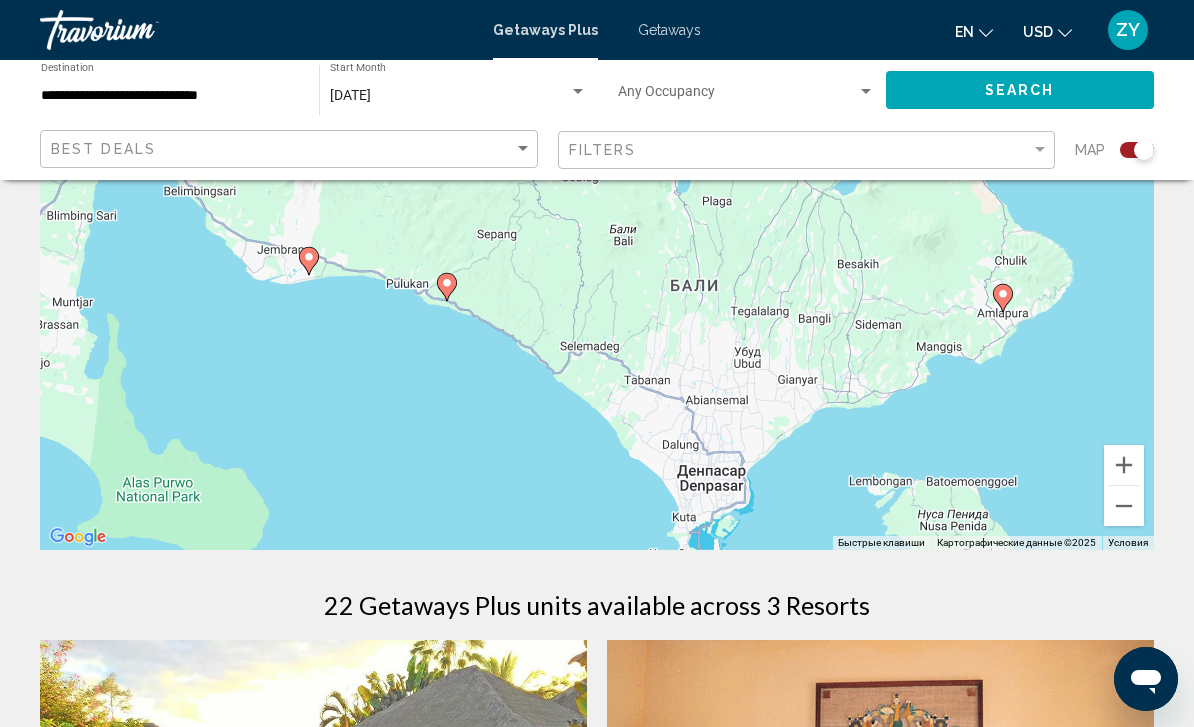 drag, startPoint x: 833, startPoint y: 480, endPoint x: 805, endPoint y: 362, distance: 121.27654 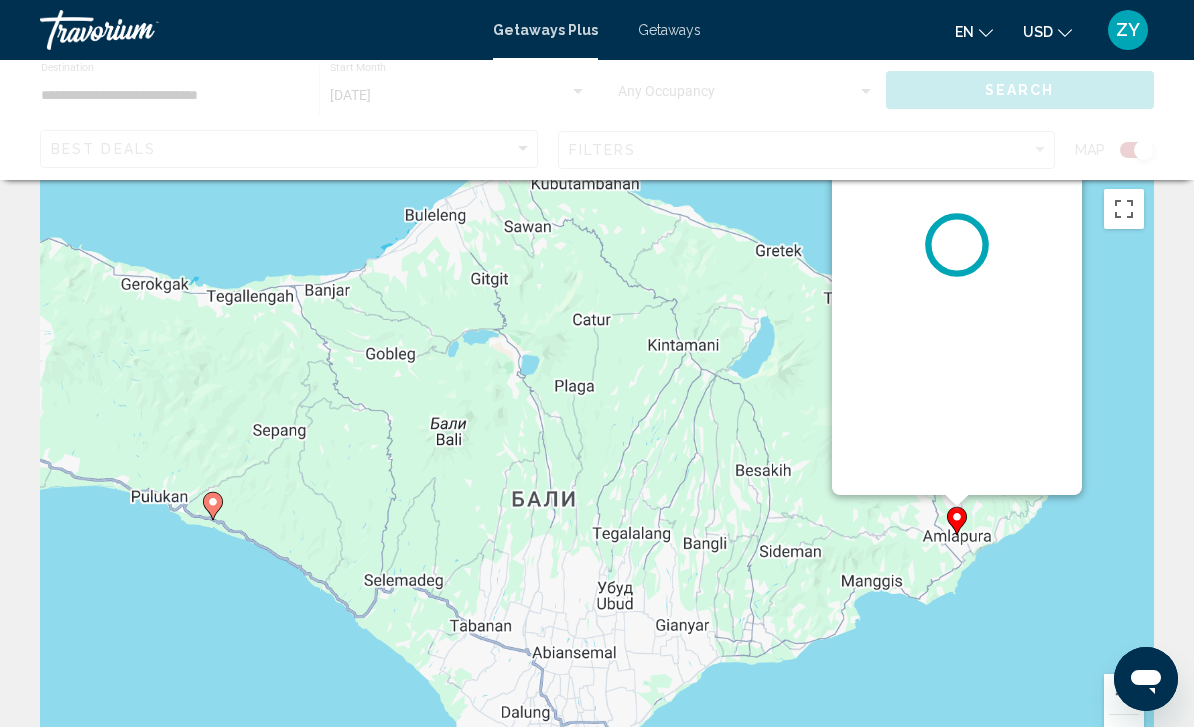 scroll, scrollTop: 0, scrollLeft: 0, axis: both 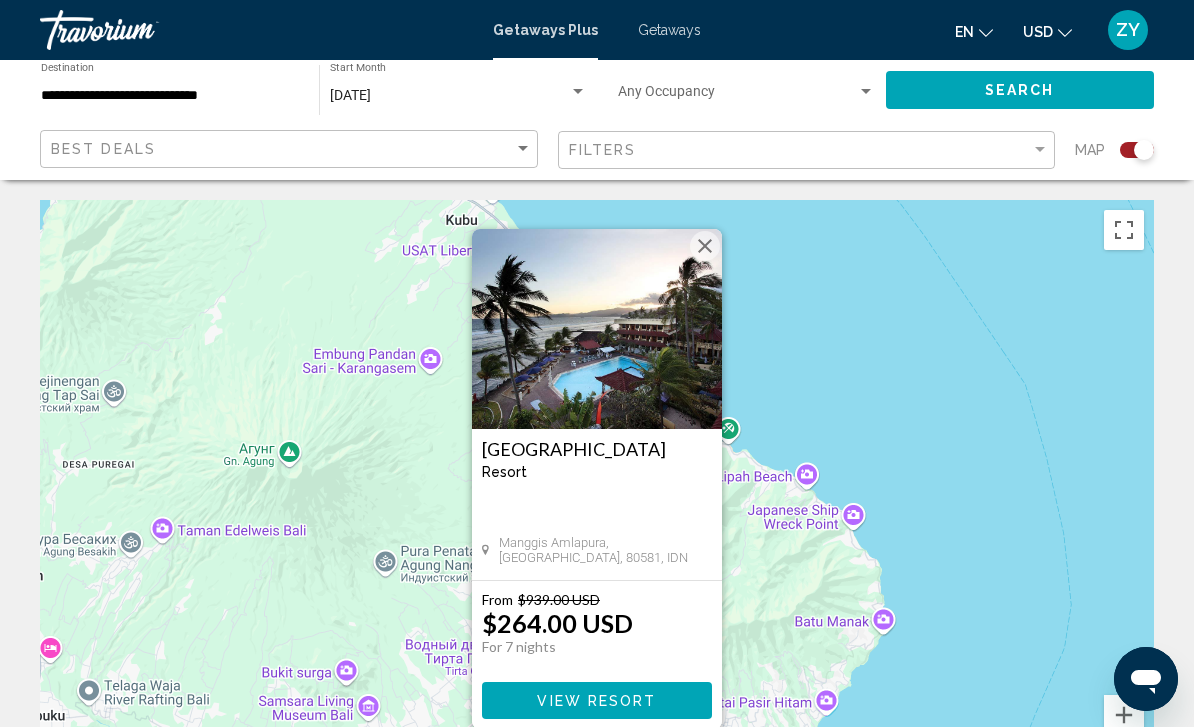 click at bounding box center (597, 329) 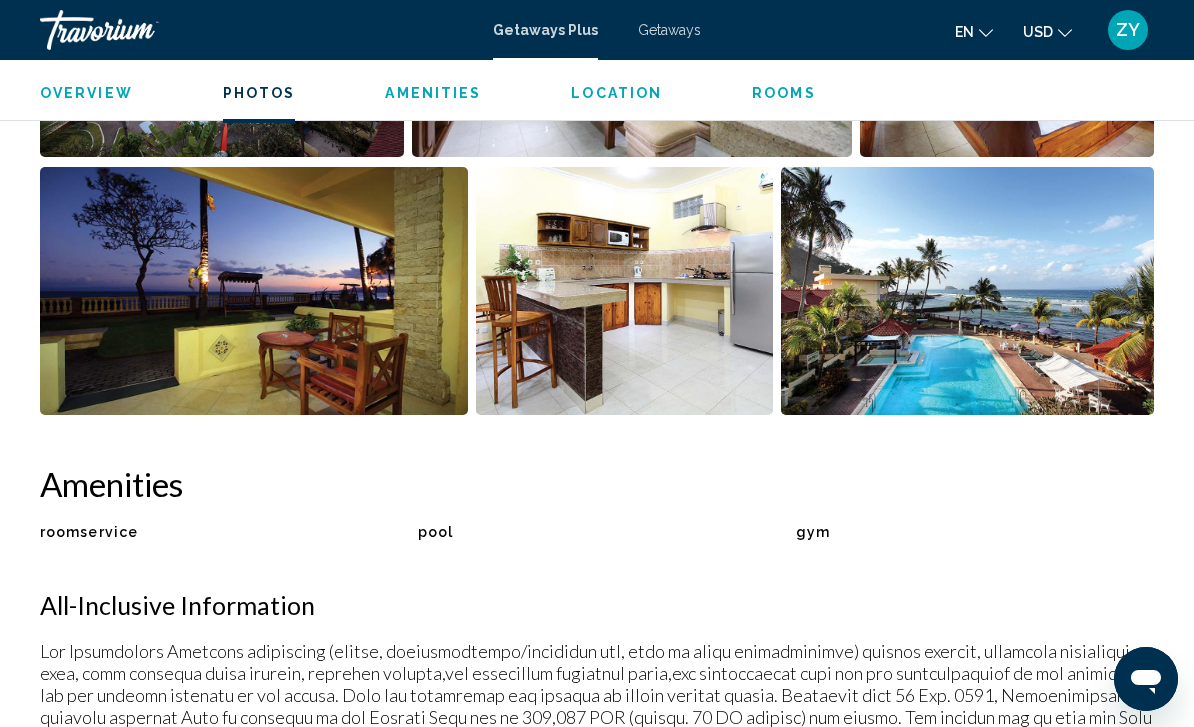 scroll, scrollTop: 1122, scrollLeft: 0, axis: vertical 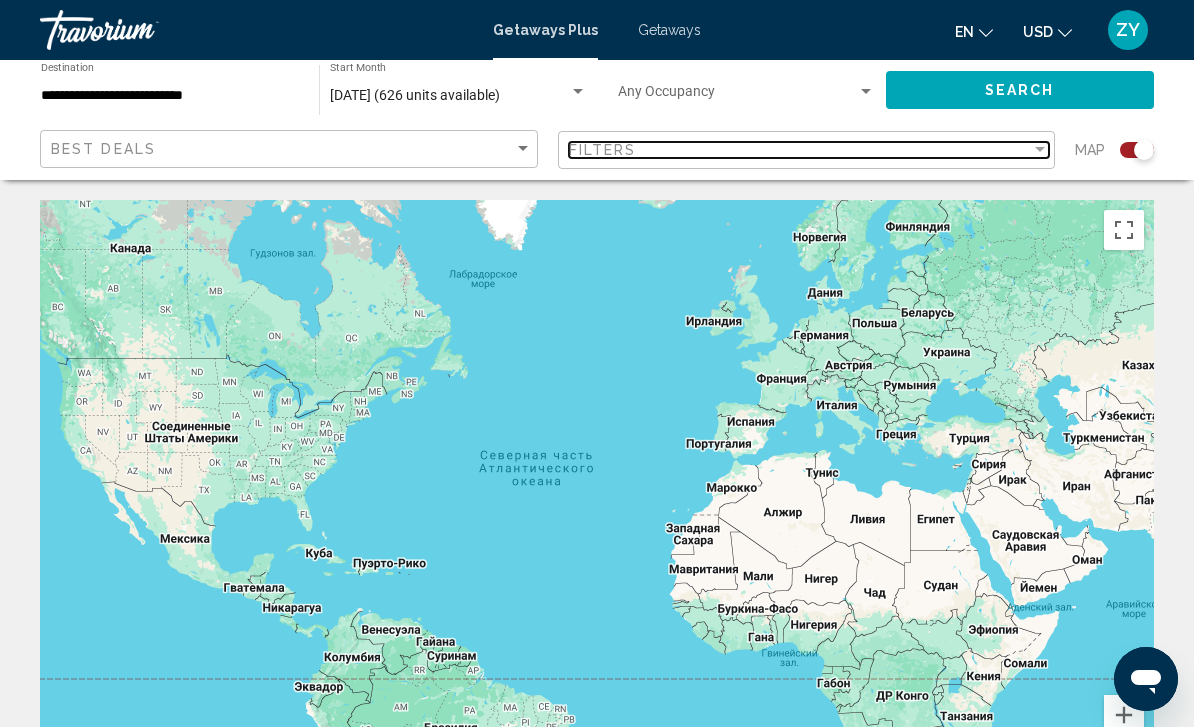 click on "Filters" at bounding box center [800, 150] 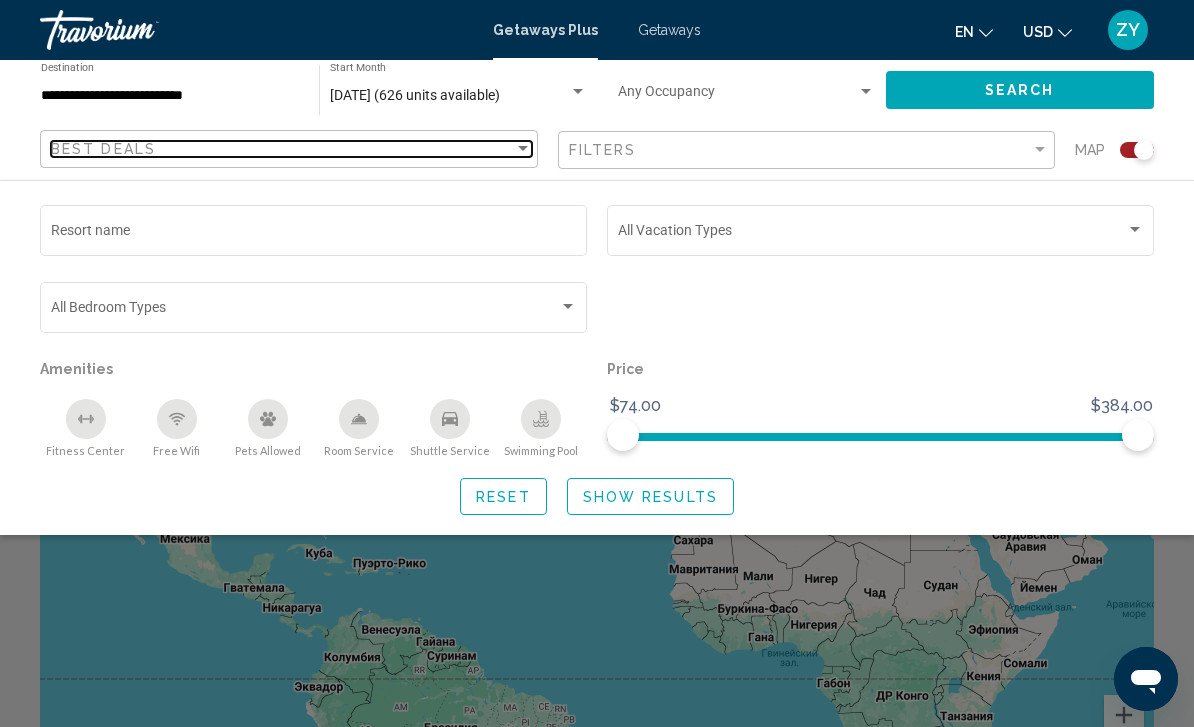 click on "Best Deals" at bounding box center [282, 149] 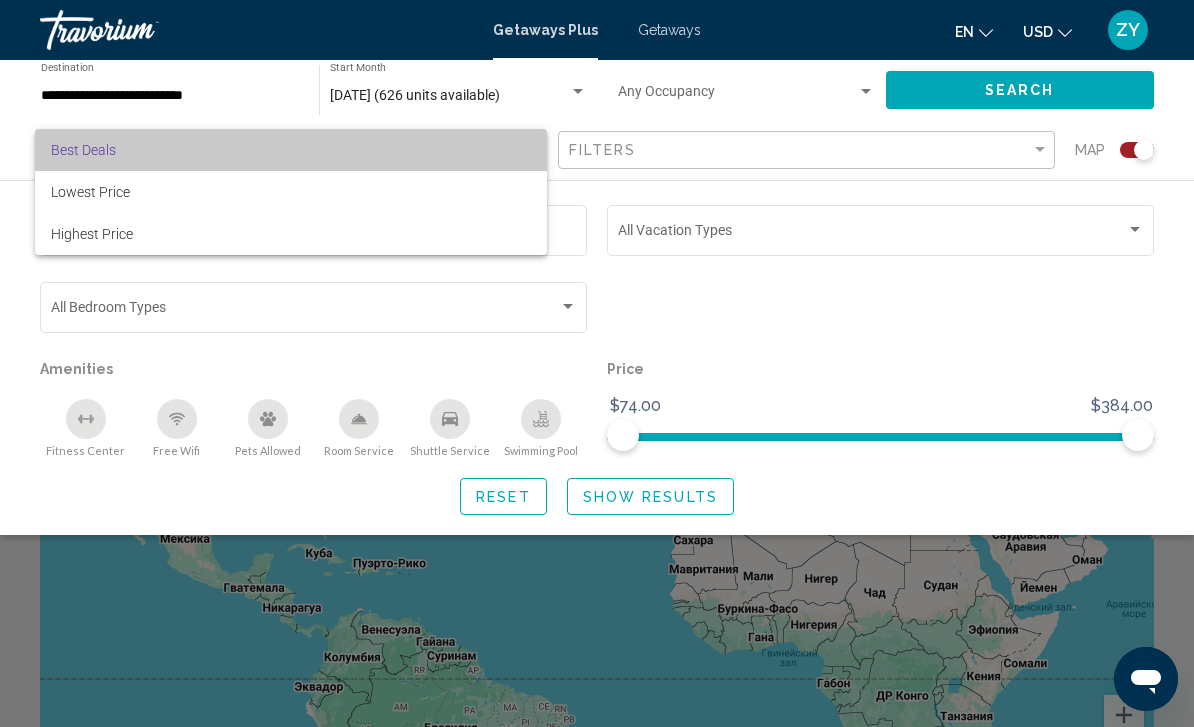 click on "Best Deals" at bounding box center [291, 150] 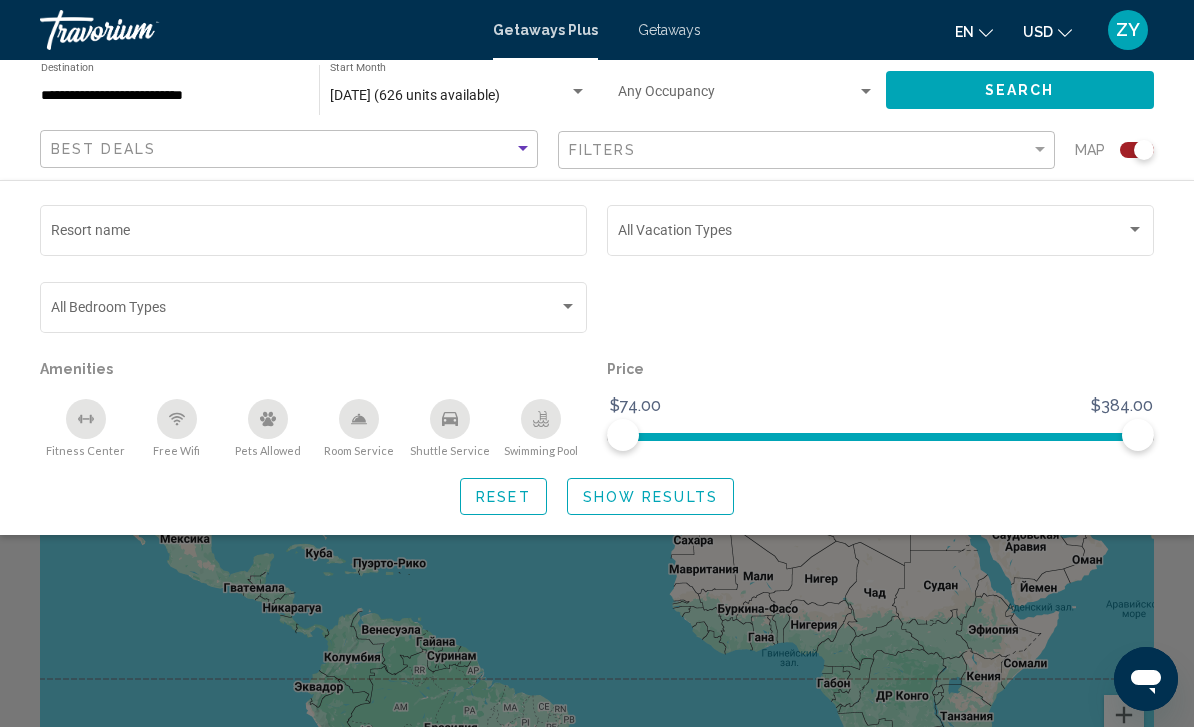 click 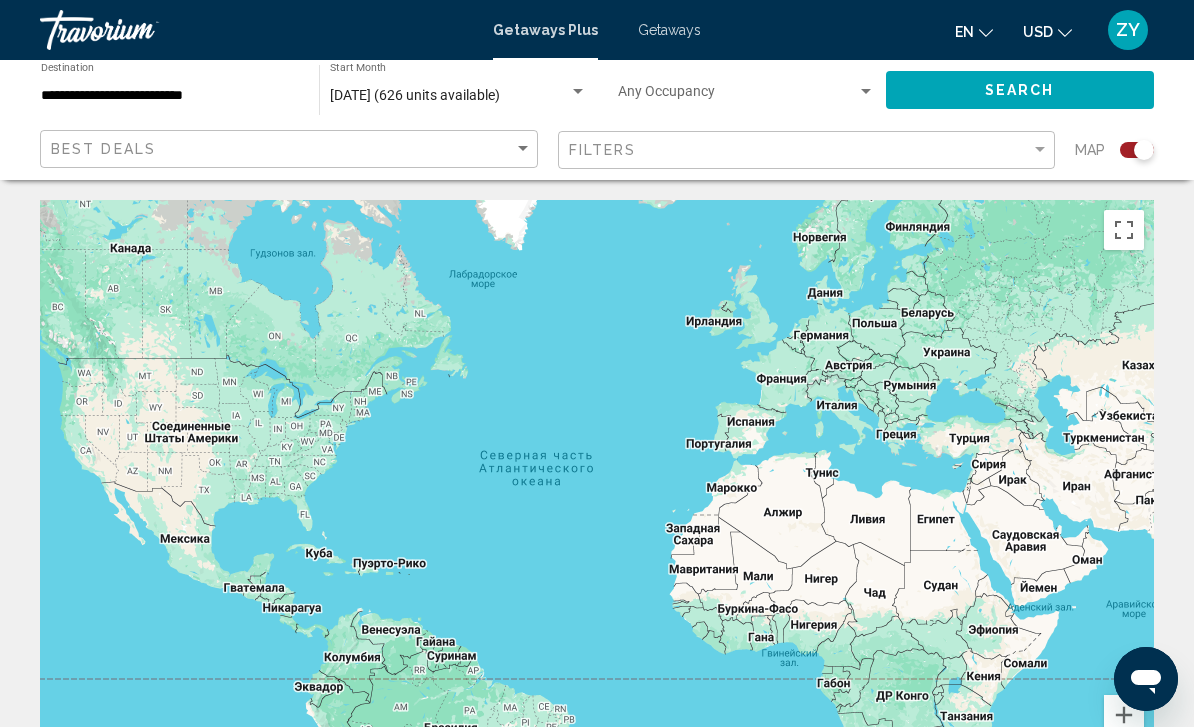 click on "[DATE] (626 units available)" at bounding box center (415, 95) 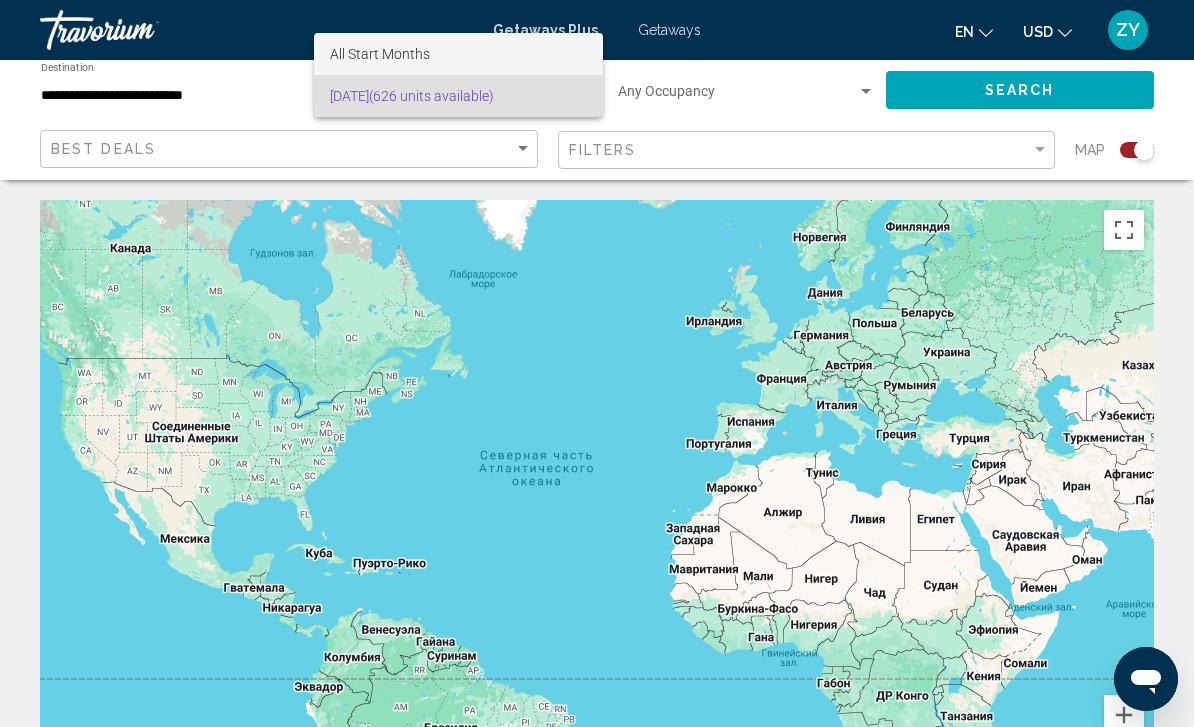 click on "All Start Months" at bounding box center (458, 54) 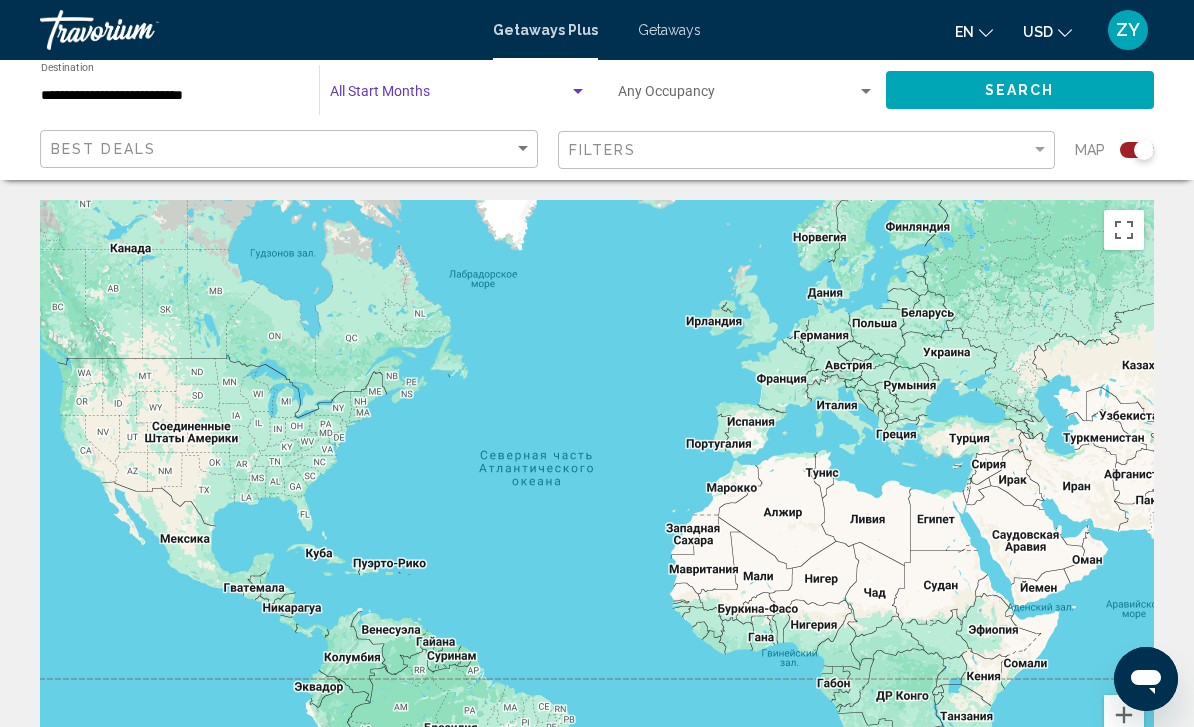 click at bounding box center [449, 96] 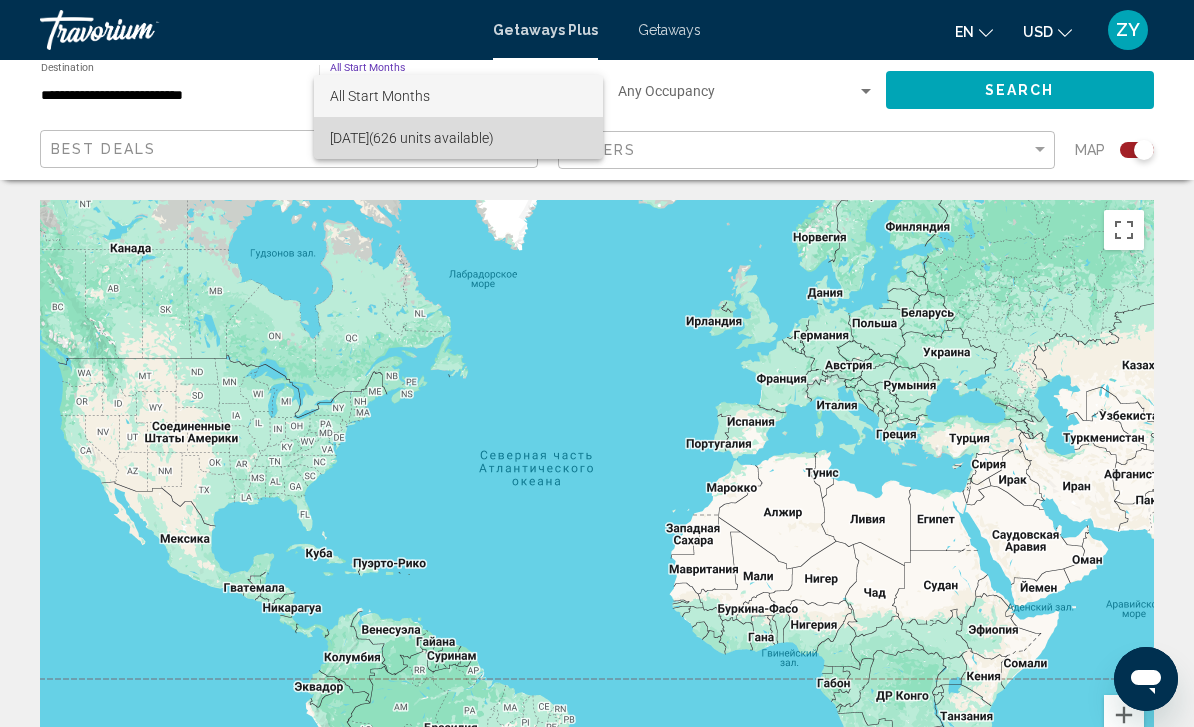 click on "[DATE]  (626 units available)" at bounding box center [458, 138] 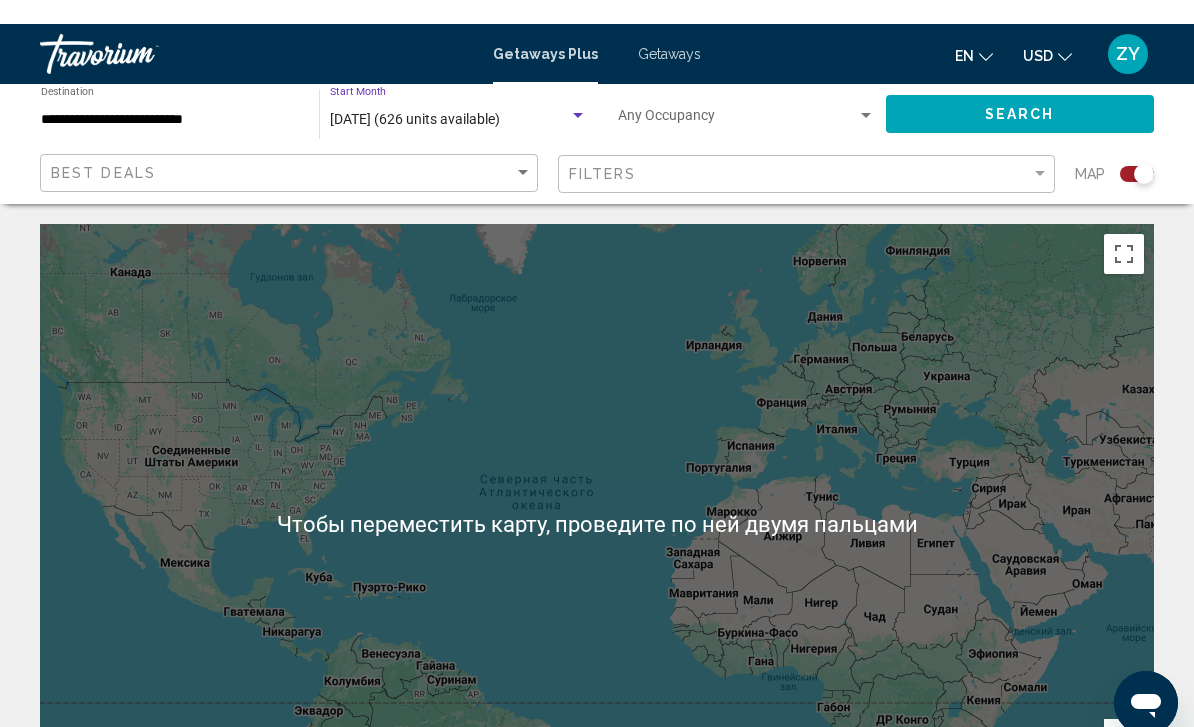 click on "Getaways Plus  Getaways en
English Español Français Italiano Português русский USD
USD ($) MXN (Mex$) CAD (Can$) GBP (£) EUR (€) AUD (A$) NZD (NZ$) CNY (CN¥) ZY Login" at bounding box center (597, 30) 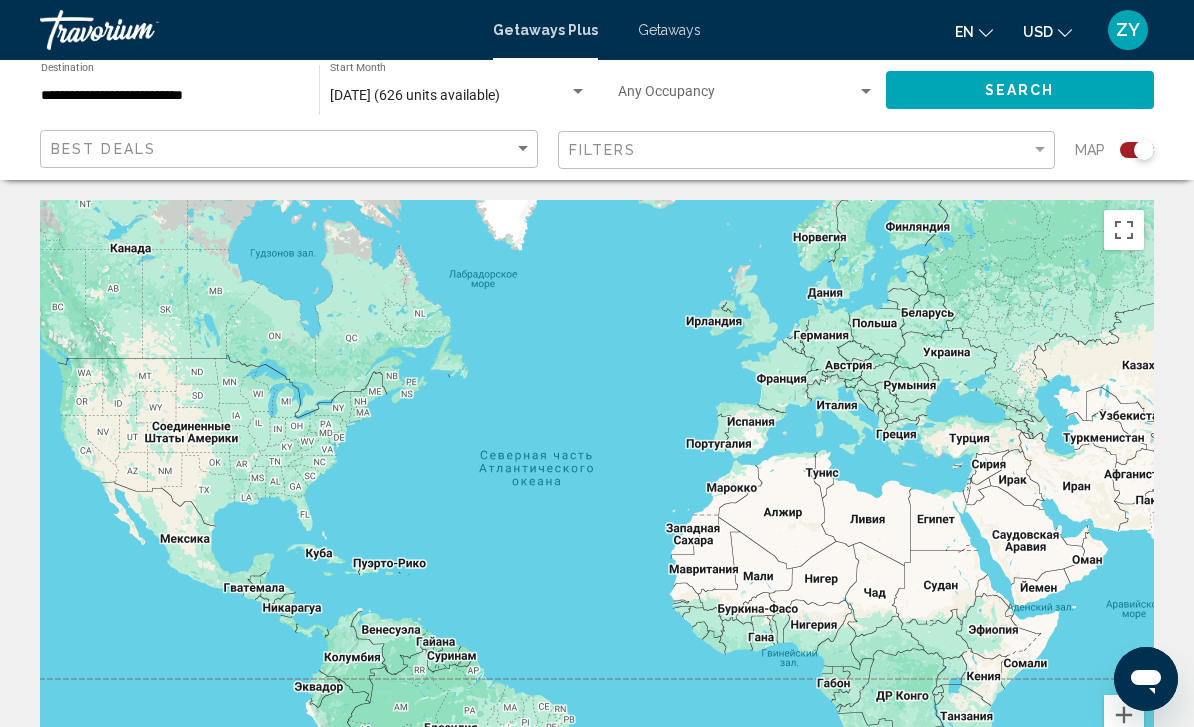 click on "[DATE] (626 units available)" at bounding box center (449, 96) 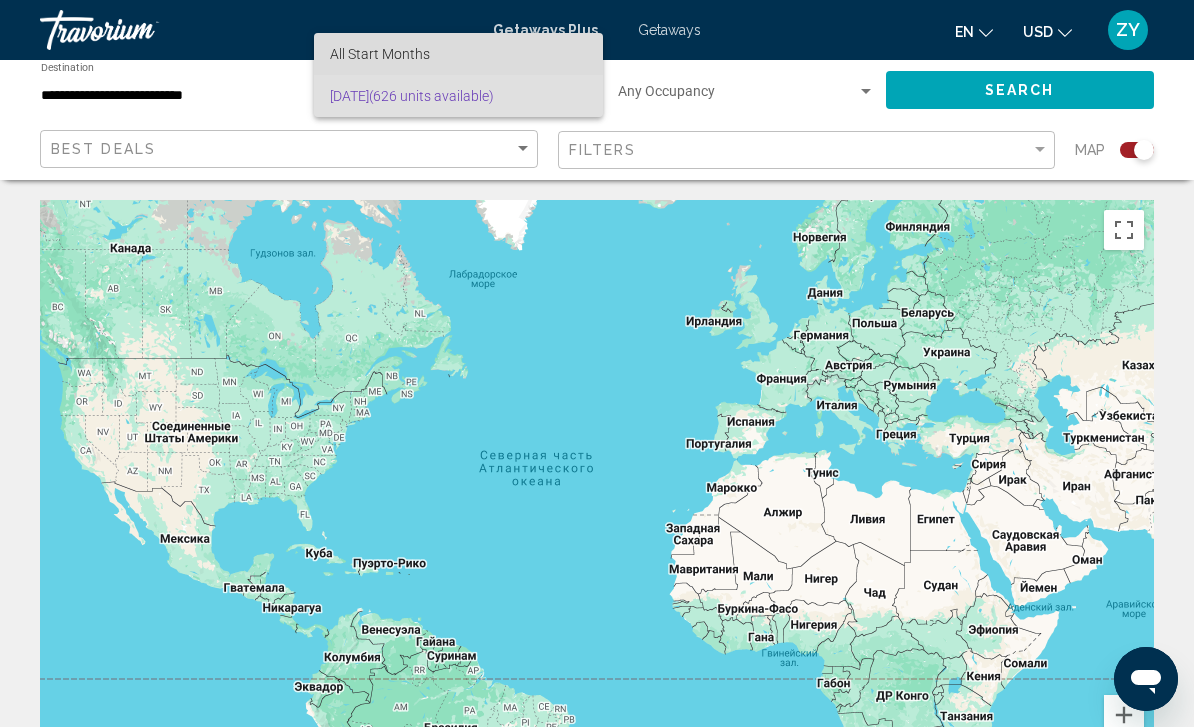 click on "All Start Months" at bounding box center [458, 54] 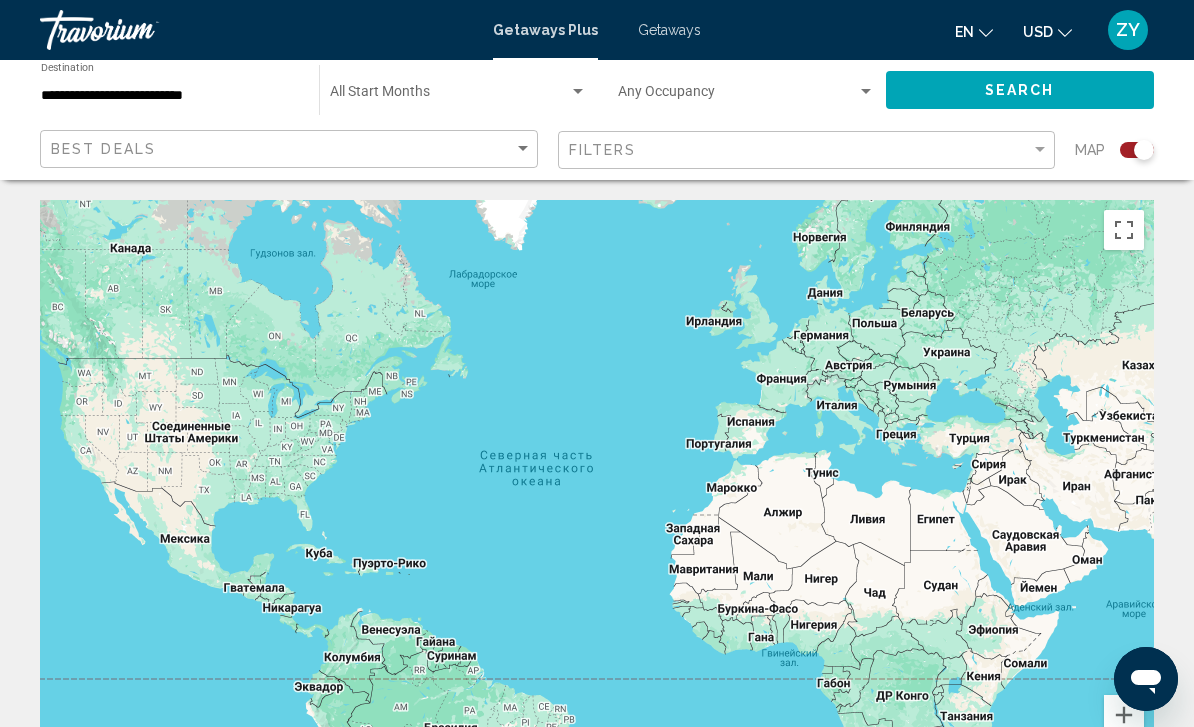 click on "Search" 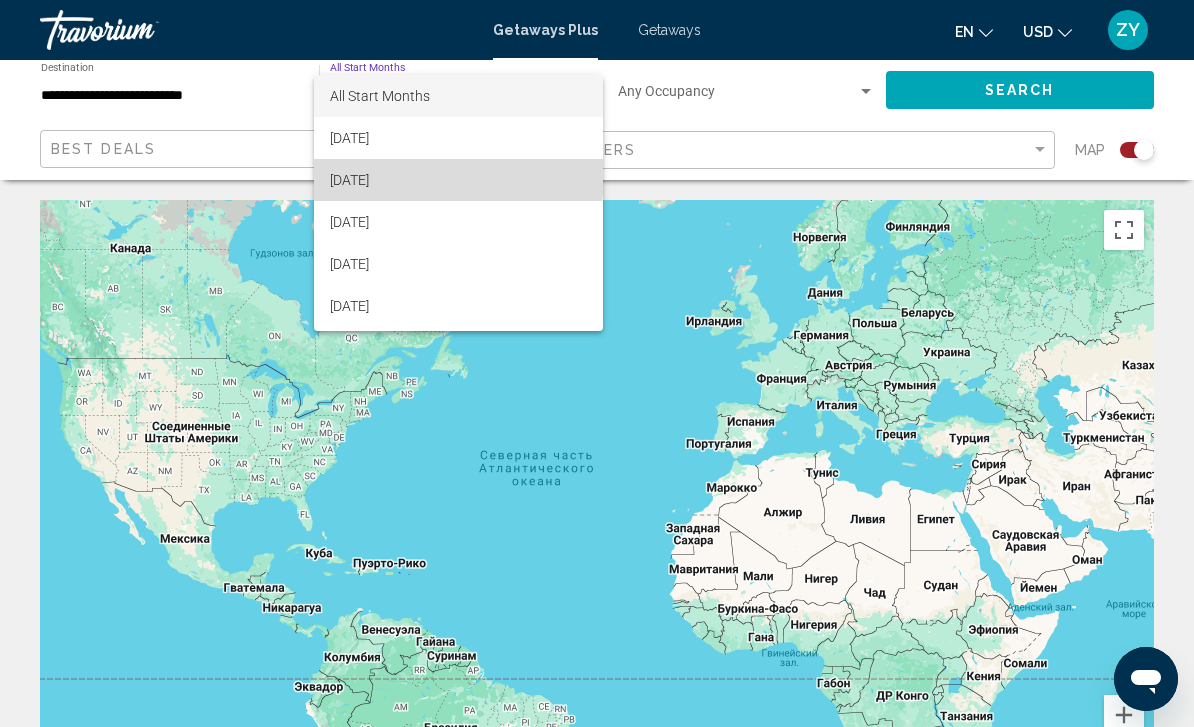 click on "[DATE]" at bounding box center (458, 180) 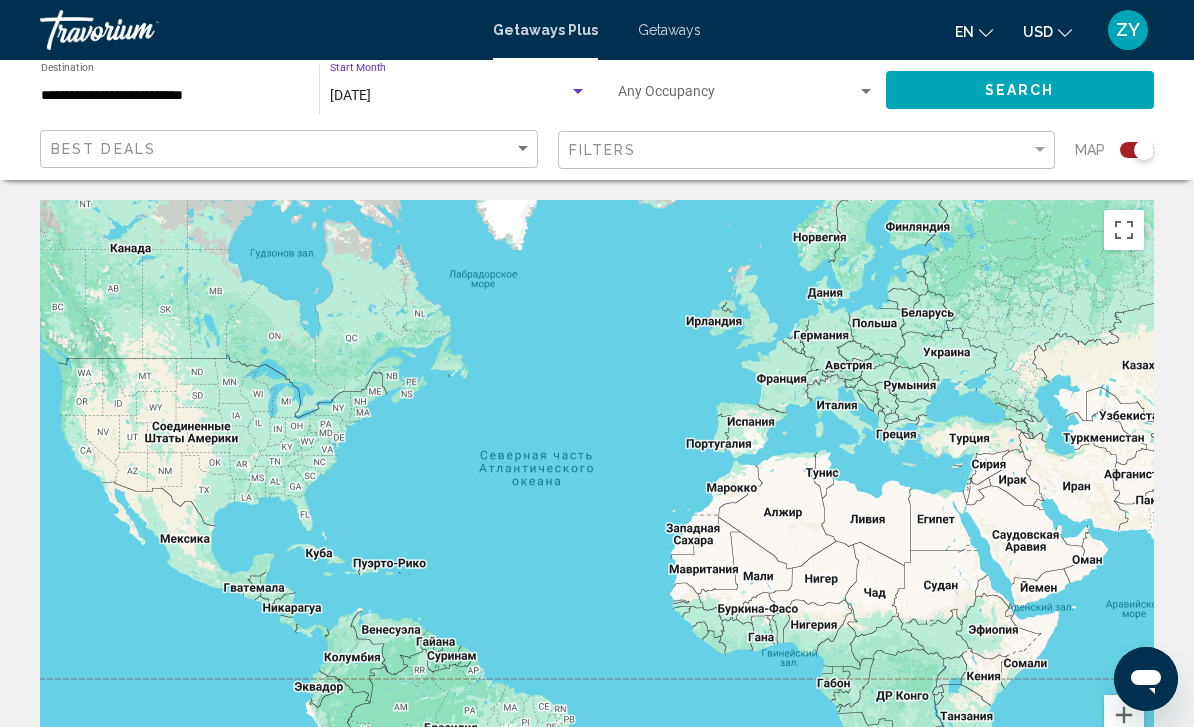 click on "Search" 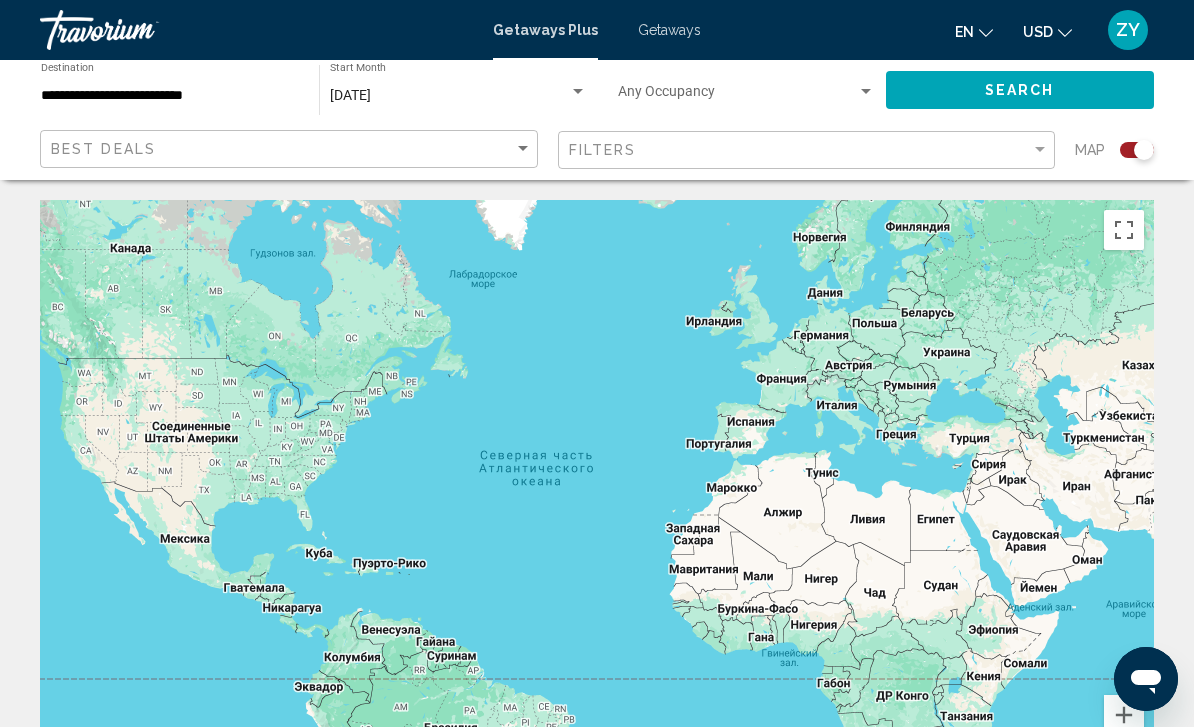 click on "[DATE]" at bounding box center (449, 96) 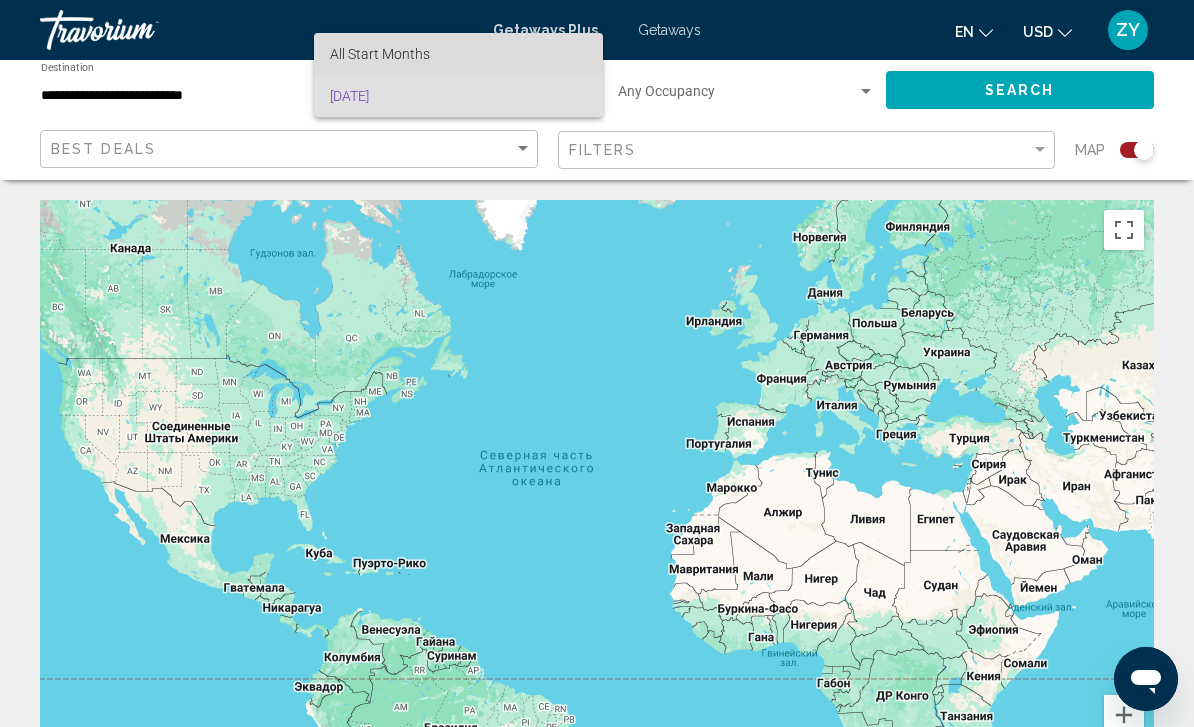 click on "All Start Months" at bounding box center [458, 54] 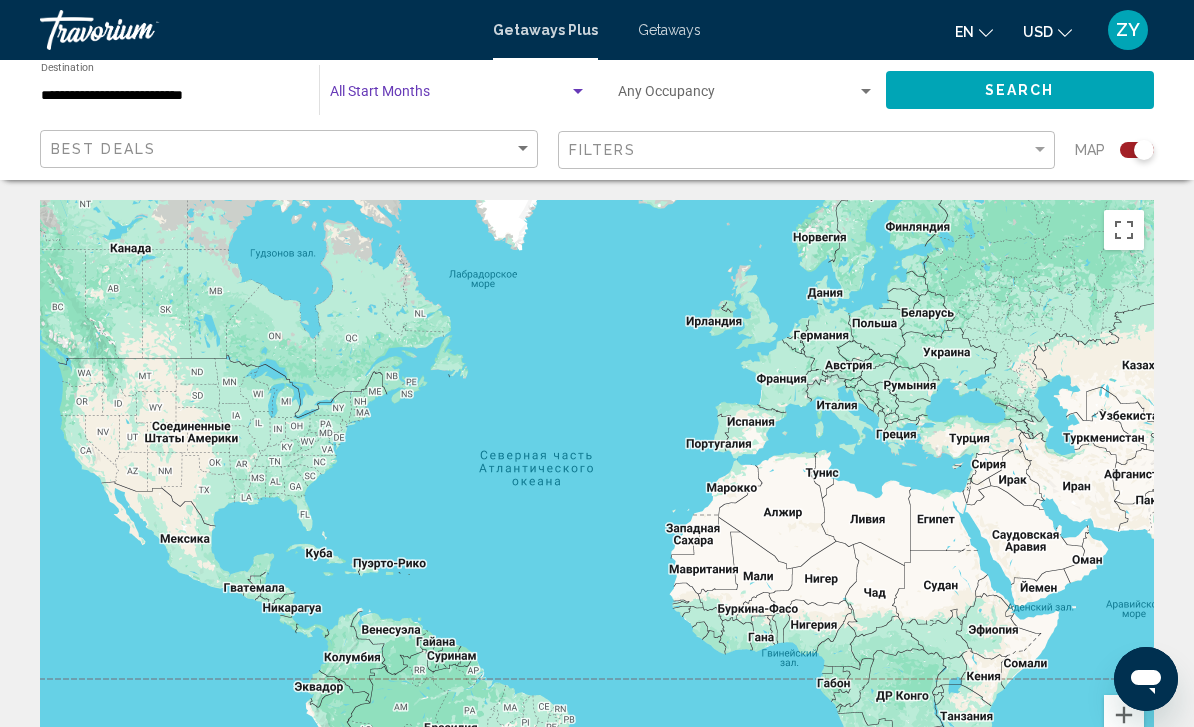 click on "Search" 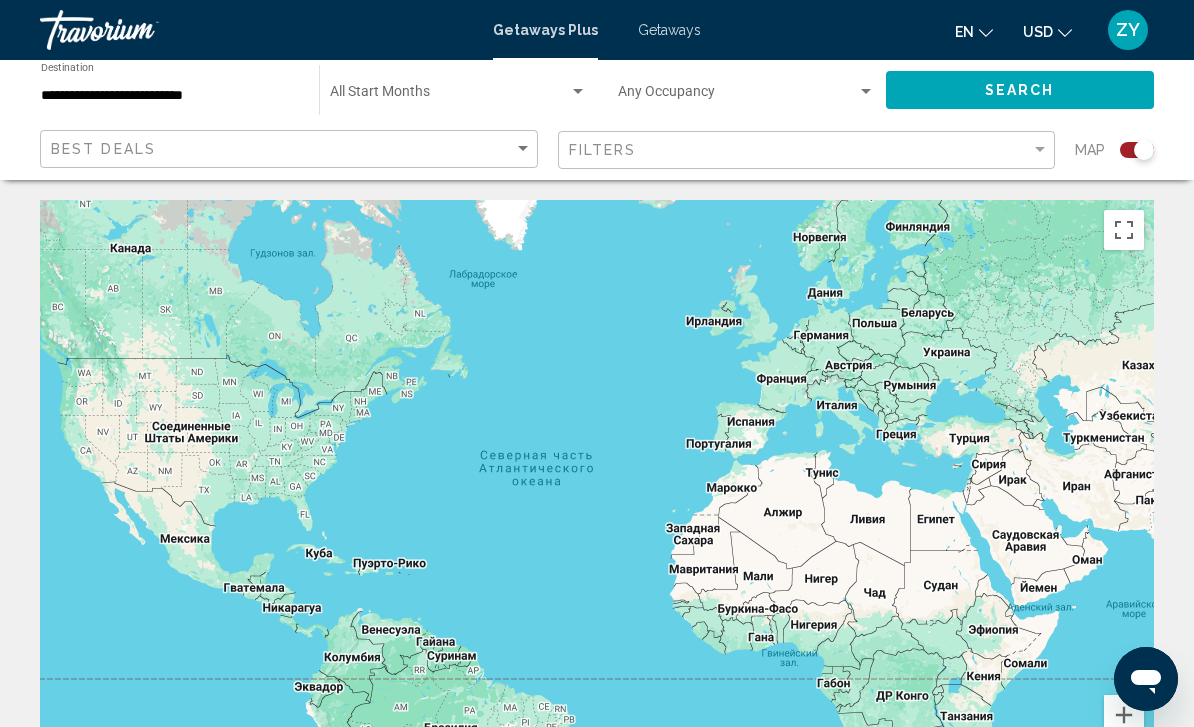 click at bounding box center [449, 96] 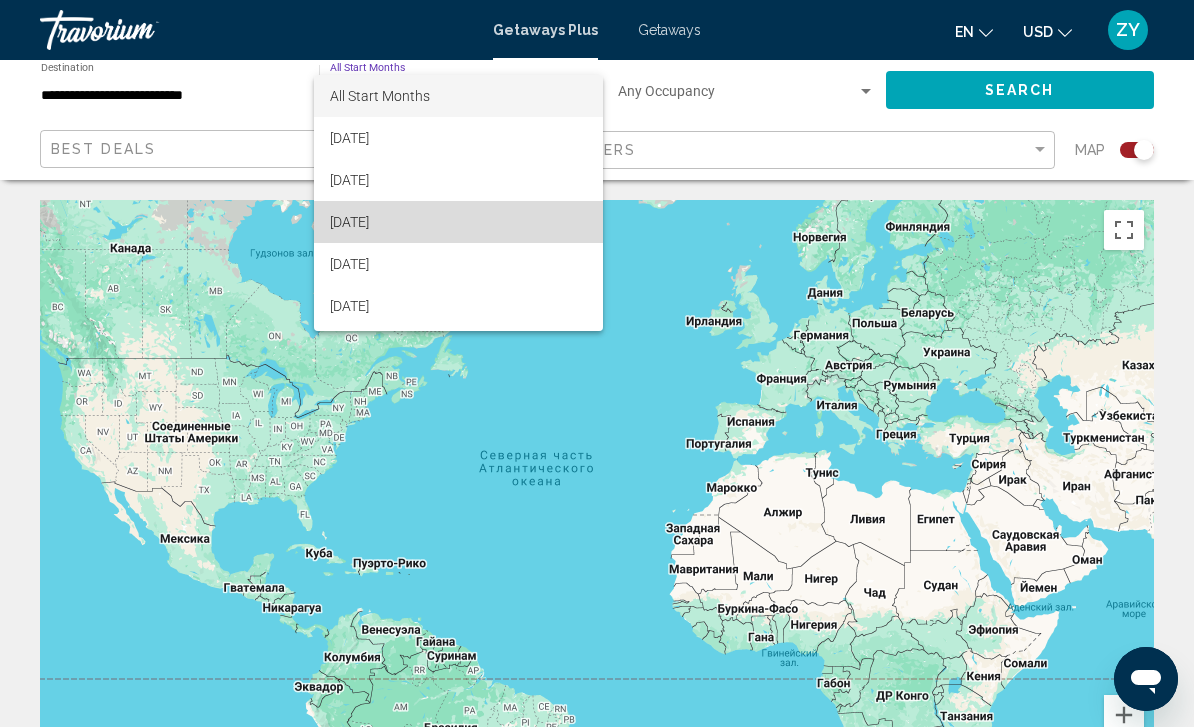 click on "[DATE]" at bounding box center (458, 222) 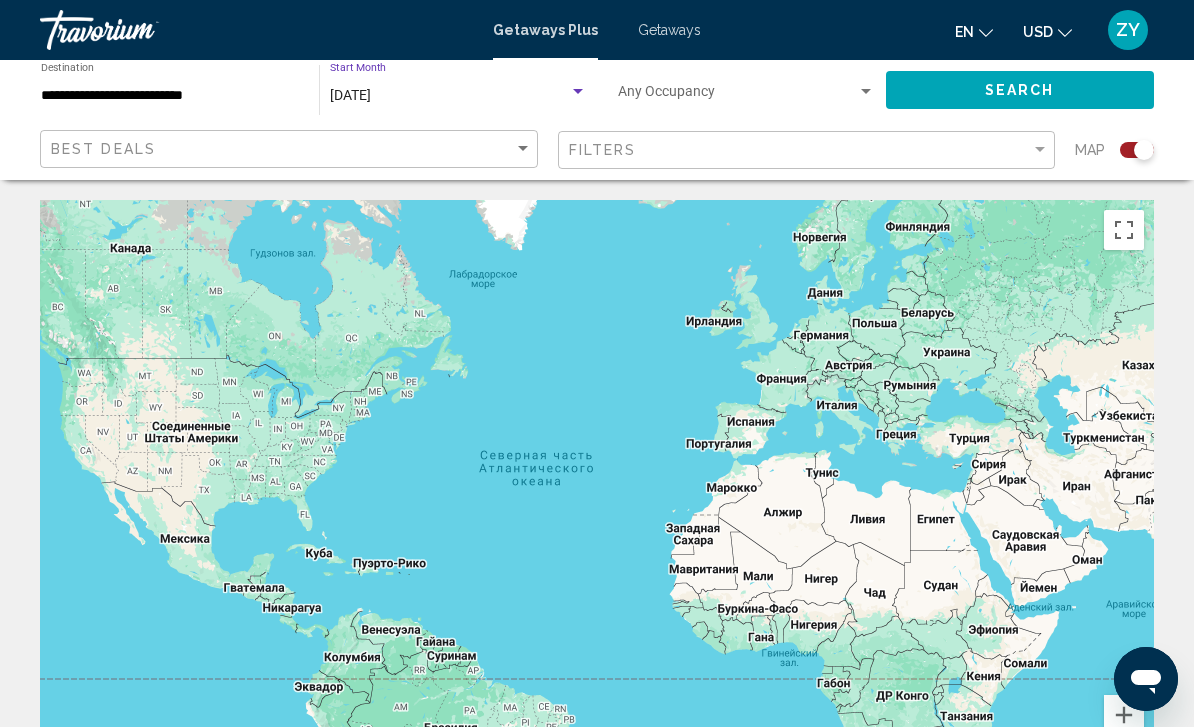 click on "Search" 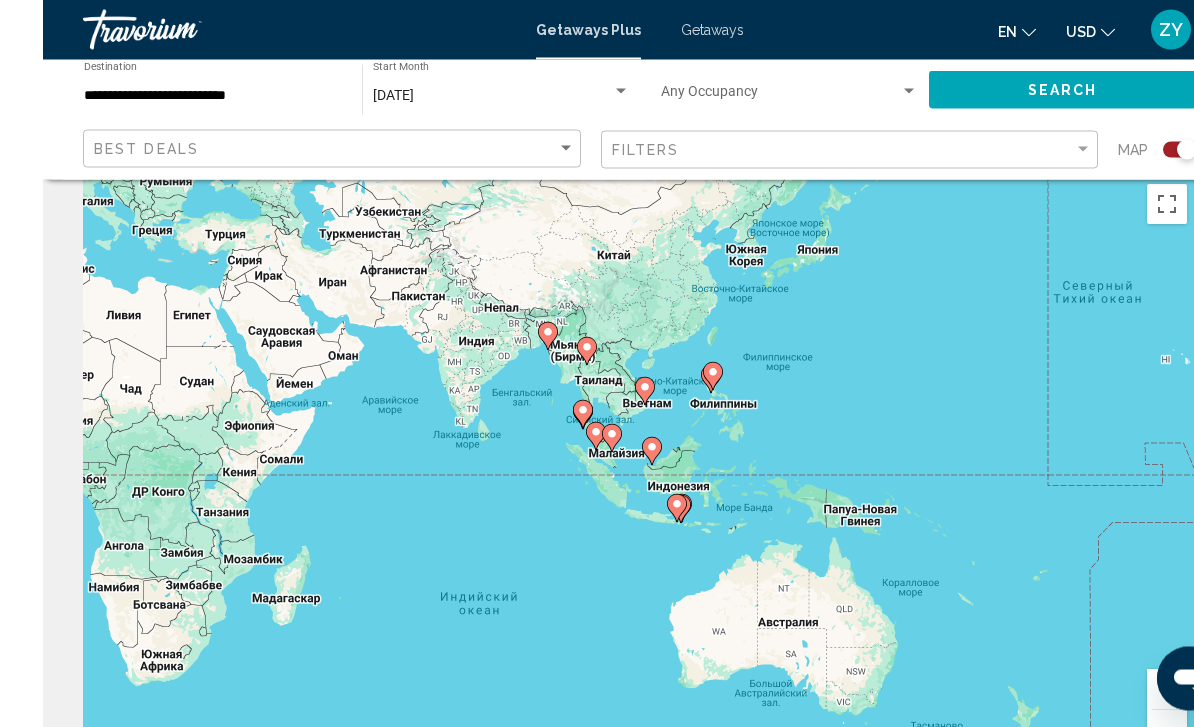 scroll, scrollTop: 25, scrollLeft: 0, axis: vertical 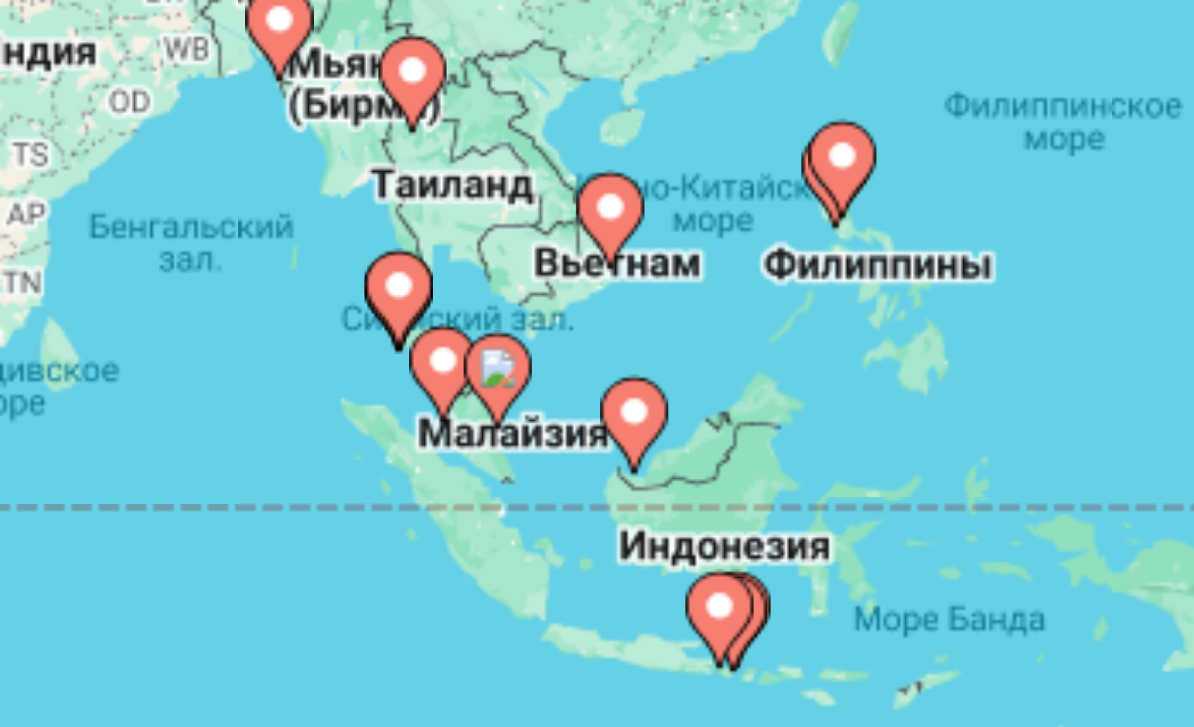 click 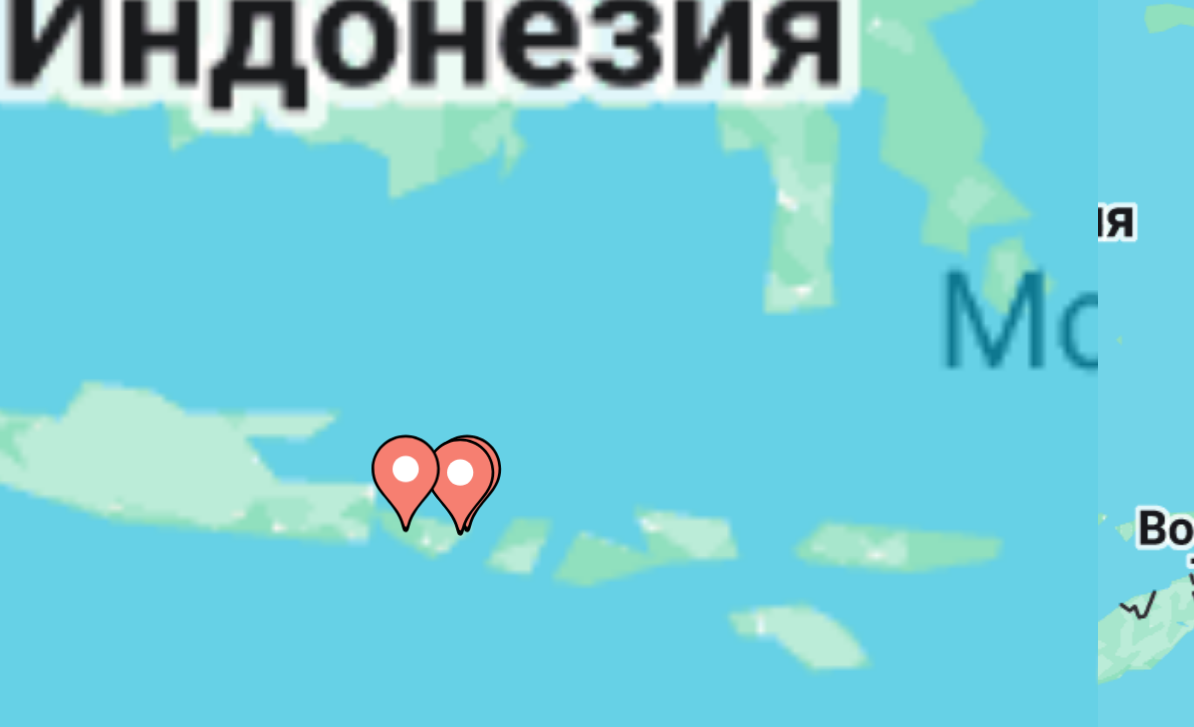 type on "**********" 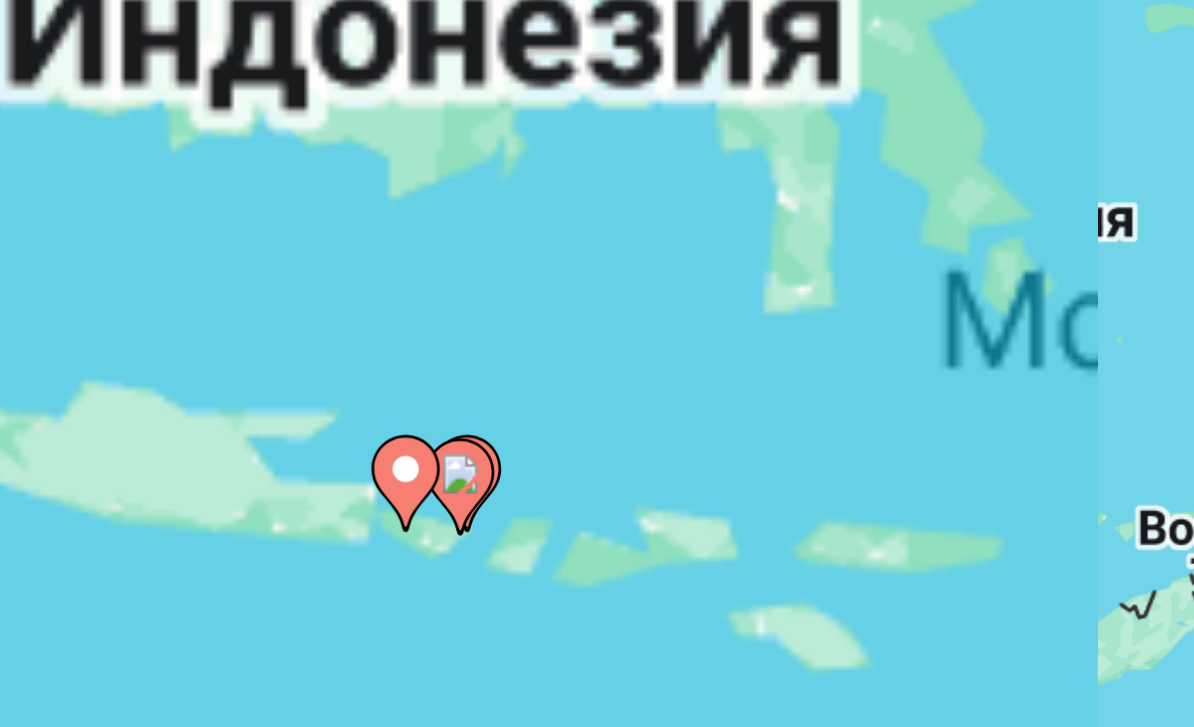 click 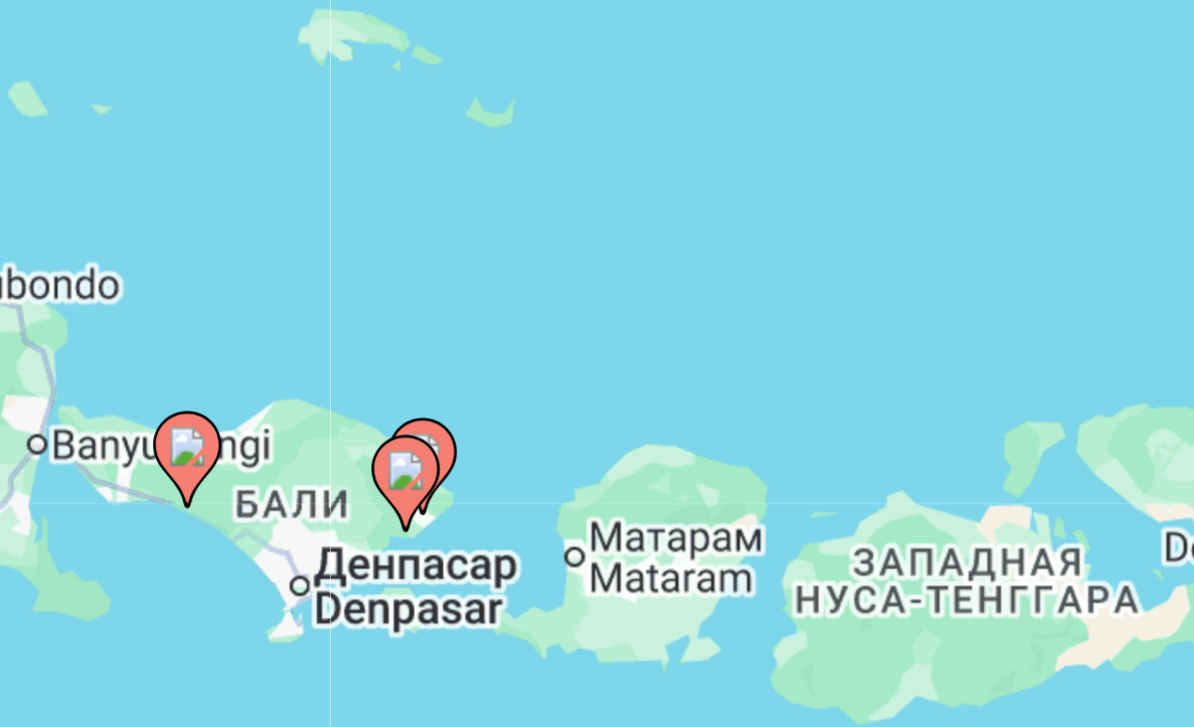 click 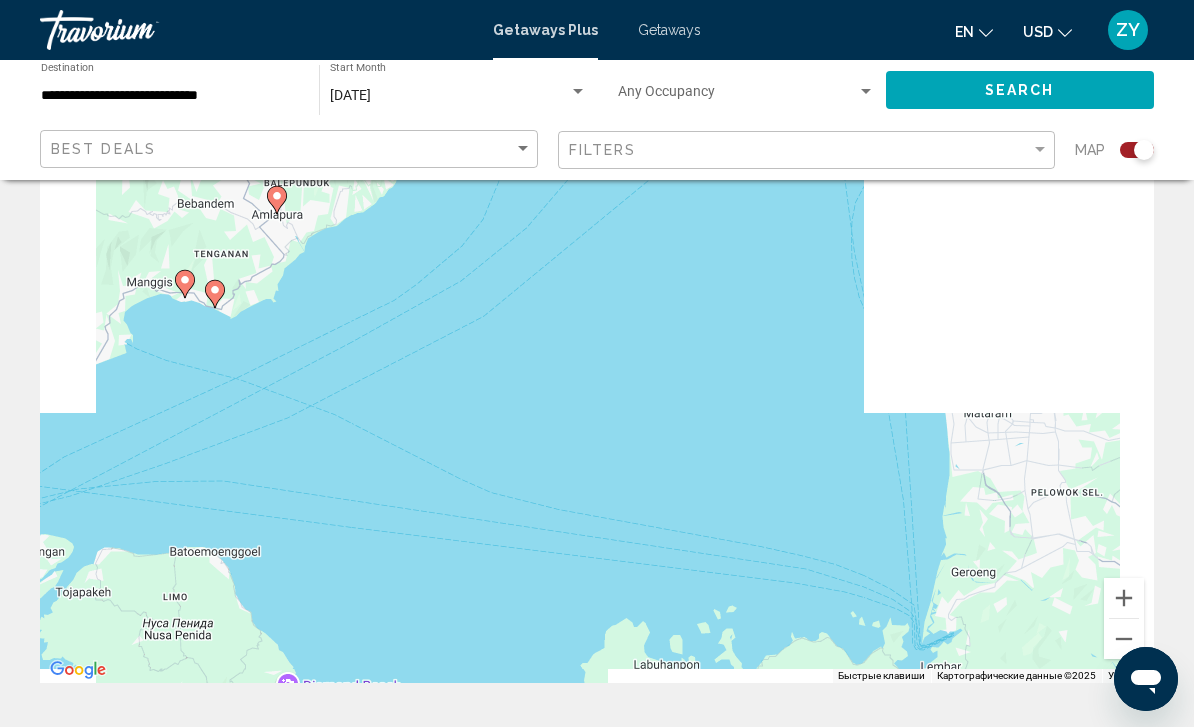 scroll, scrollTop: 139, scrollLeft: 0, axis: vertical 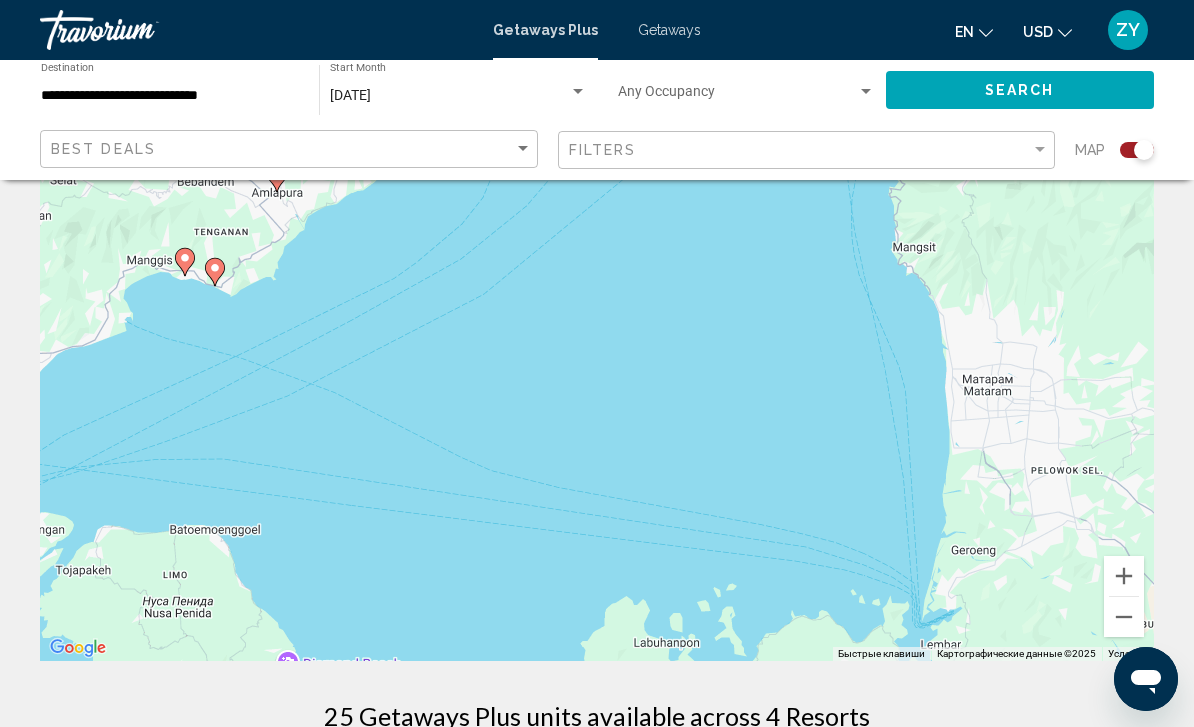 click 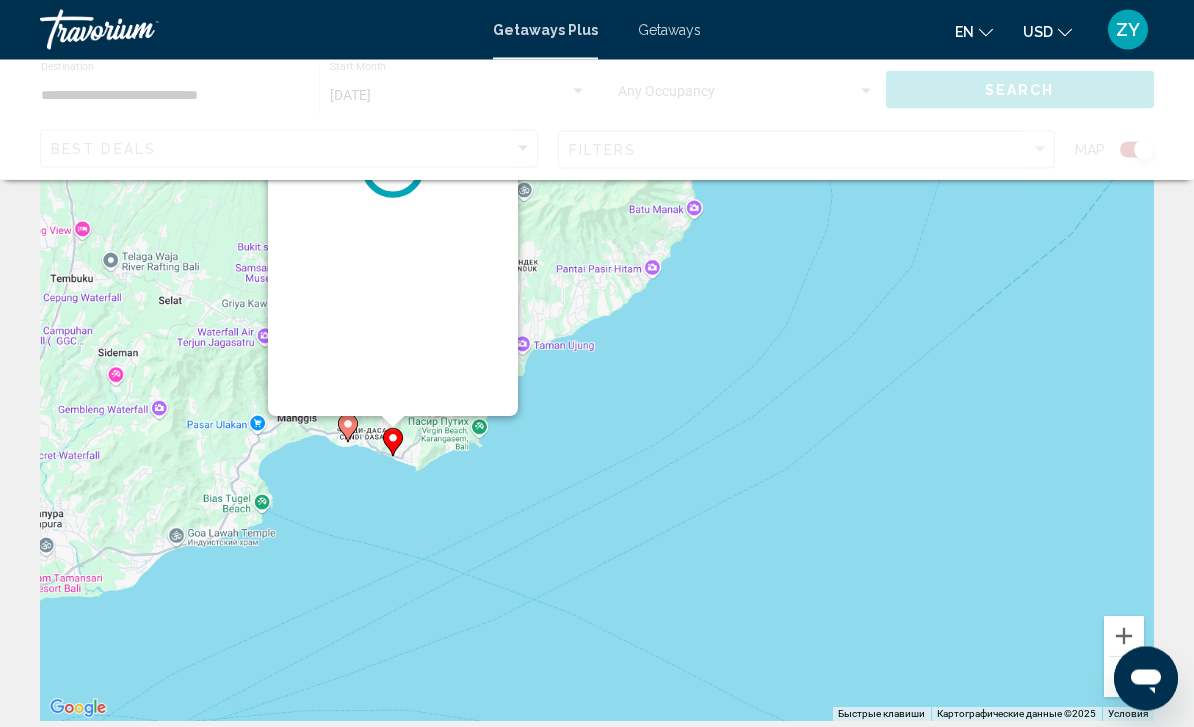 scroll, scrollTop: 0, scrollLeft: 0, axis: both 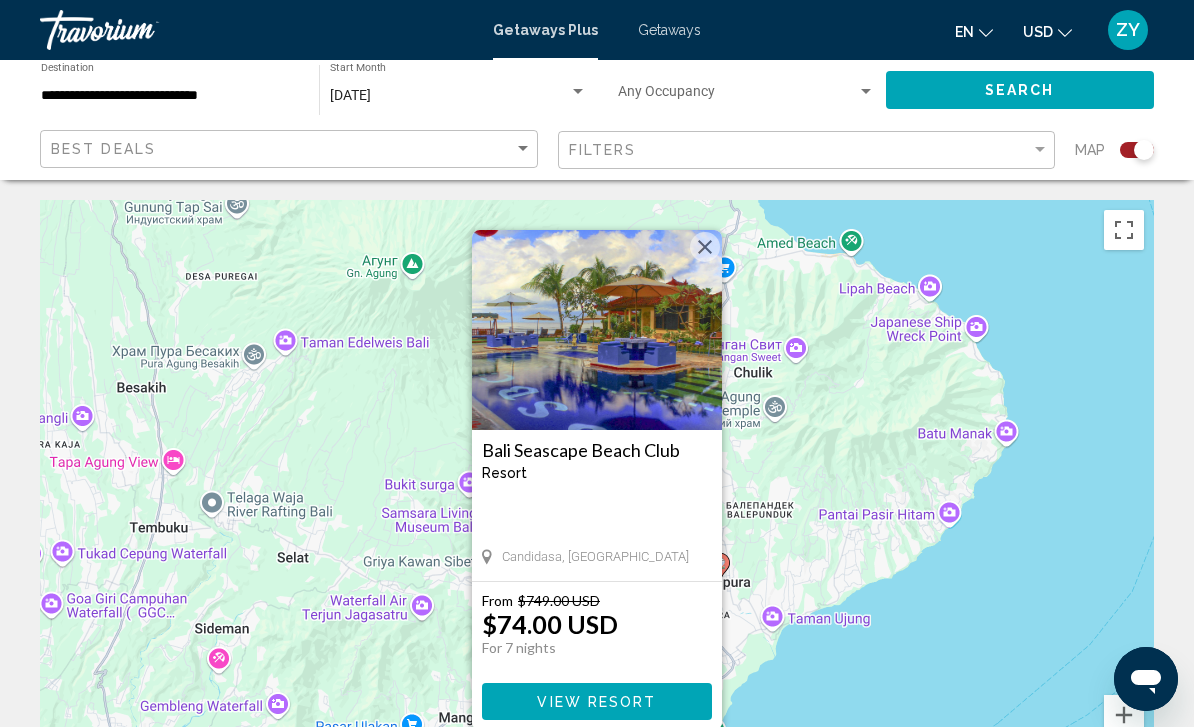 click at bounding box center [597, 330] 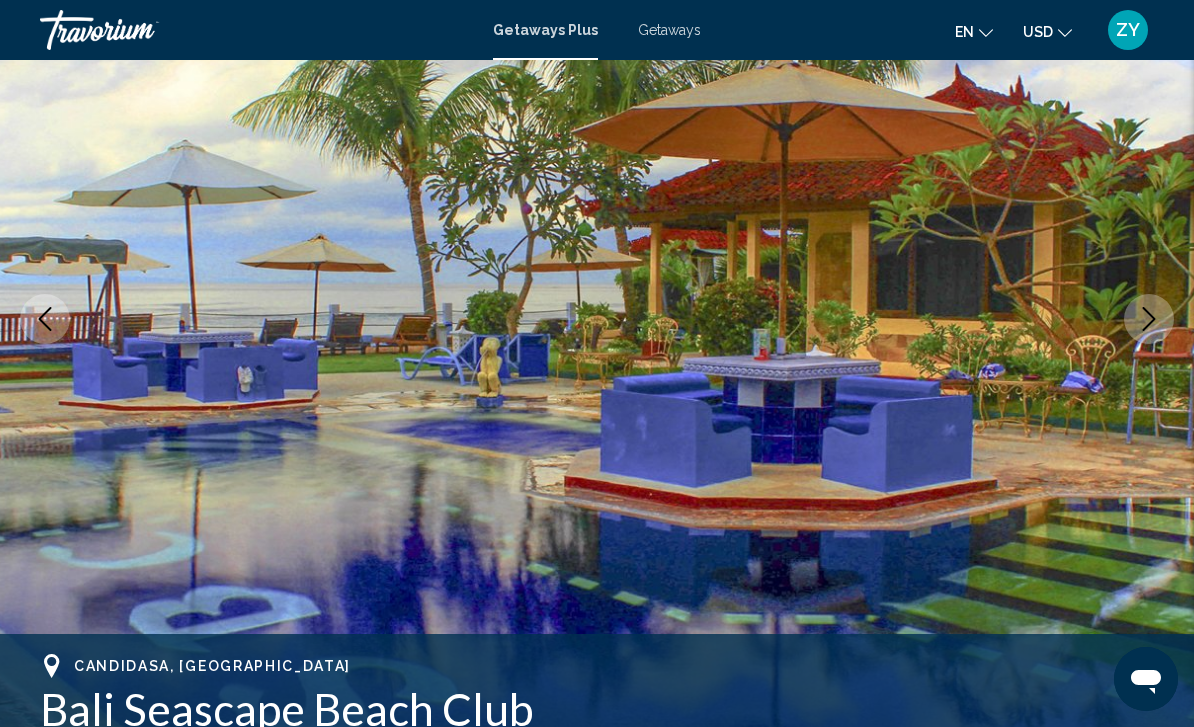 scroll, scrollTop: 218, scrollLeft: 0, axis: vertical 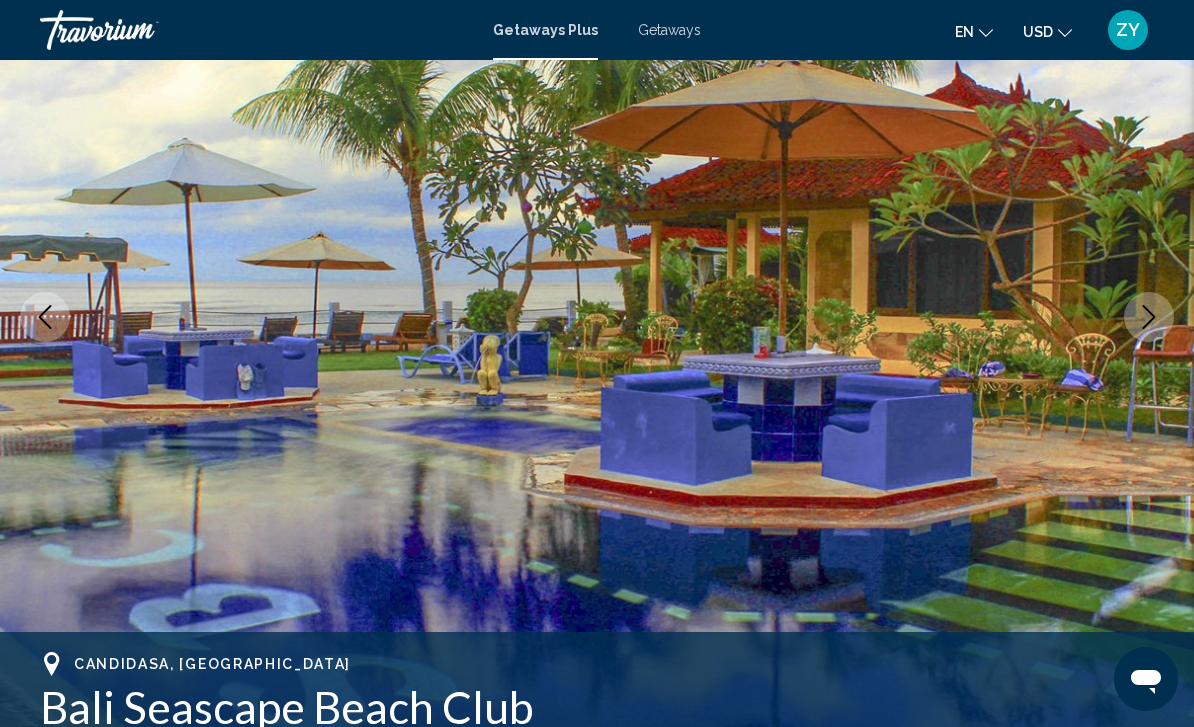 click at bounding box center (597, 317) 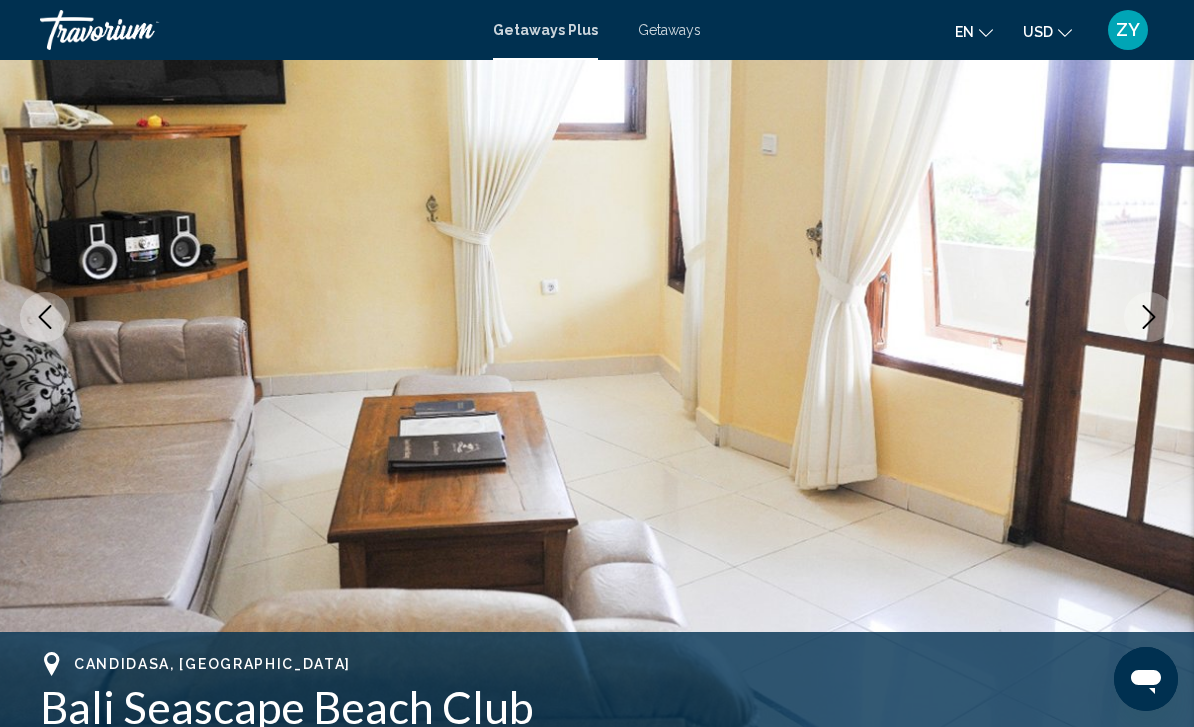 click at bounding box center [1149, 317] 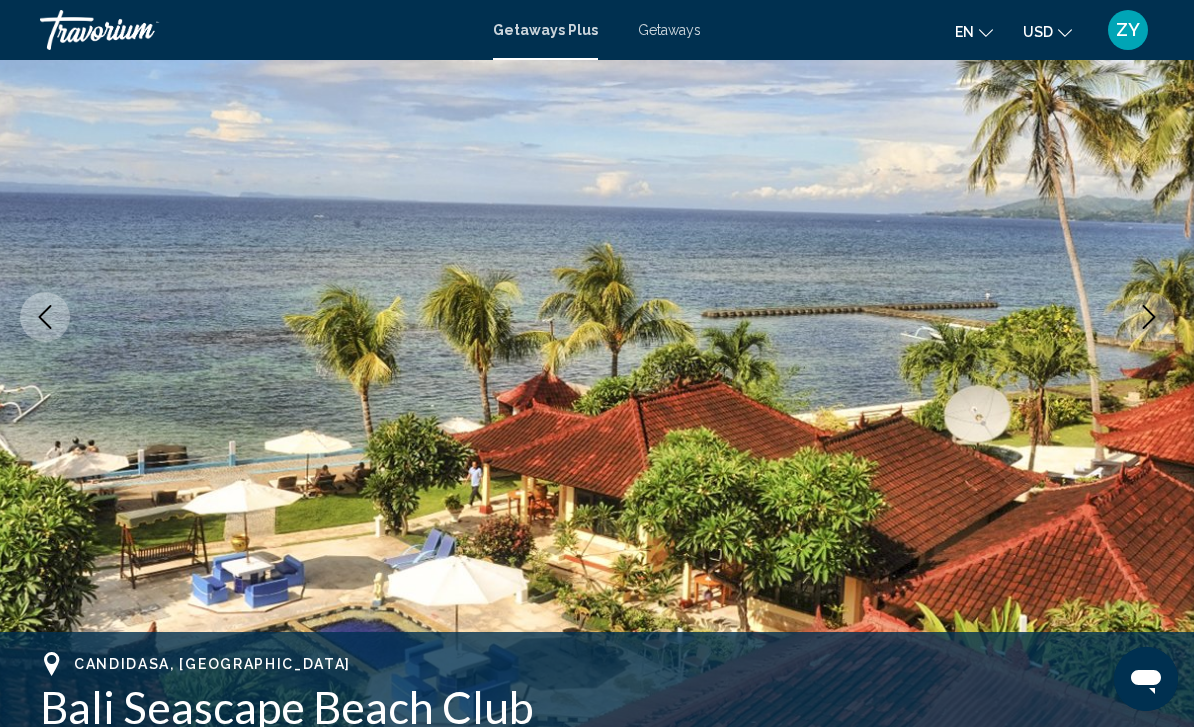 click at bounding box center [1149, 317] 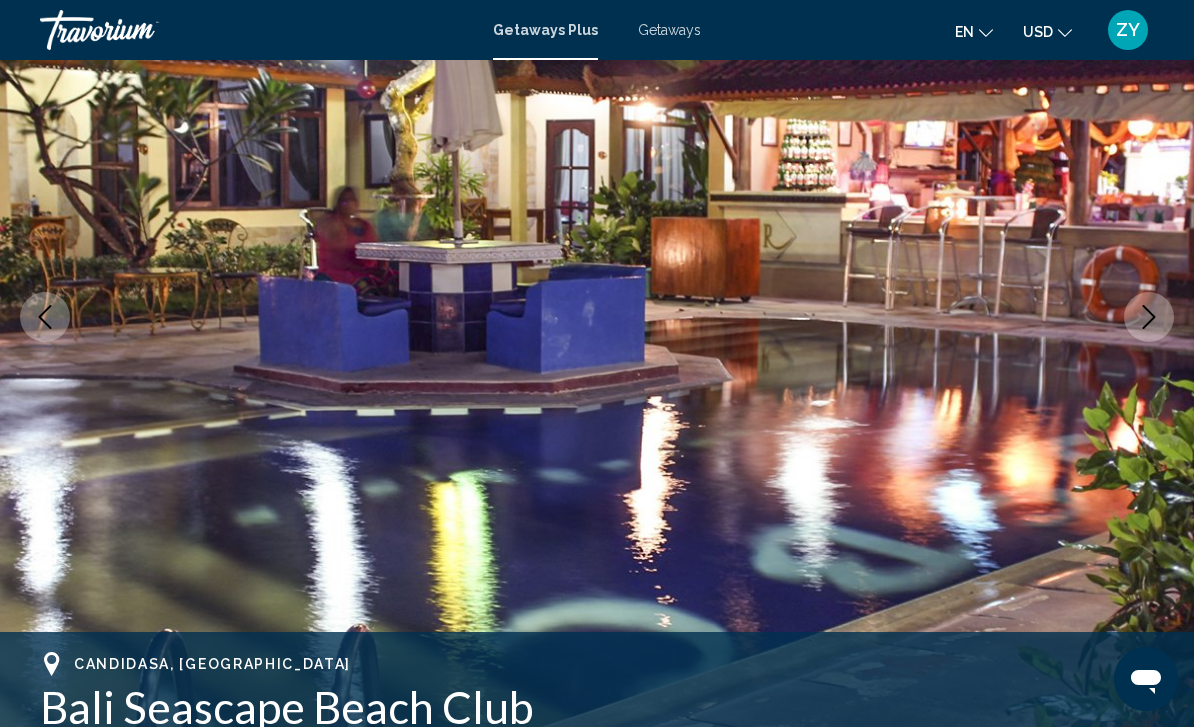 click at bounding box center [1149, 317] 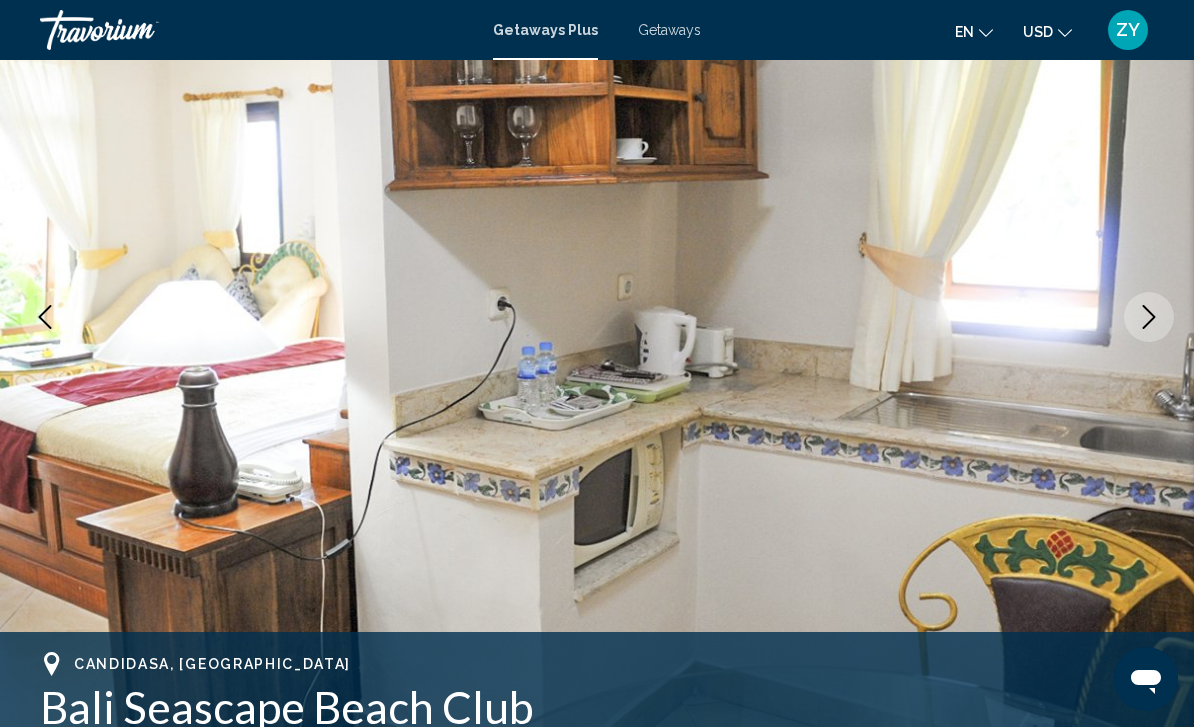 click 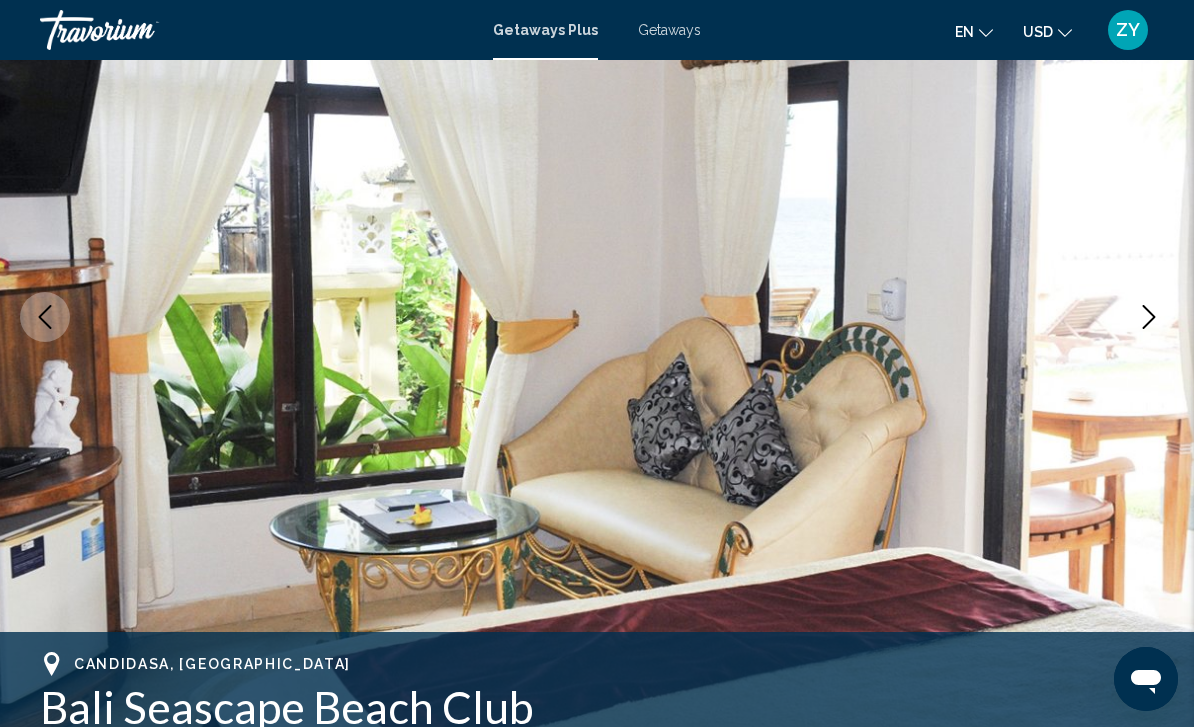 click at bounding box center [1149, 317] 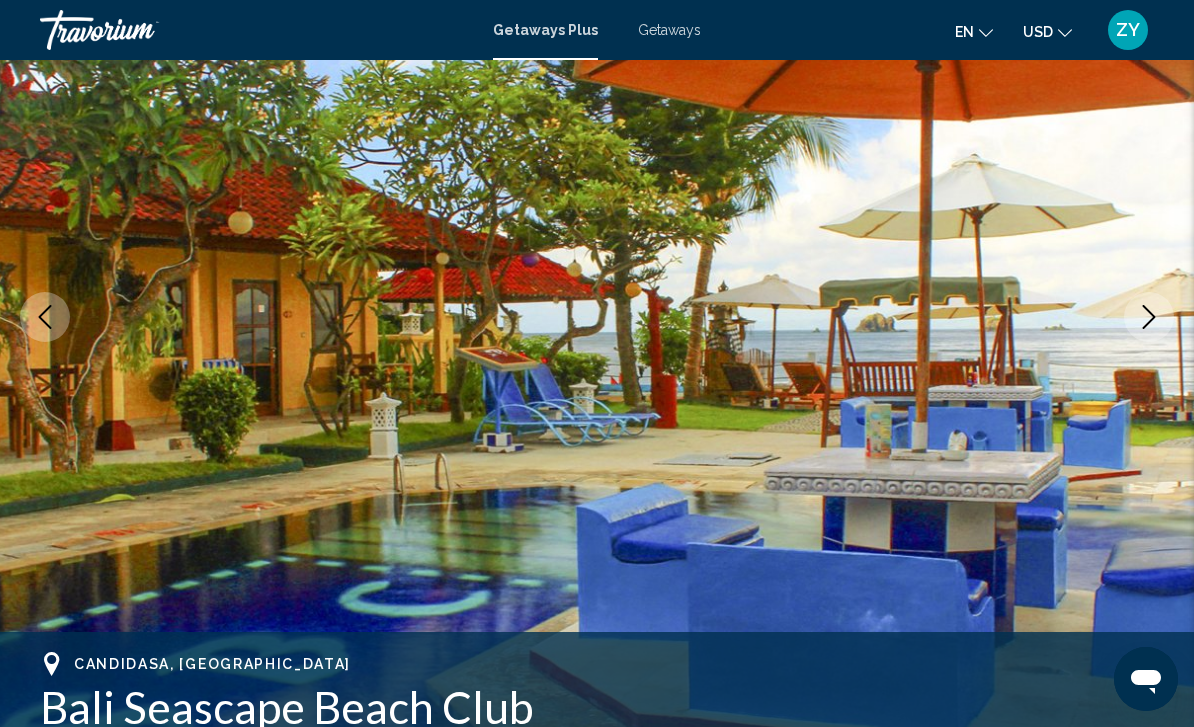 click 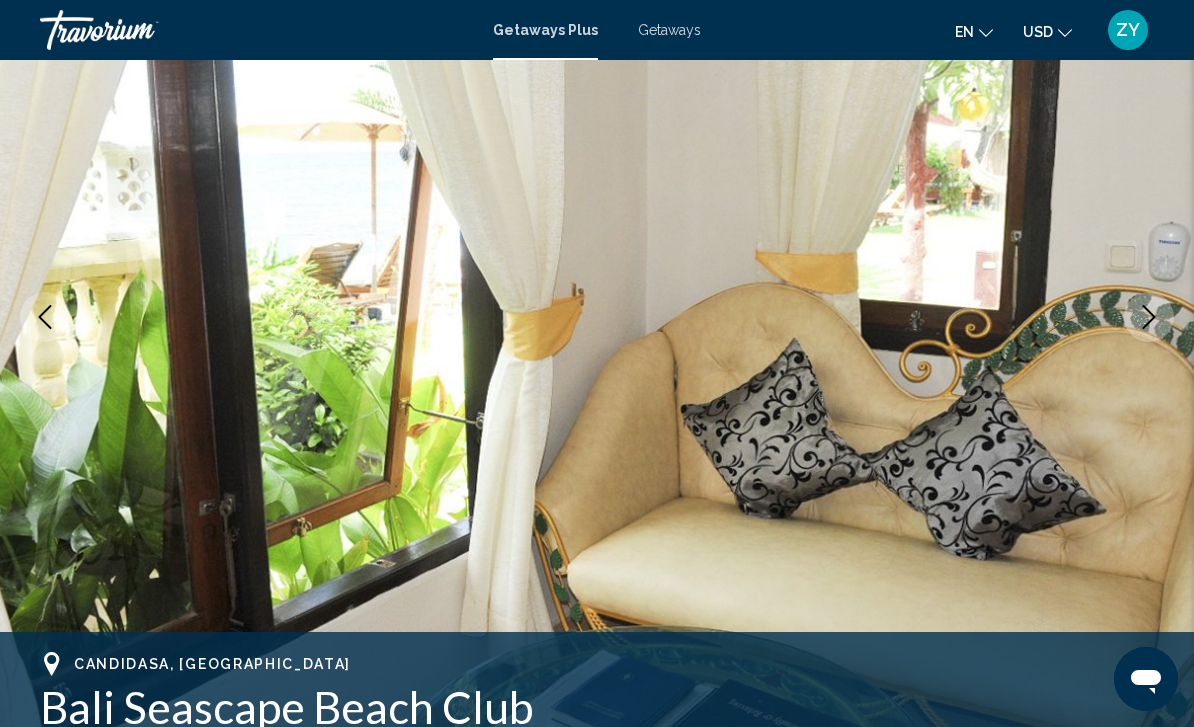 click at bounding box center [1149, 317] 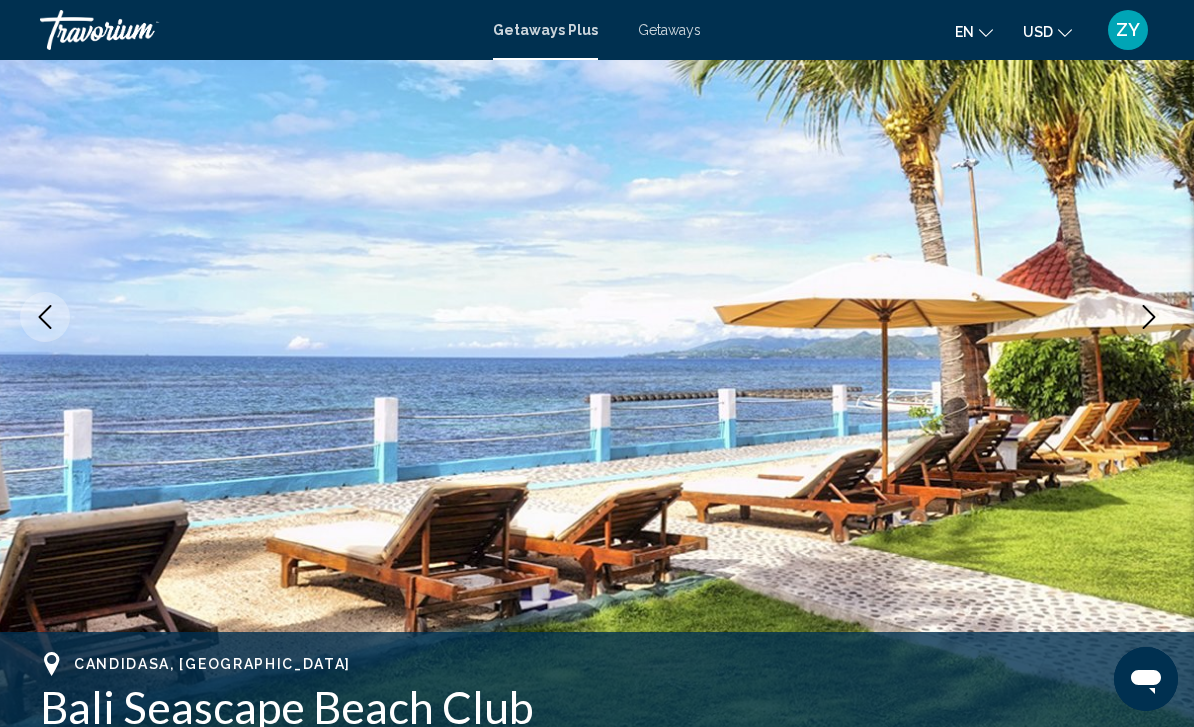 click at bounding box center [1149, 317] 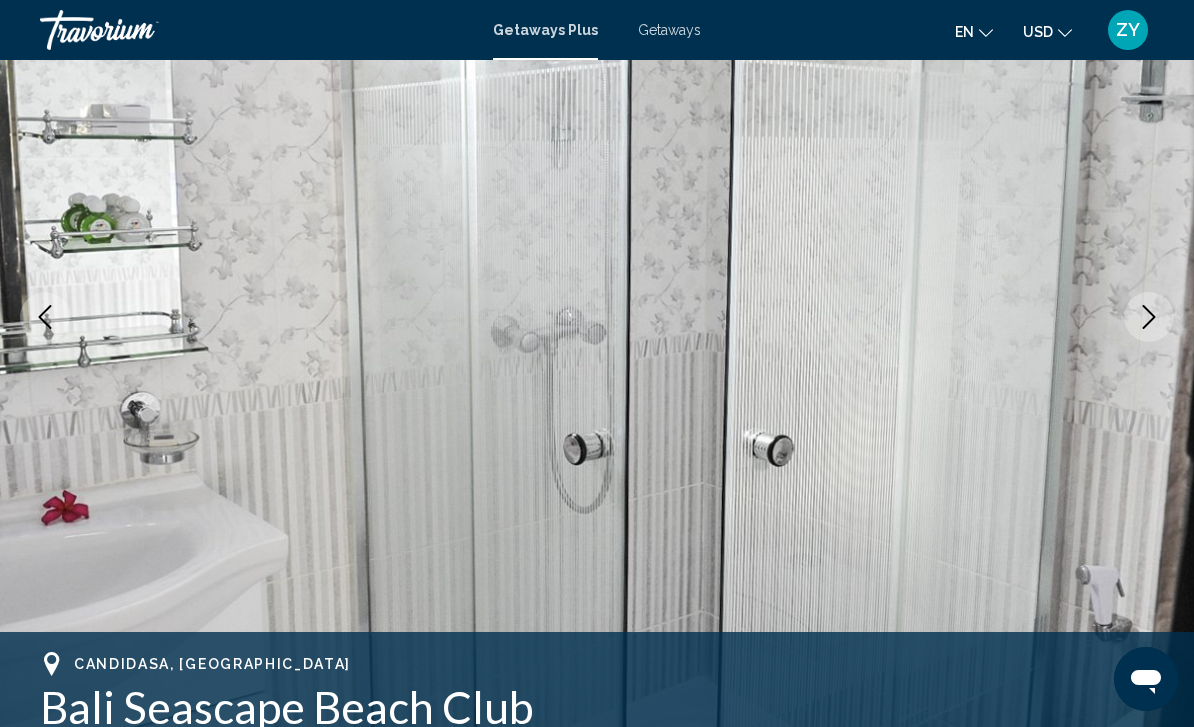 click at bounding box center [1149, 317] 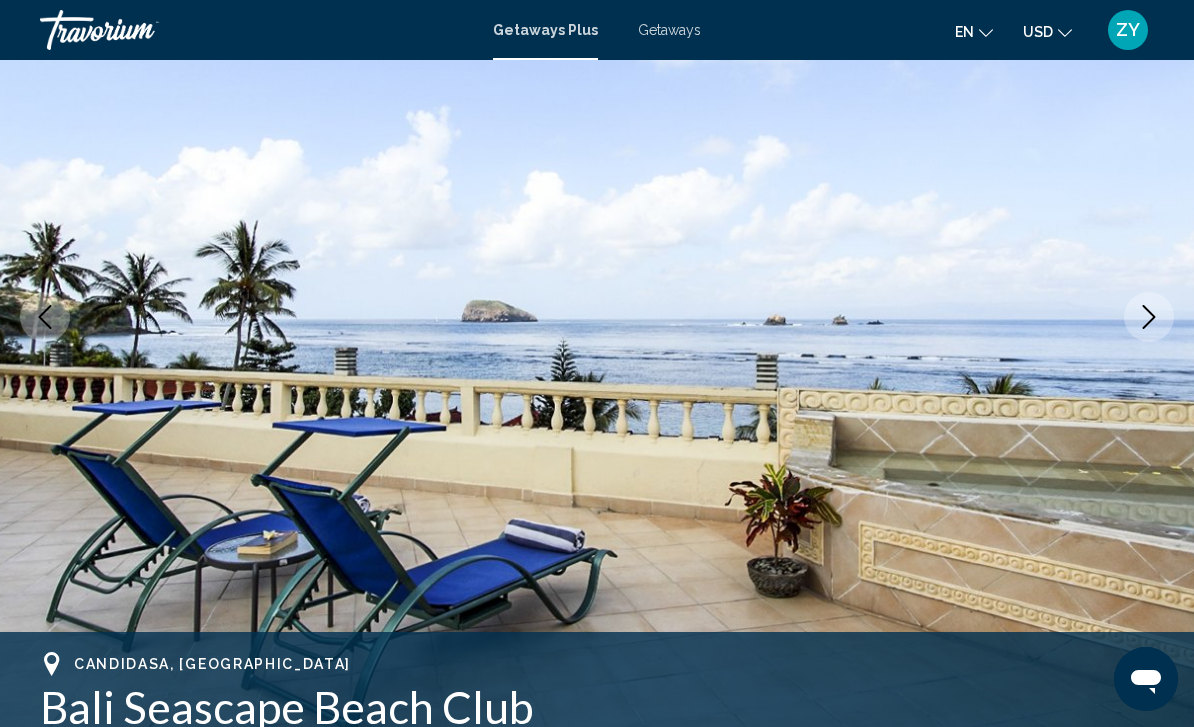 click at bounding box center [1149, 317] 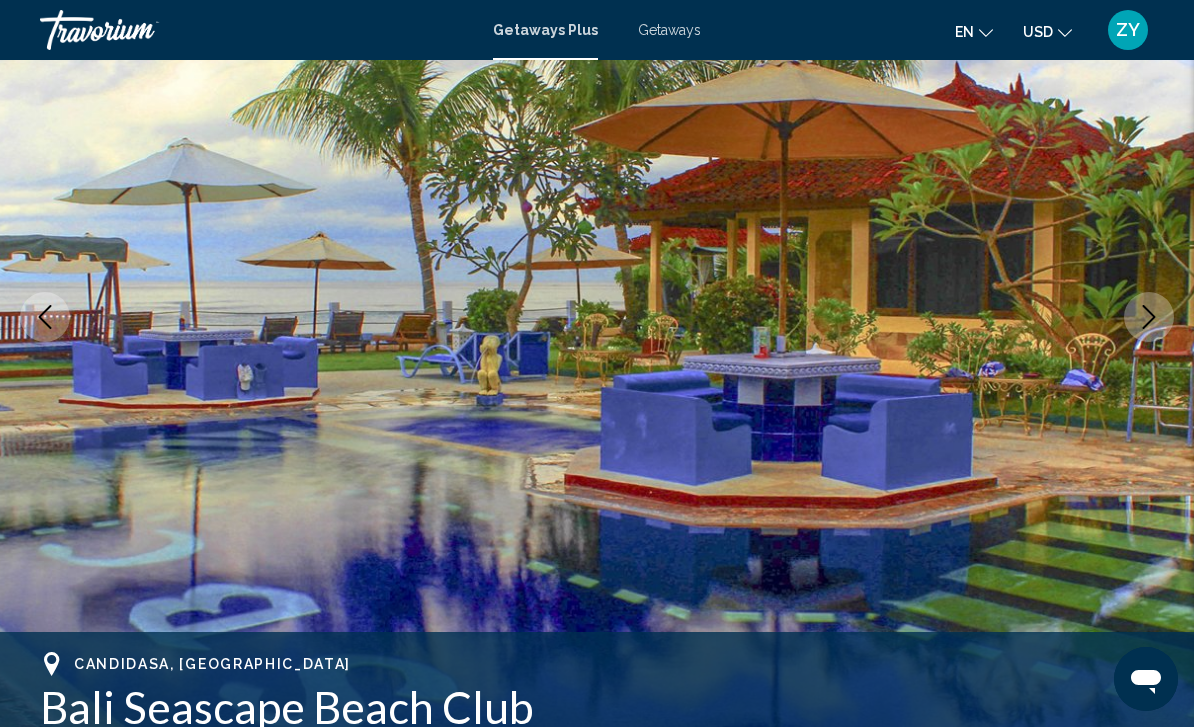 click at bounding box center [1149, 317] 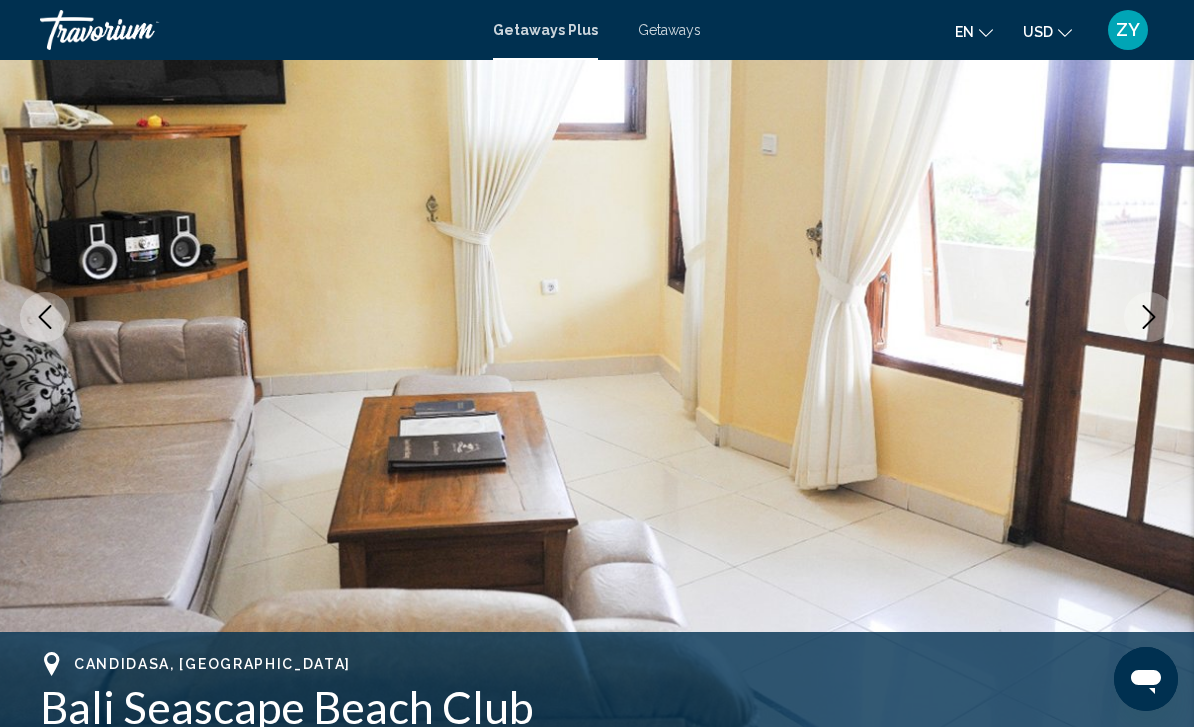 click at bounding box center [1149, 317] 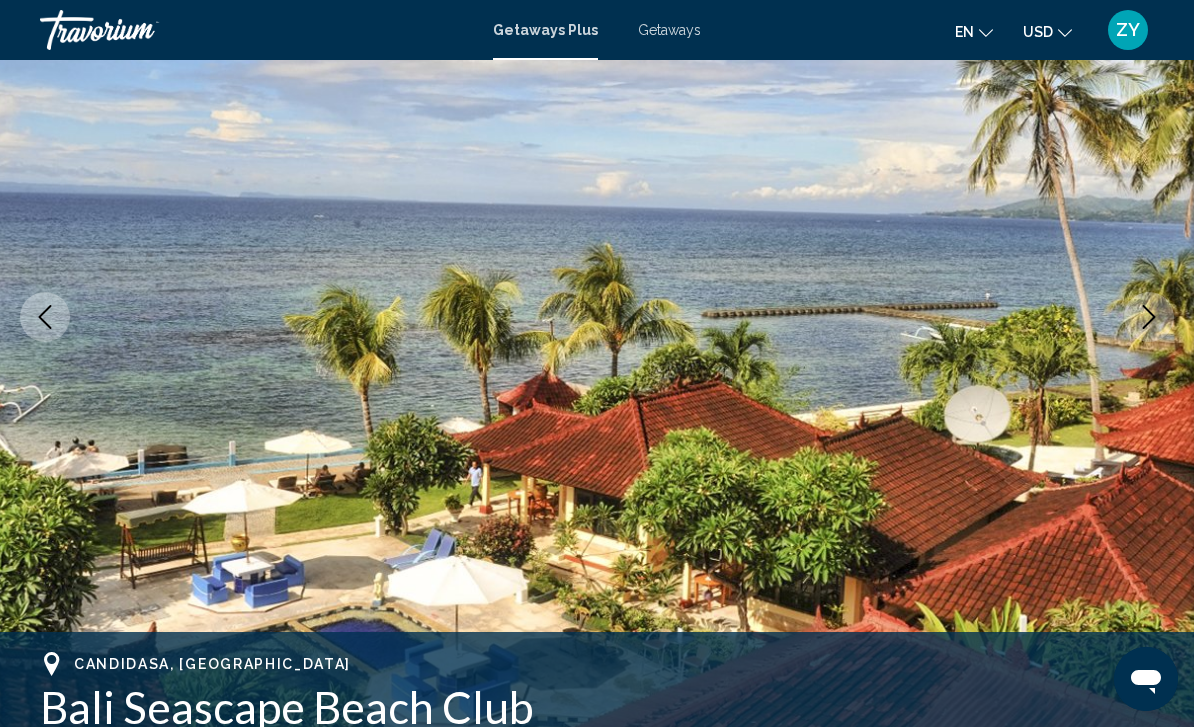 click at bounding box center [1149, 317] 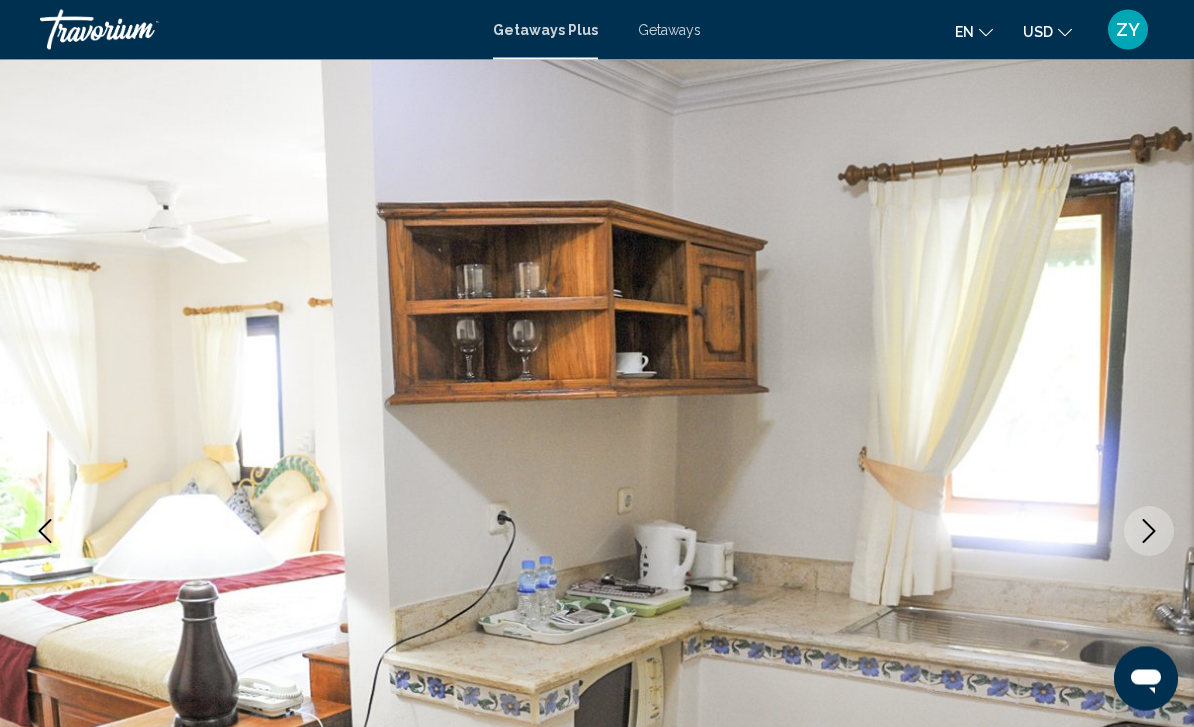 scroll, scrollTop: 1, scrollLeft: 0, axis: vertical 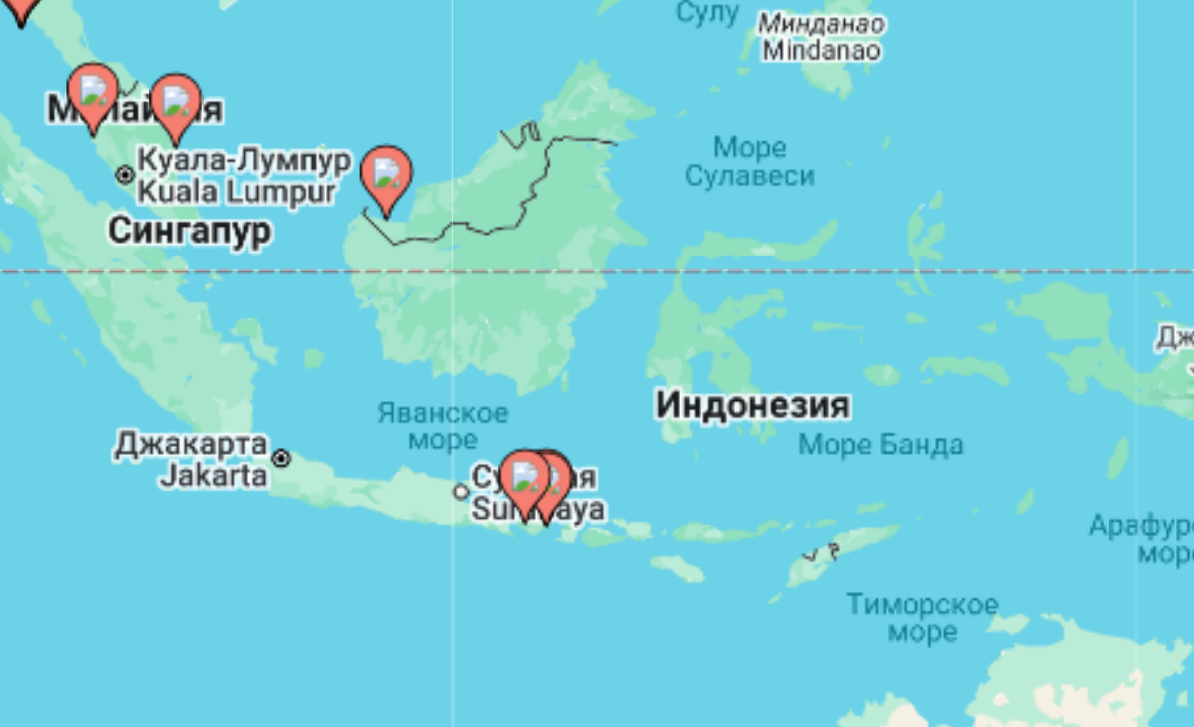 type on "**********" 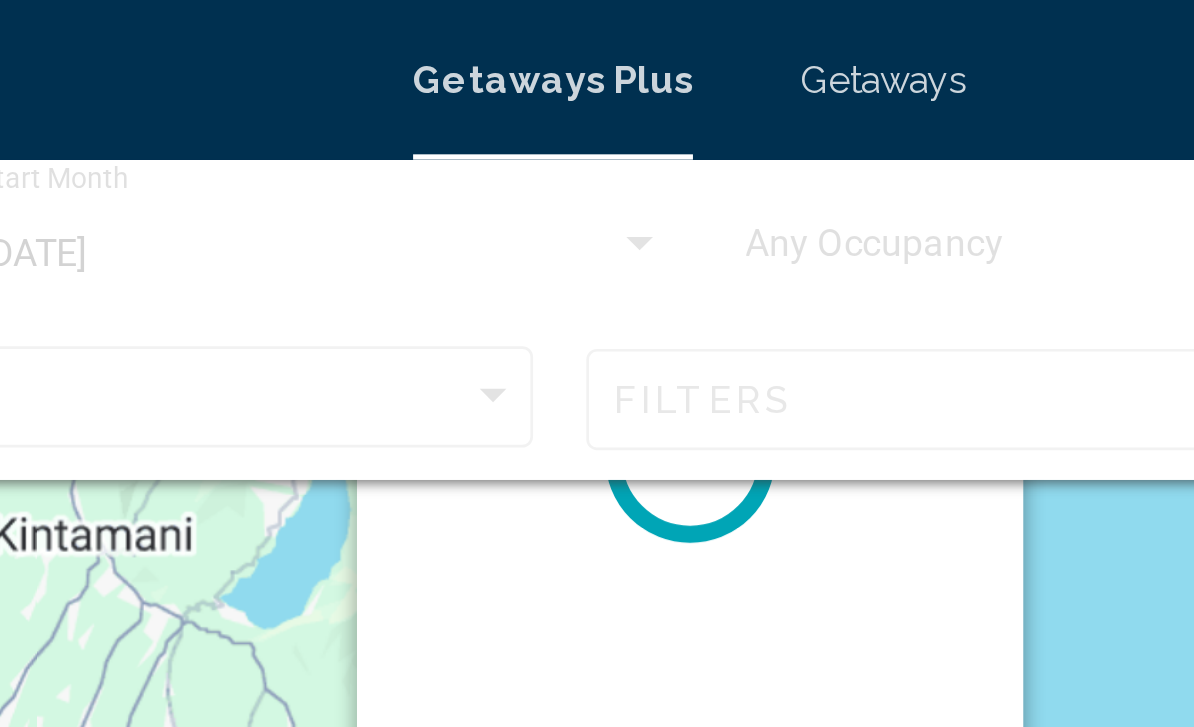 scroll, scrollTop: 0, scrollLeft: 0, axis: both 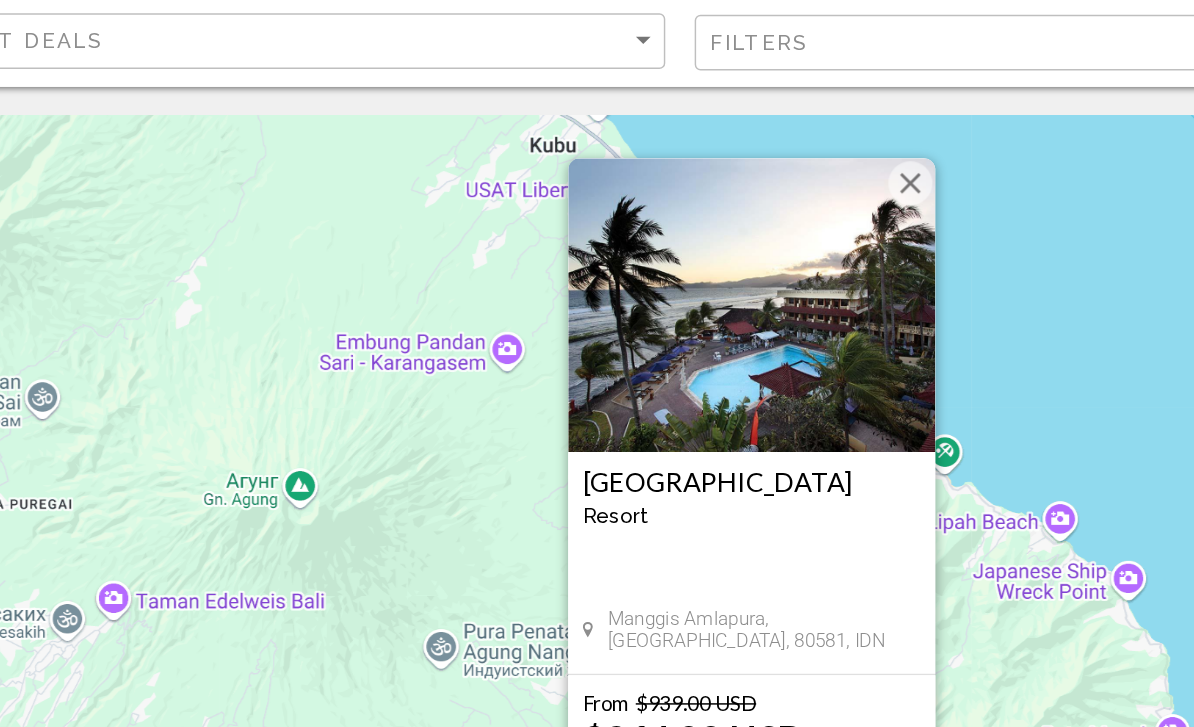 click at bounding box center (705, 246) 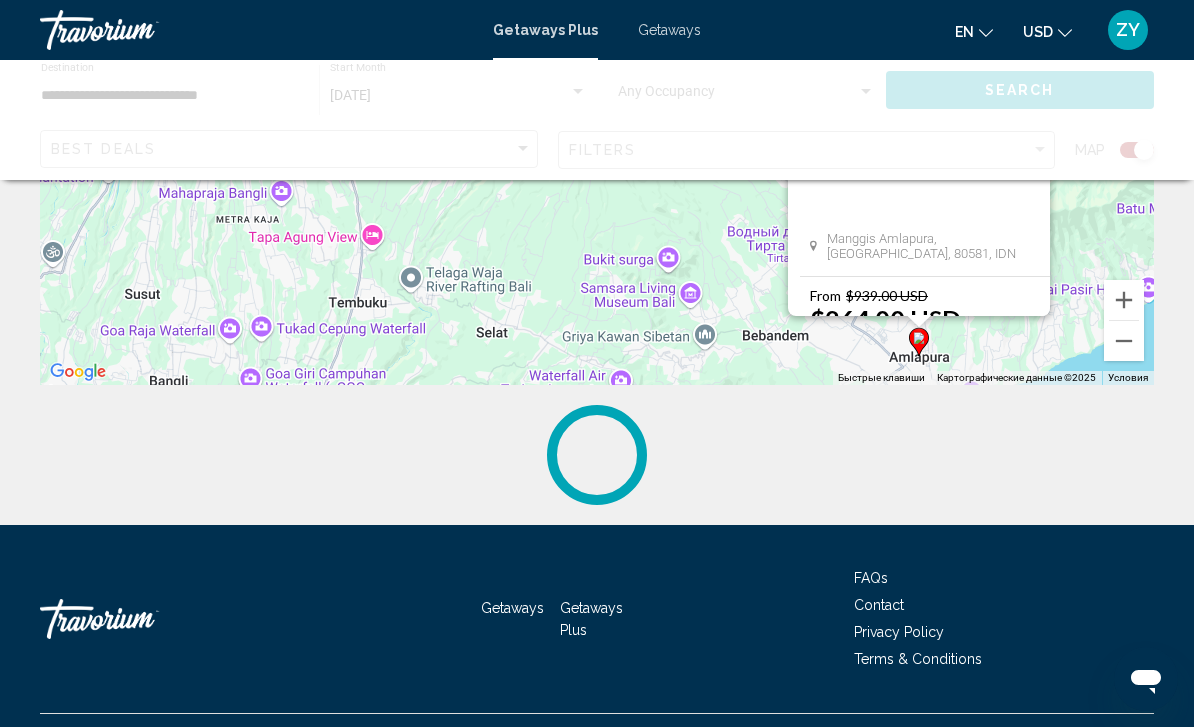 scroll, scrollTop: 394, scrollLeft: 0, axis: vertical 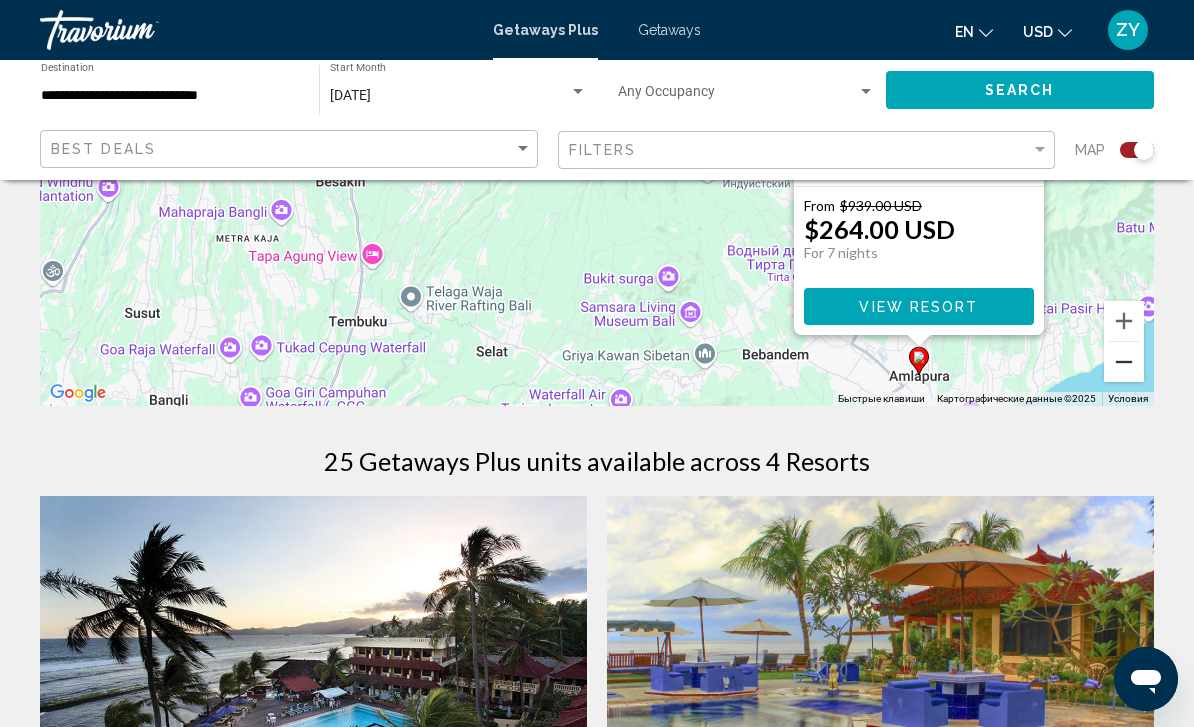 click at bounding box center [1124, 362] 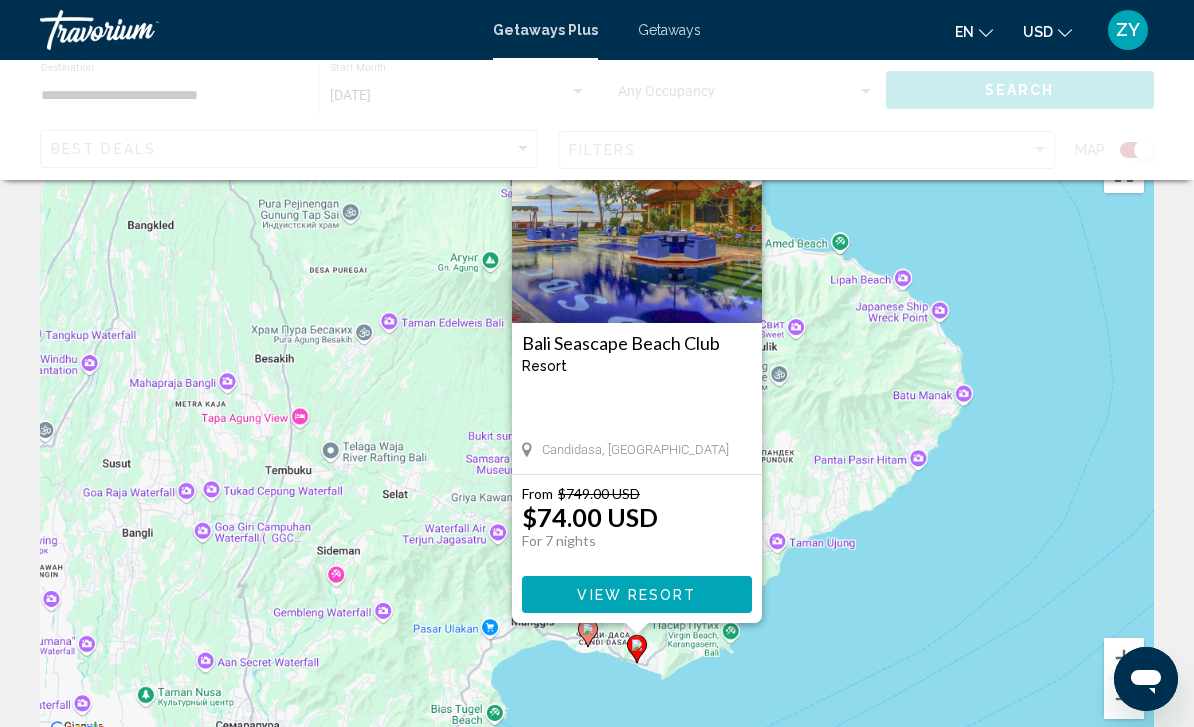 scroll, scrollTop: 0, scrollLeft: 0, axis: both 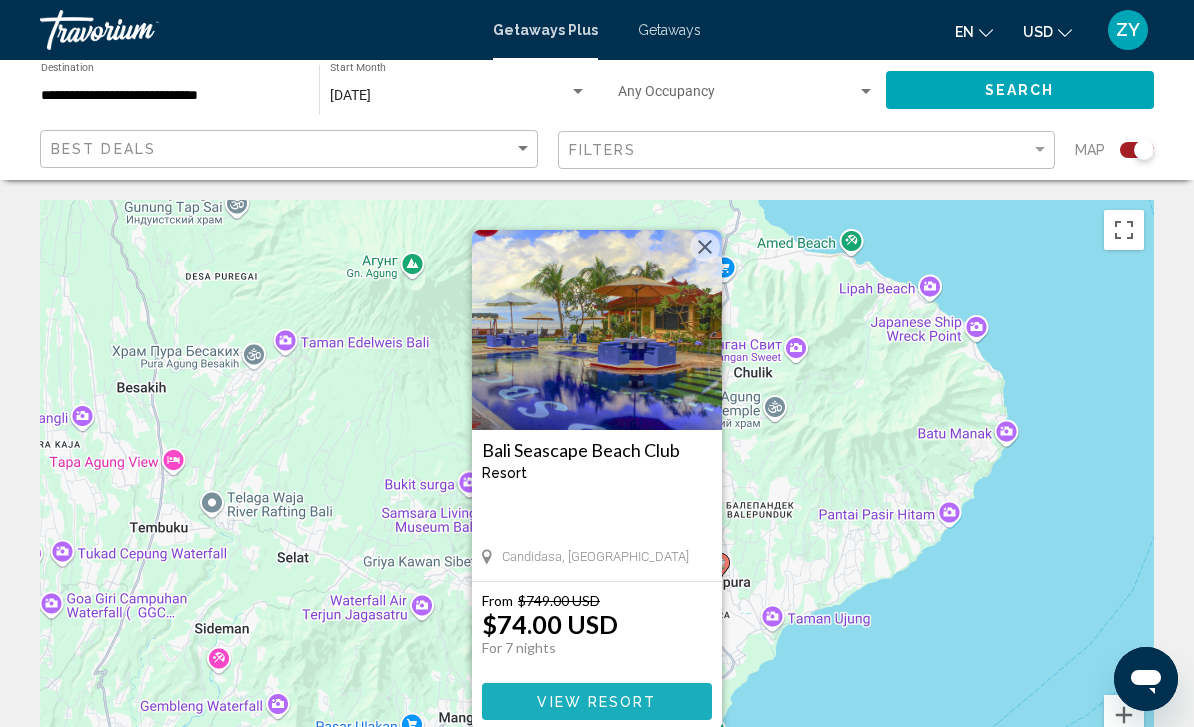 click on "View Resort" at bounding box center (597, 701) 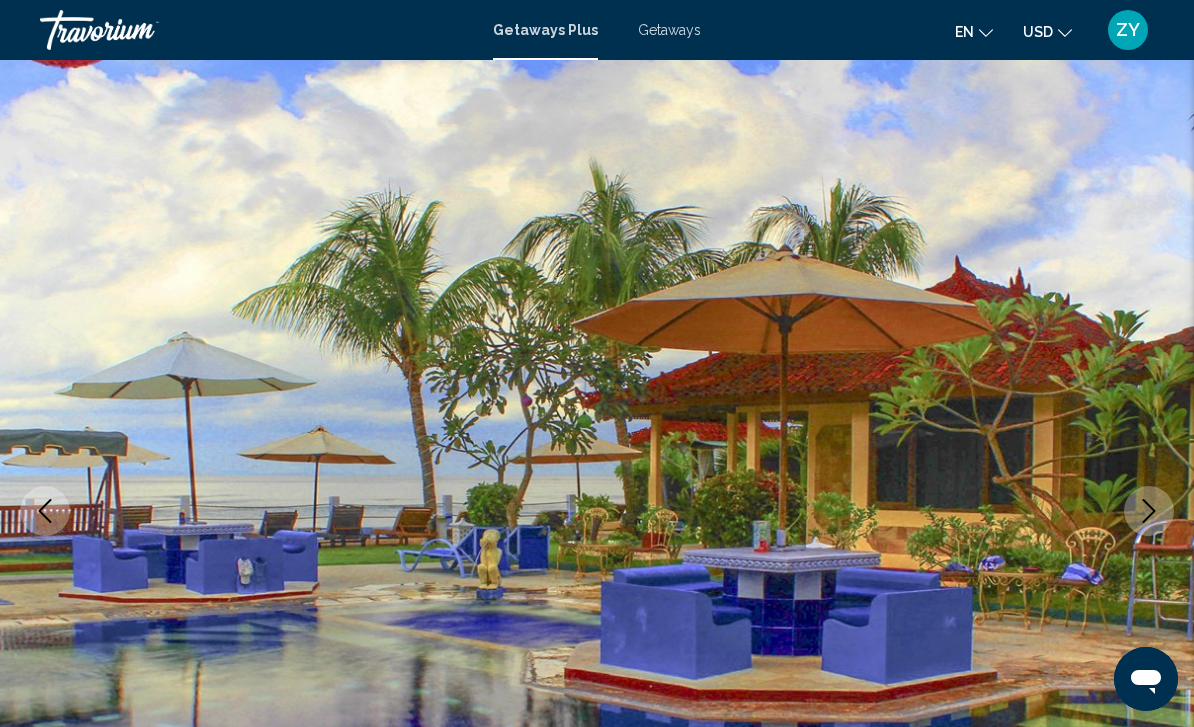 scroll, scrollTop: 22, scrollLeft: 0, axis: vertical 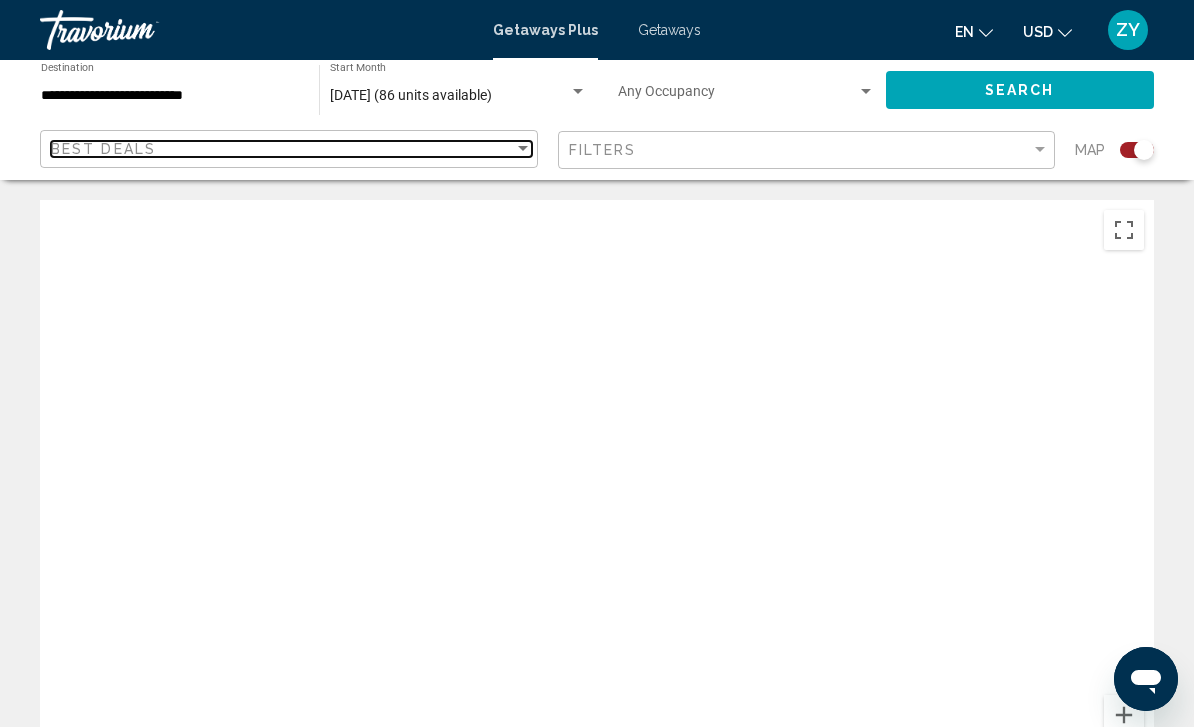 click on "Best Deals" at bounding box center [103, 149] 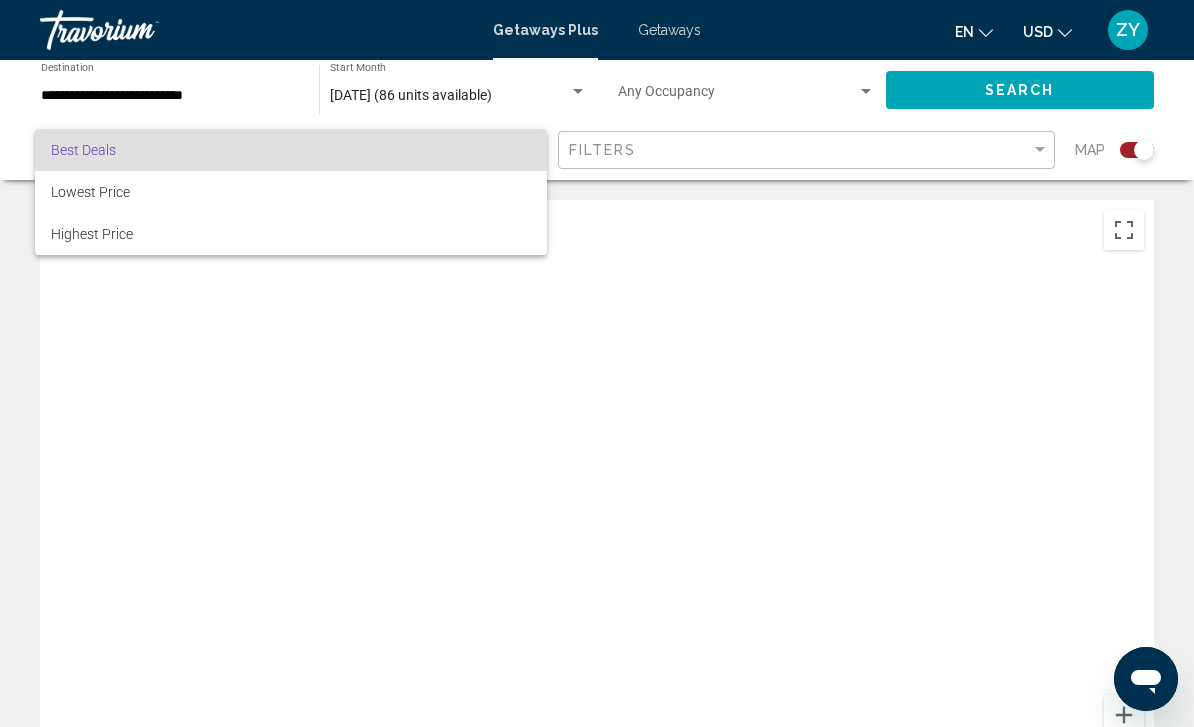 click at bounding box center [597, 363] 